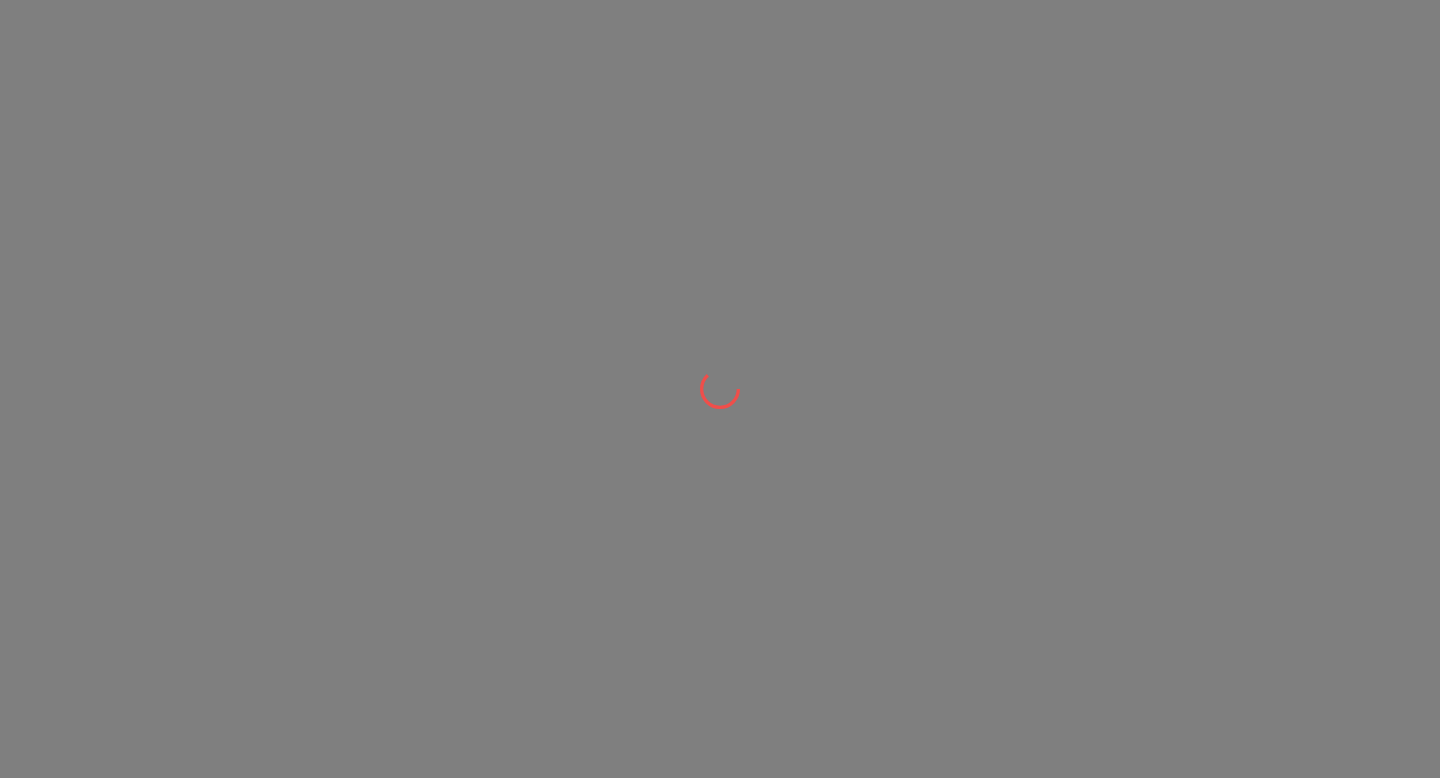 scroll, scrollTop: 0, scrollLeft: 0, axis: both 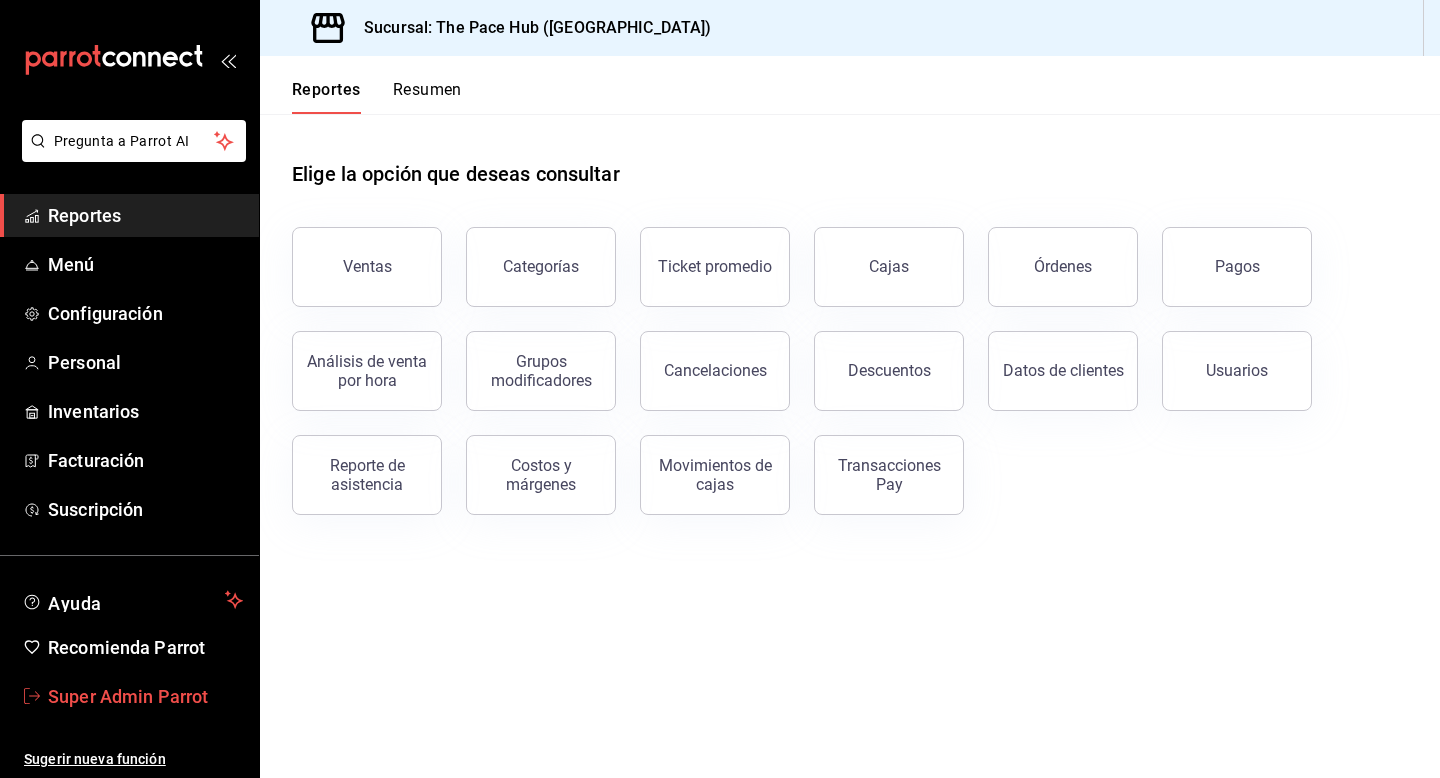 click on "Super Admin Parrot" at bounding box center (145, 696) 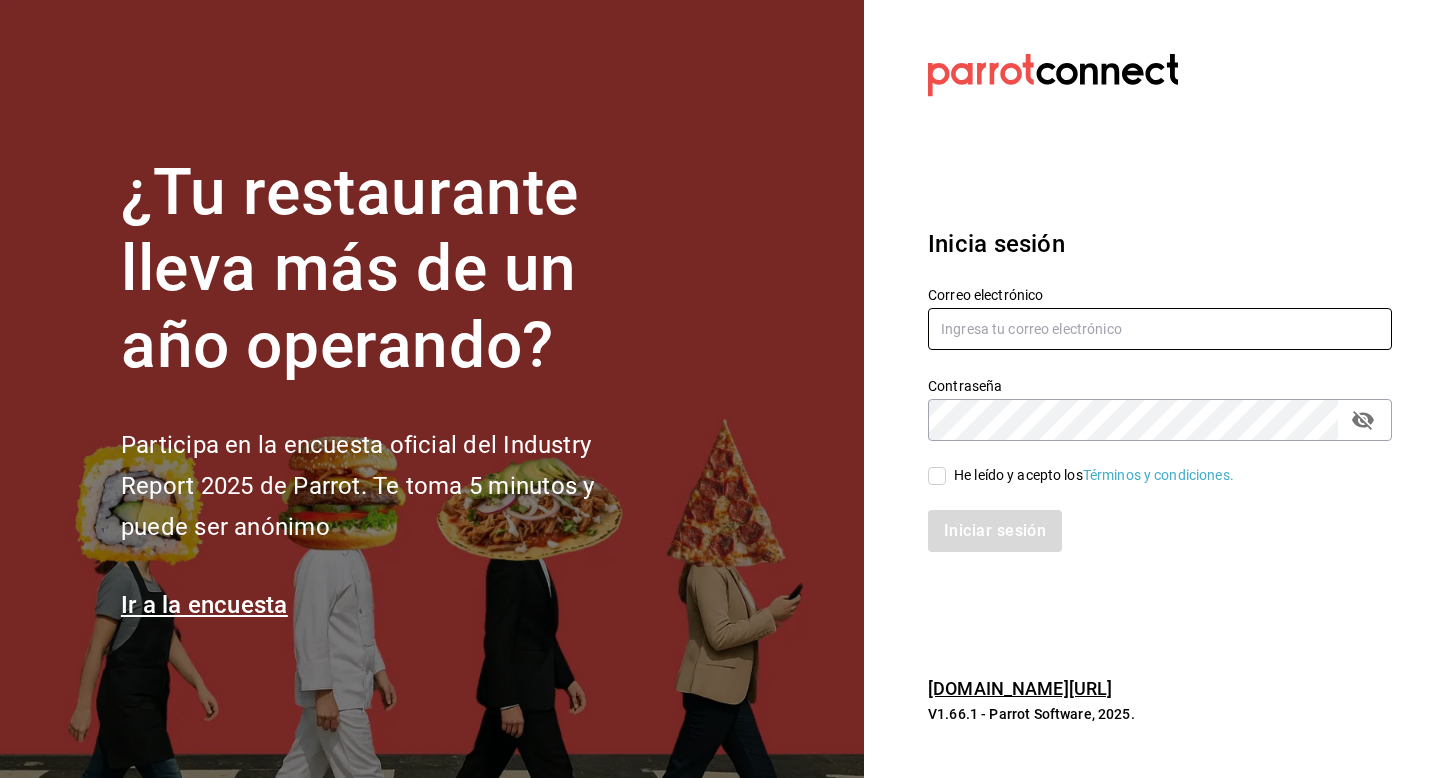 click at bounding box center [1160, 329] 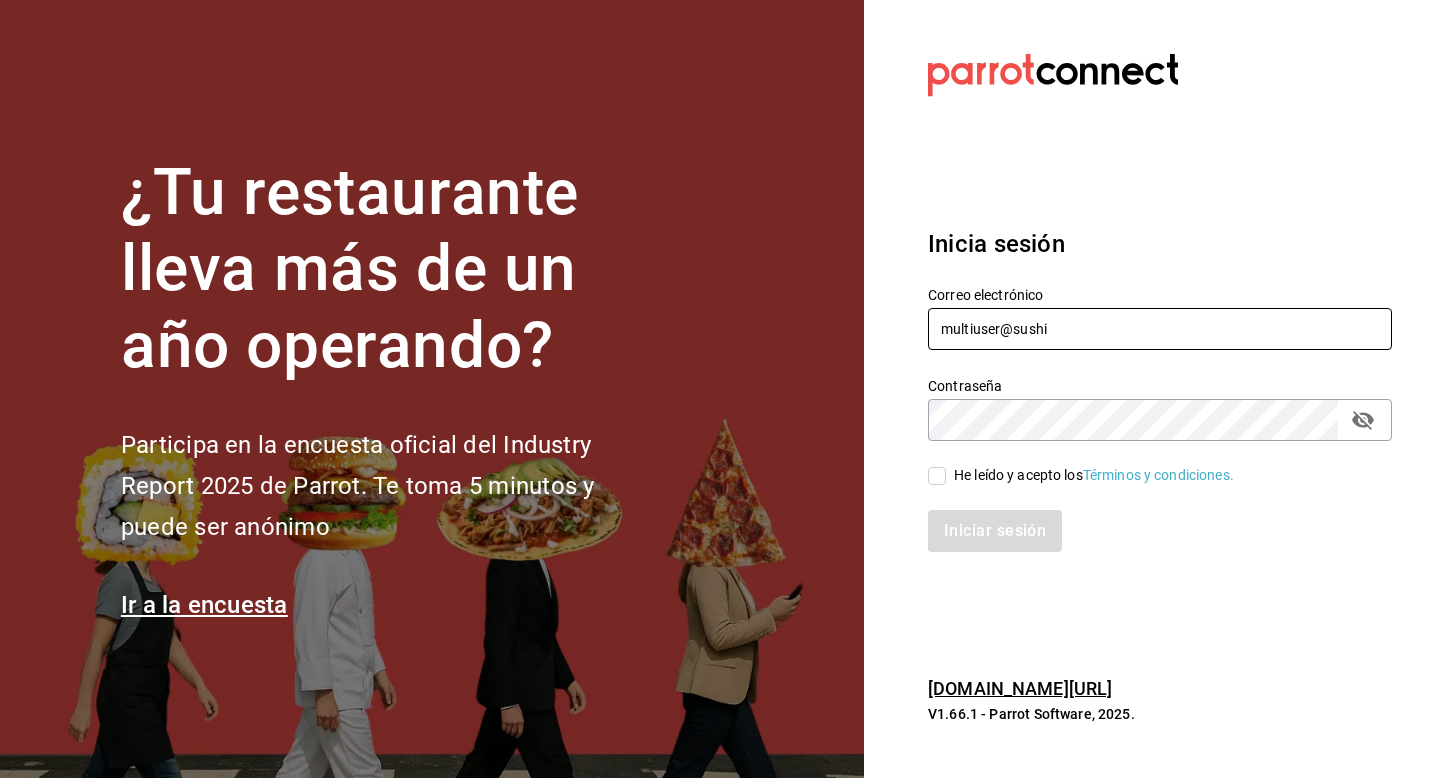 type on "multiuser@sushiexpressmty.com" 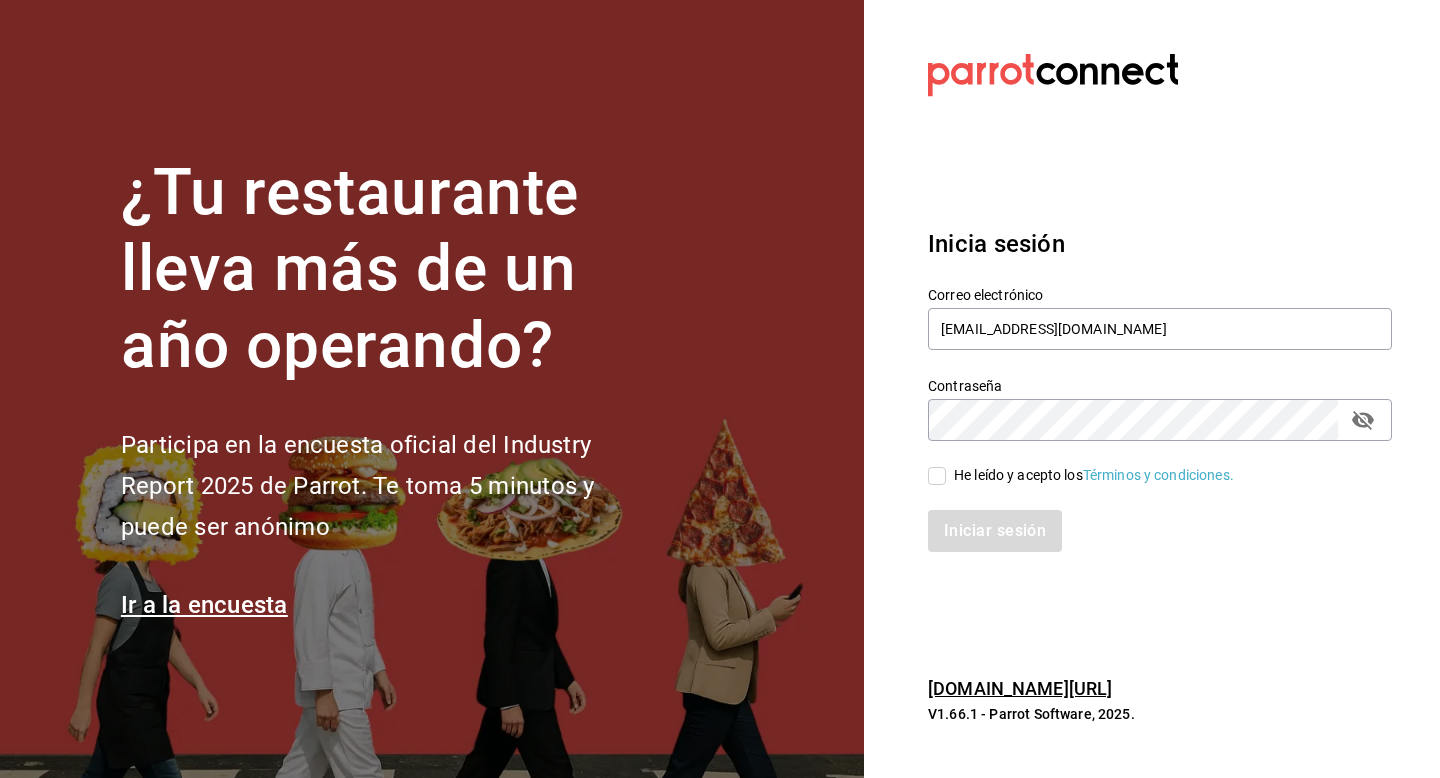 click on "He leído y acepto los  Términos y condiciones." at bounding box center [937, 476] 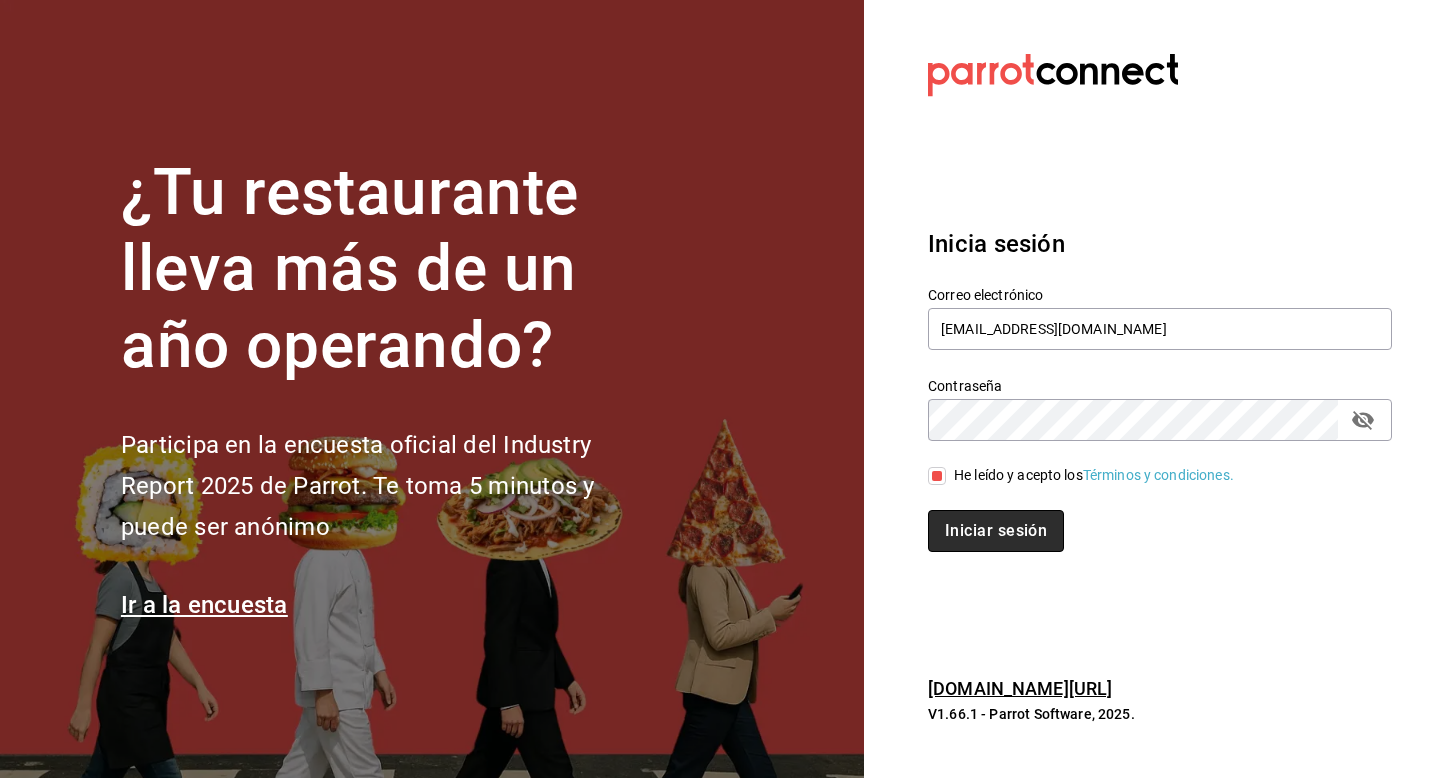 click on "Iniciar sesión" at bounding box center (996, 531) 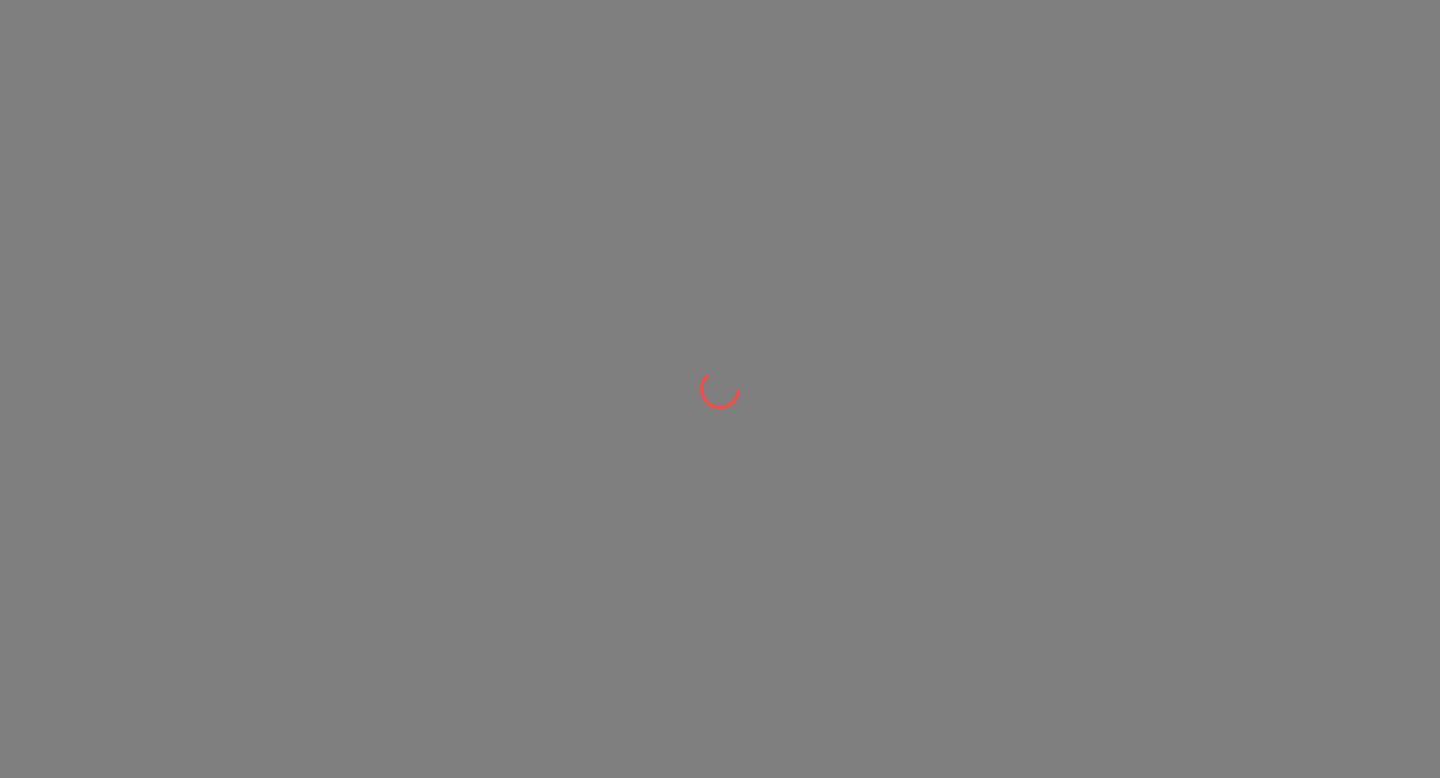 scroll, scrollTop: 0, scrollLeft: 0, axis: both 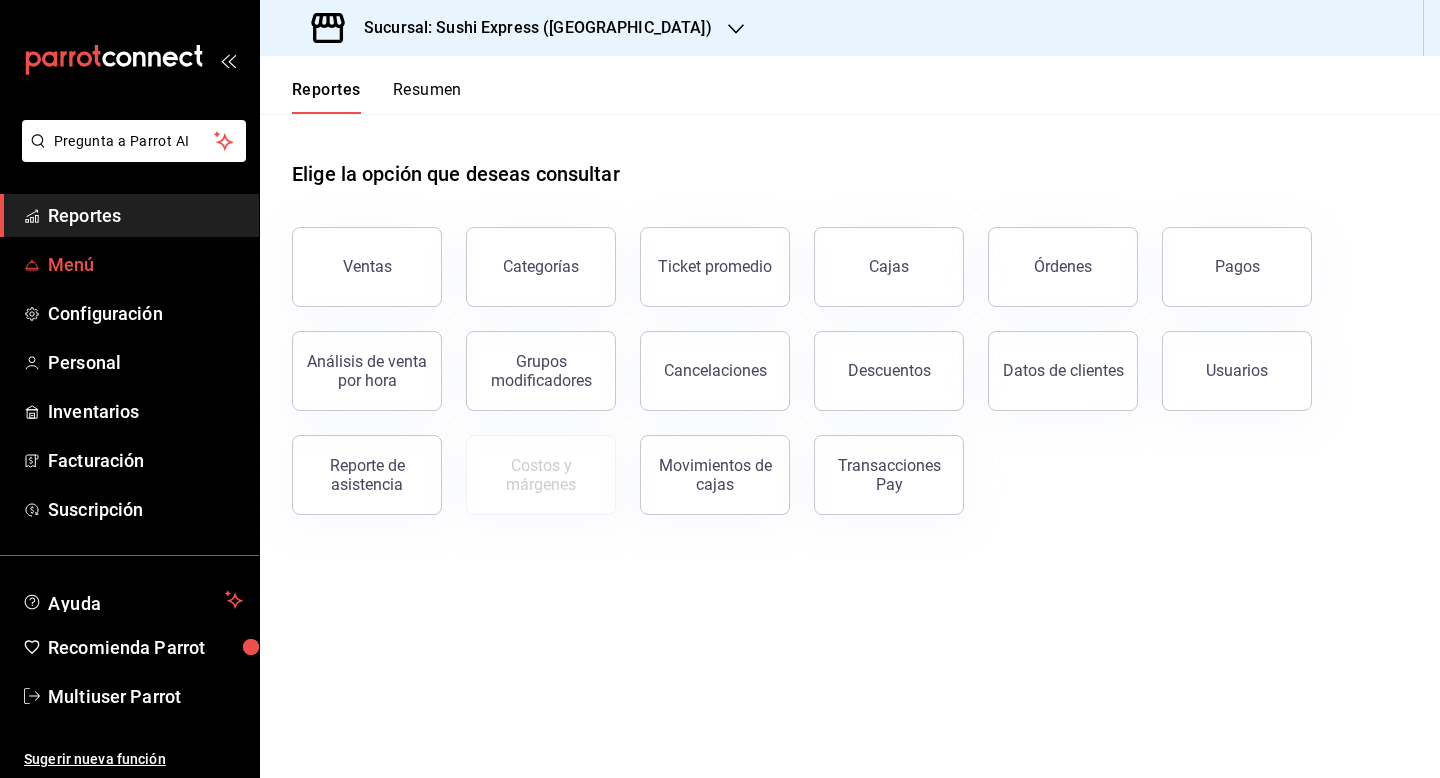 click on "Menú" at bounding box center [145, 264] 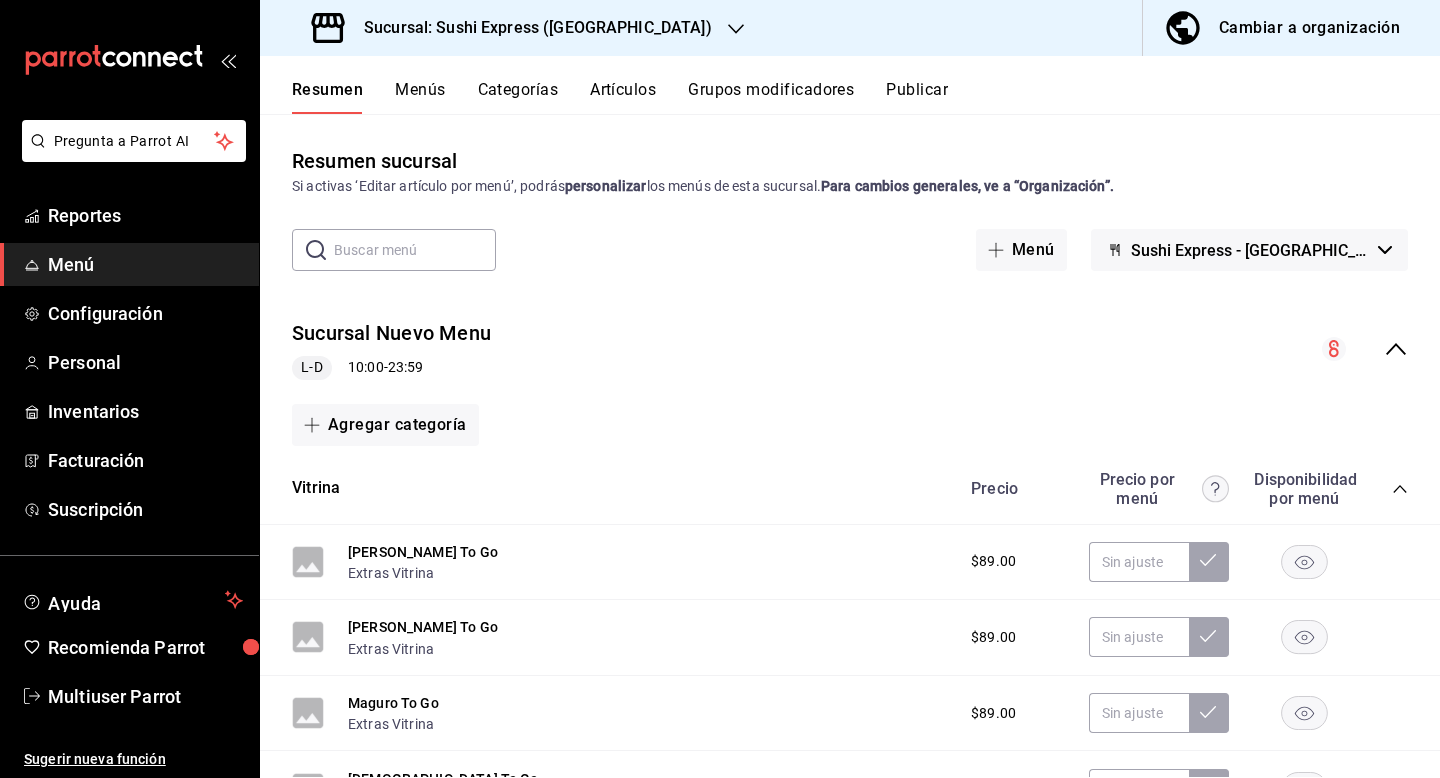 click on "Sushi Express - Concordia" at bounding box center (1250, 250) 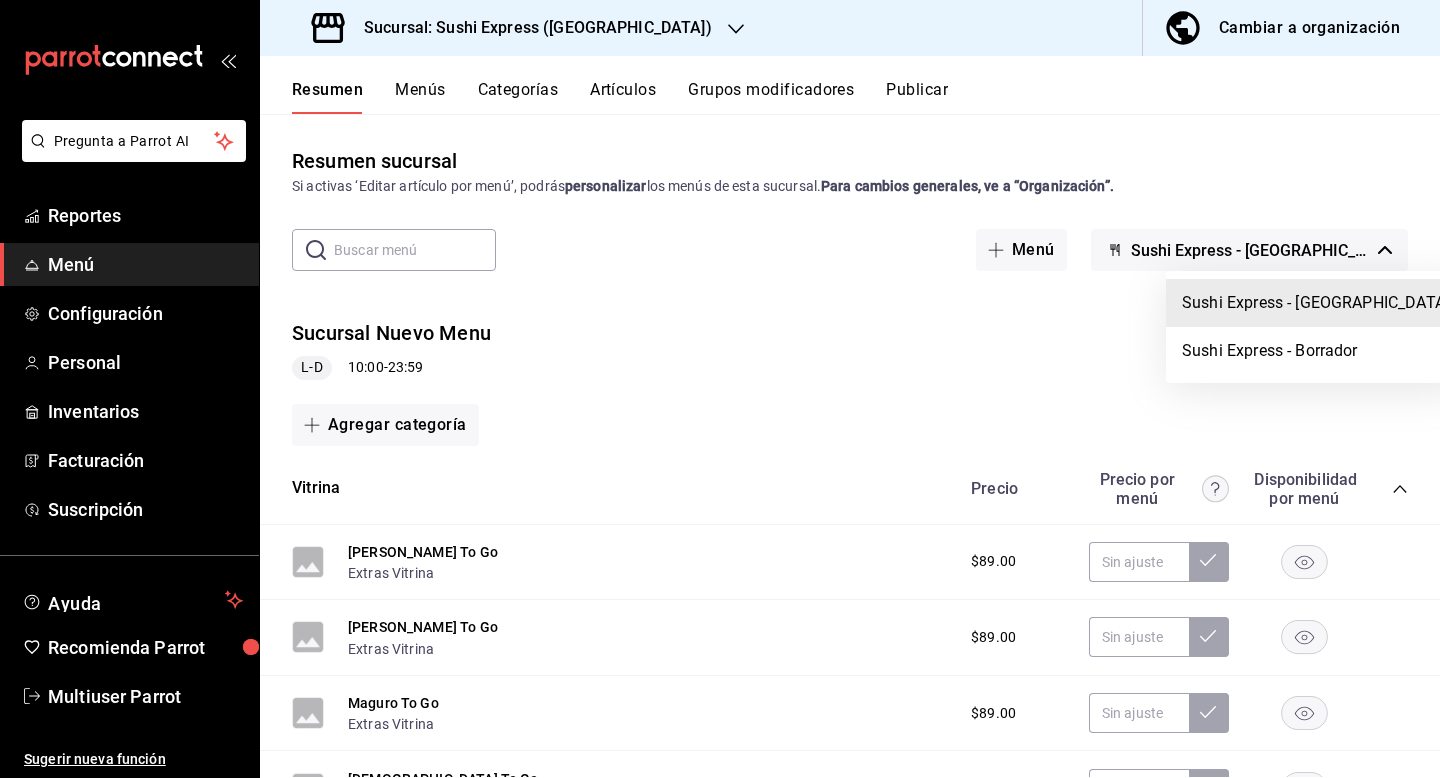 click at bounding box center [720, 389] 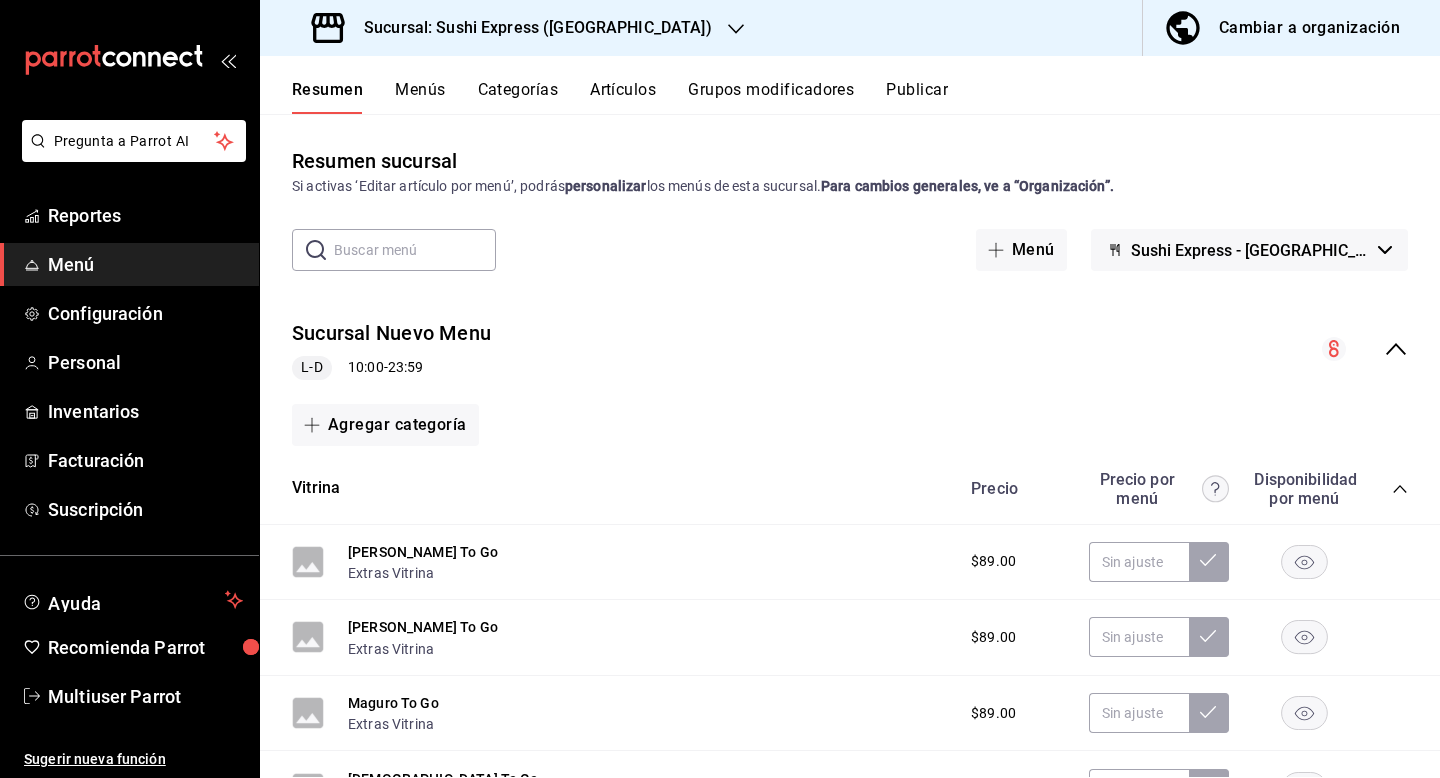 click on "Sucursal: Sushi Express (Concordia)" at bounding box center [530, 28] 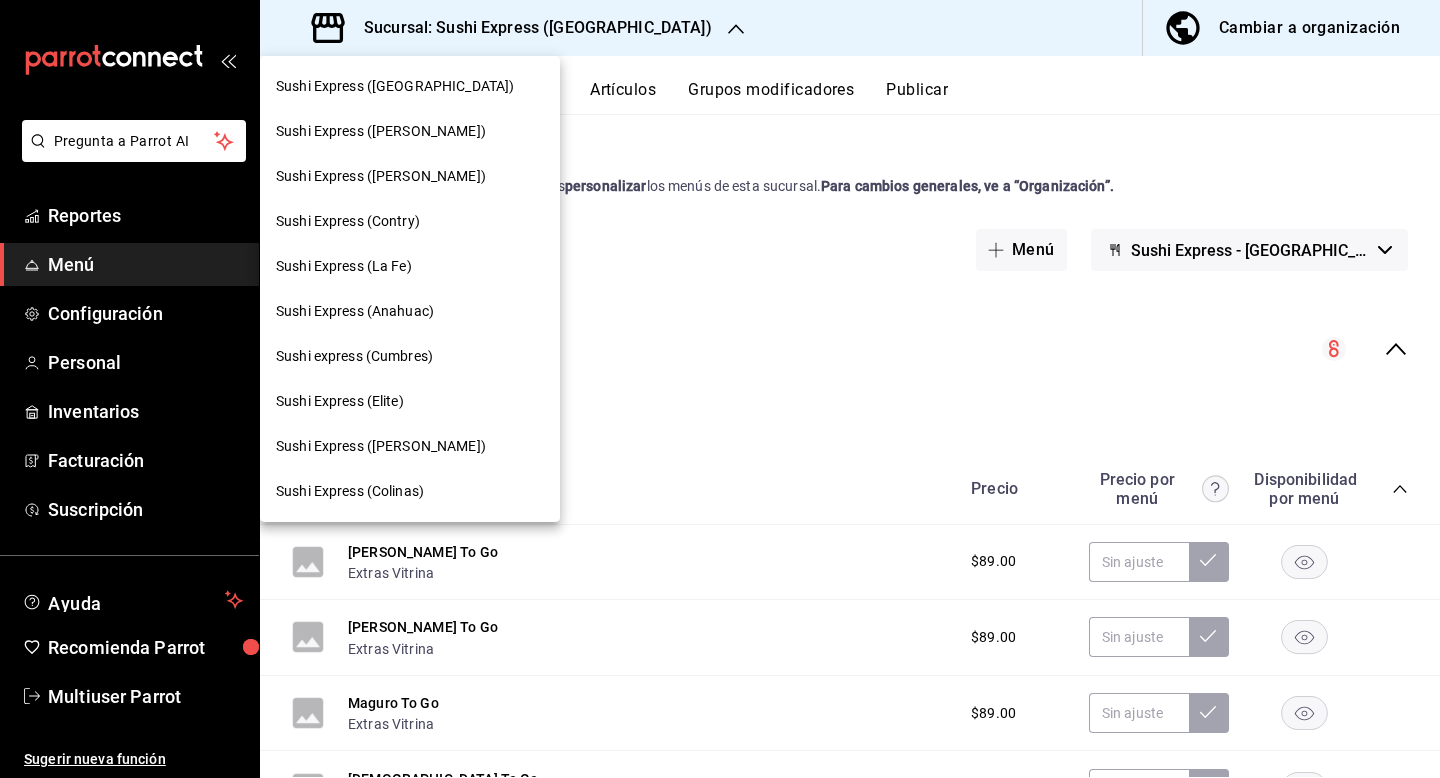 click on "Sushi Express (Colinas)" at bounding box center (410, 491) 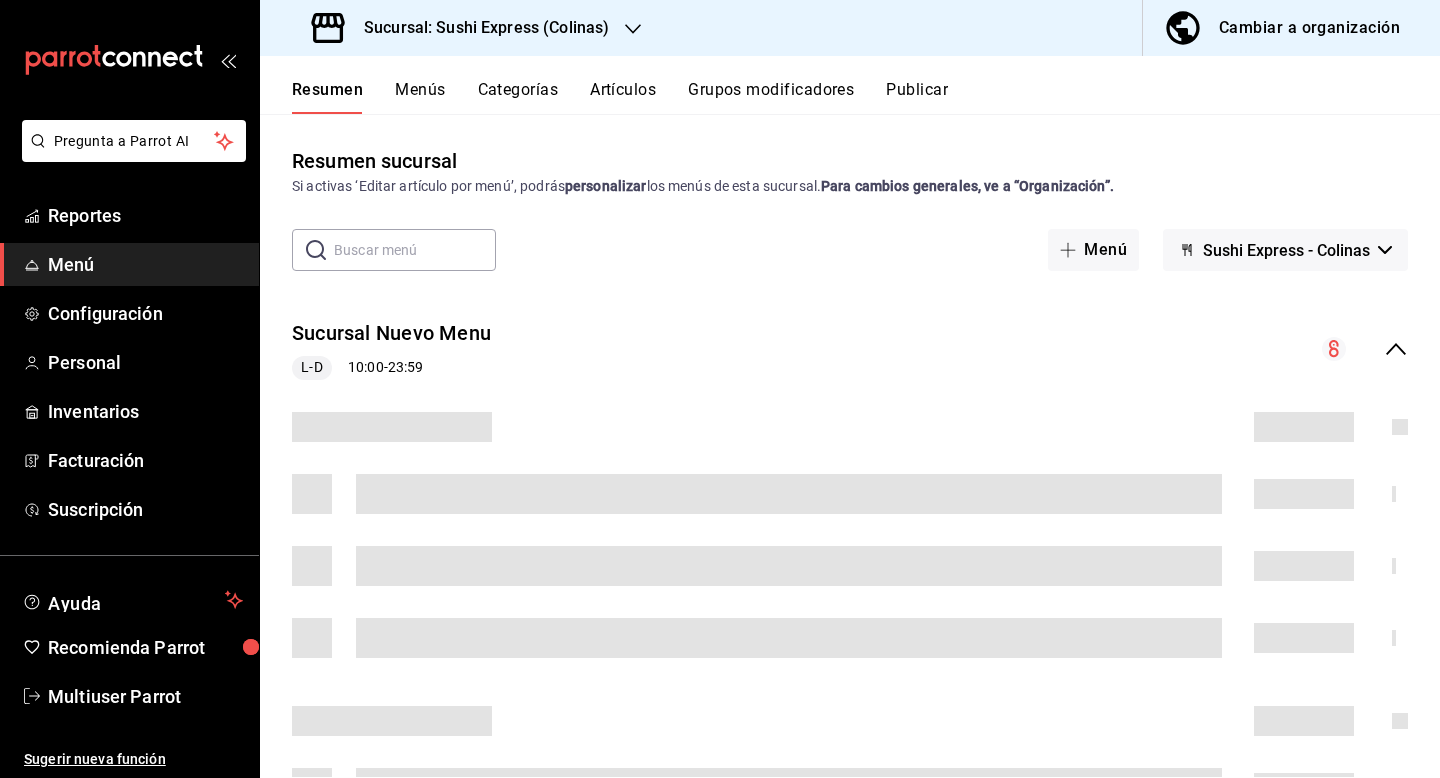 click on "Sushi Express - Colinas" at bounding box center (1286, 250) 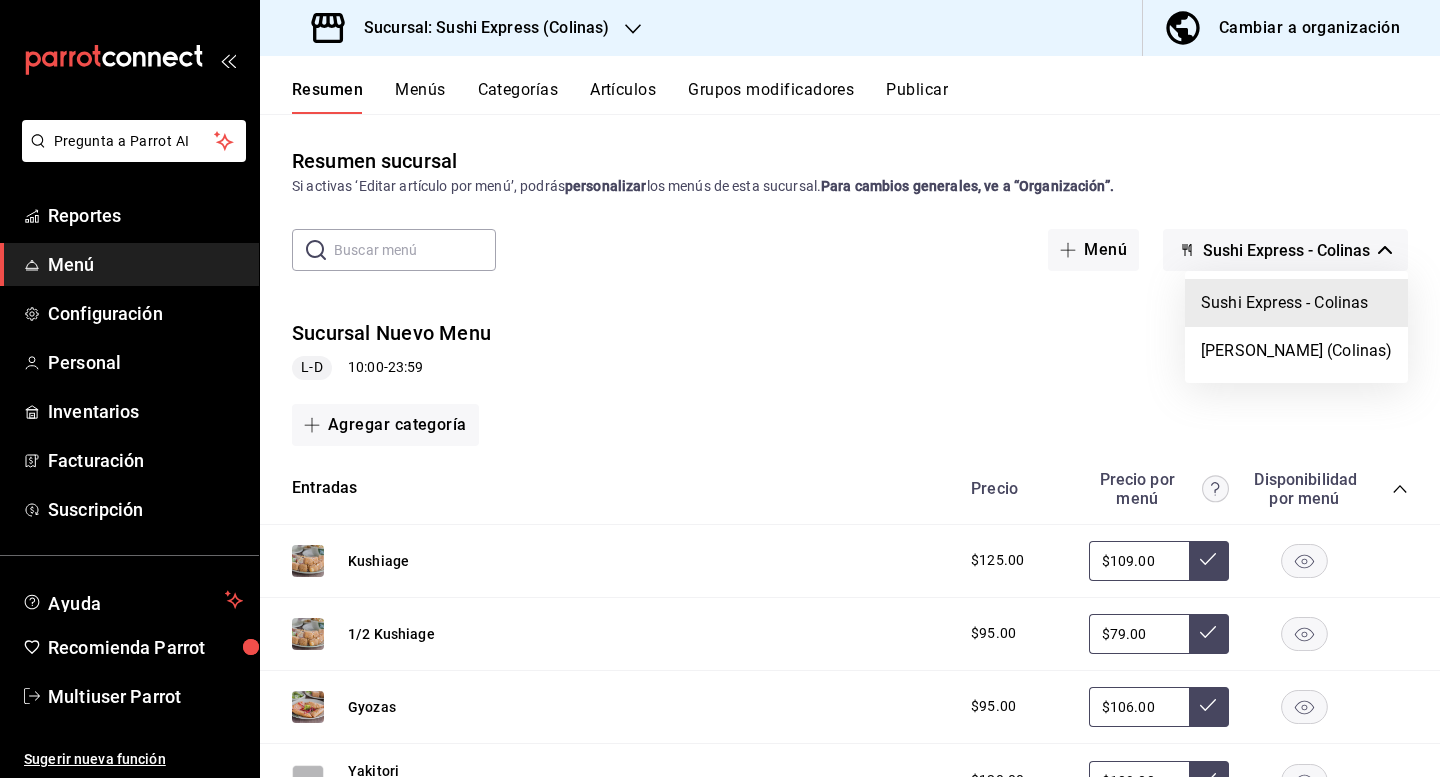 click at bounding box center [720, 389] 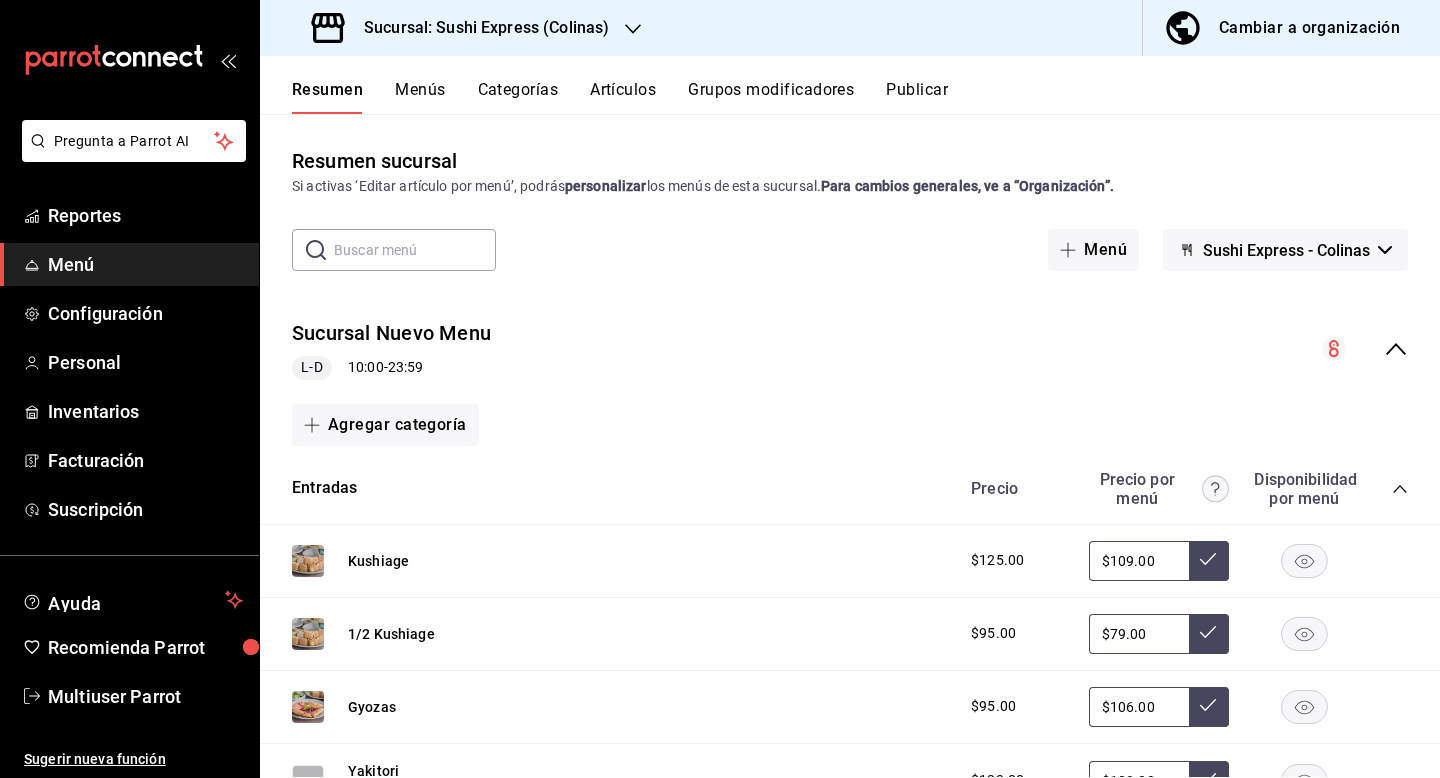 click on "Sushi Express - Colinas" at bounding box center (1285, 250) 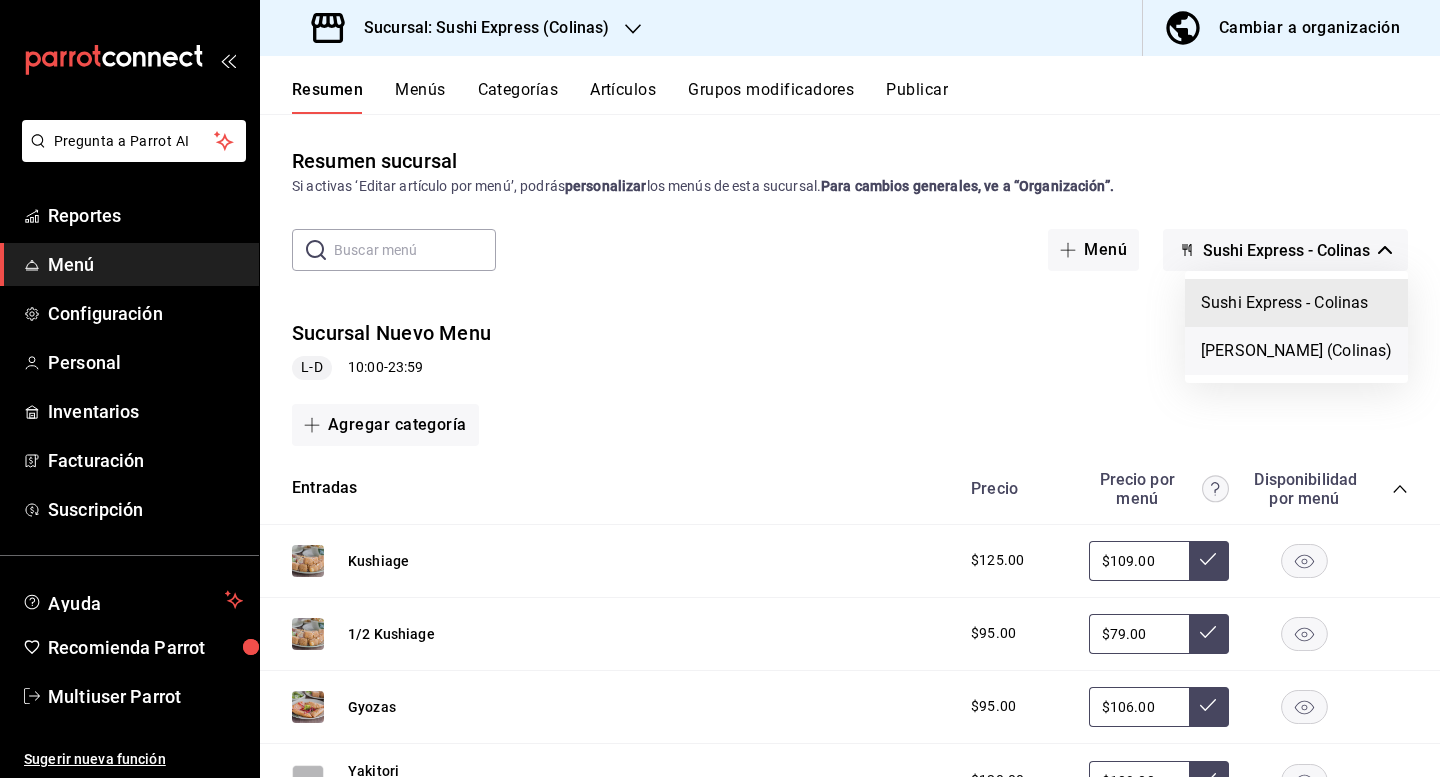 click on "Poki Poke (Colinas)" at bounding box center (1296, 351) 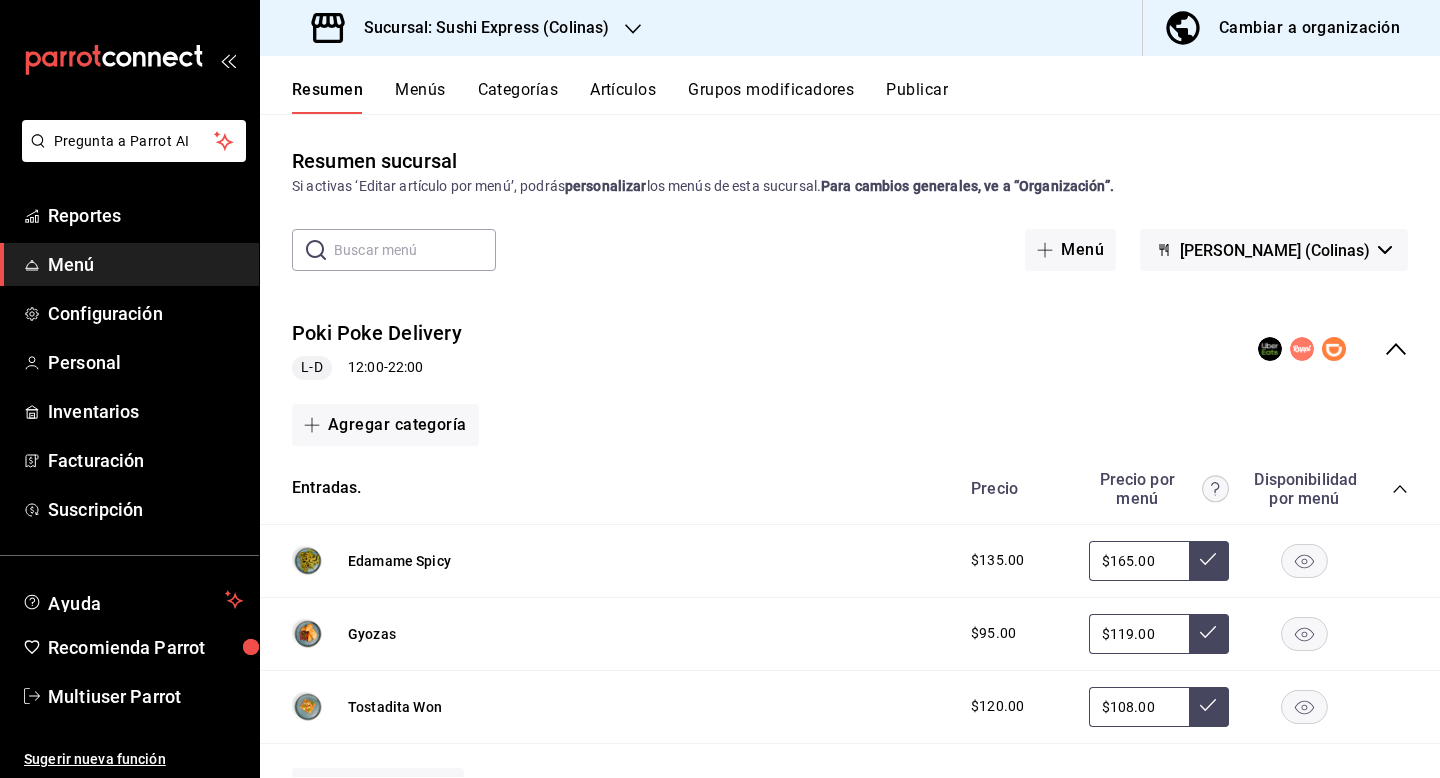 click on "Sucursal: Sushi Express (Colinas)" at bounding box center (478, 28) 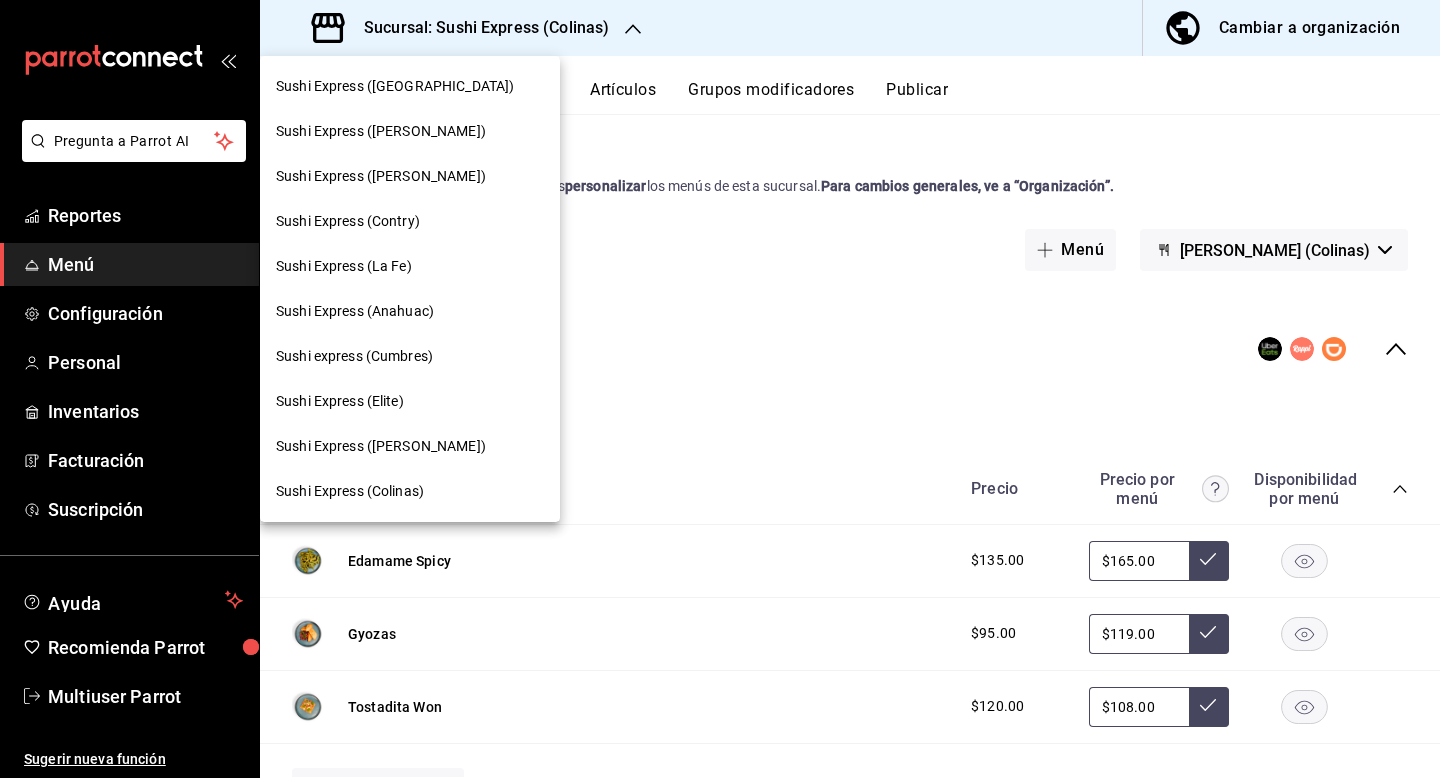 click on "Sushi Express (Concordia)" at bounding box center (410, 86) 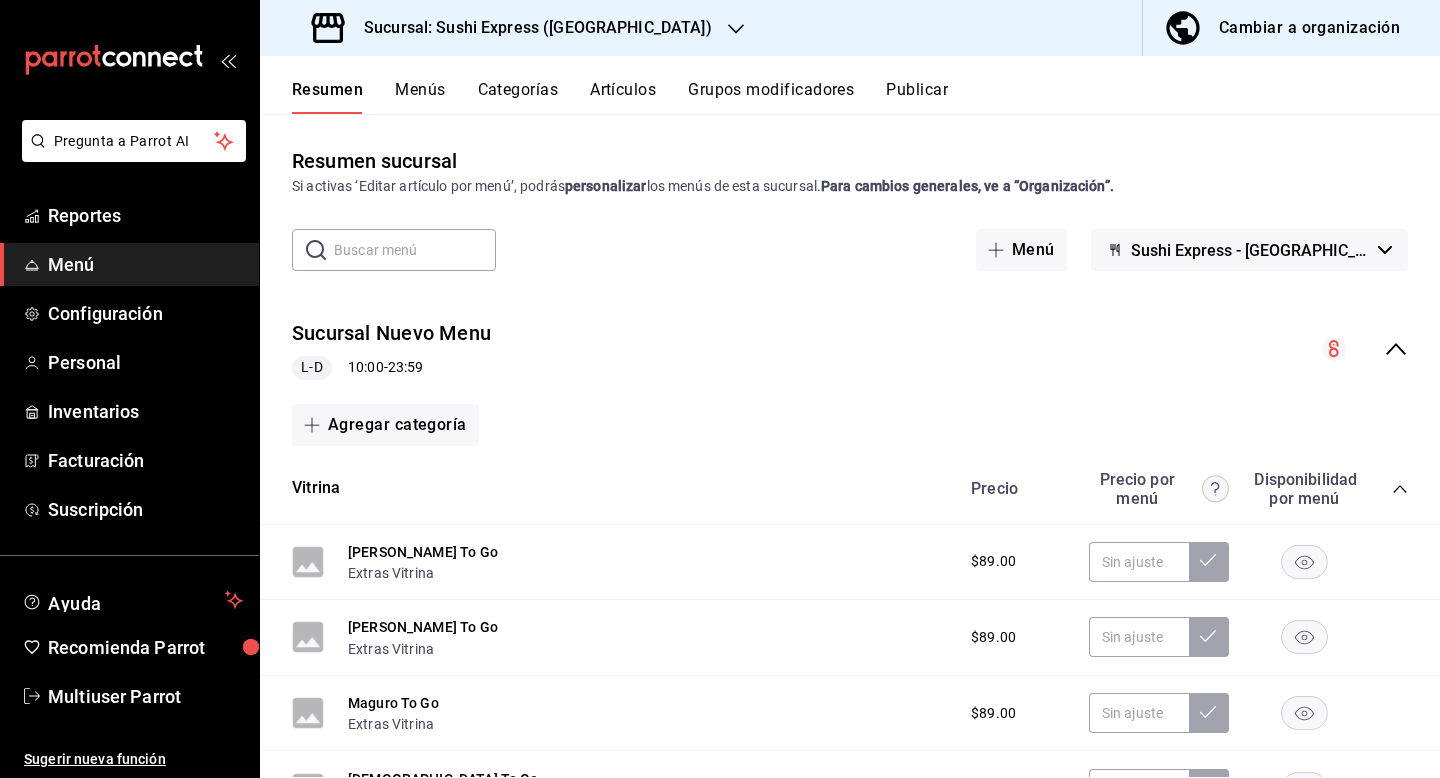 click on "Sushi Express - Concordia" at bounding box center (1250, 250) 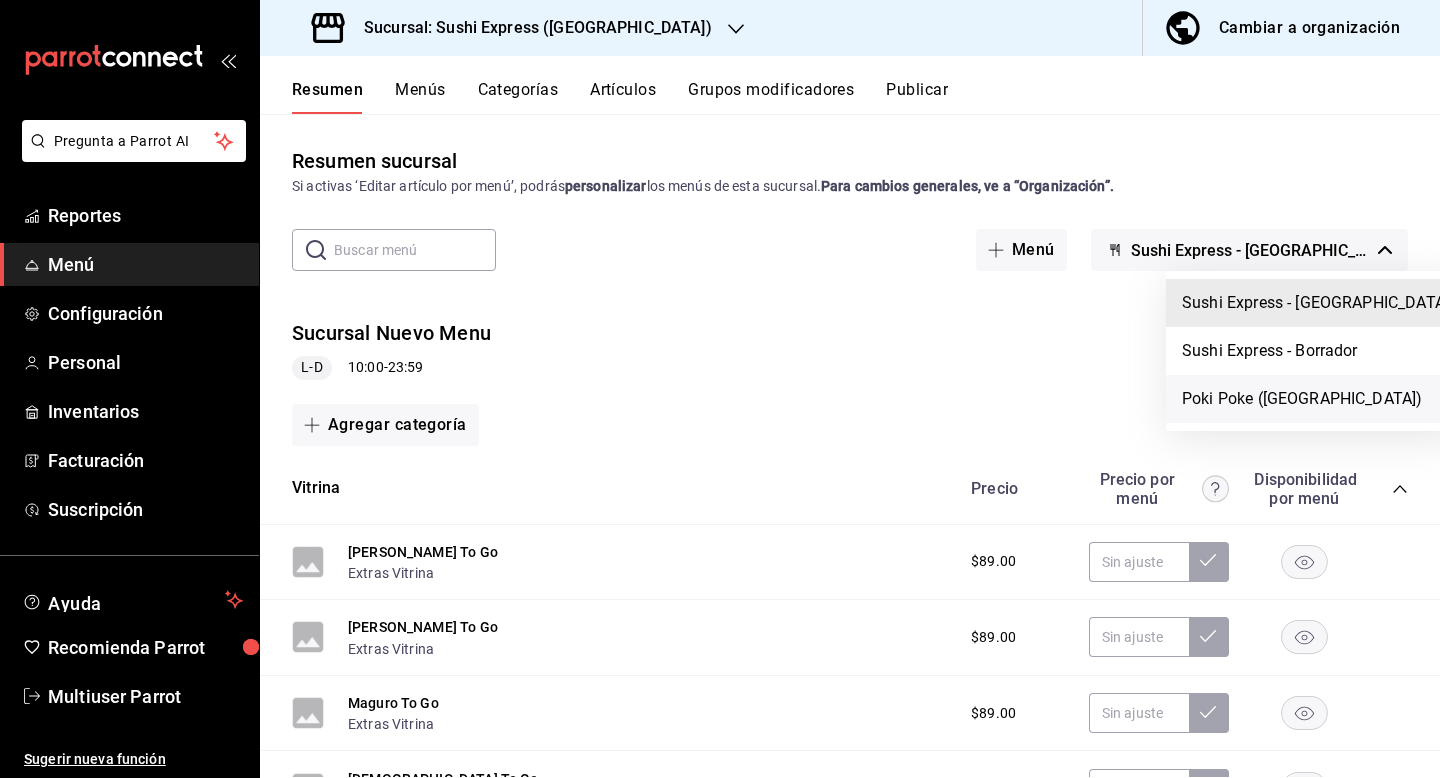 click on "Poki Poke (Concordia)" at bounding box center [1315, 399] 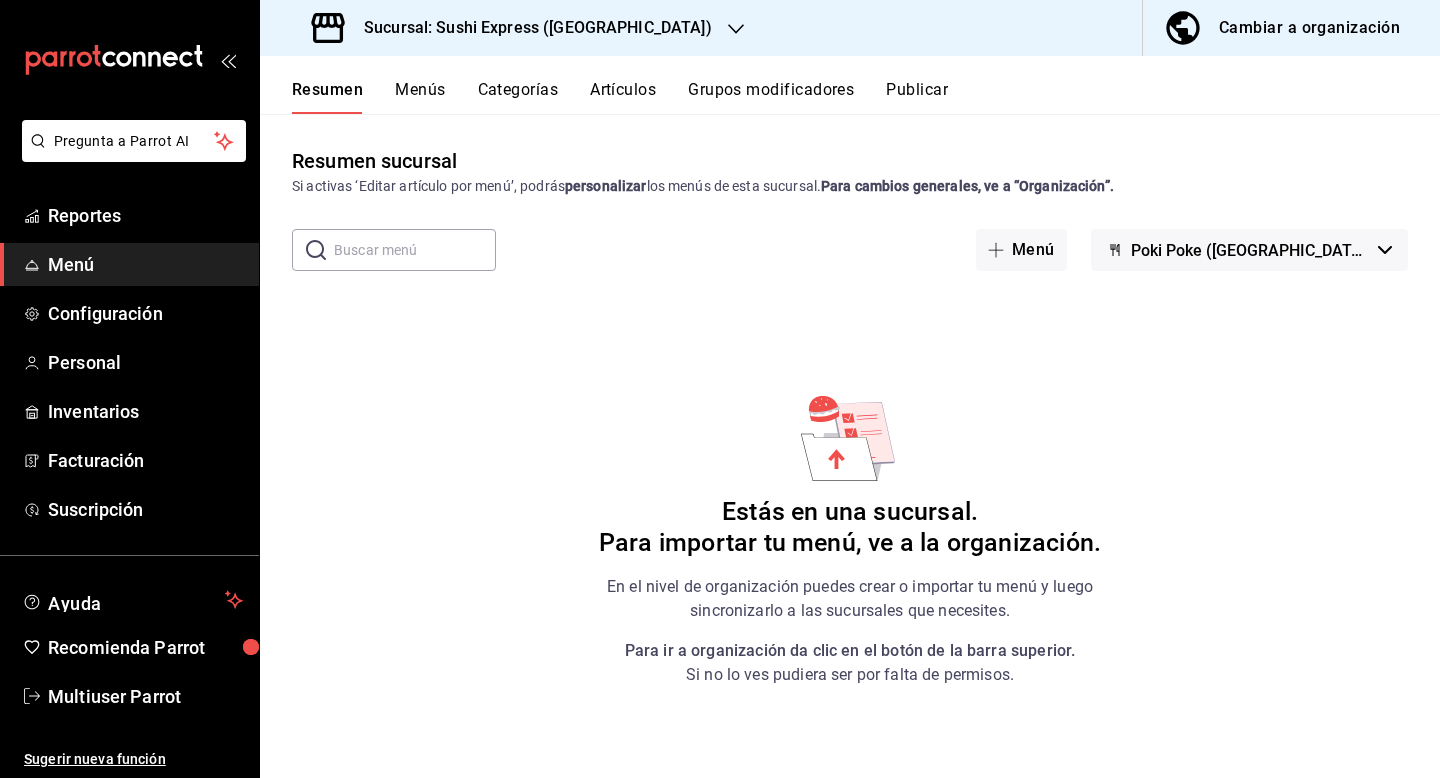 click on "Cambiar a organización" at bounding box center [1283, 28] 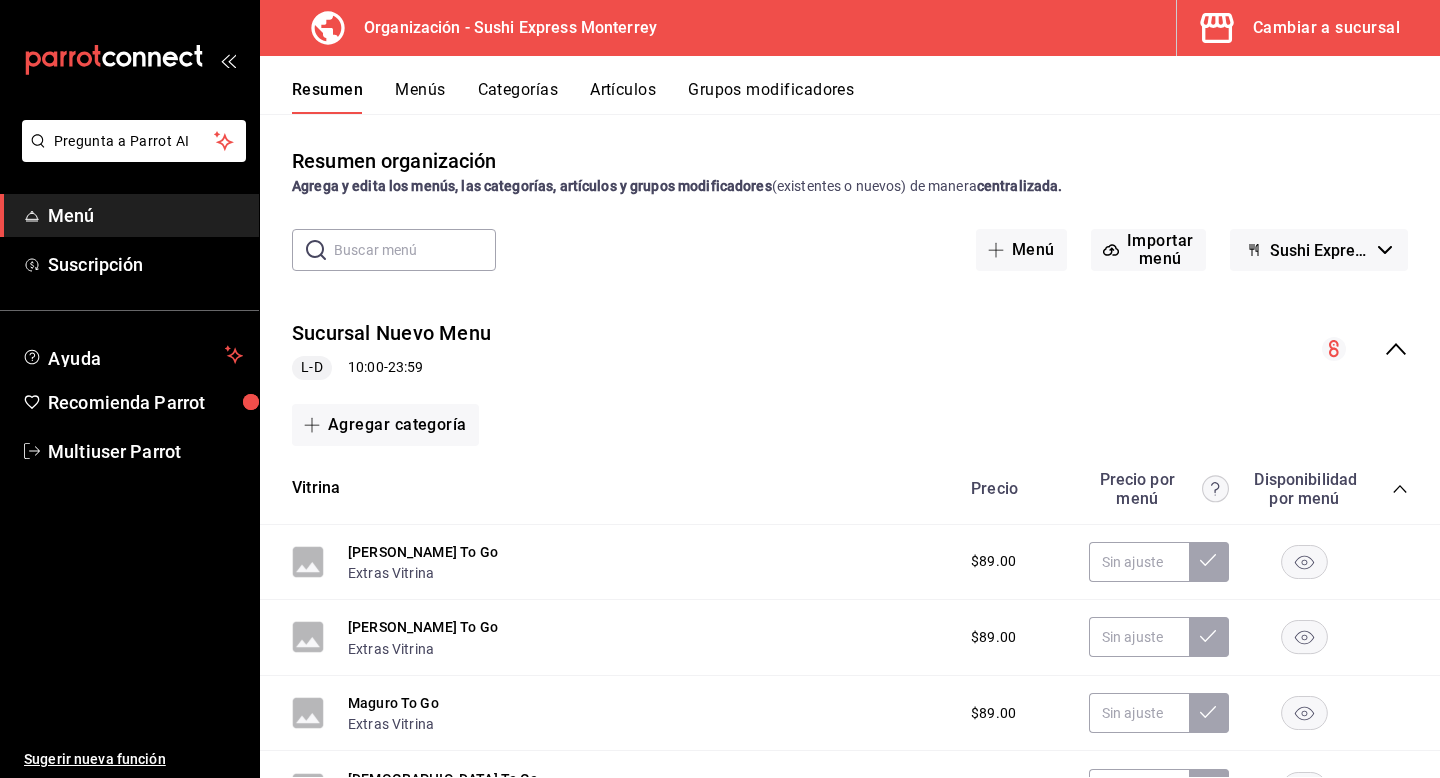 click 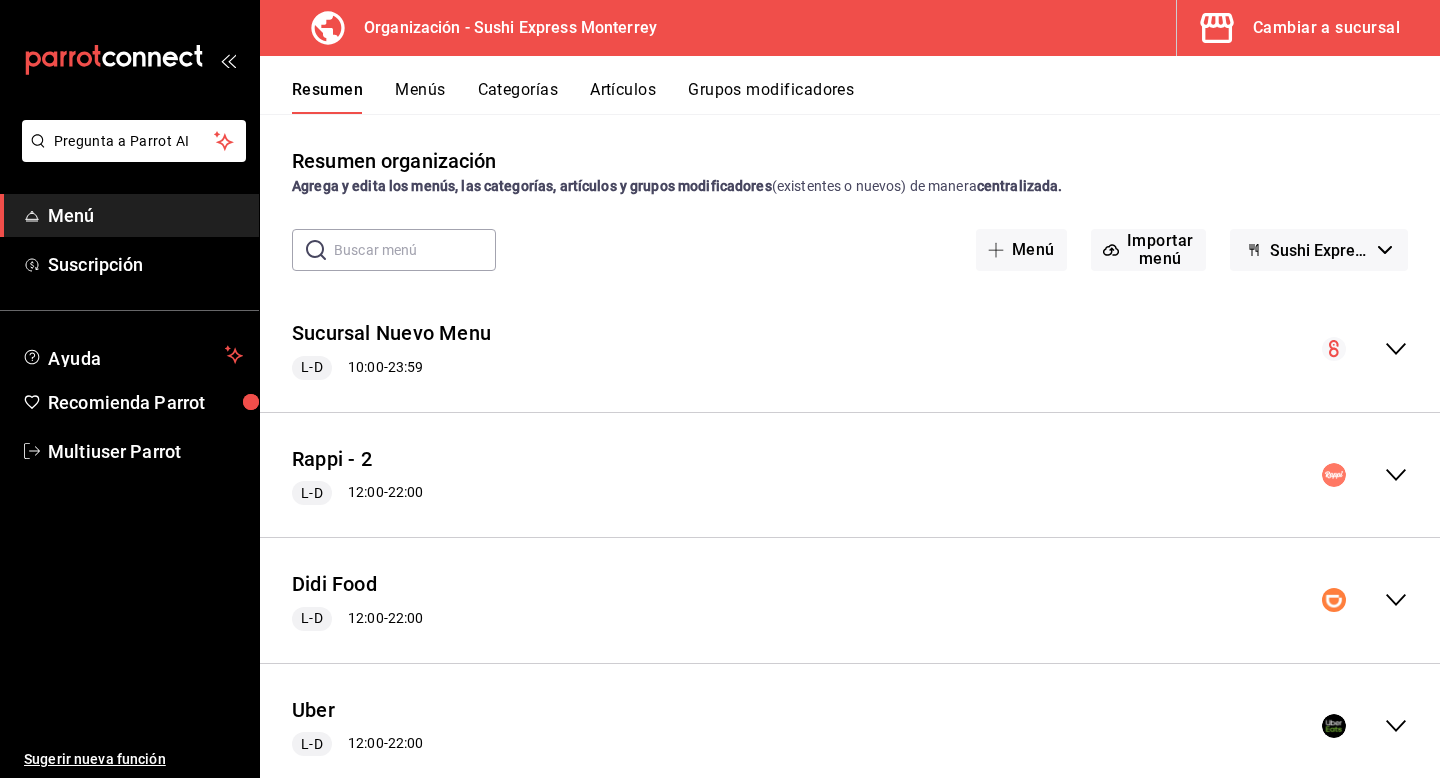 click on "Sushi Express Mty- Borrador" at bounding box center (1320, 250) 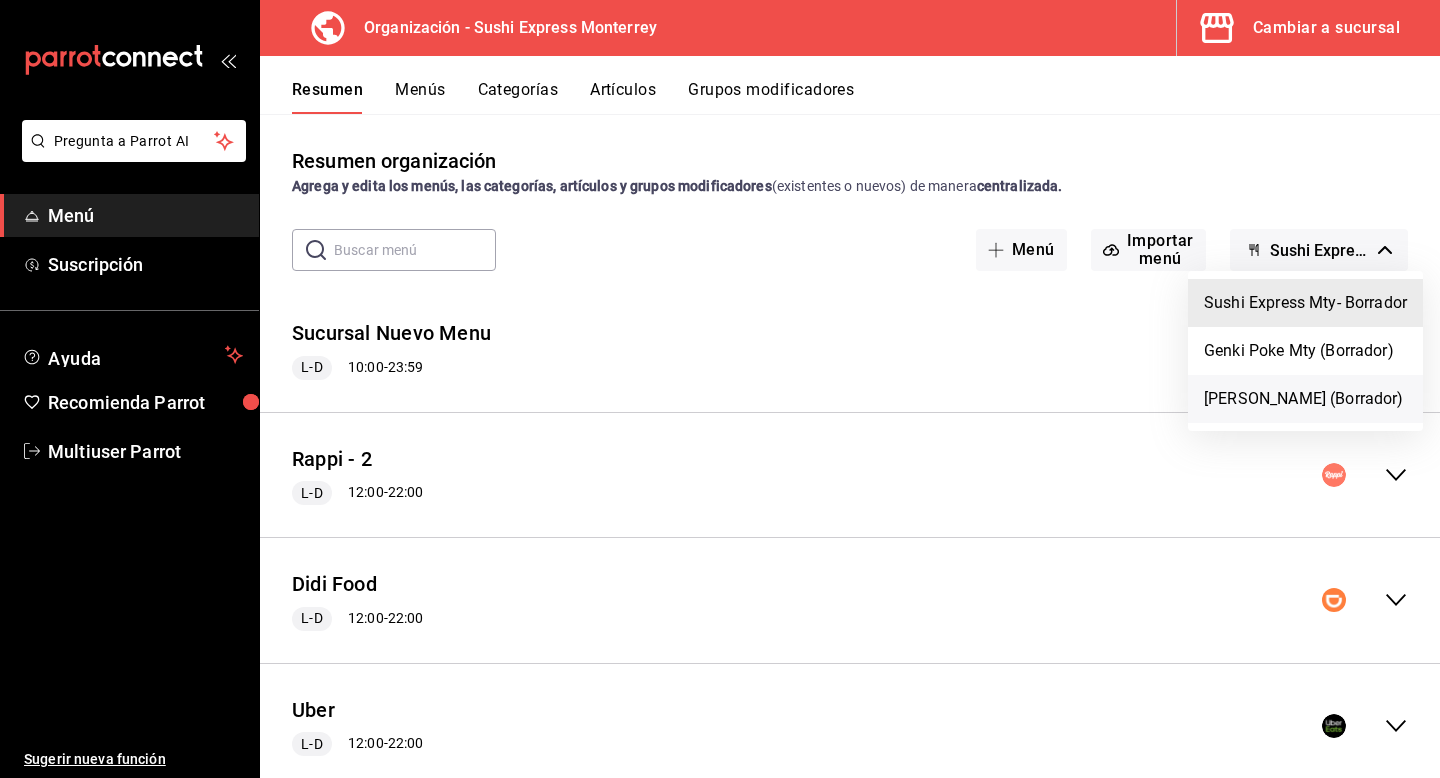 click on "Poki Poke (Borrador)" at bounding box center [1305, 399] 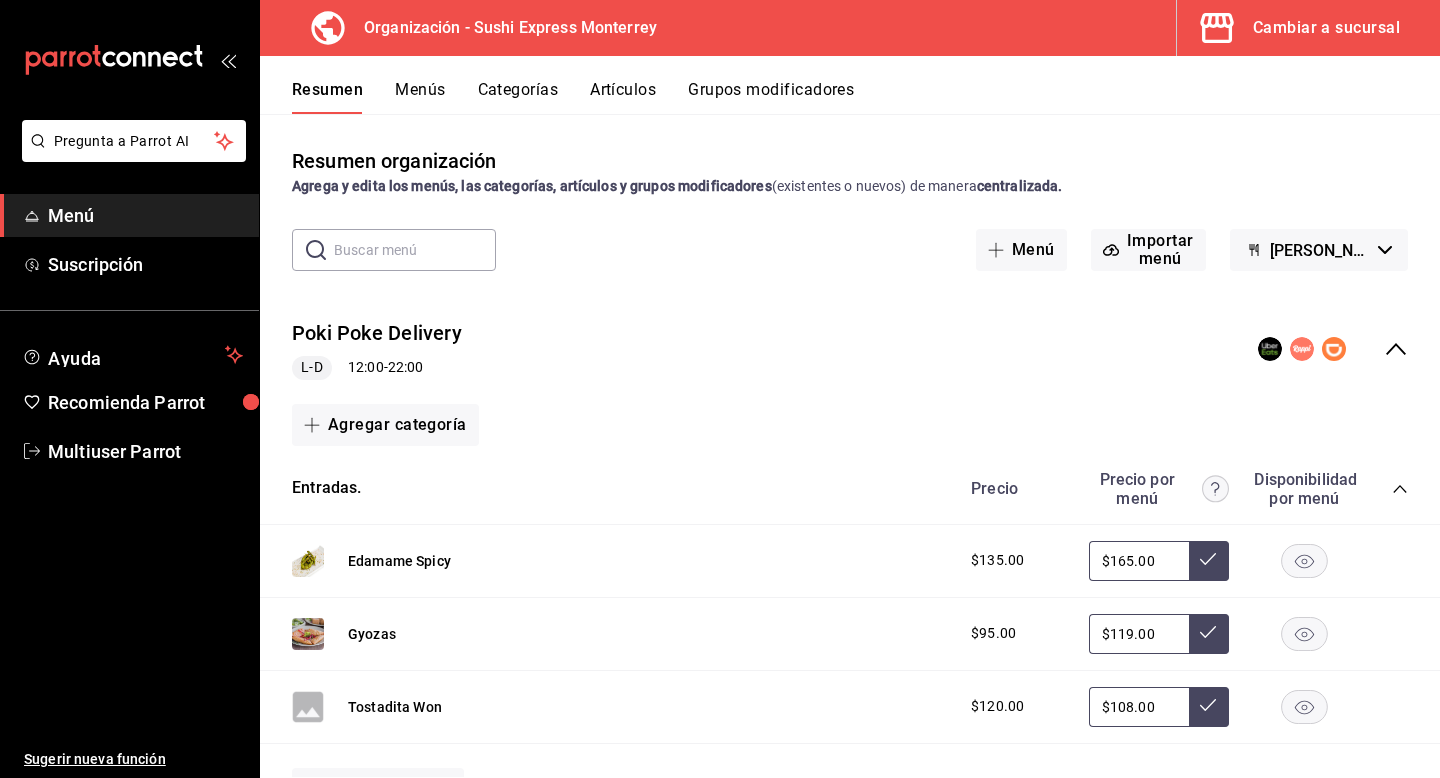 click 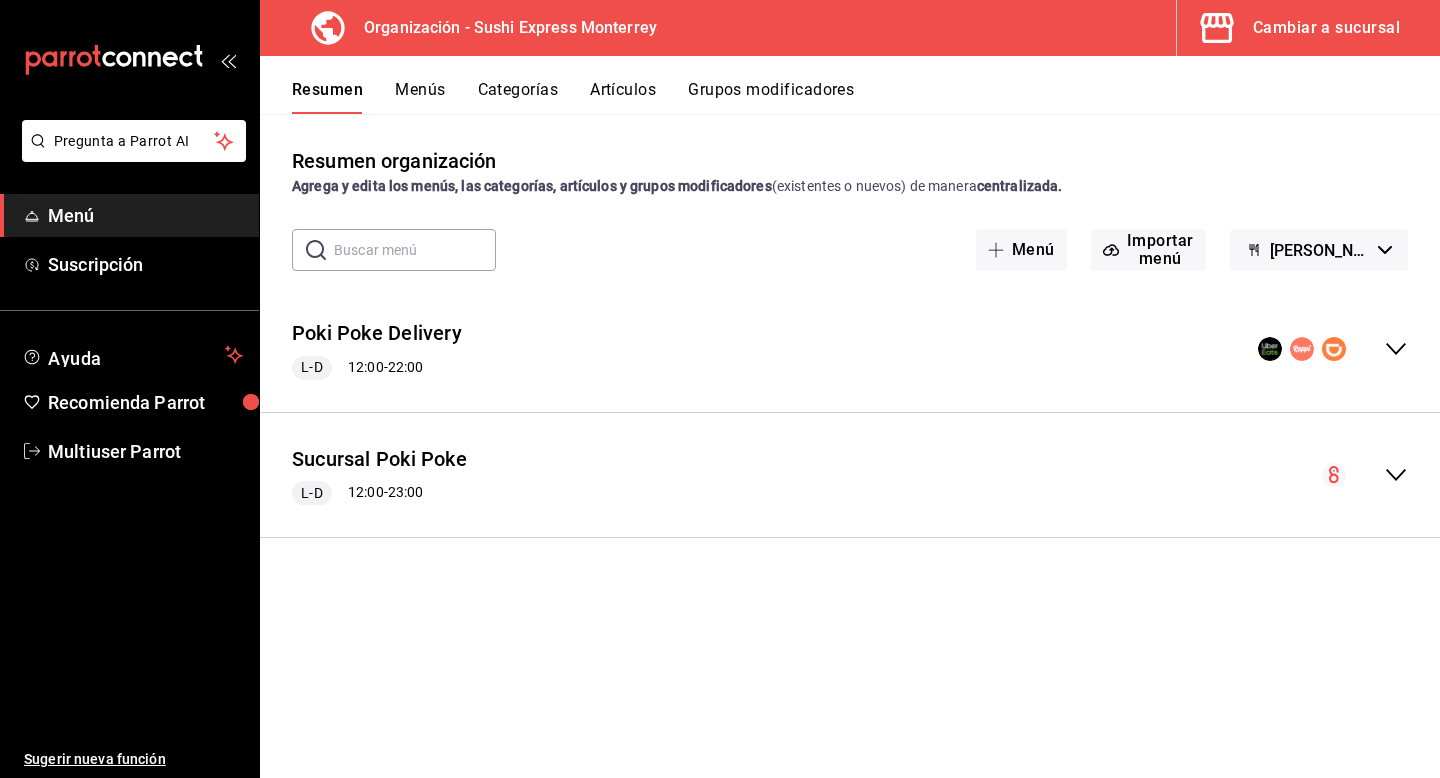 click on "Menús" at bounding box center [420, 97] 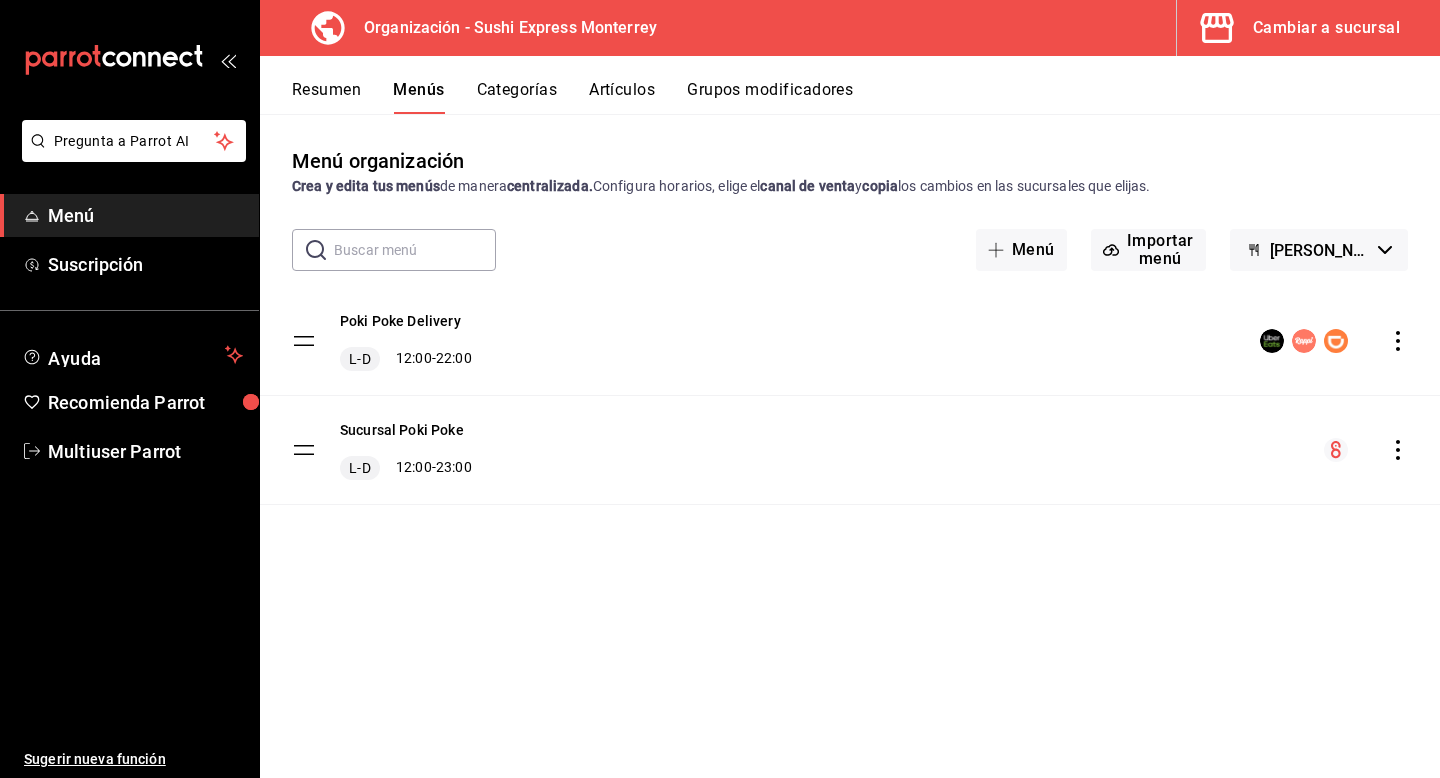 click 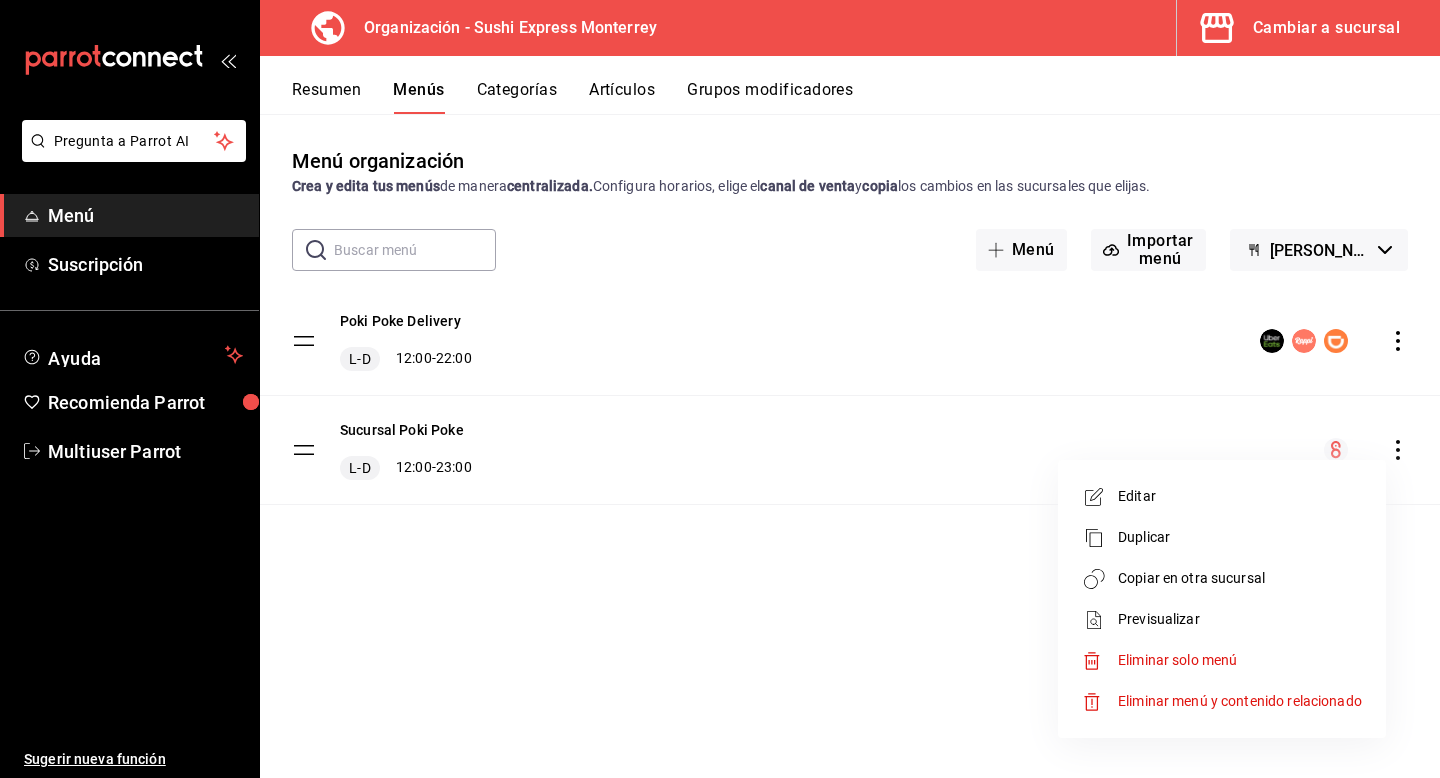 click on "Copiar en otra sucursal" at bounding box center (1222, 578) 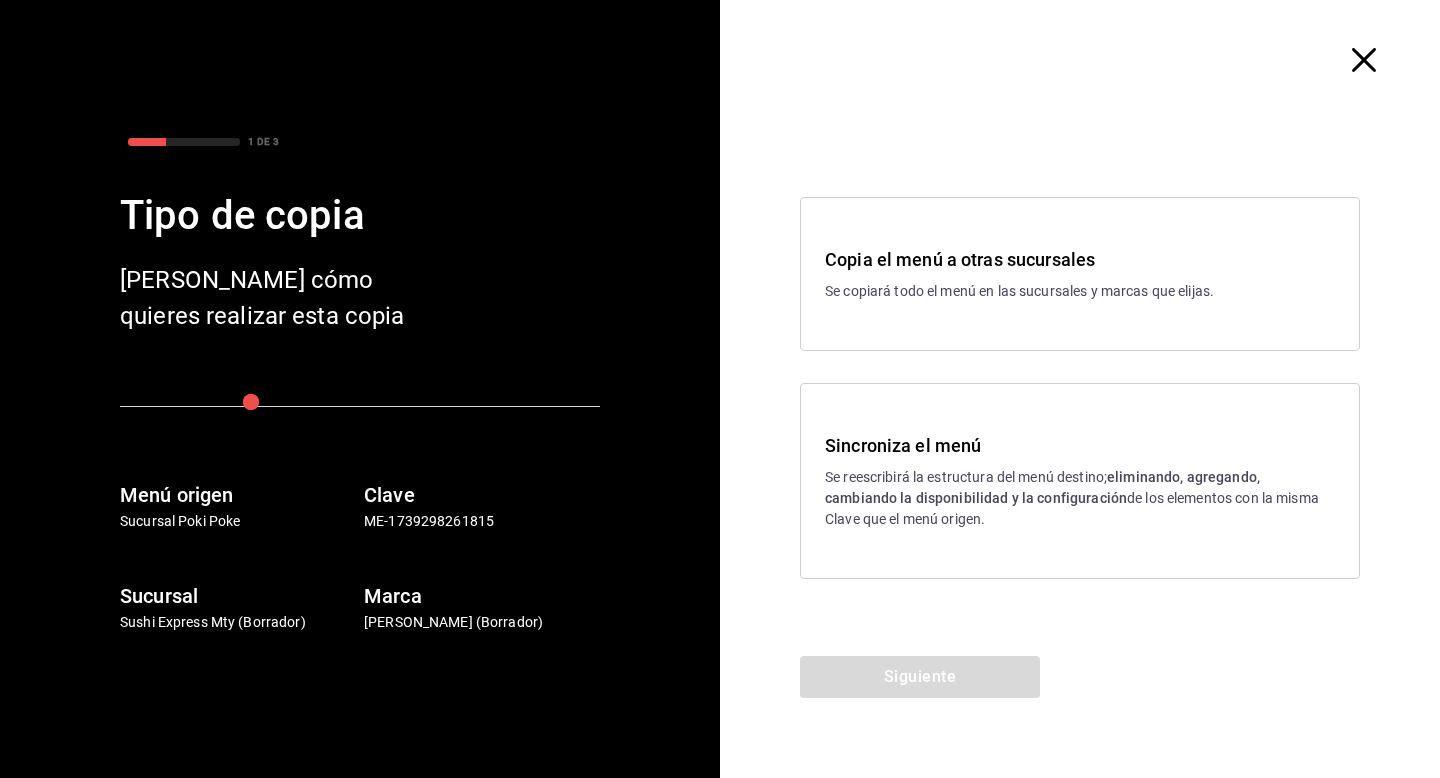 click on "Copia el menú a otras sucursales Se copiará todo el menú en las sucursales y marcas que elijas." at bounding box center [1080, 274] 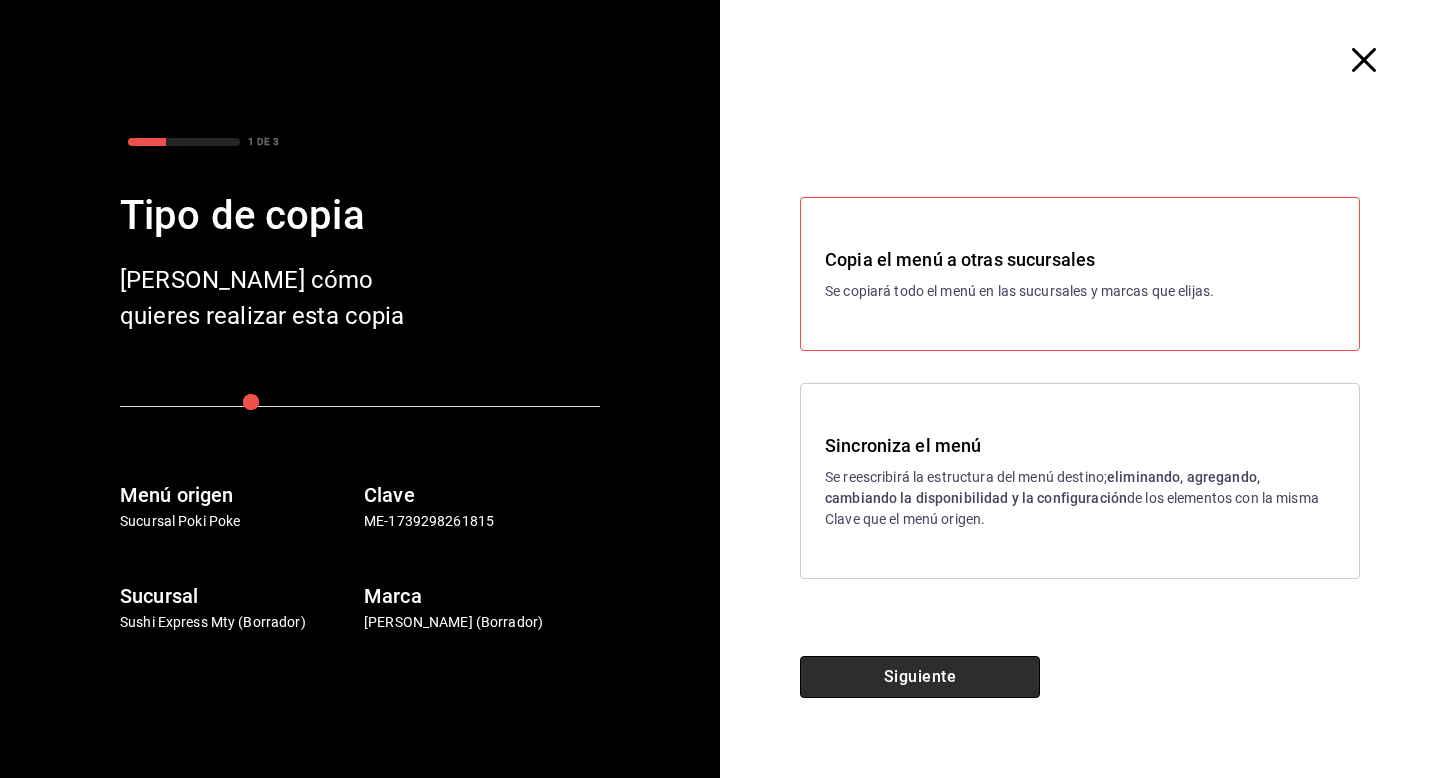 click on "Siguiente" at bounding box center [920, 677] 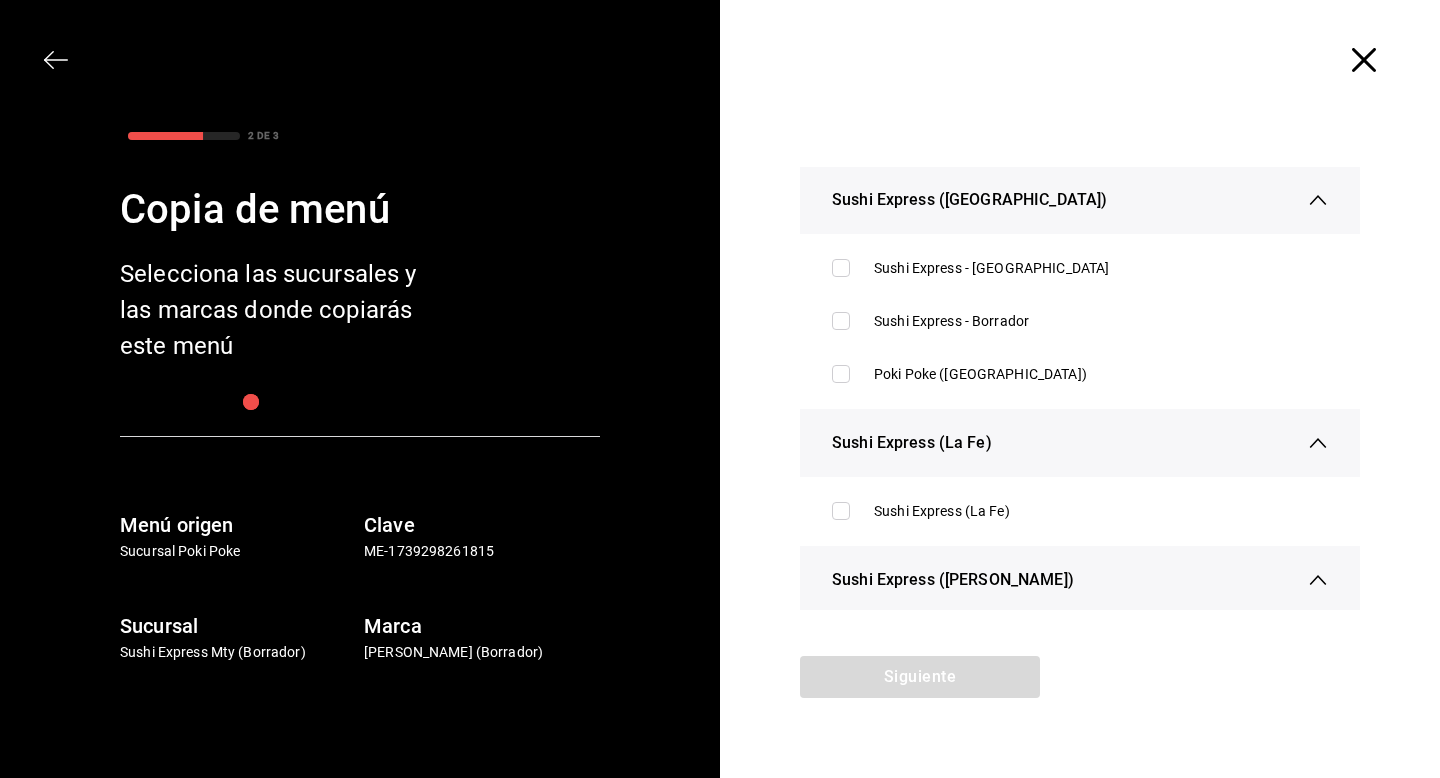 scroll, scrollTop: 660, scrollLeft: 0, axis: vertical 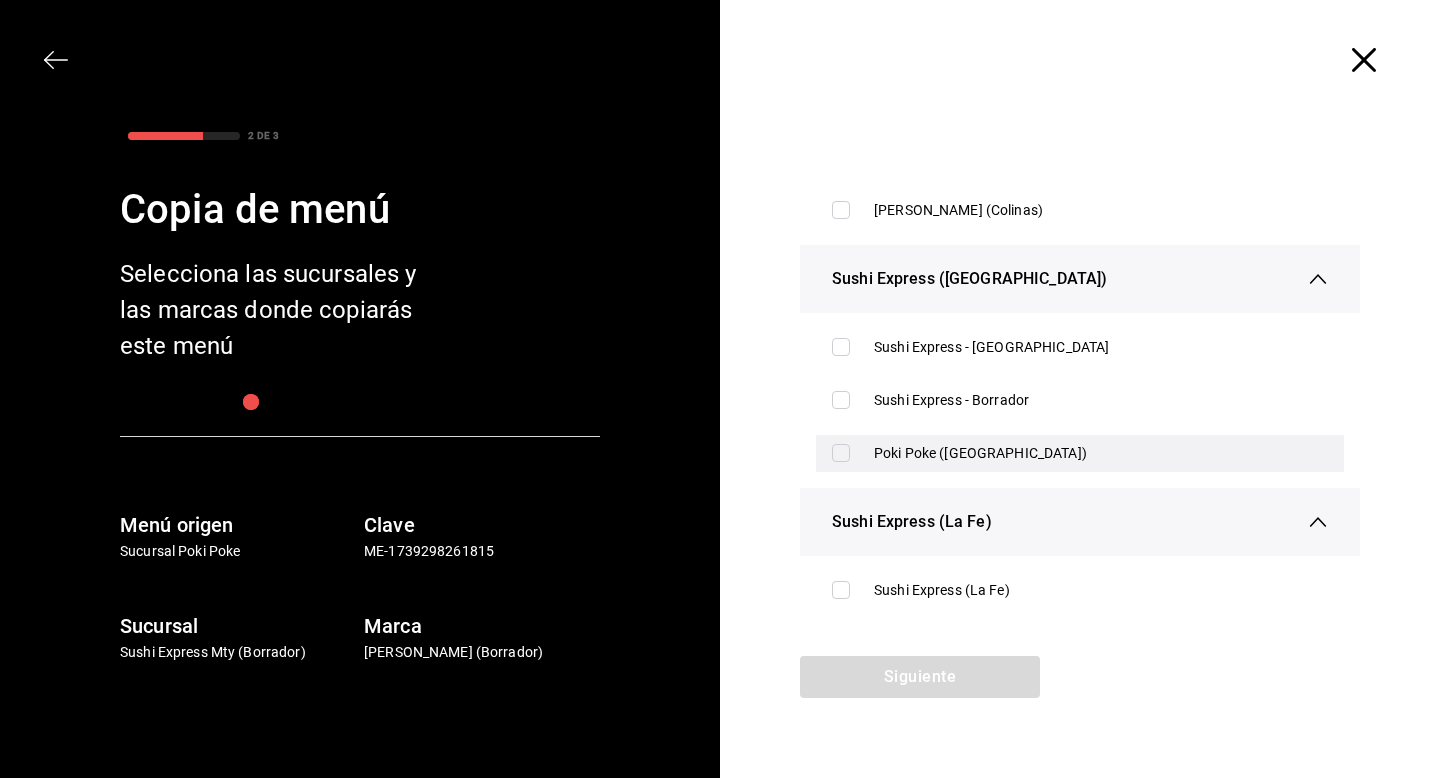 click at bounding box center [841, 453] 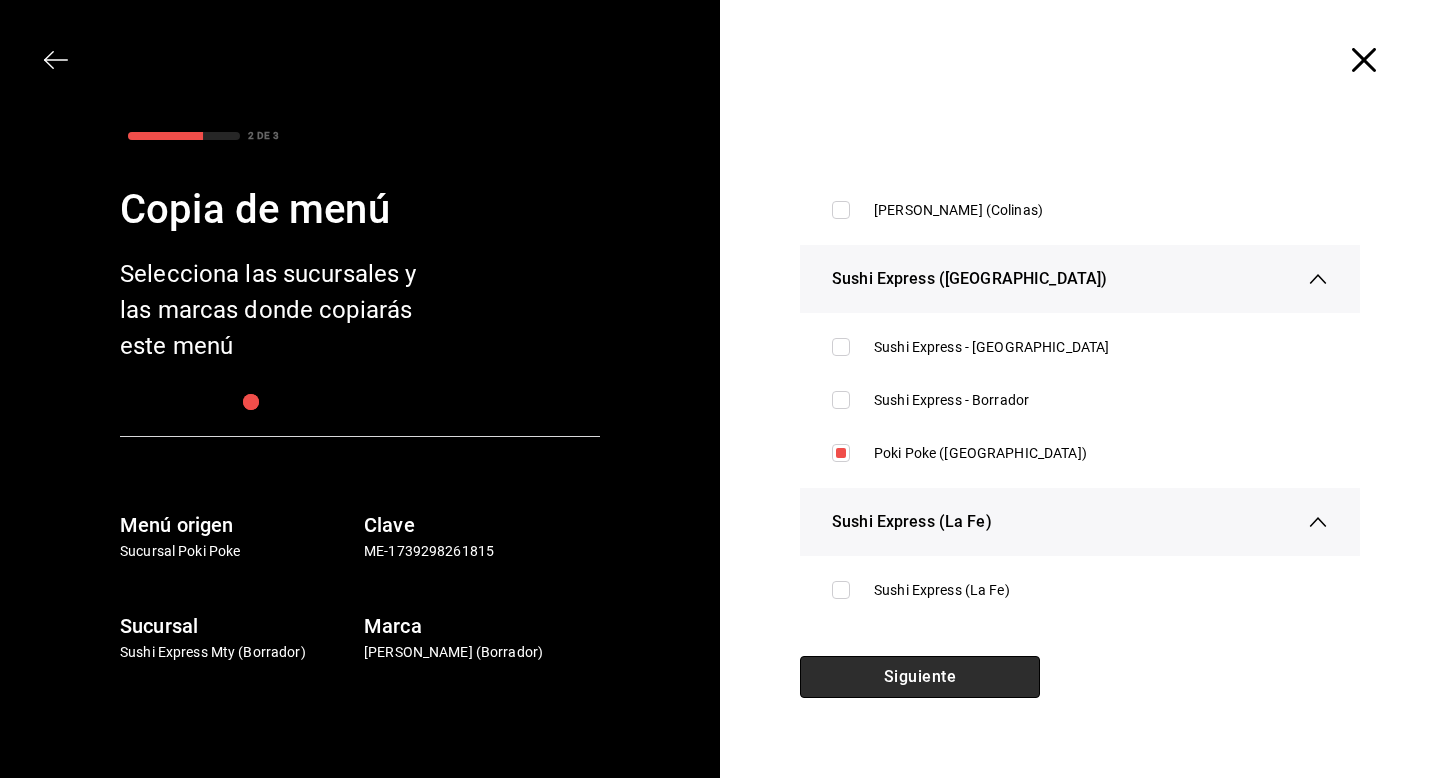 click on "Siguiente" at bounding box center [920, 677] 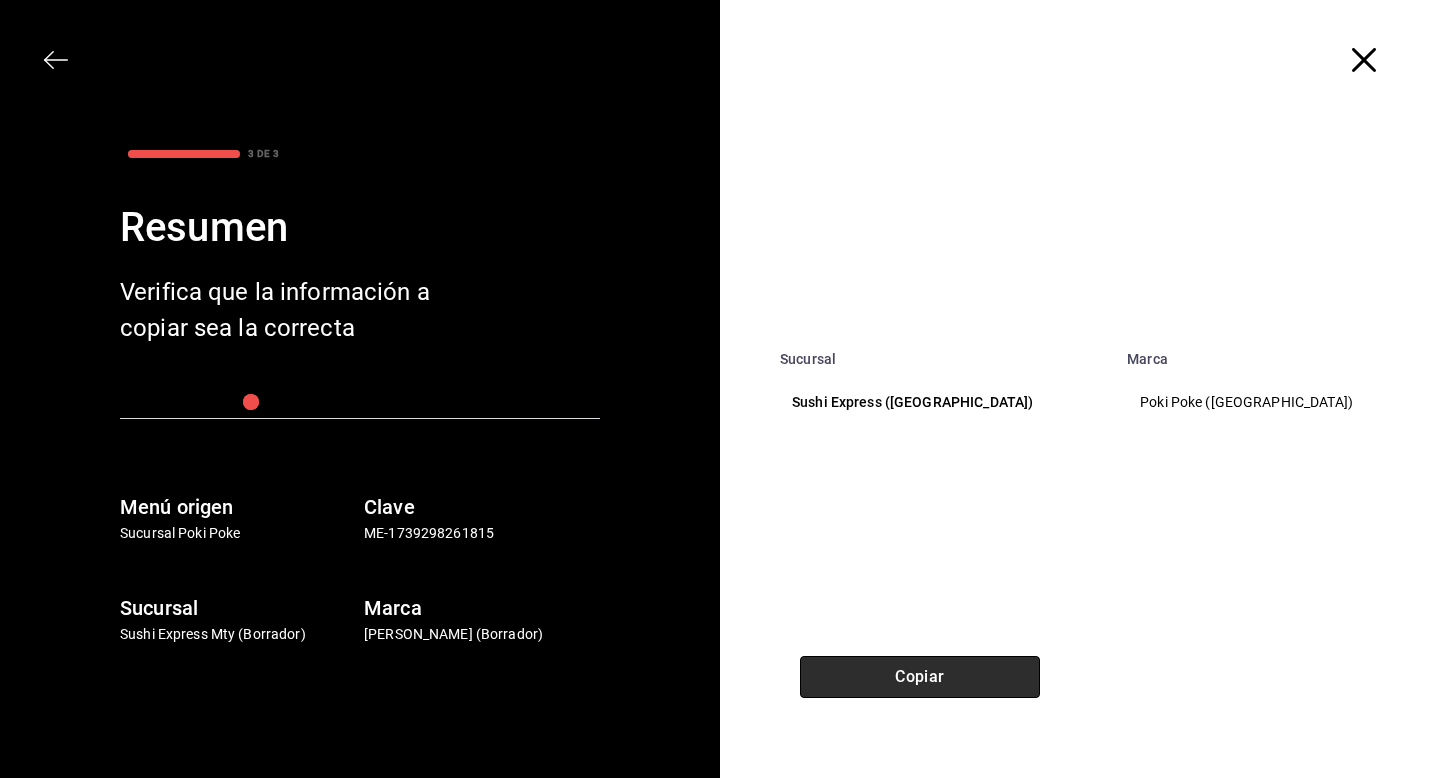 click on "Copiar" at bounding box center (920, 677) 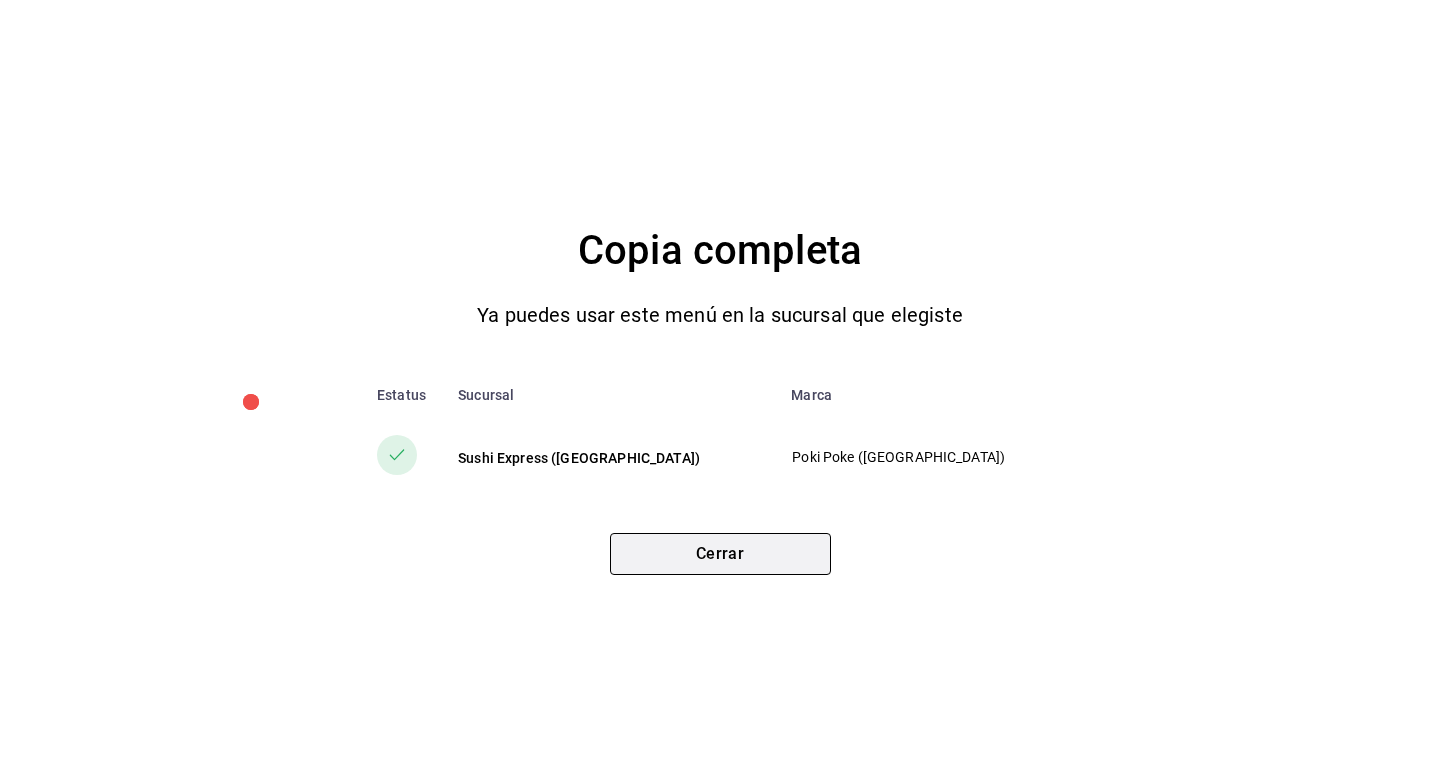 click on "Cerrar" at bounding box center (720, 554) 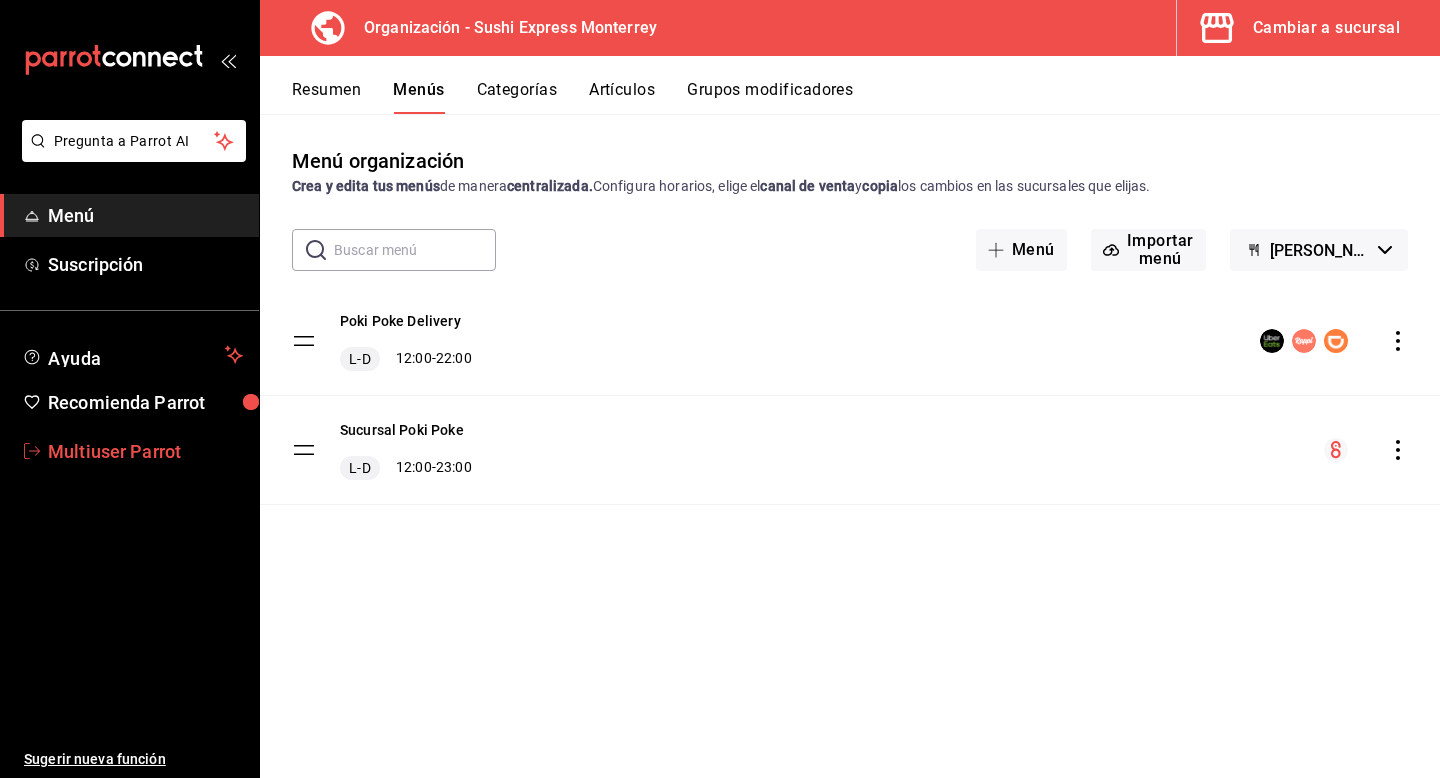 click on "Multiuser Parrot" at bounding box center (145, 451) 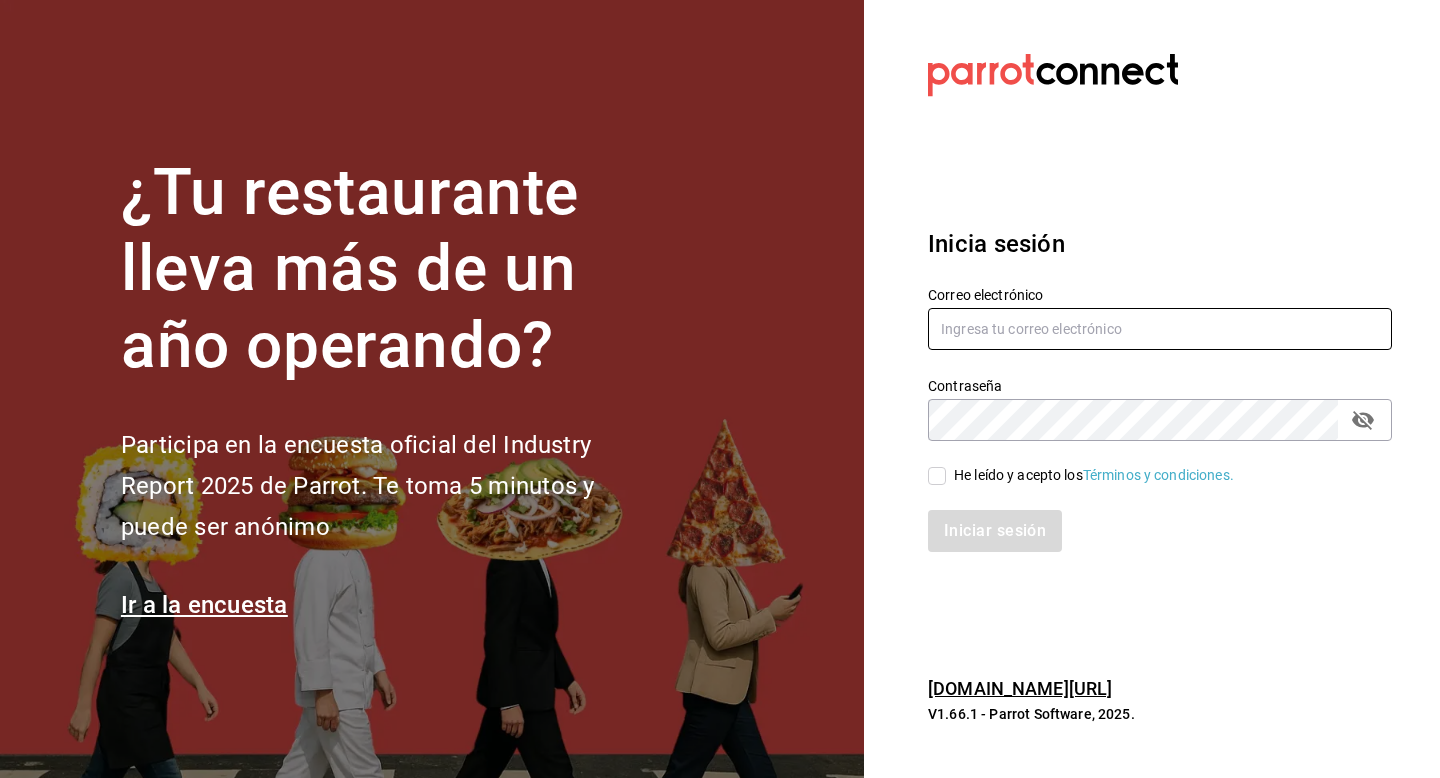 click at bounding box center (1160, 329) 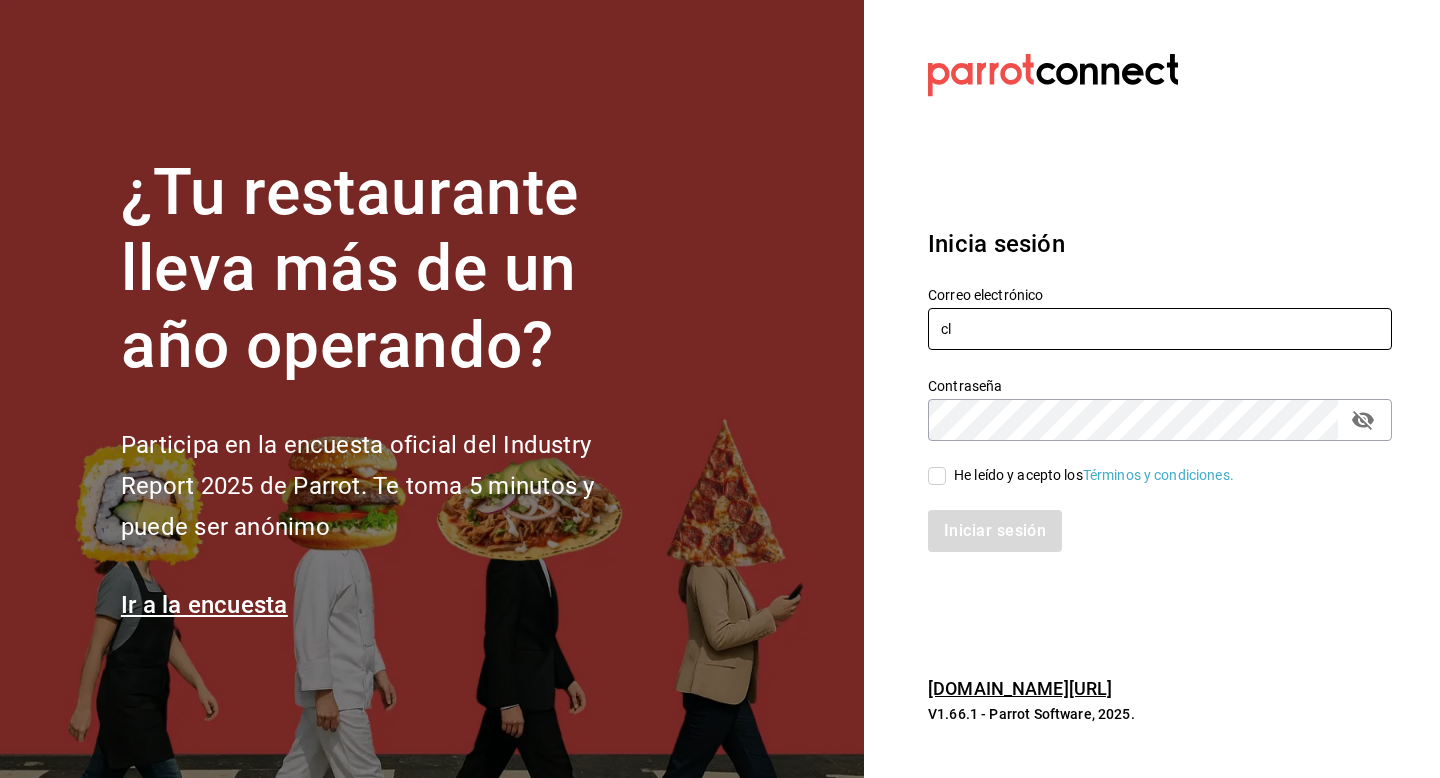 type on "c" 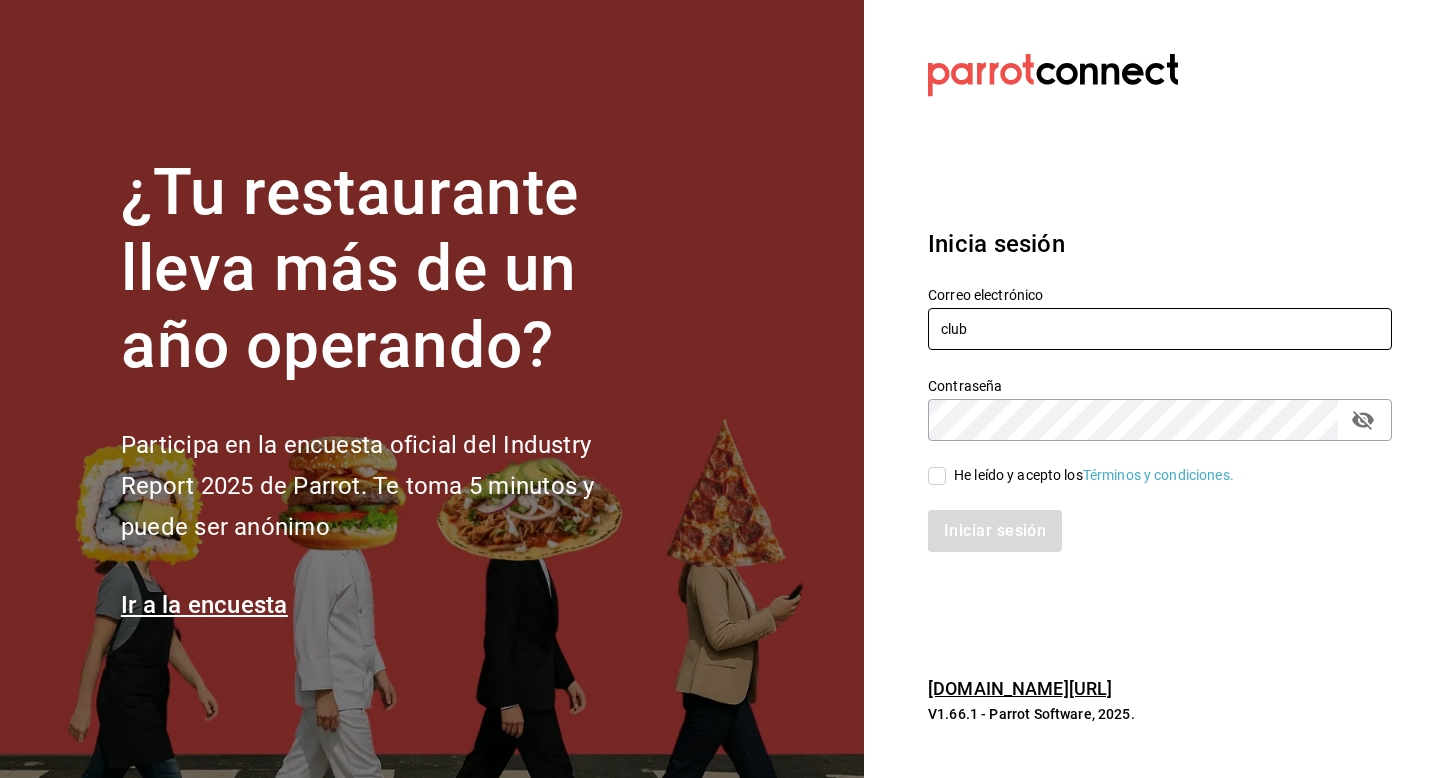 type on "[EMAIL_ADDRESS][DOMAIN_NAME]" 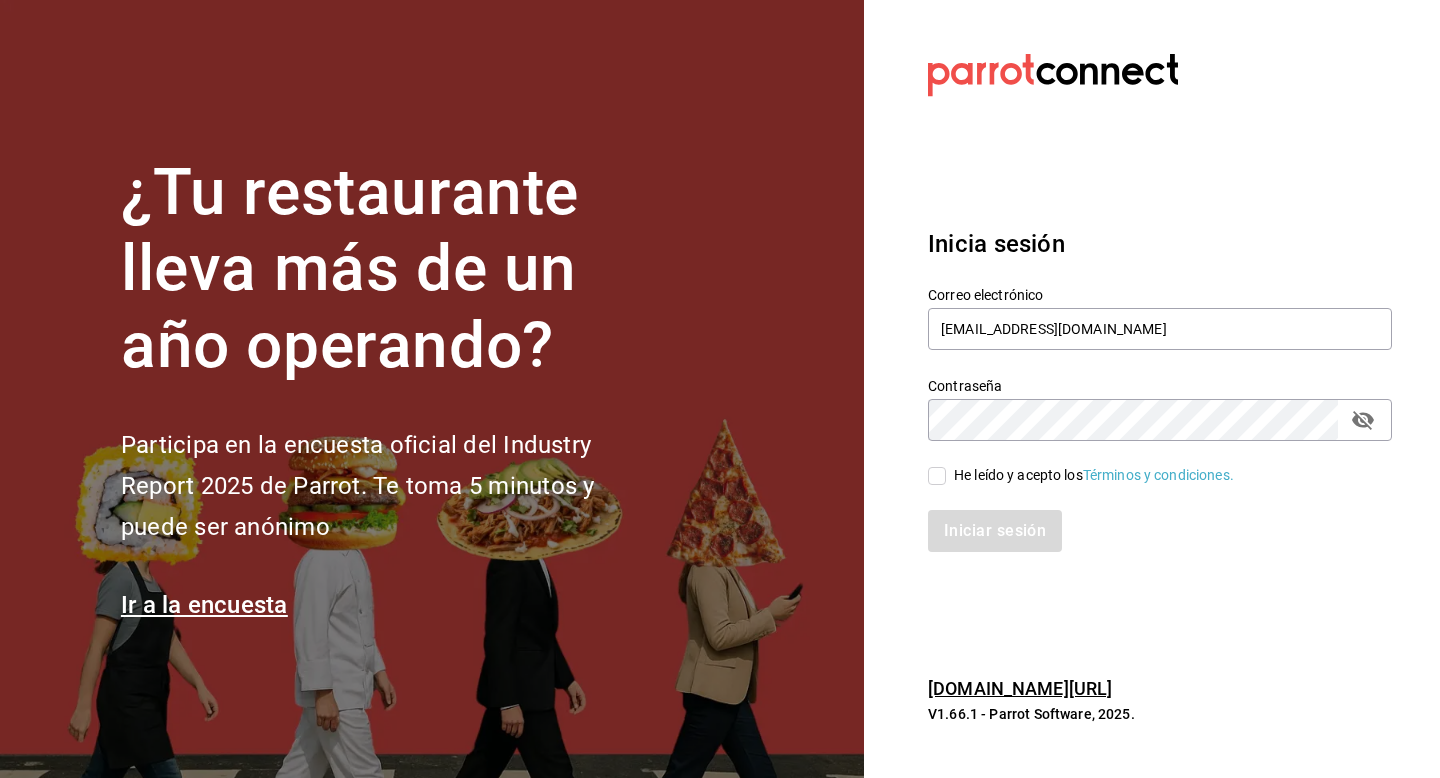 click on "He leído y acepto los  Términos y condiciones." at bounding box center (1094, 475) 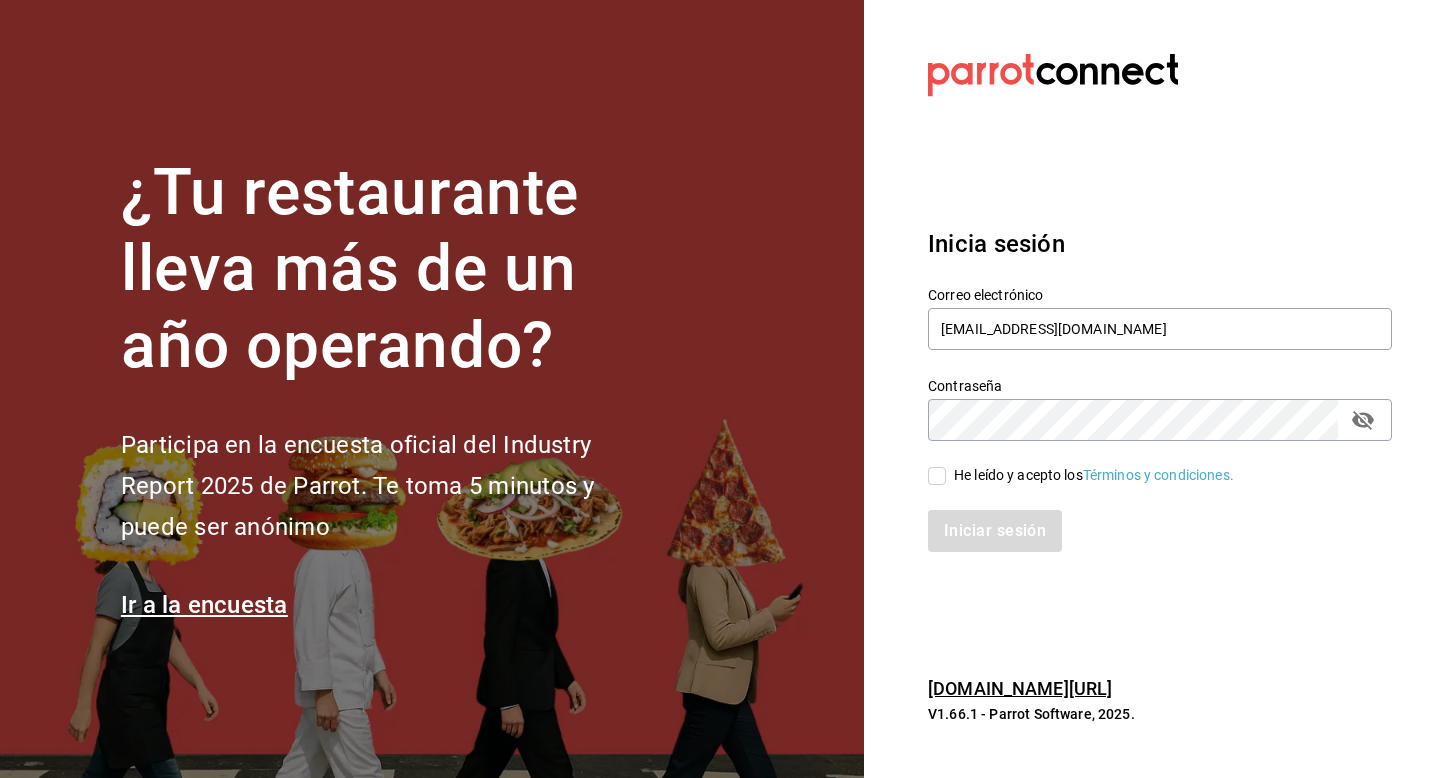 checkbox on "true" 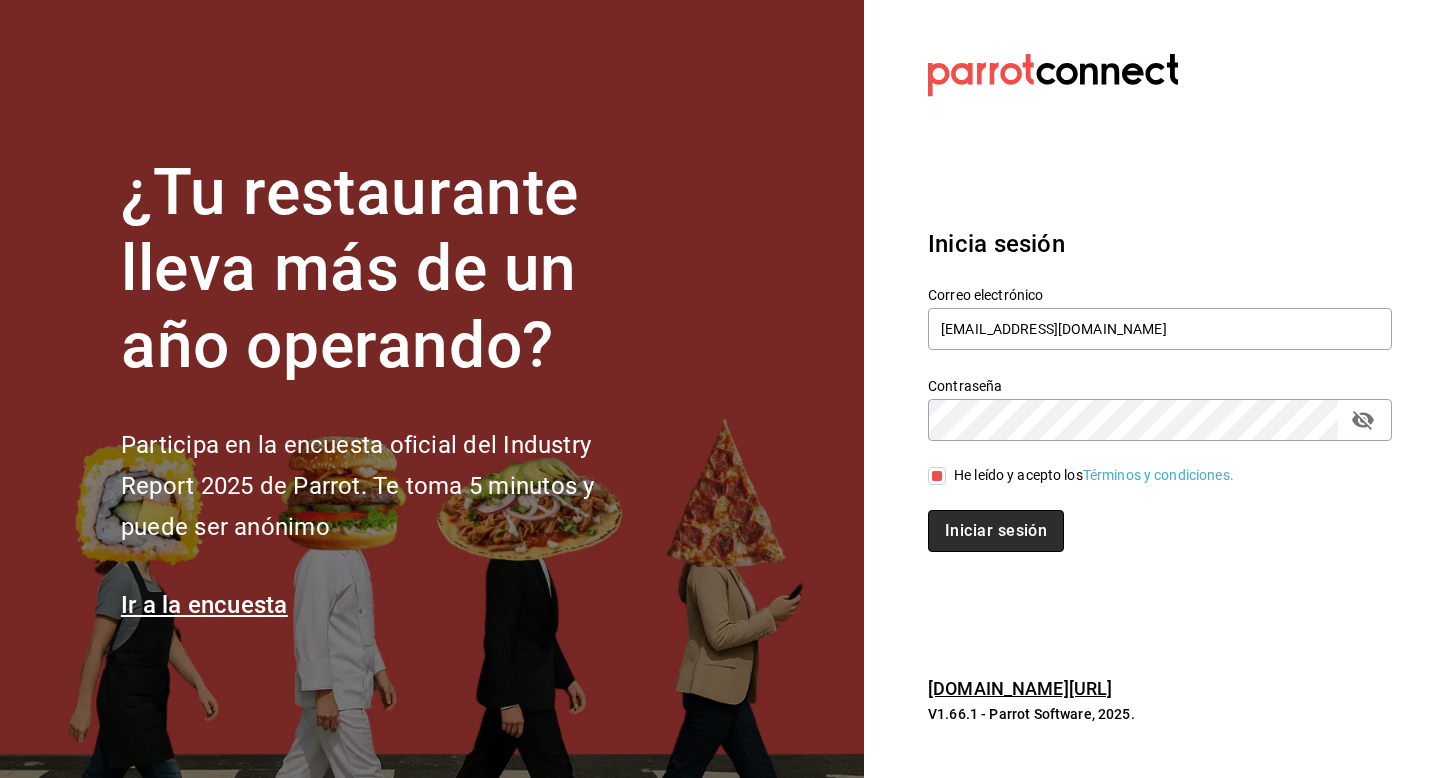 click on "Iniciar sesión" at bounding box center (996, 531) 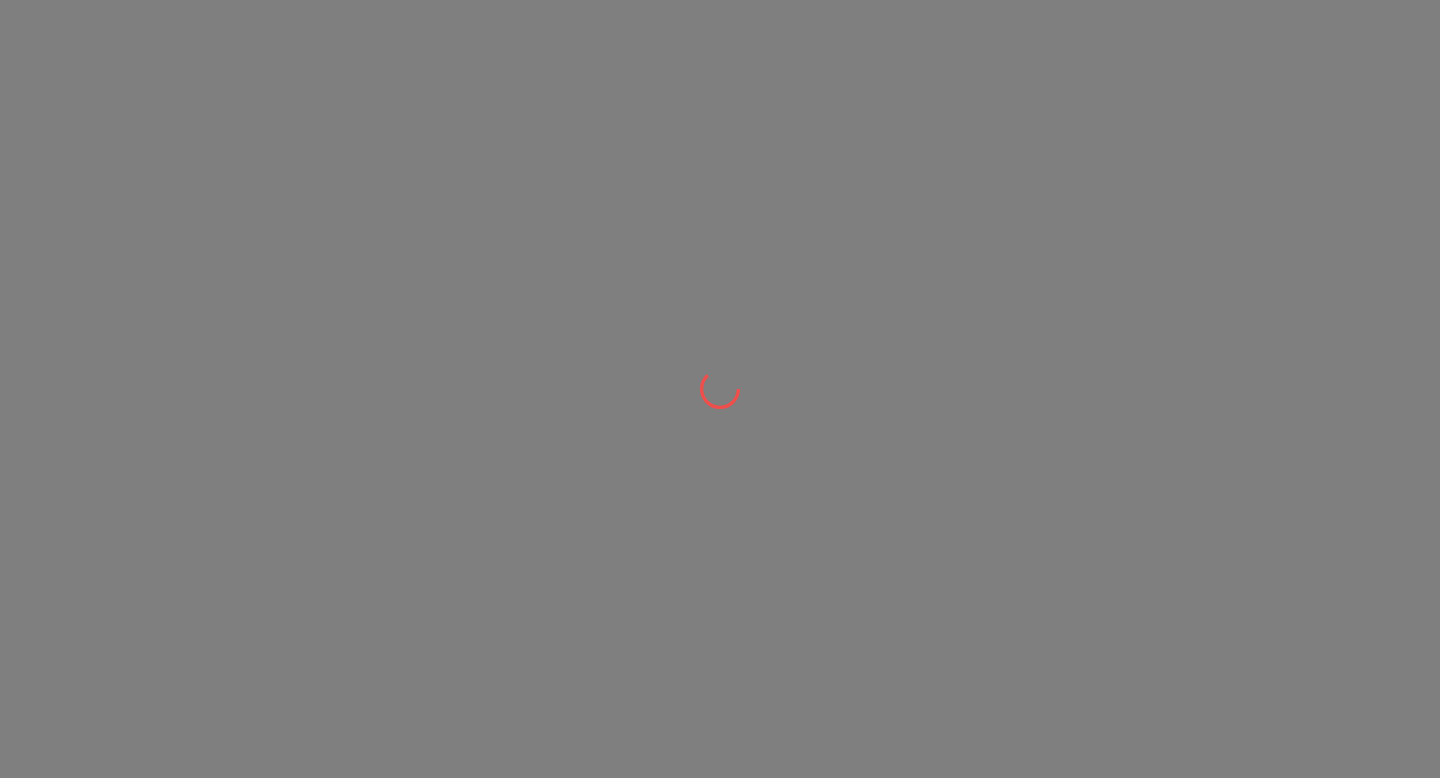scroll, scrollTop: 0, scrollLeft: 0, axis: both 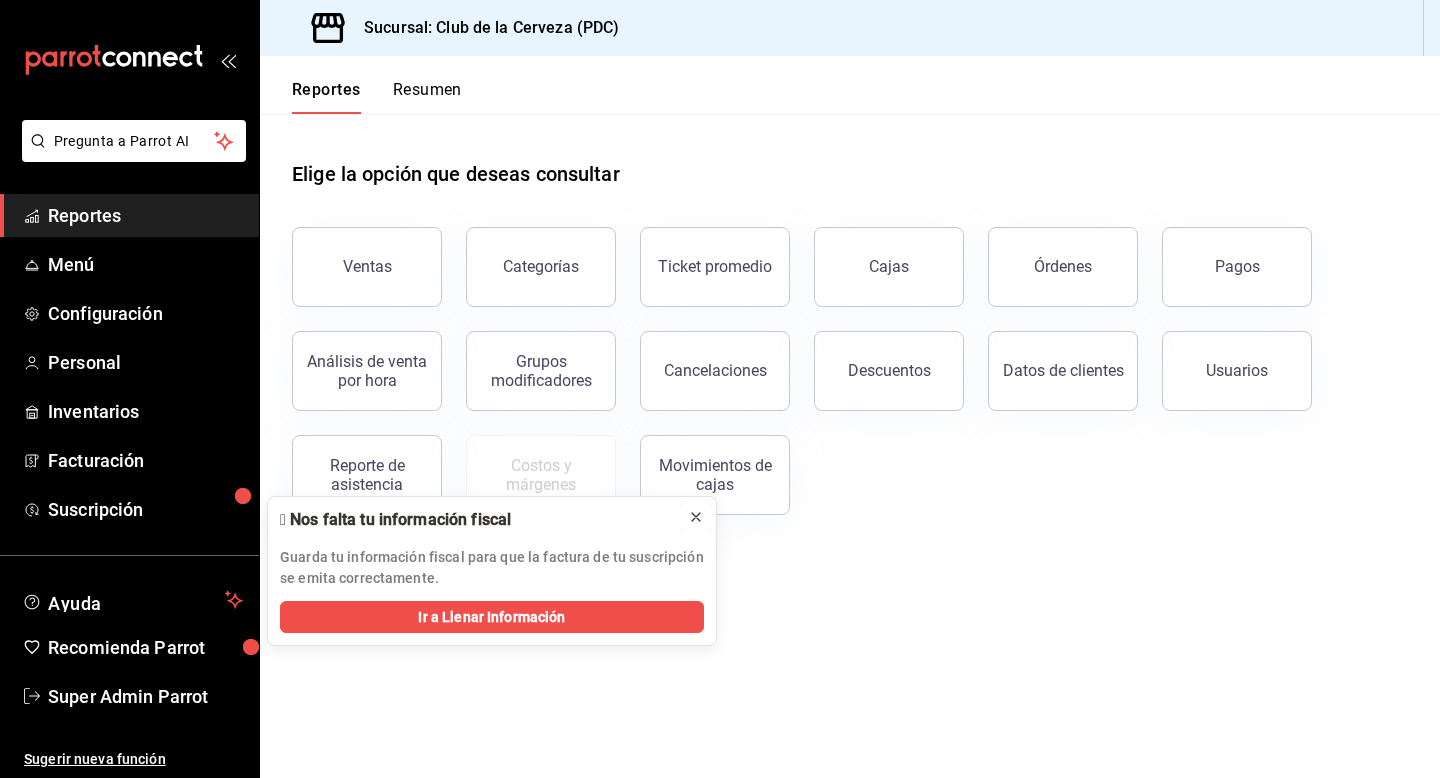click 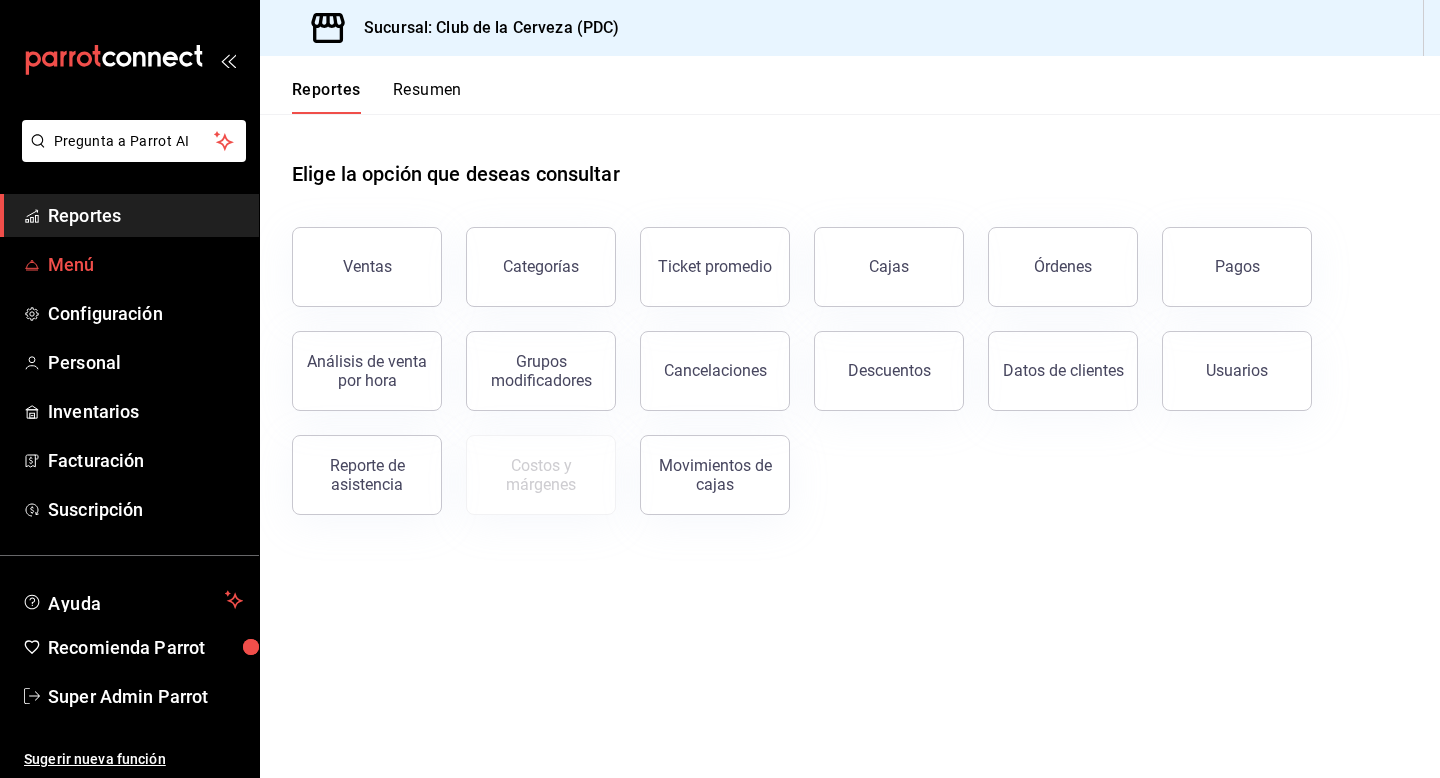 click on "Menú" at bounding box center [145, 264] 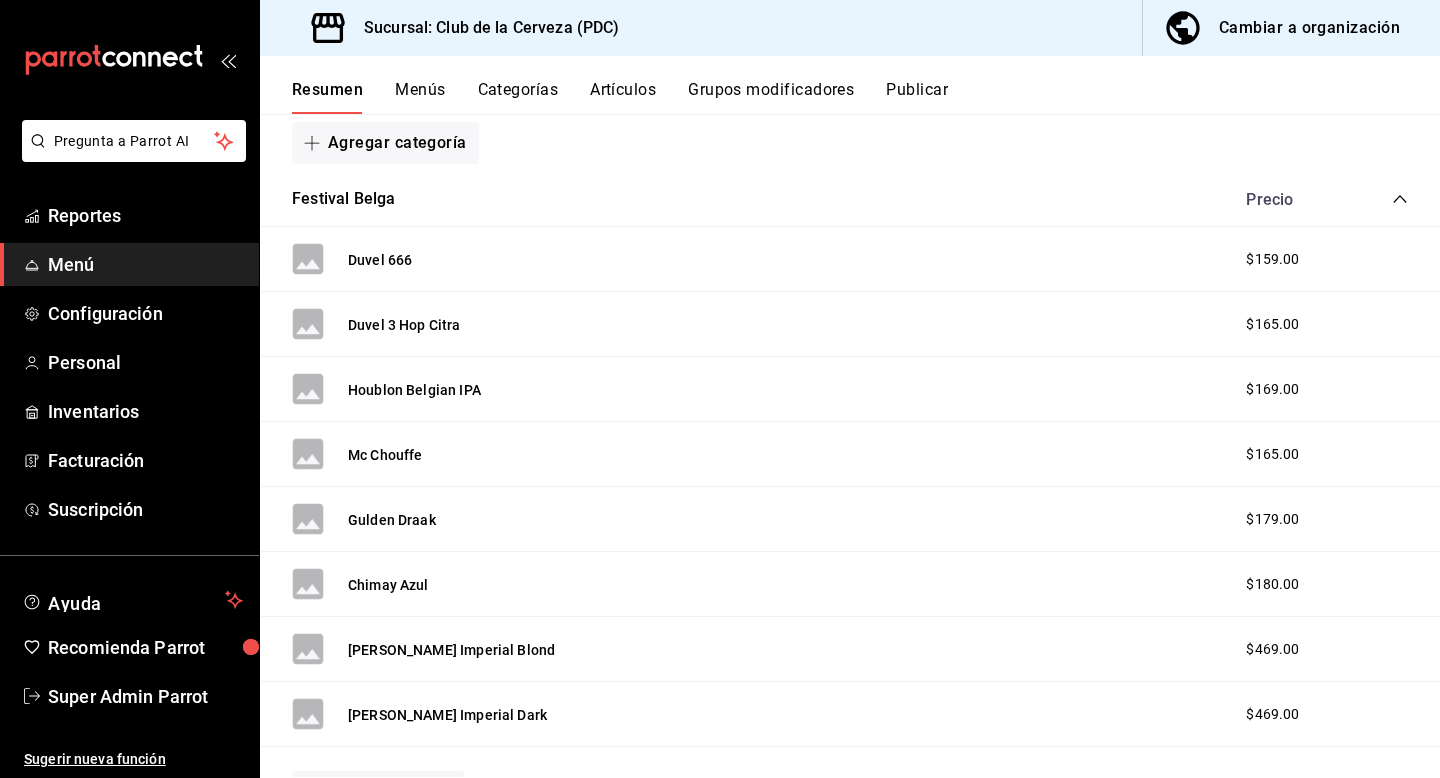 scroll, scrollTop: 0, scrollLeft: 0, axis: both 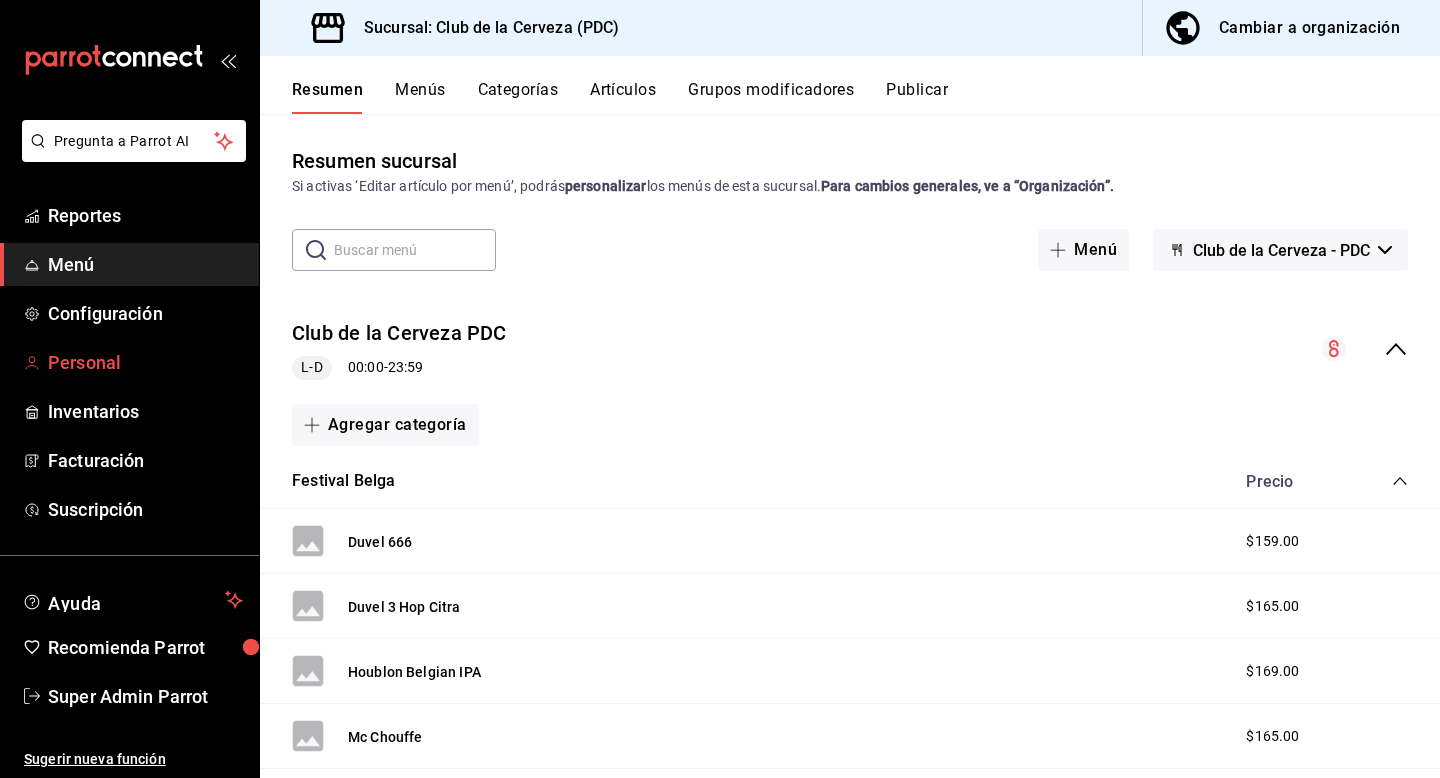 click on "Personal" at bounding box center [145, 362] 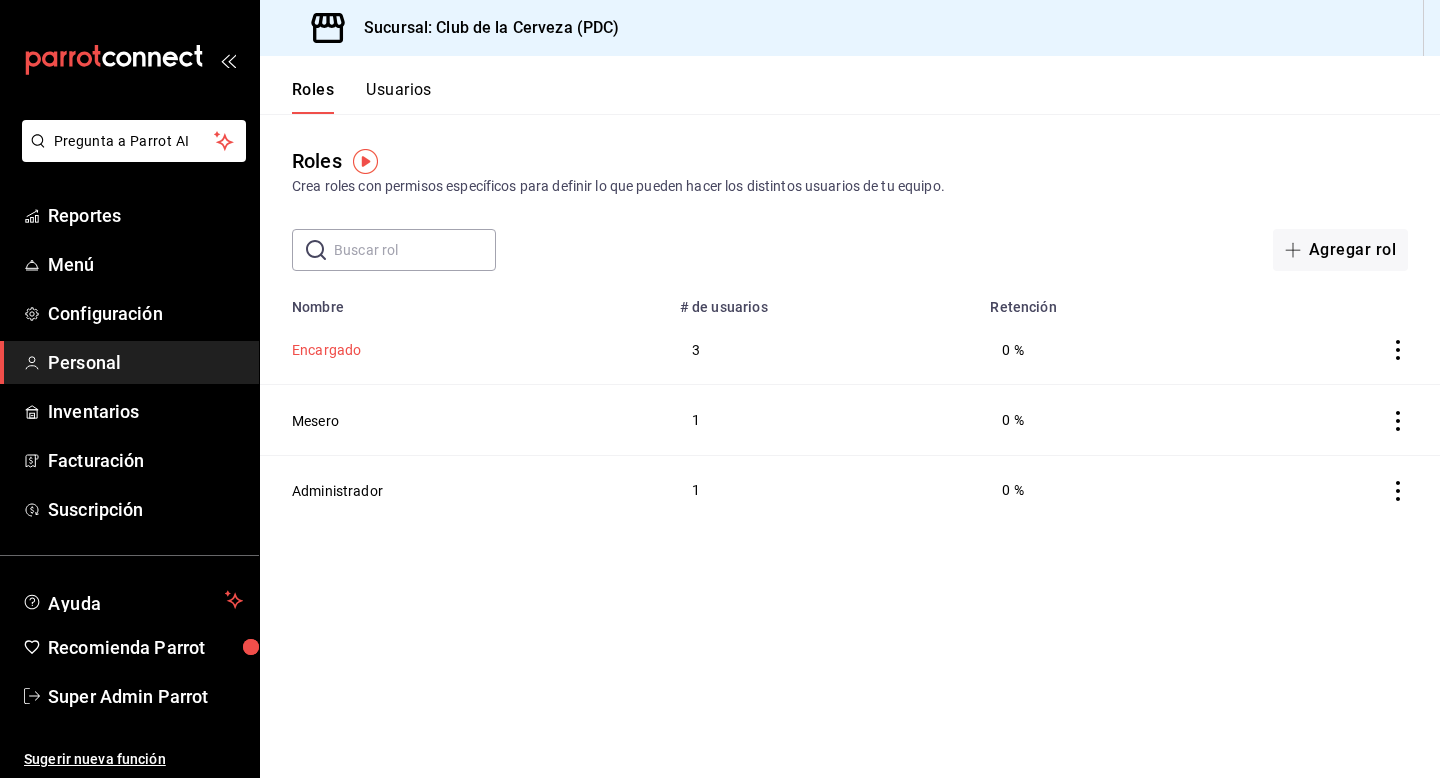 click on "Encargado" at bounding box center [326, 350] 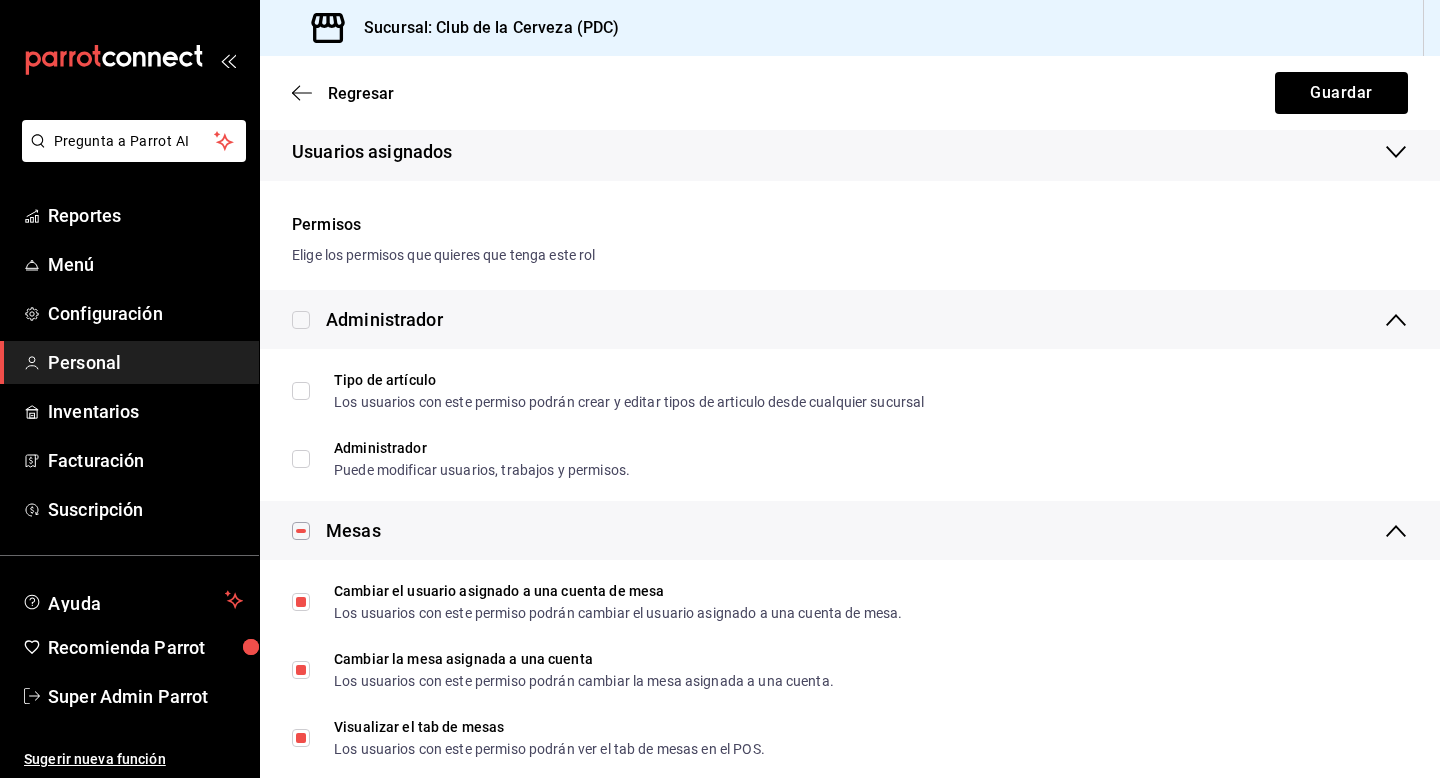 scroll, scrollTop: 0, scrollLeft: 0, axis: both 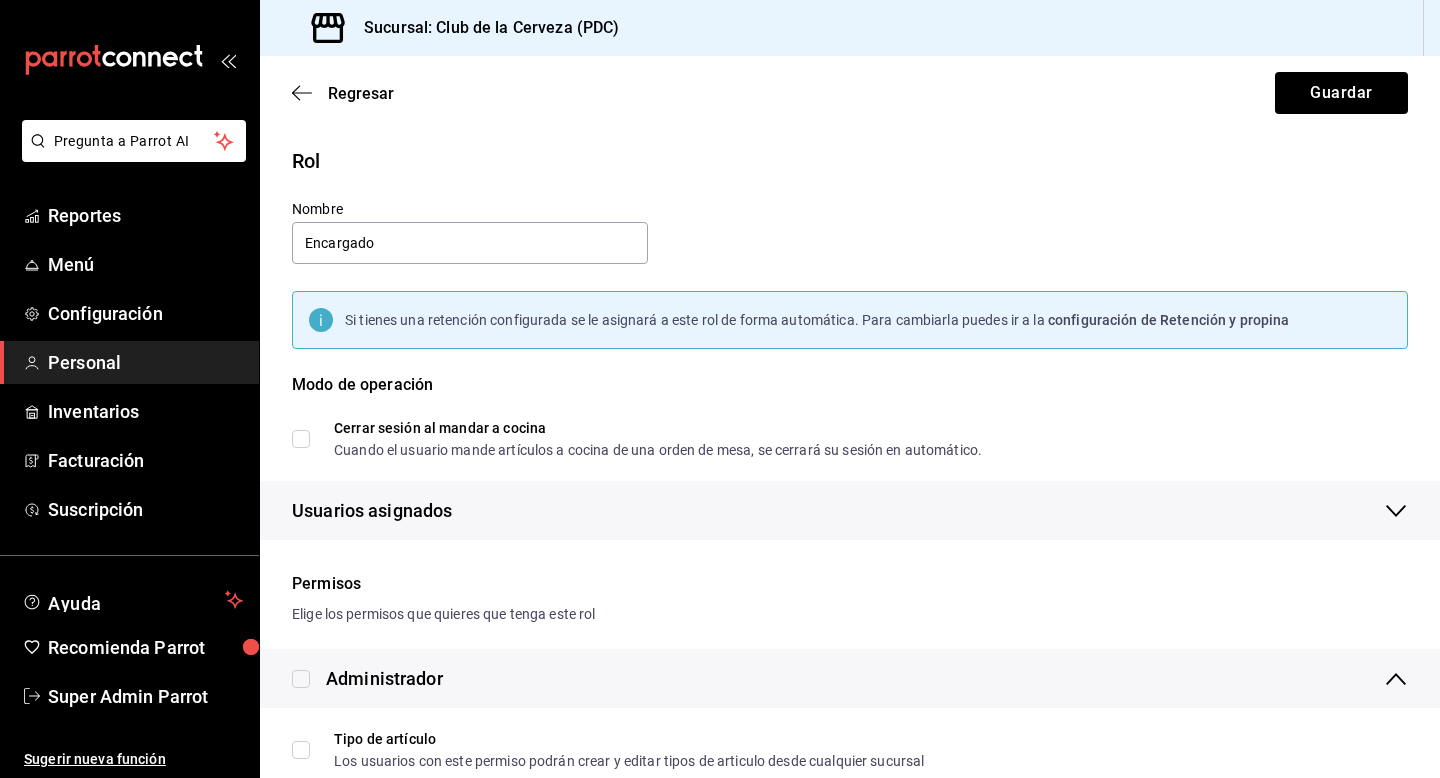 click on "Personal" at bounding box center [145, 362] 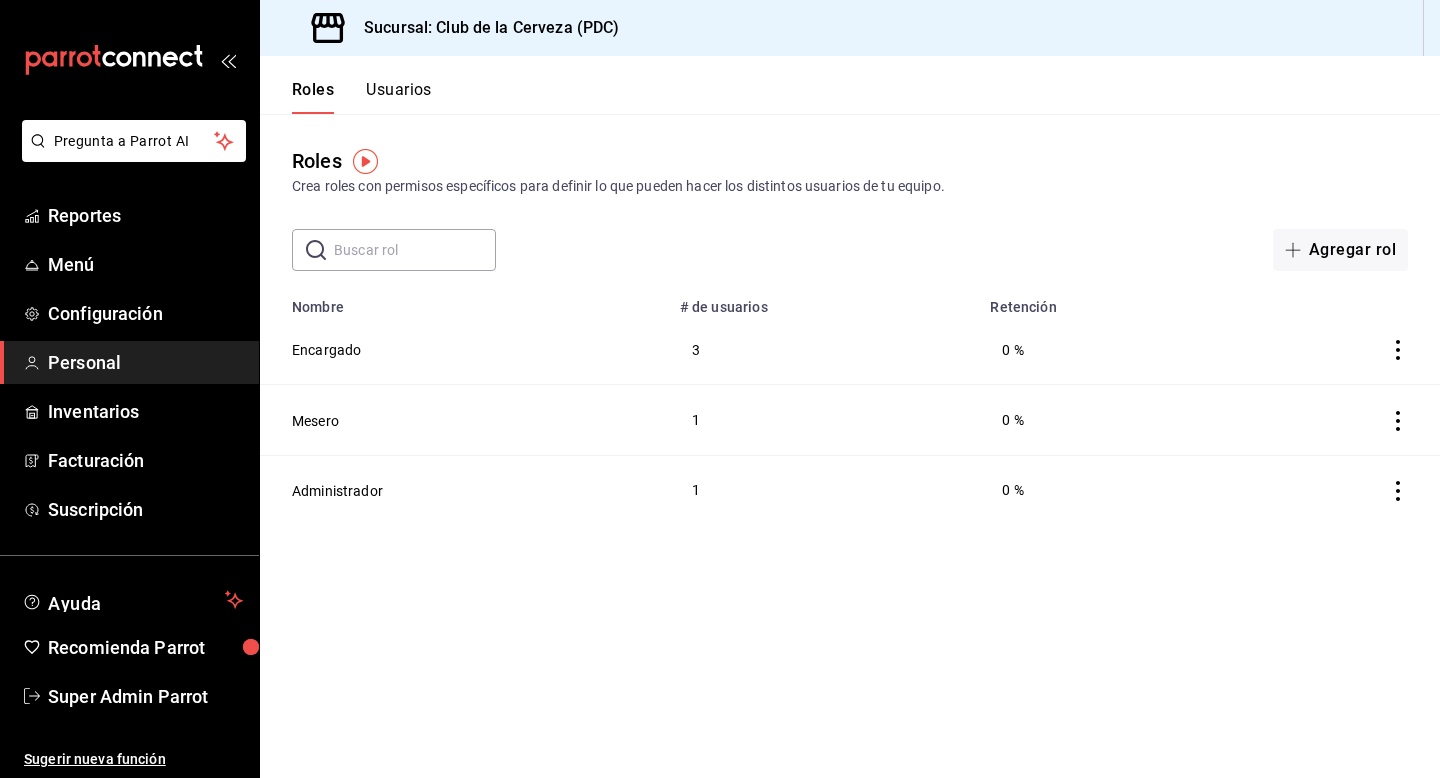 click on "Usuarios" at bounding box center [399, 97] 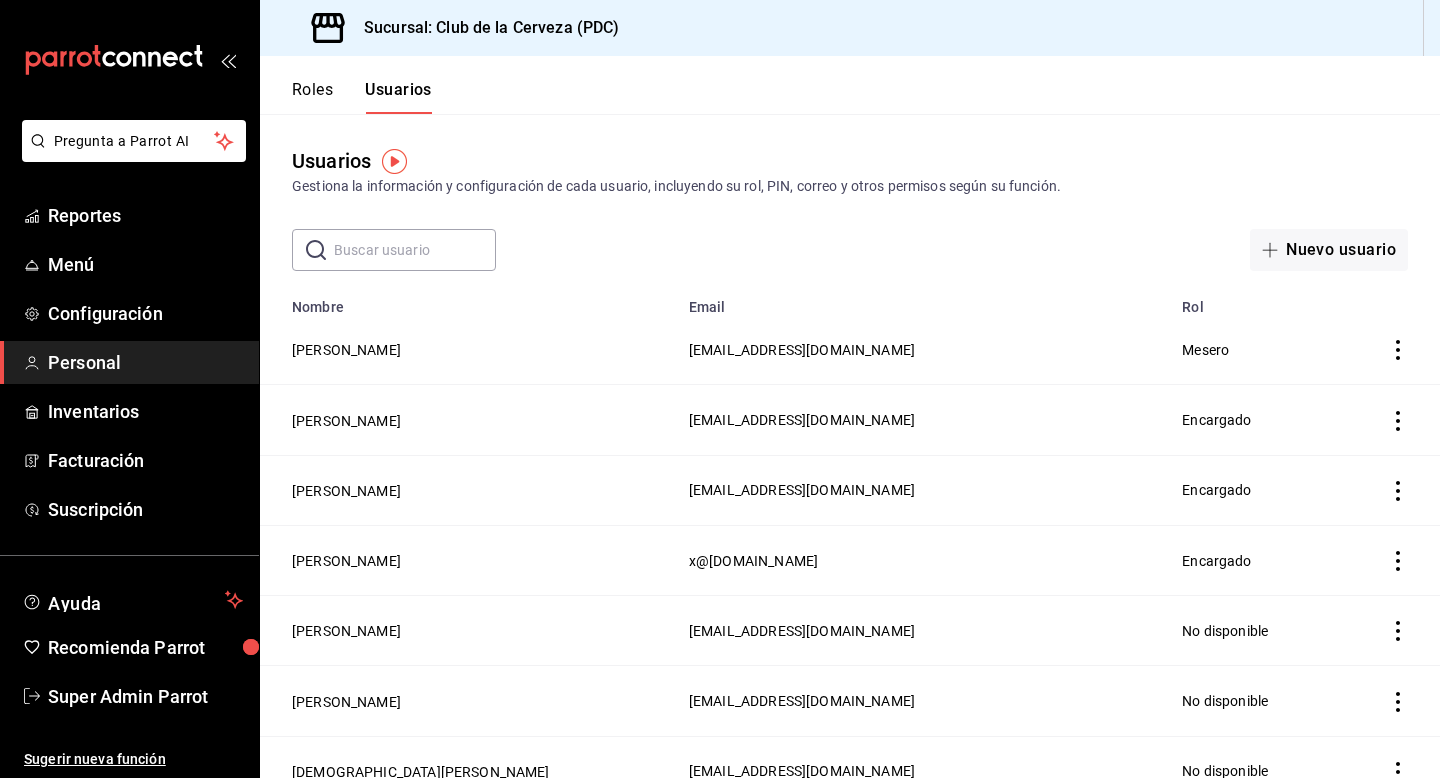 scroll, scrollTop: 9, scrollLeft: 0, axis: vertical 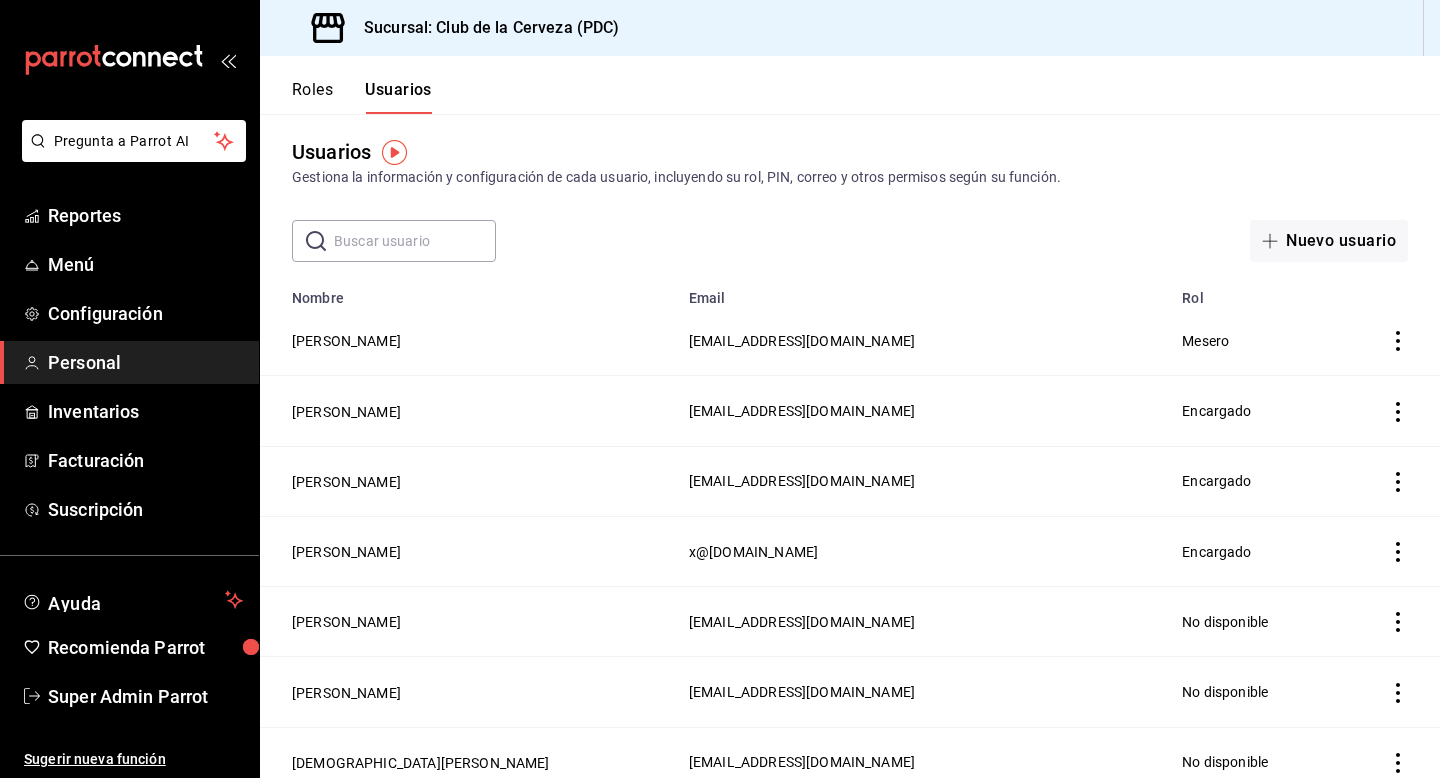 click at bounding box center (415, 241) 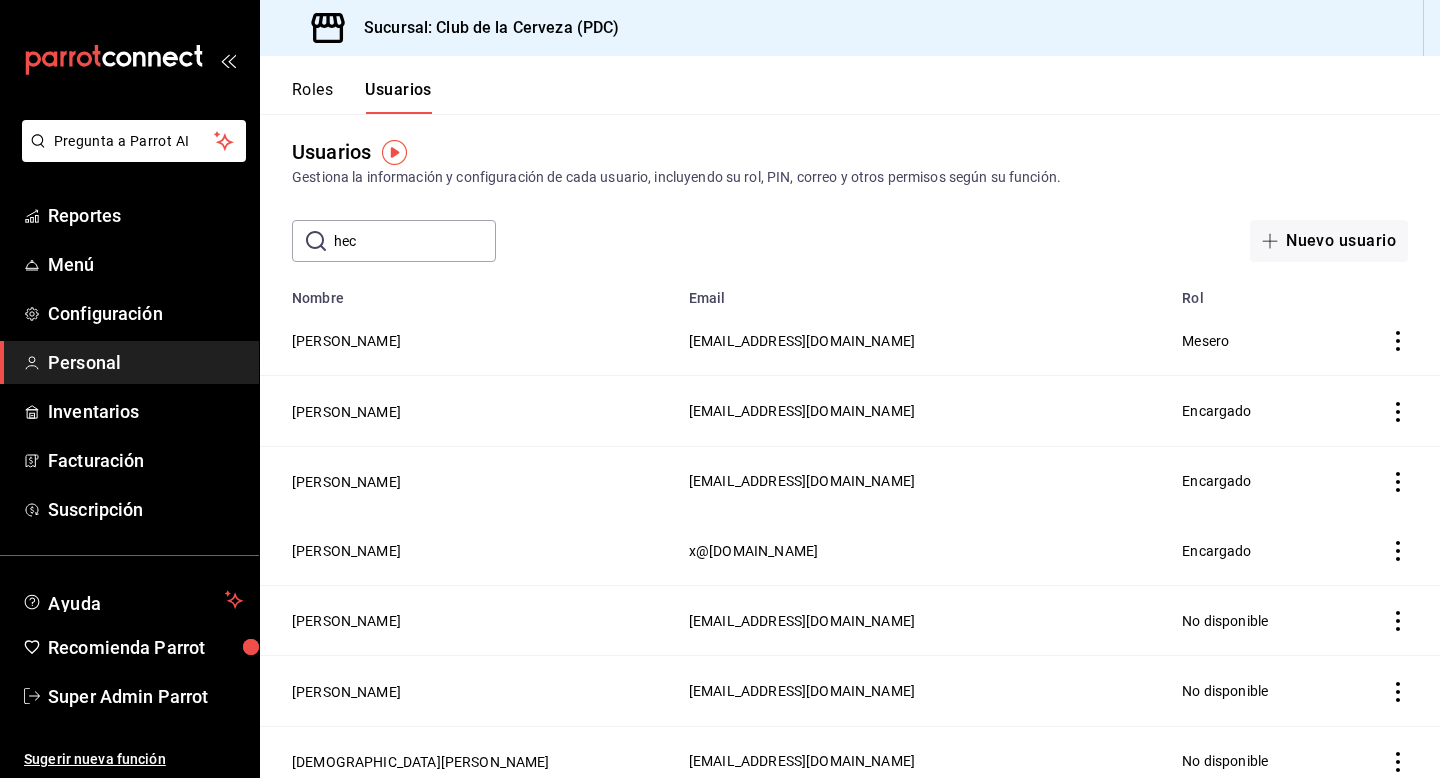 scroll, scrollTop: 0, scrollLeft: 0, axis: both 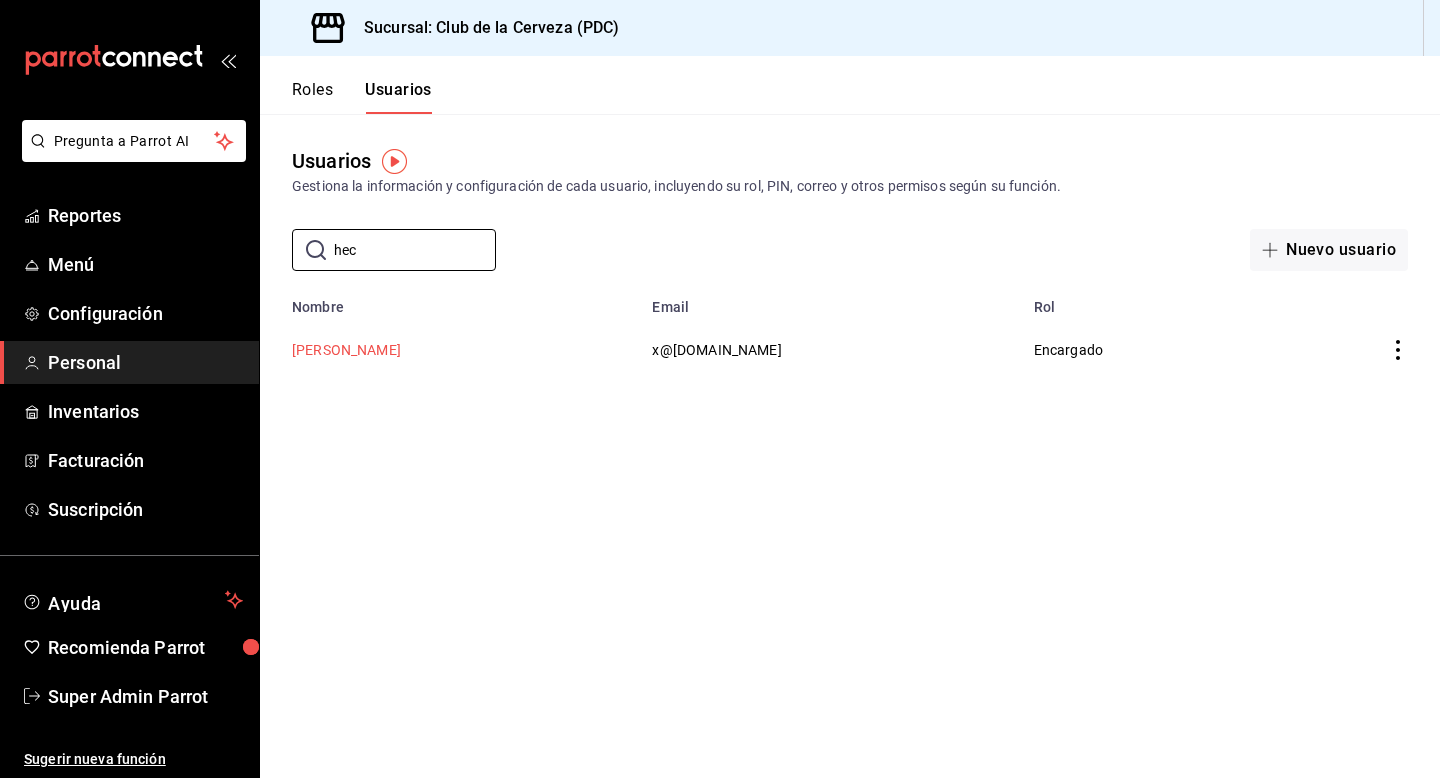 type on "hec" 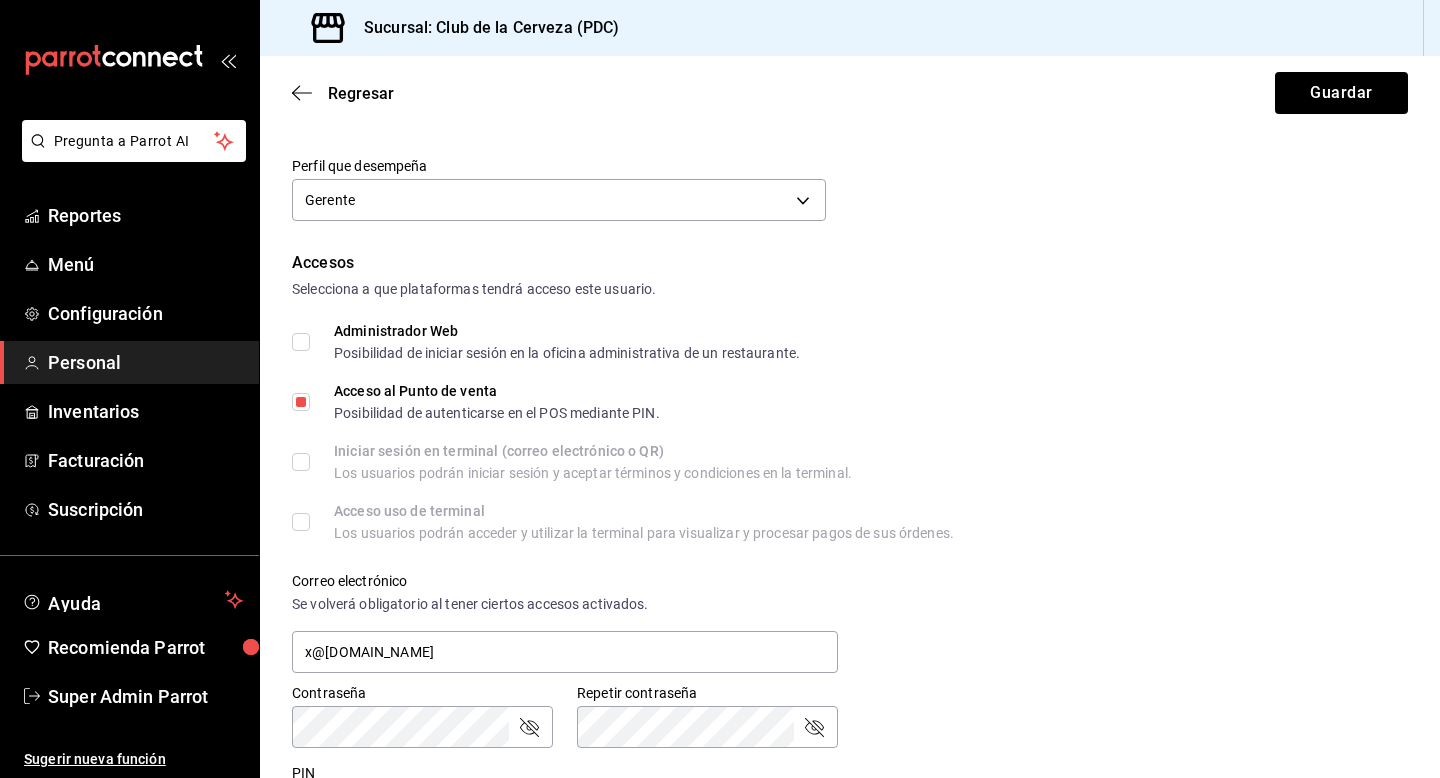 scroll, scrollTop: 320, scrollLeft: 0, axis: vertical 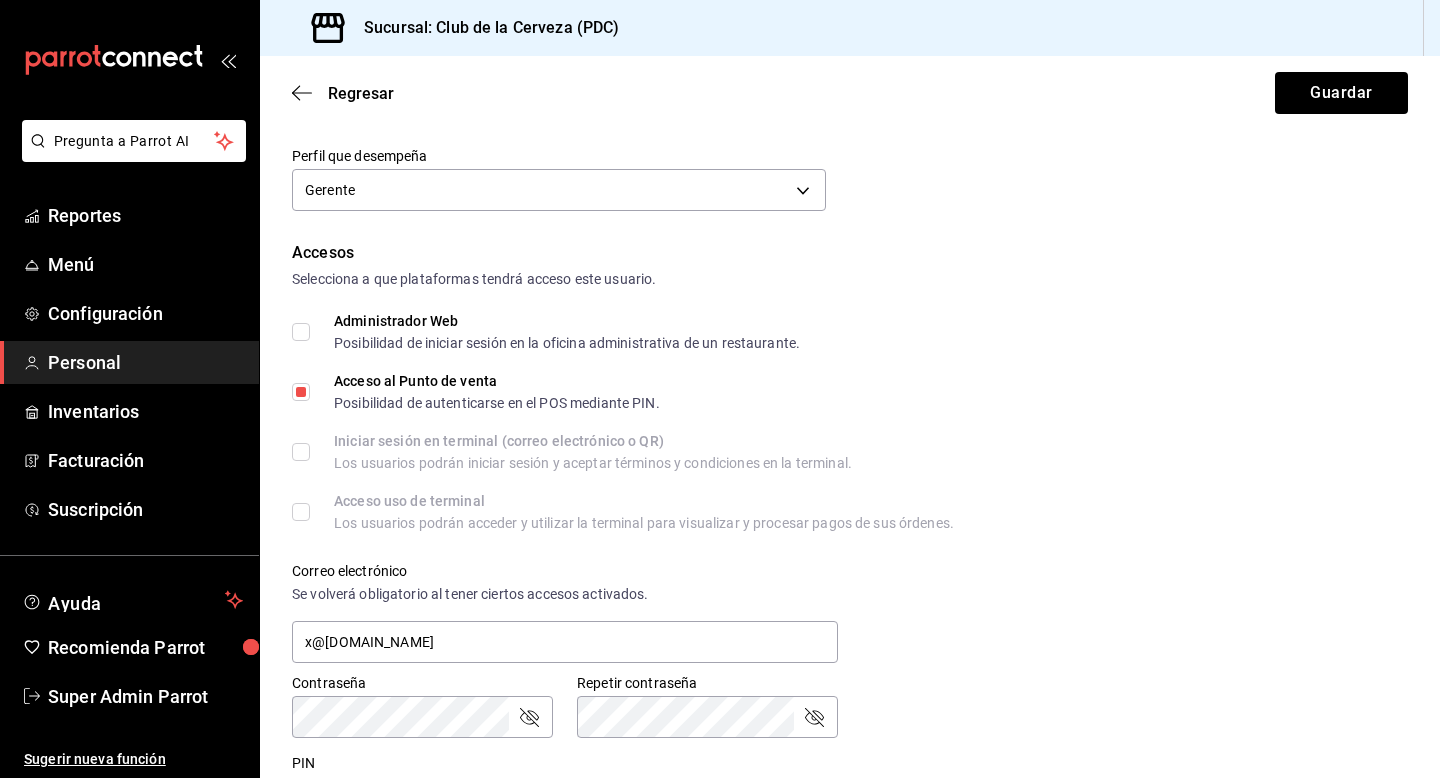 click on "Administrador Web Posibilidad de iniciar sesión en la oficina administrativa de un restaurante." at bounding box center (301, 332) 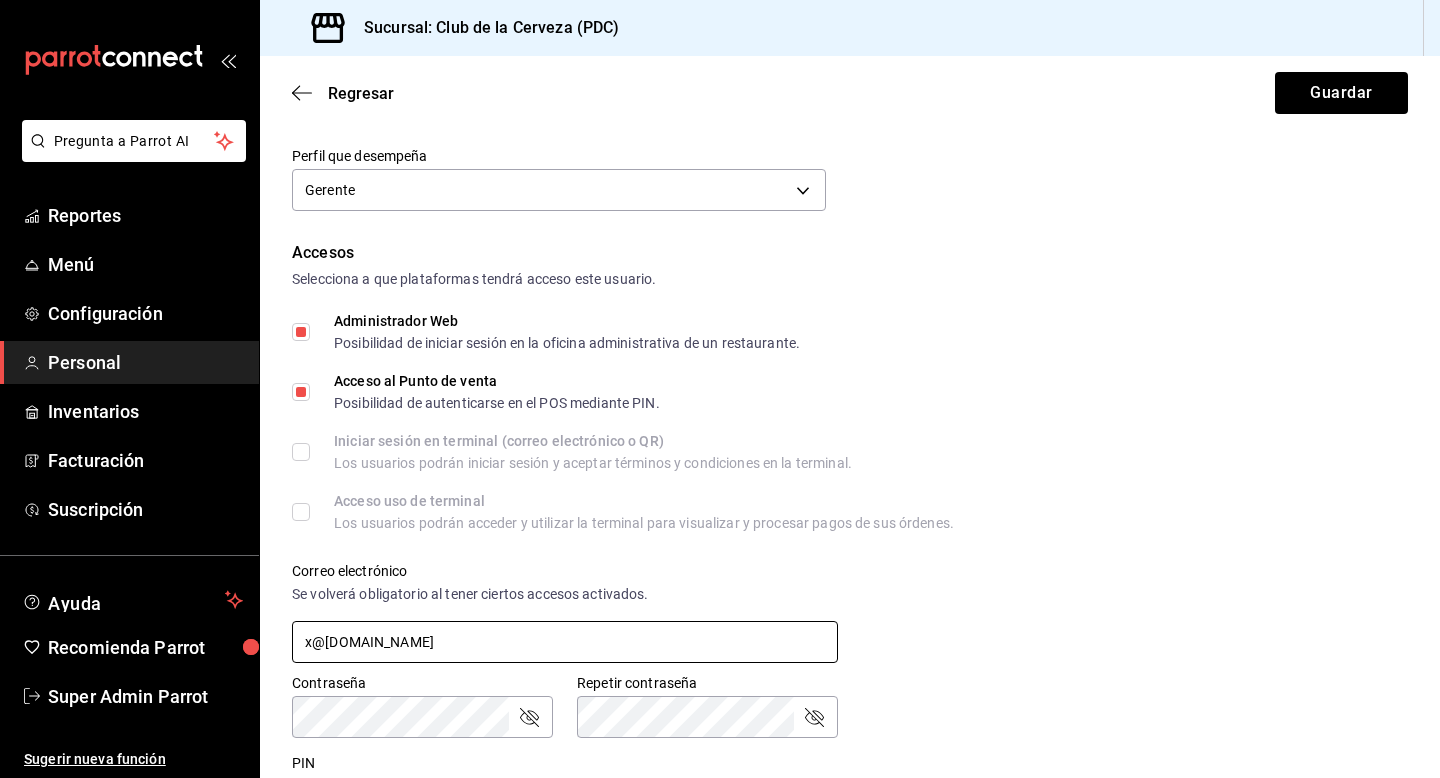 click on "x@g.com" at bounding box center (565, 642) 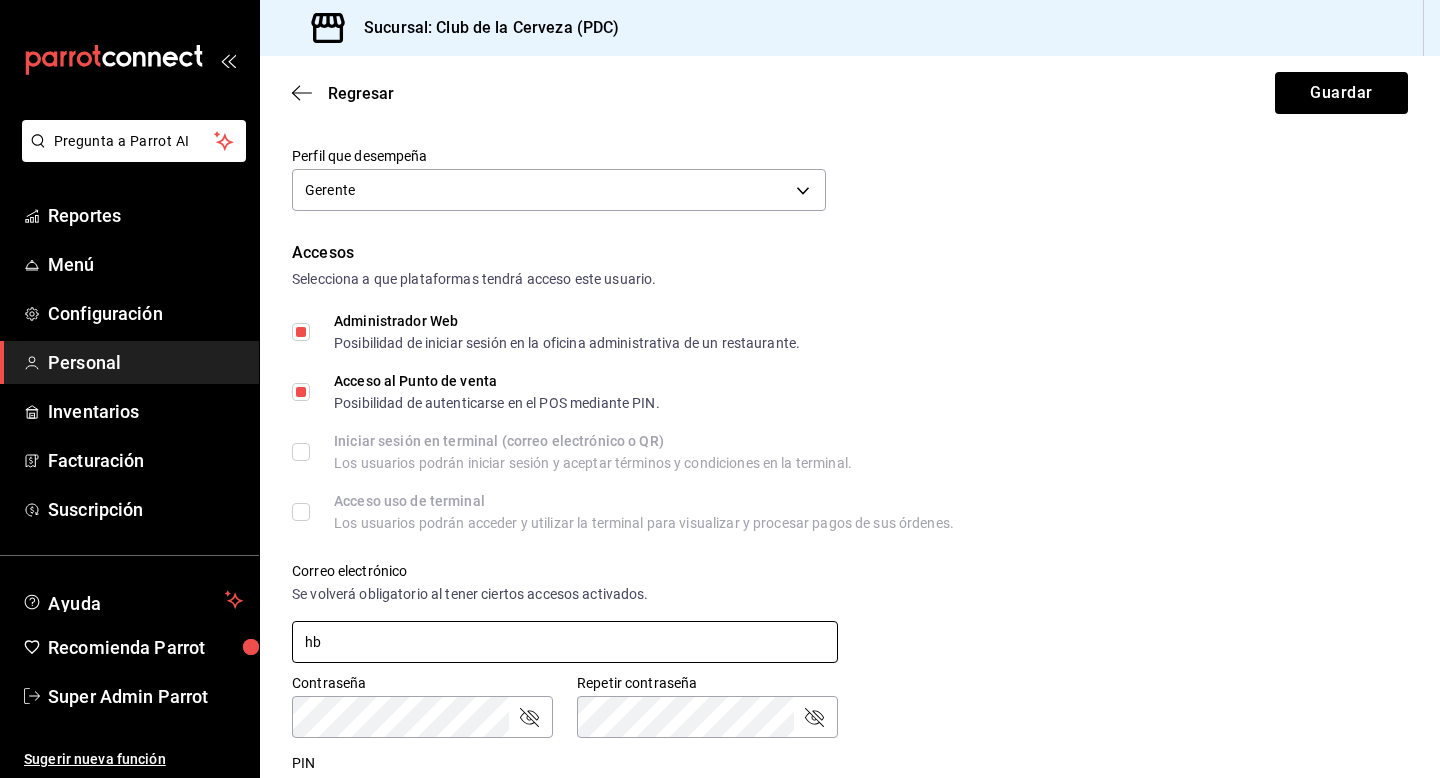 type on "h" 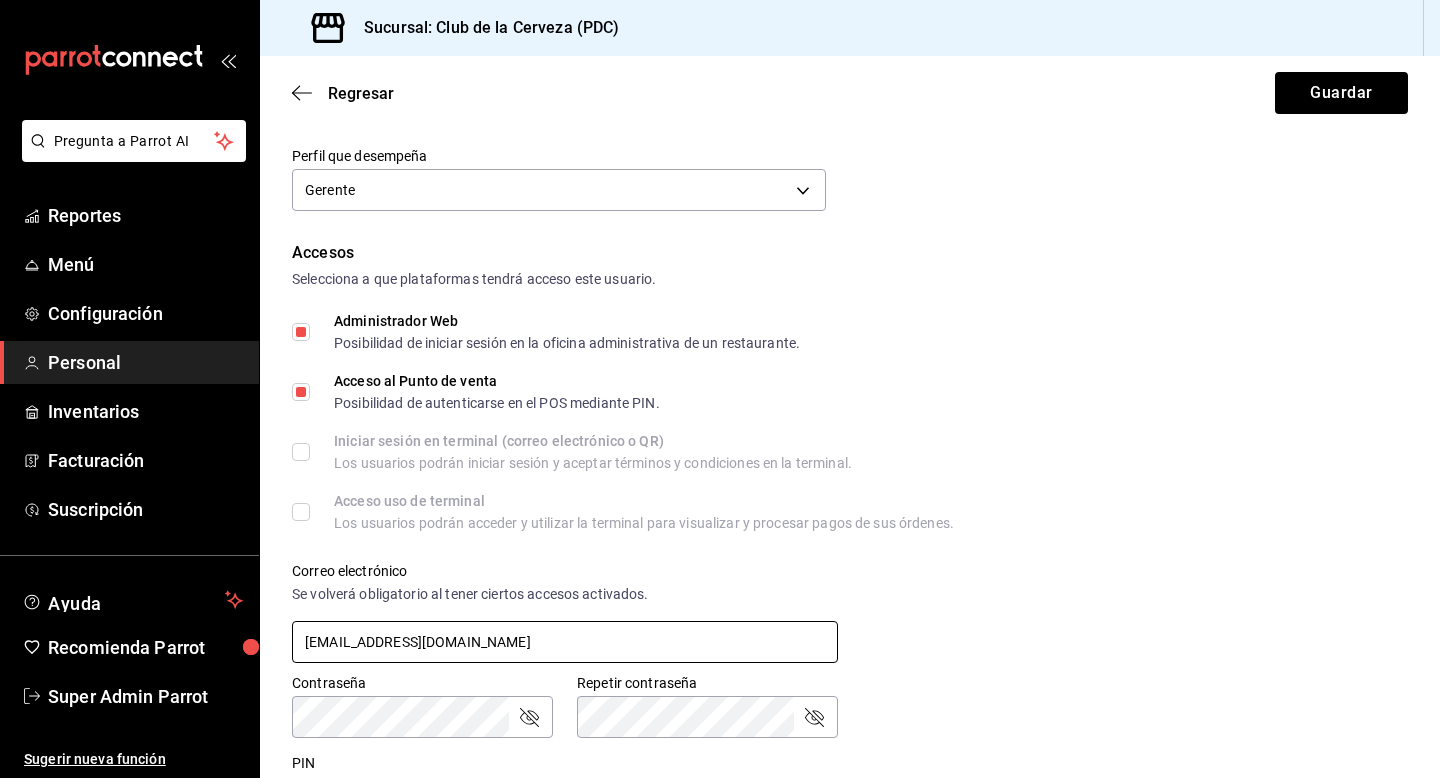 type on "[EMAIL_ADDRESS][DOMAIN_NAME]" 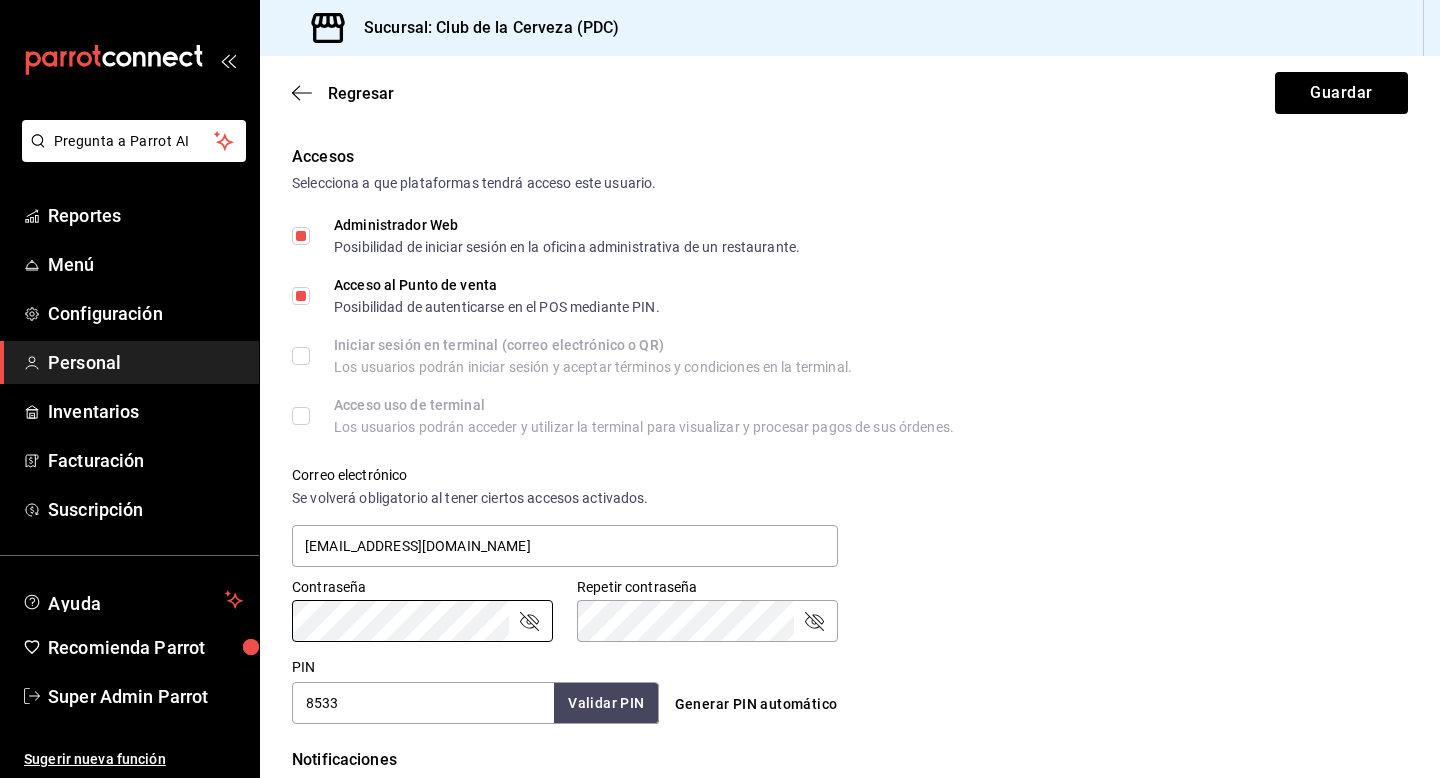 scroll, scrollTop: 425, scrollLeft: 0, axis: vertical 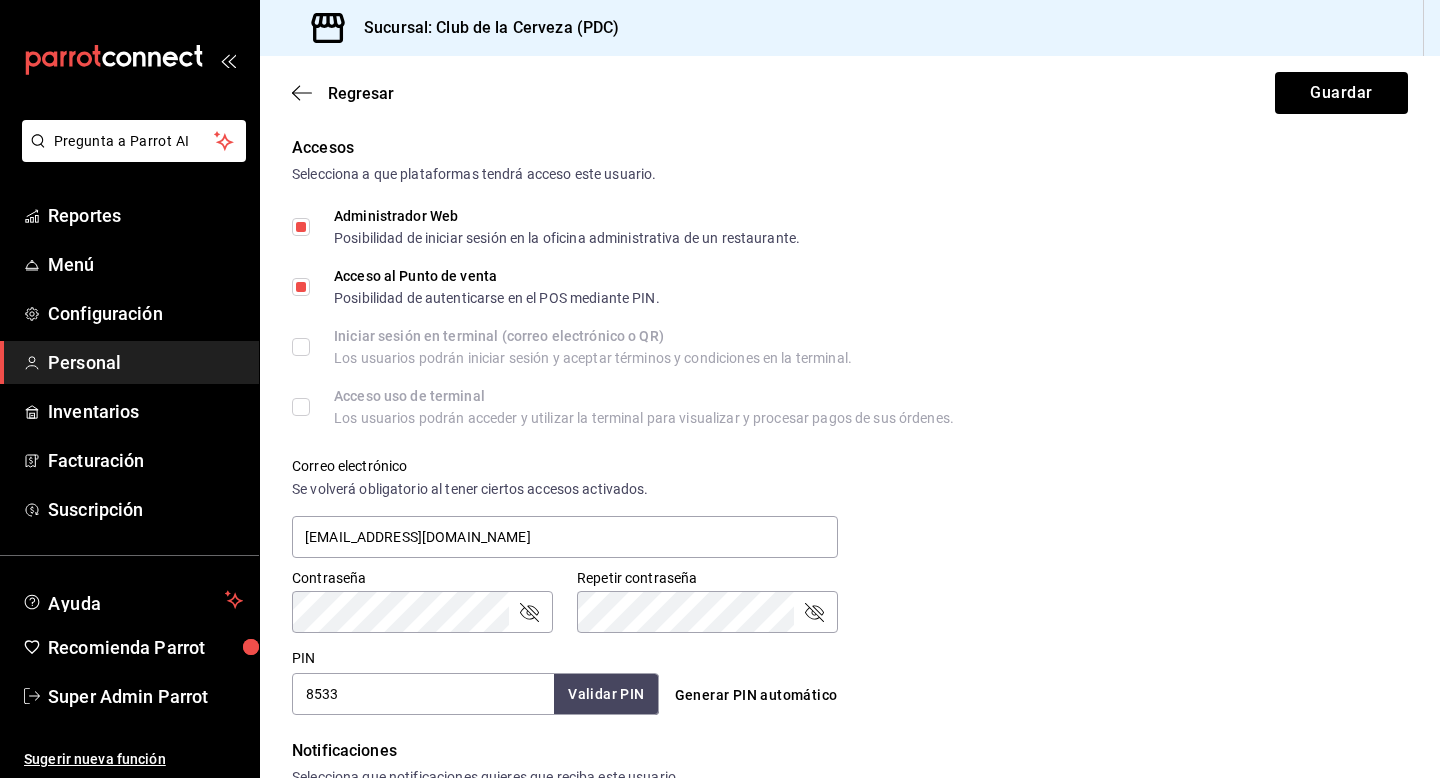 click 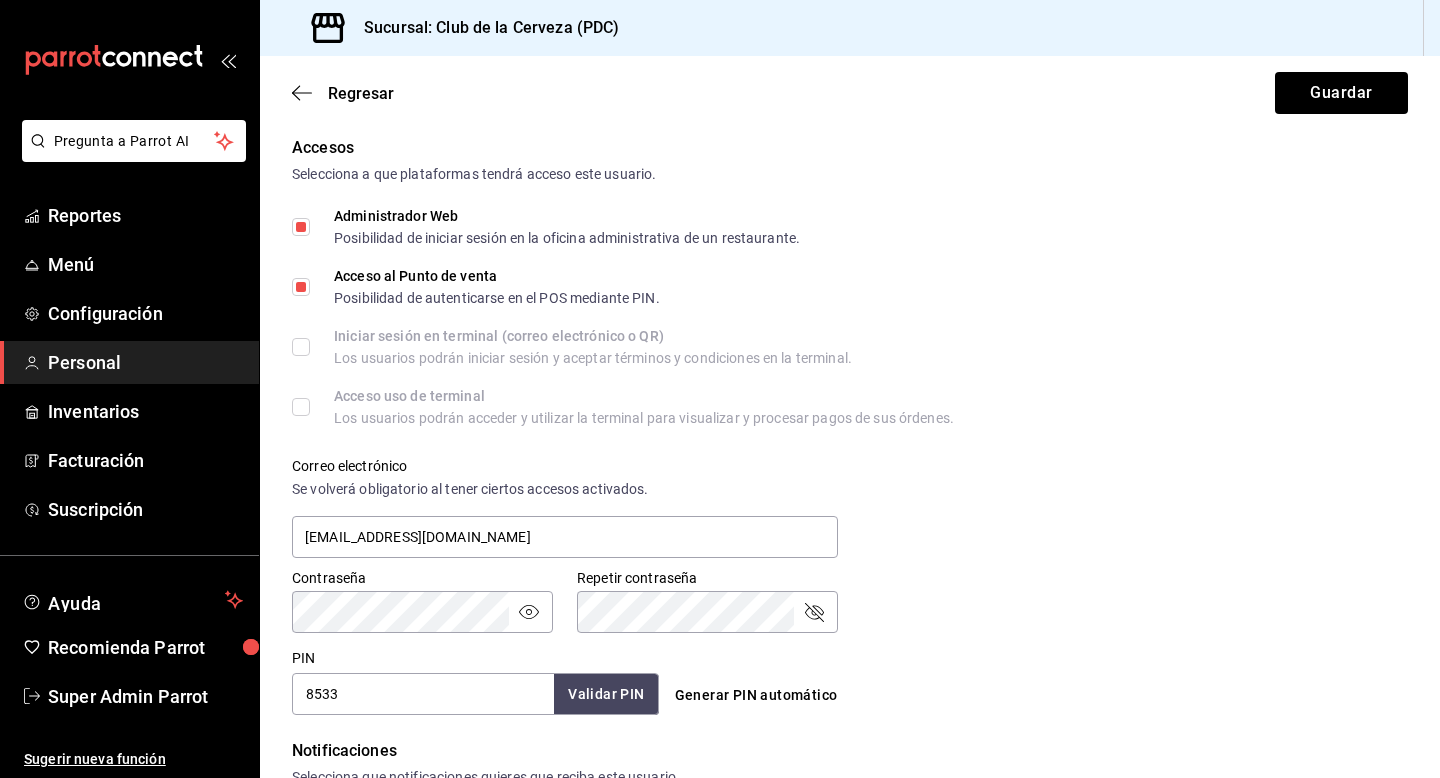 click 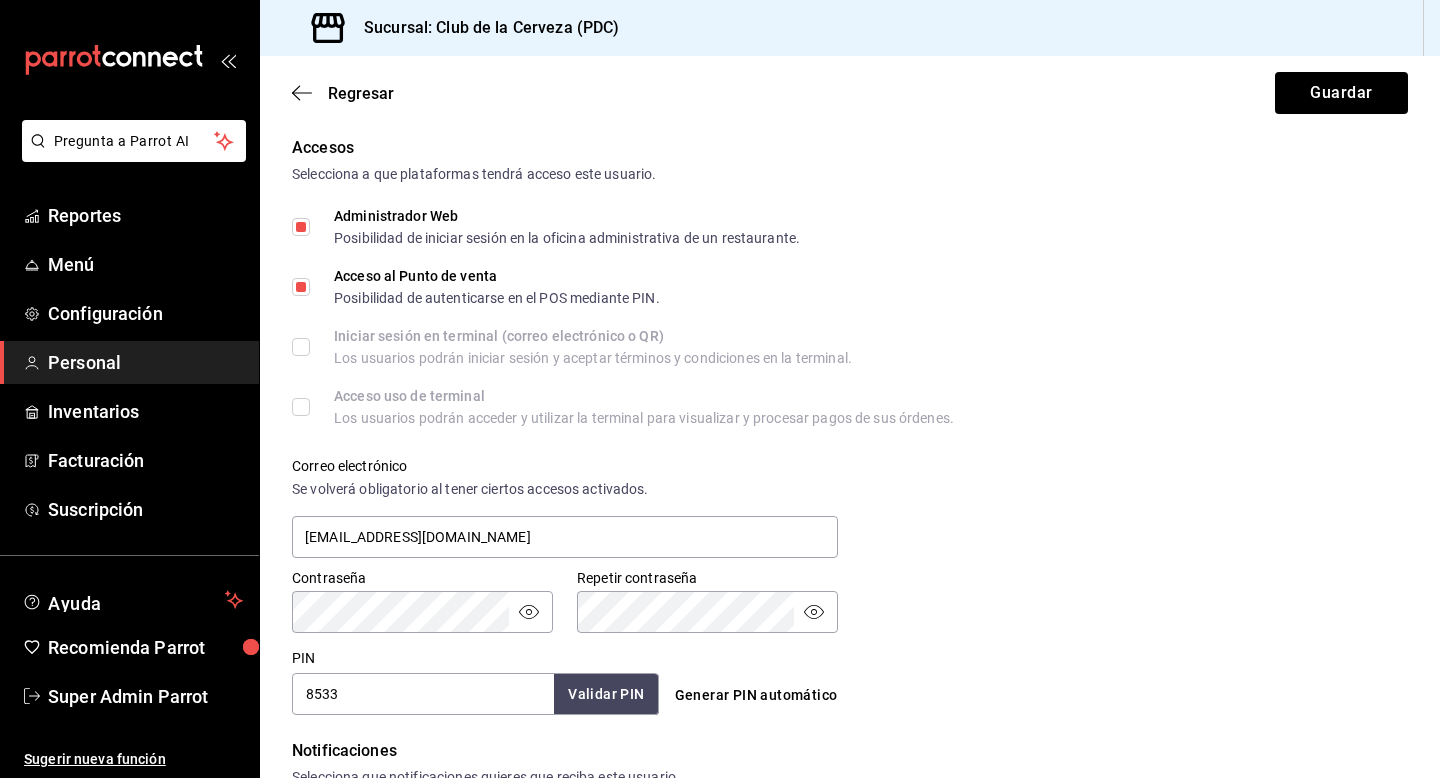 click 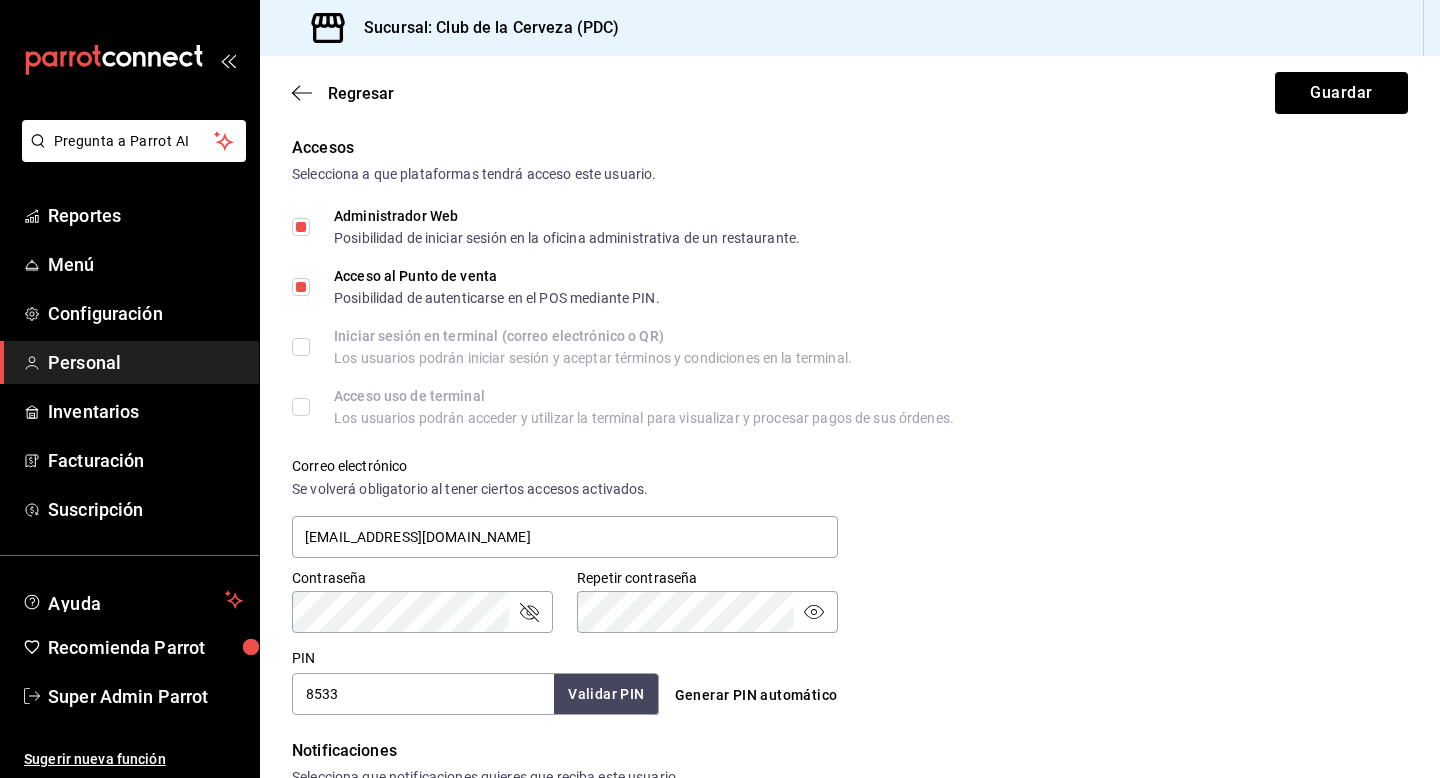 click 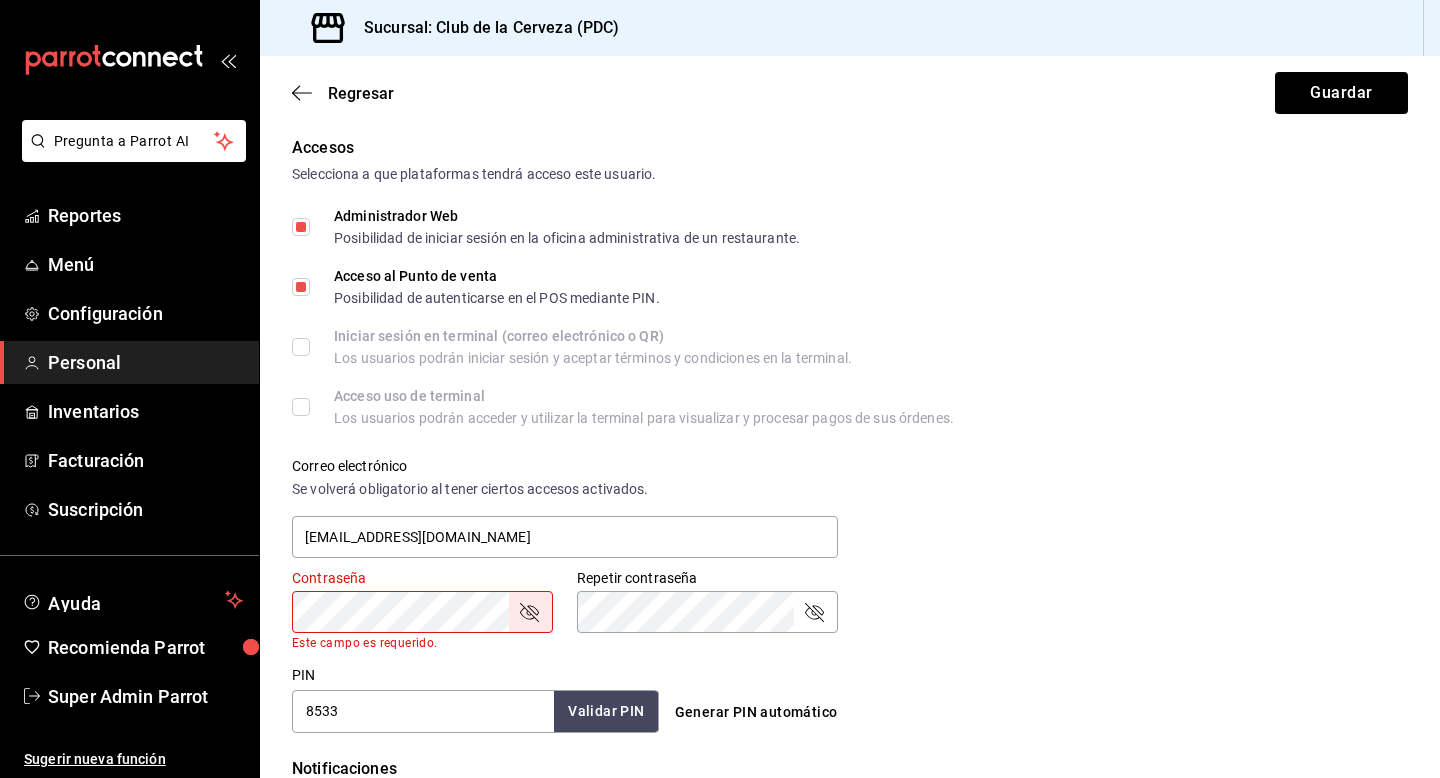 click on "Contraseña Contraseña Este campo es requerido. Repetir contraseña Repetir contraseña" at bounding box center [838, 597] 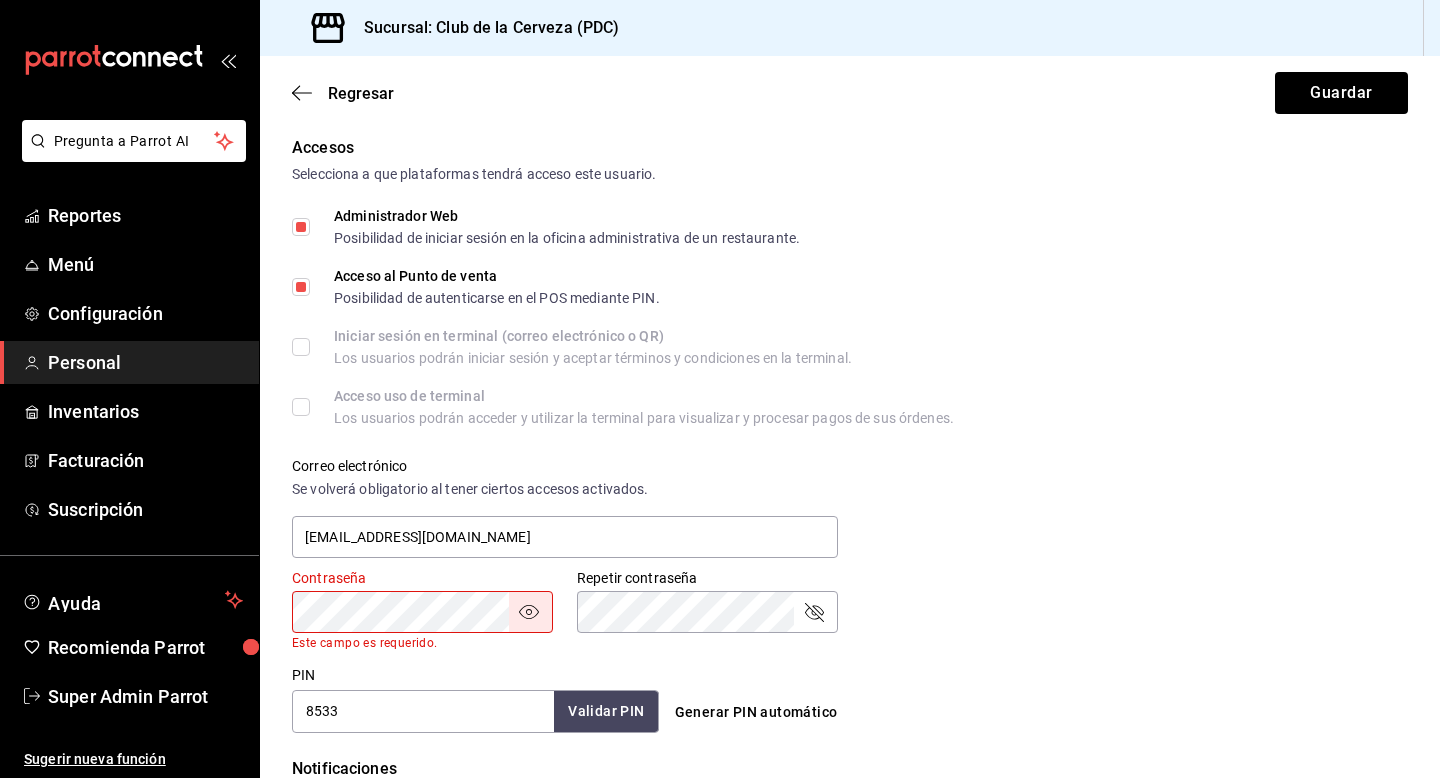 click 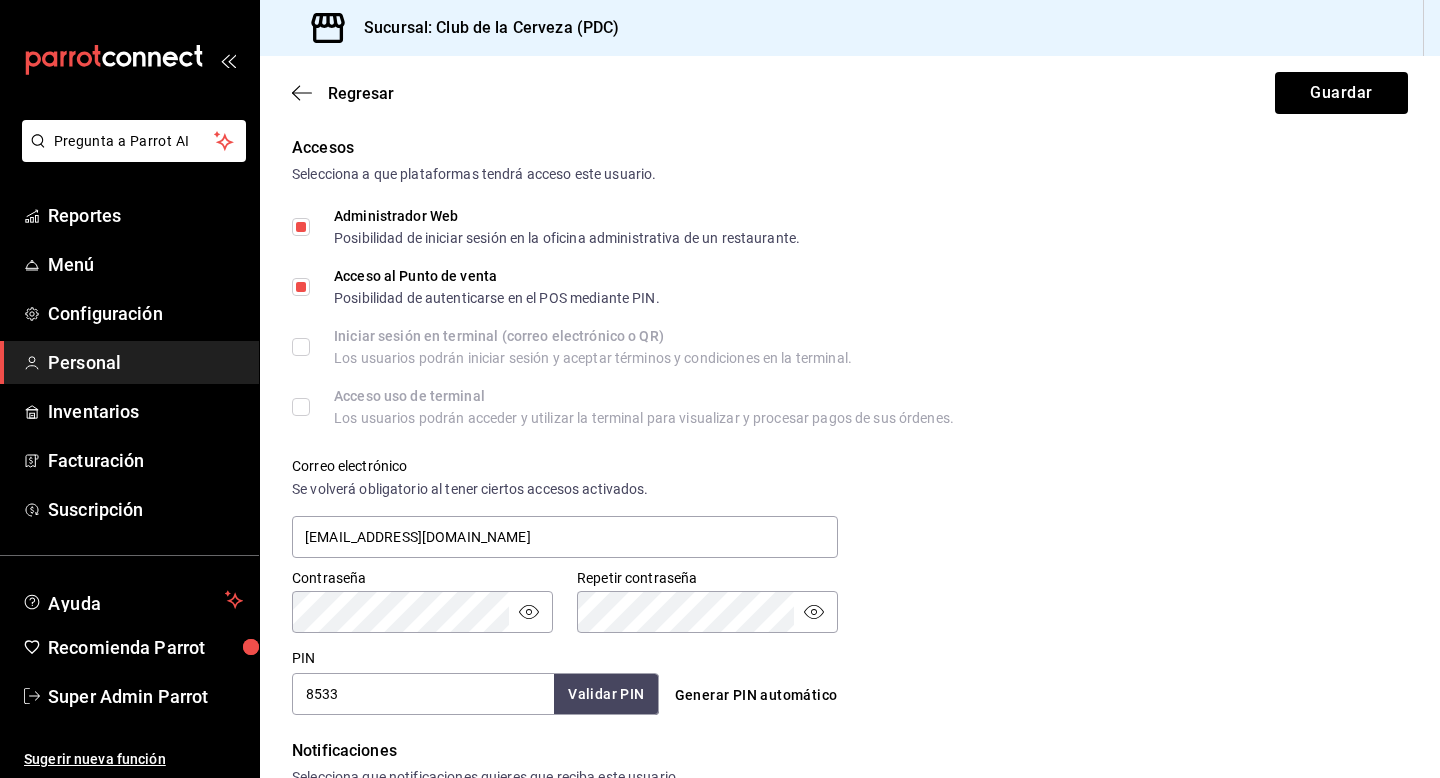 click on "Contraseña Contraseña Repetir contraseña Repetir contraseña" at bounding box center (838, 589) 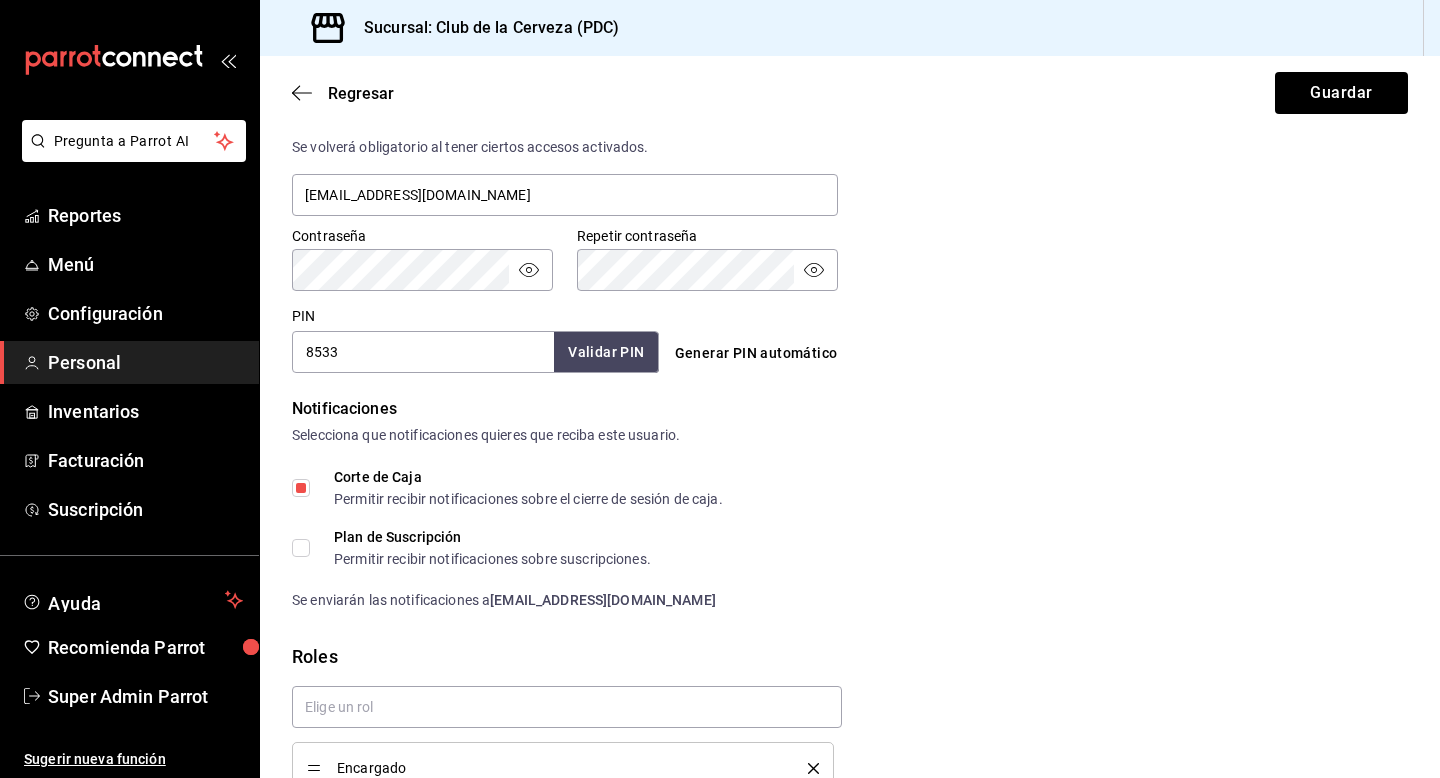 scroll, scrollTop: 871, scrollLeft: 0, axis: vertical 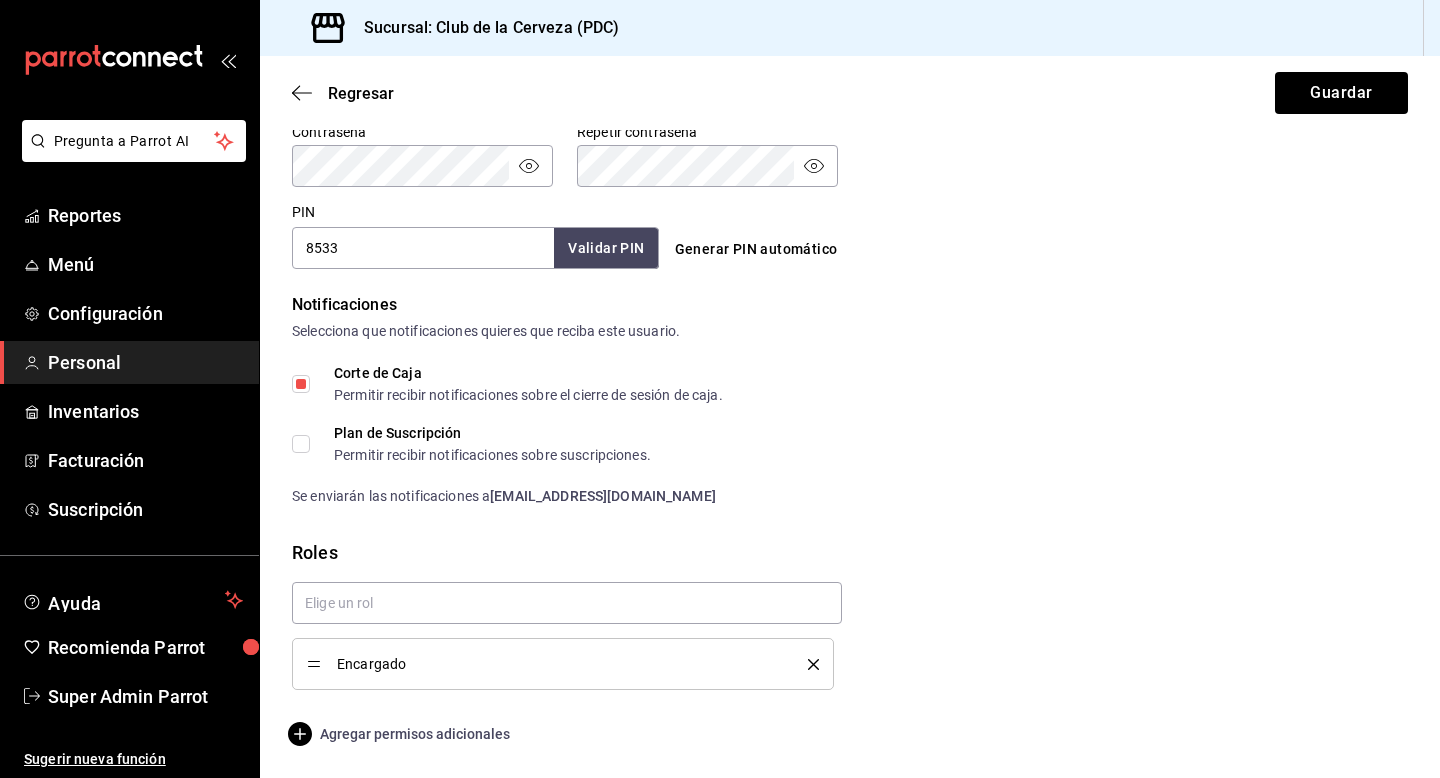 click on "Agregar permisos adicionales" at bounding box center [401, 734] 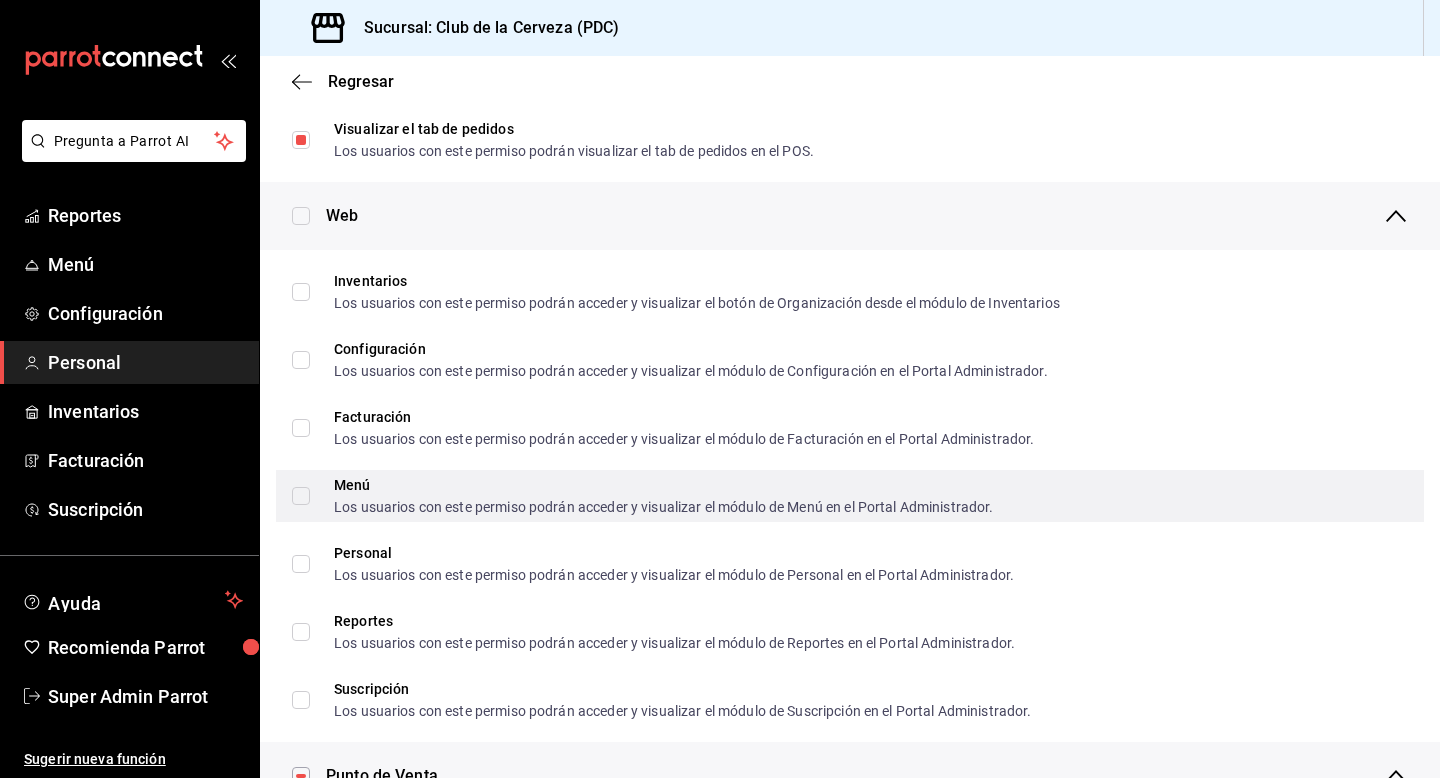 scroll, scrollTop: 792, scrollLeft: 0, axis: vertical 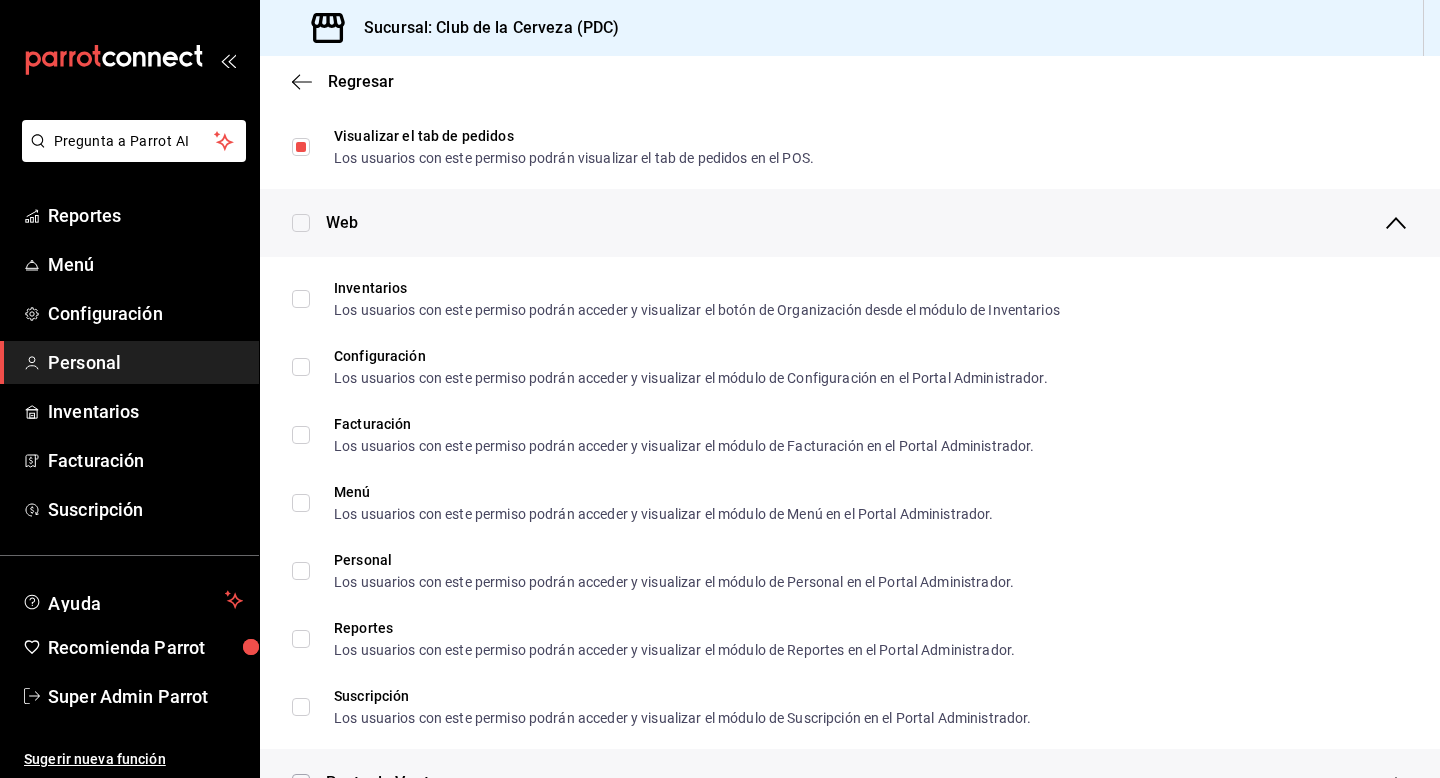 click at bounding box center (301, 223) 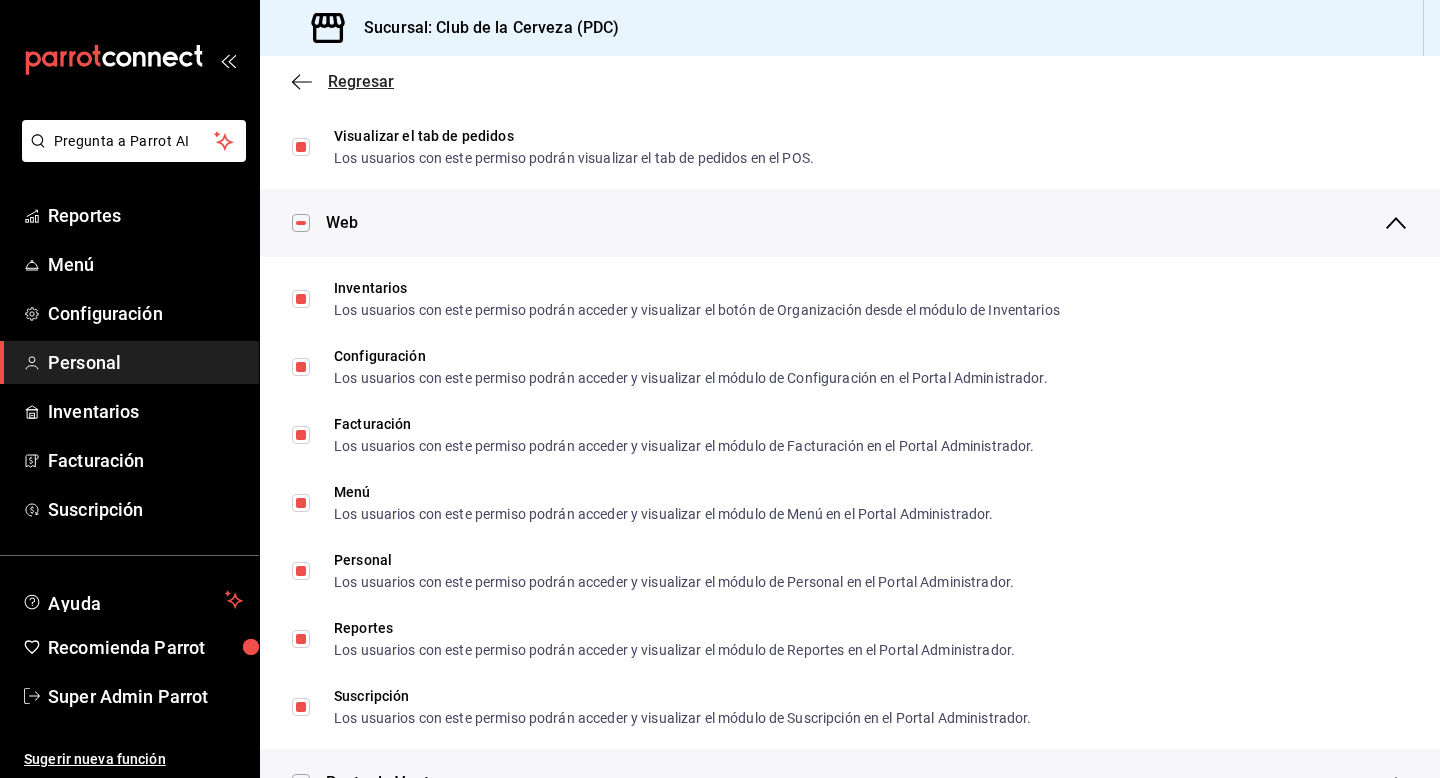 click on "Regresar" at bounding box center (361, 81) 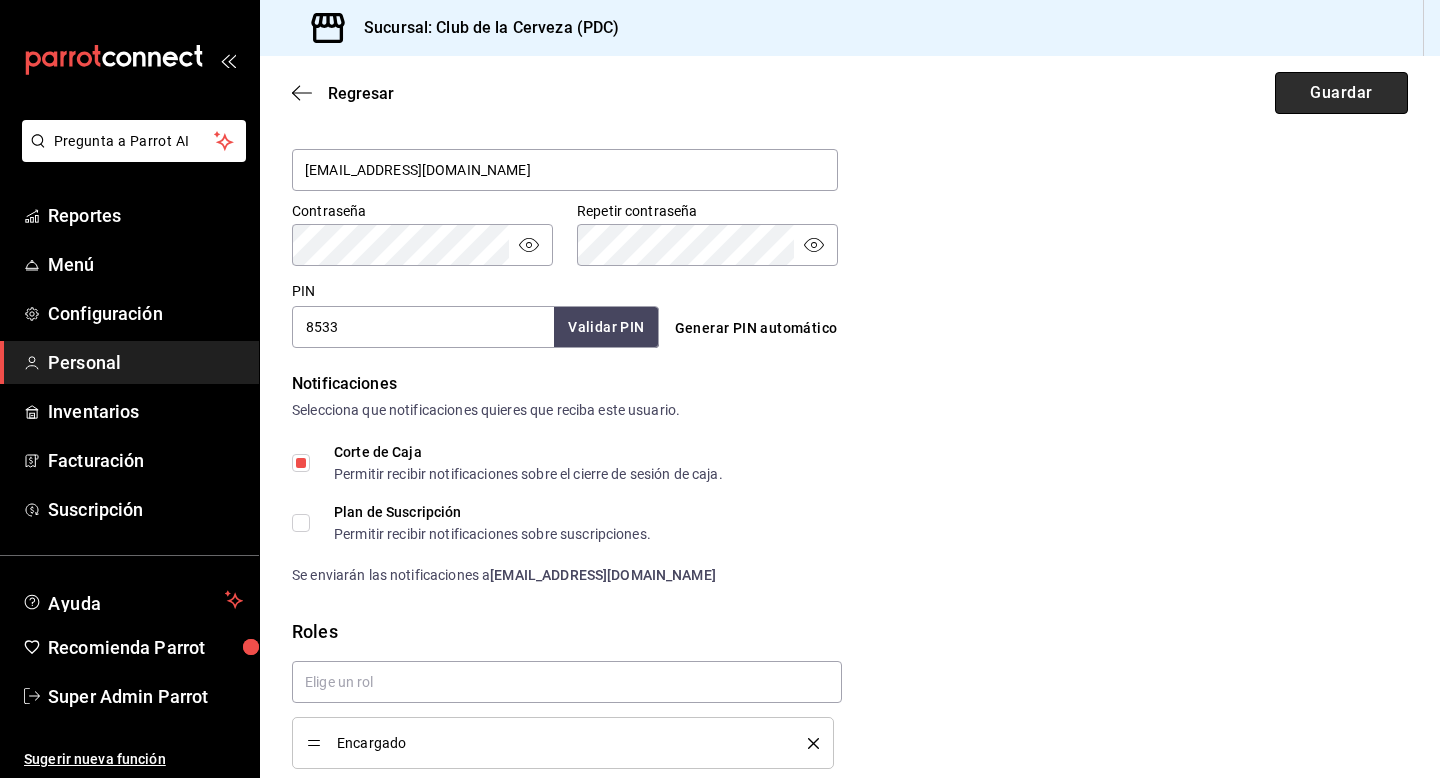click on "Guardar" at bounding box center [1341, 93] 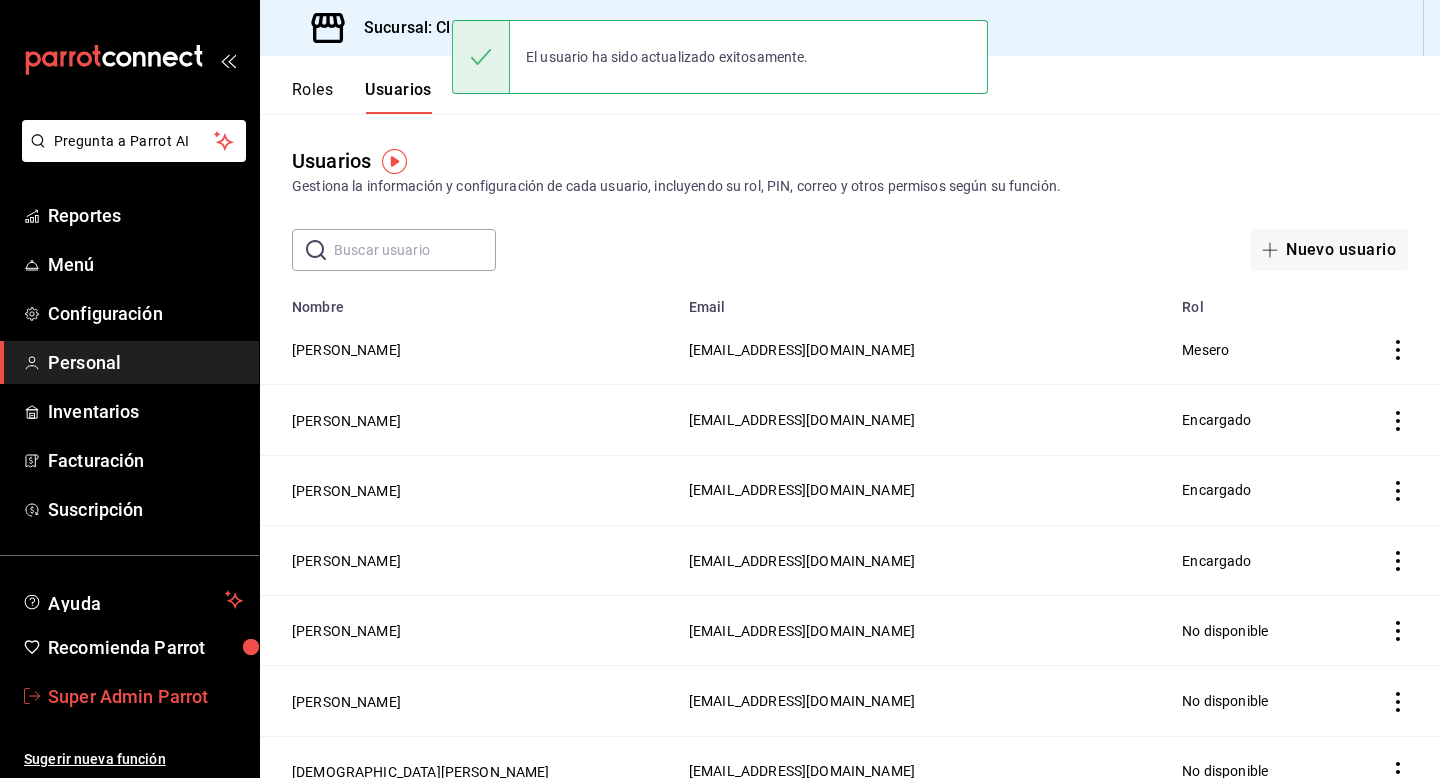 click on "Super Admin Parrot" at bounding box center [145, 696] 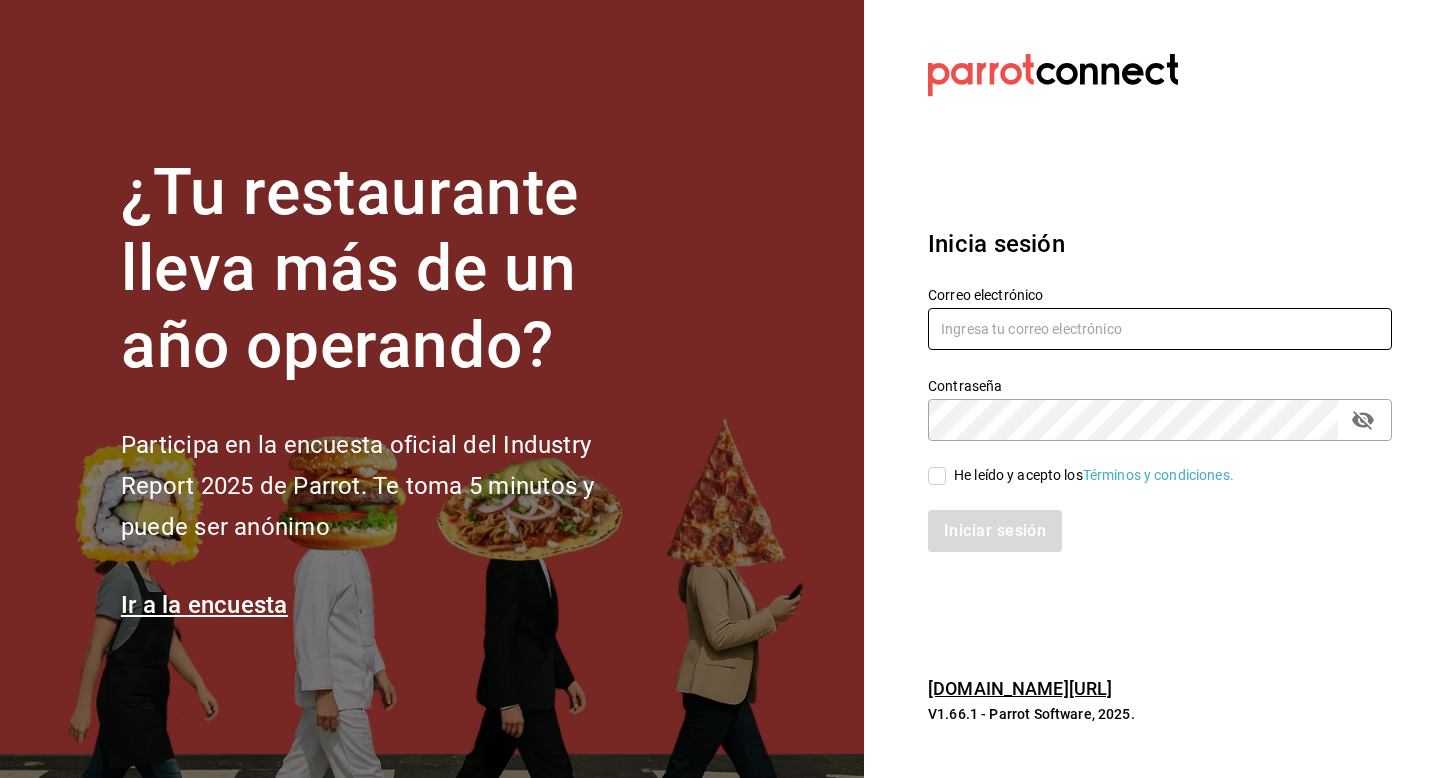 click at bounding box center (1160, 329) 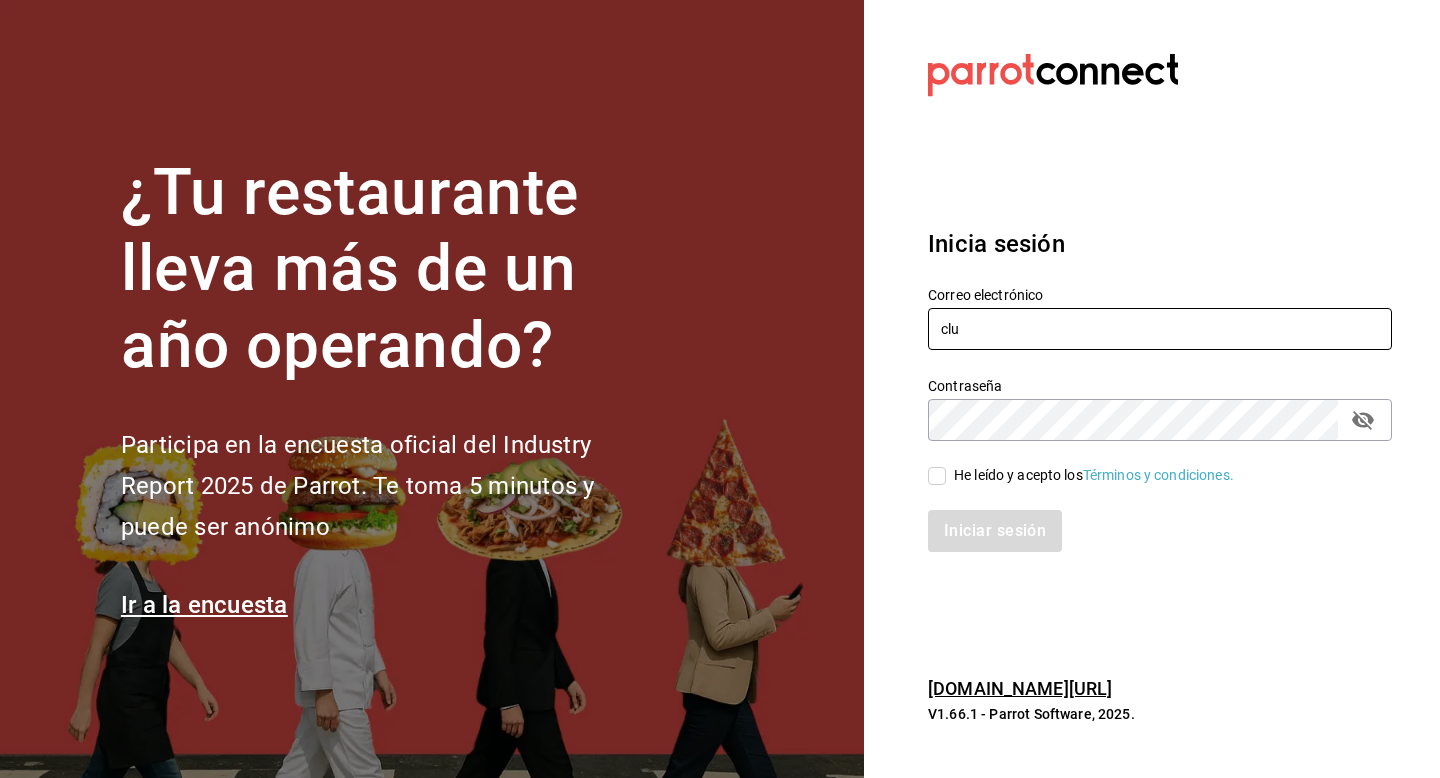 type on "[EMAIL_ADDRESS][DOMAIN_NAME]" 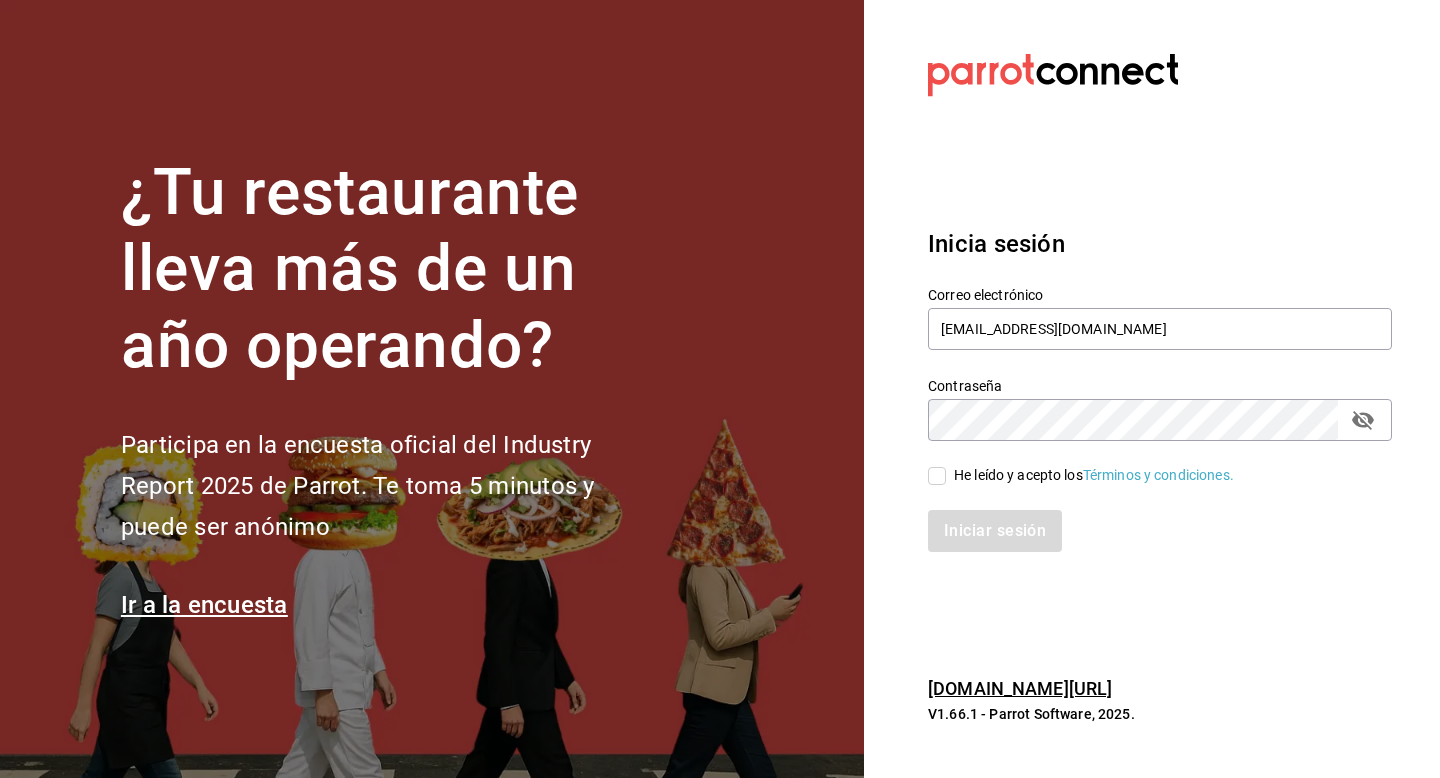 click on "He leído y acepto los  Términos y condiciones." at bounding box center [1090, 475] 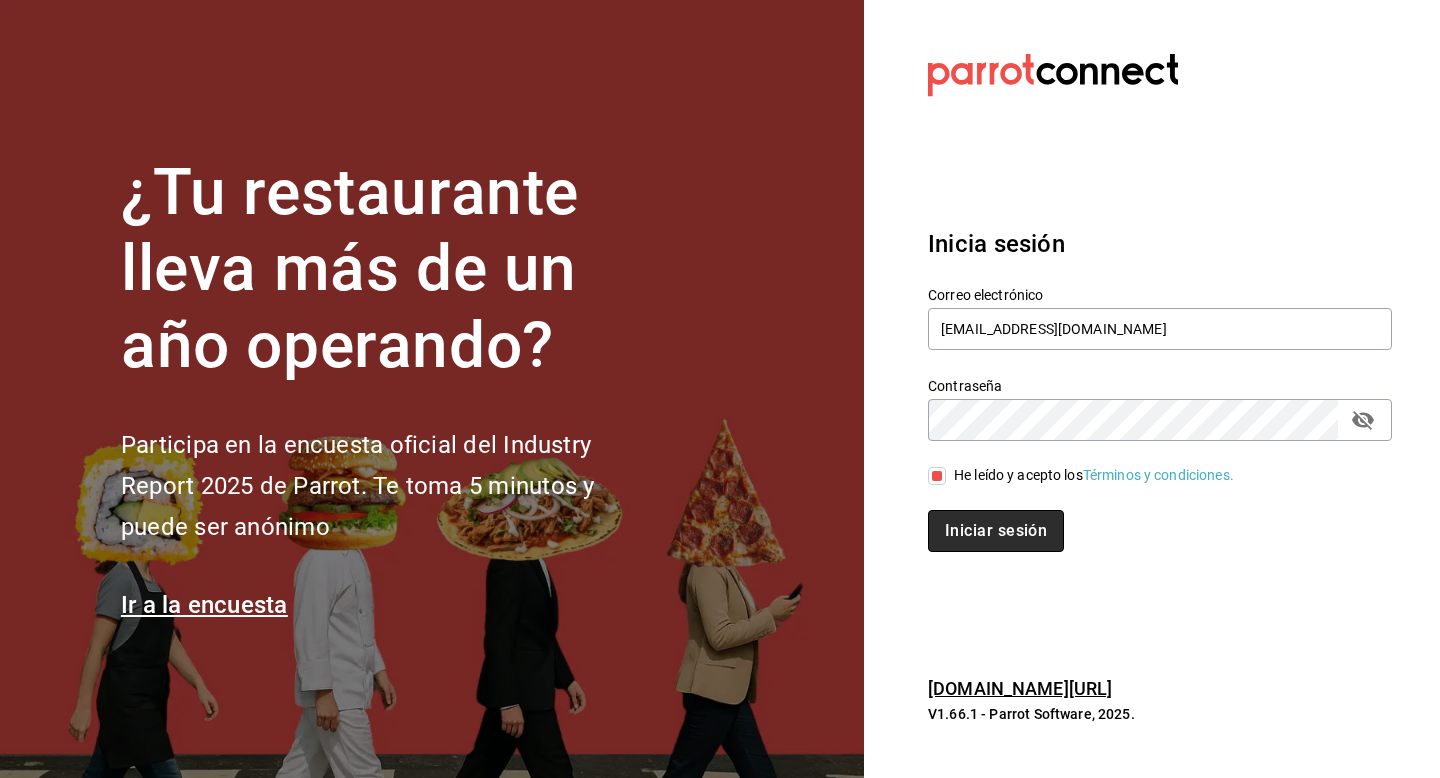 click on "Iniciar sesión" at bounding box center (996, 531) 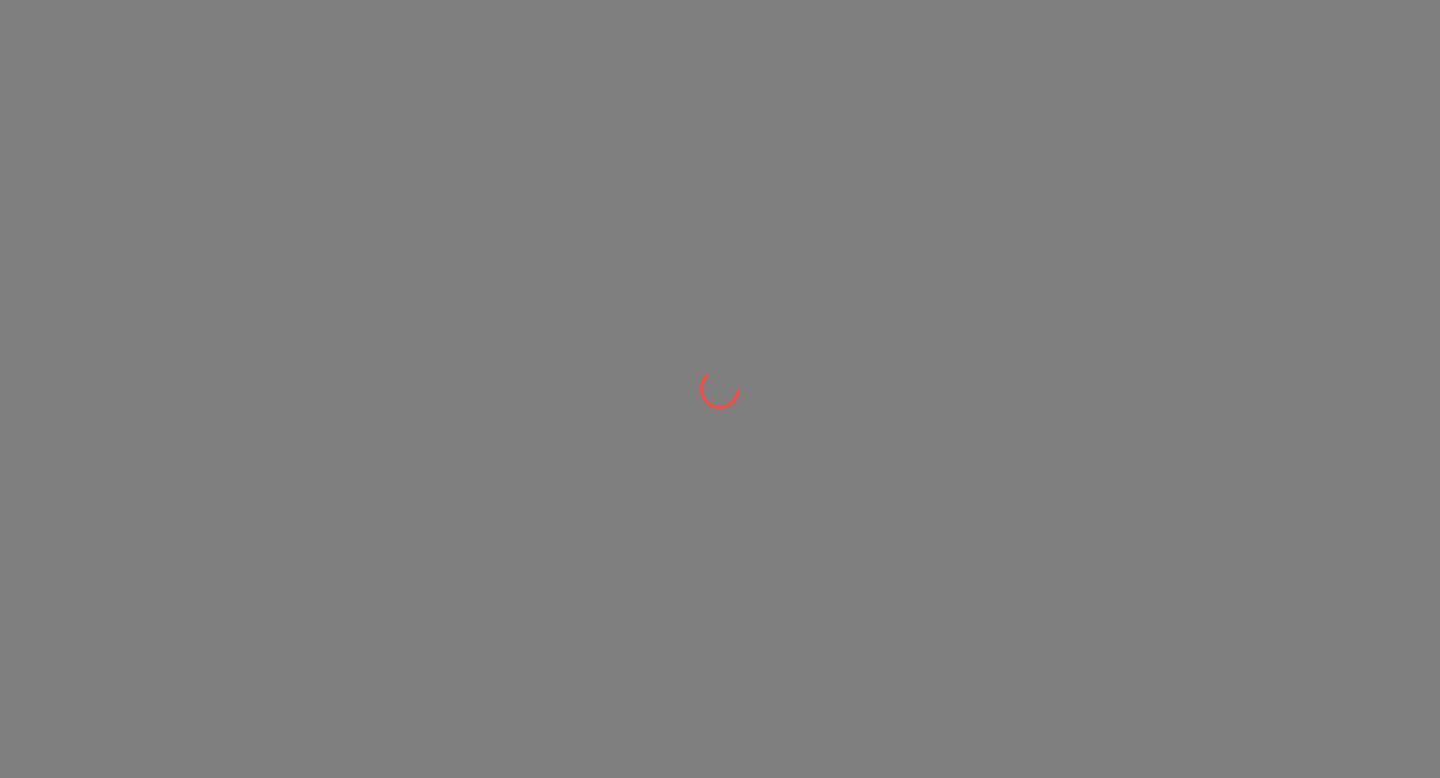 scroll, scrollTop: 0, scrollLeft: 0, axis: both 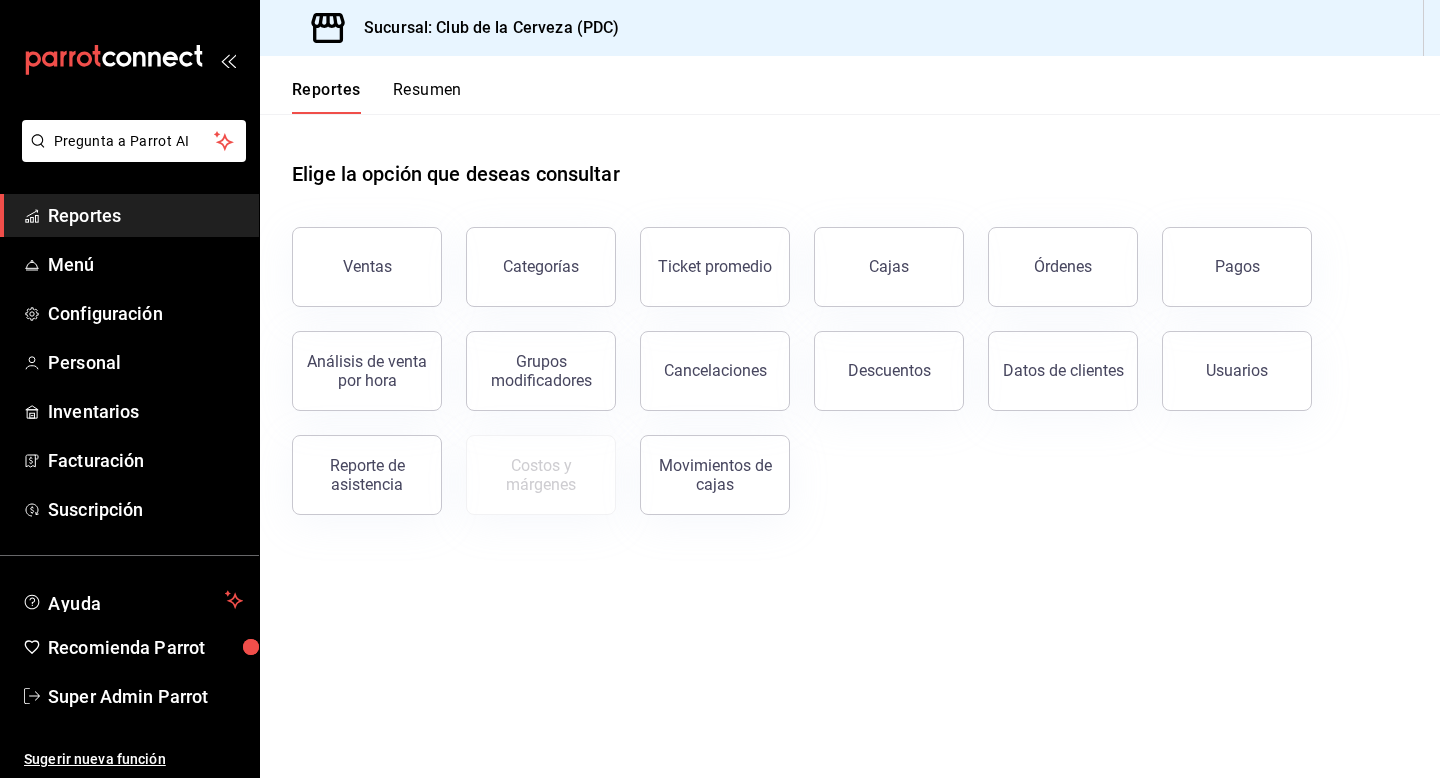 click on "Elige la opción que deseas consultar Ventas Categorías Ticket promedio Cajas Órdenes Pagos Análisis de venta por hora Grupos modificadores Cancelaciones Descuentos Datos de clientes Usuarios Reporte de asistencia Costos y márgenes Movimientos de cajas" at bounding box center (850, 446) 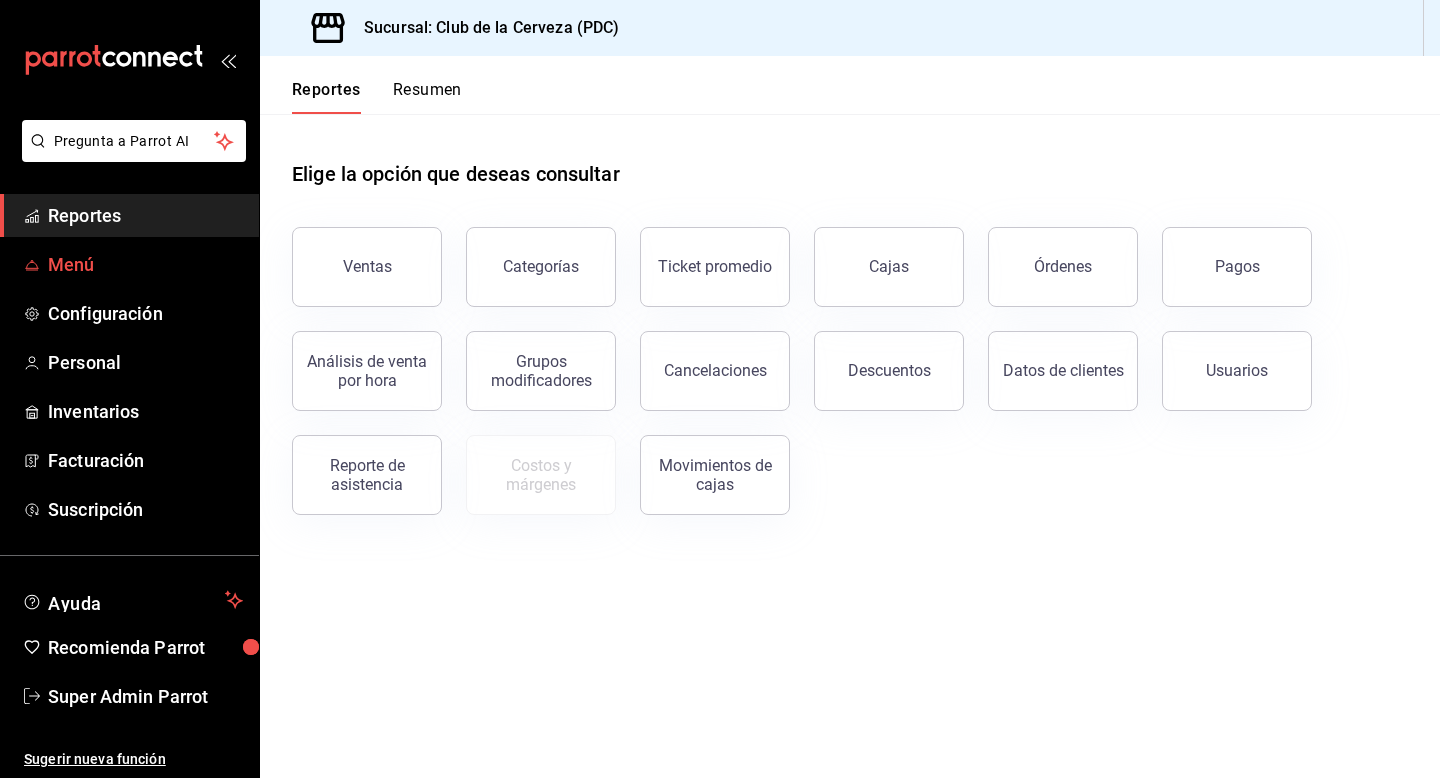 click on "Menú" at bounding box center [145, 264] 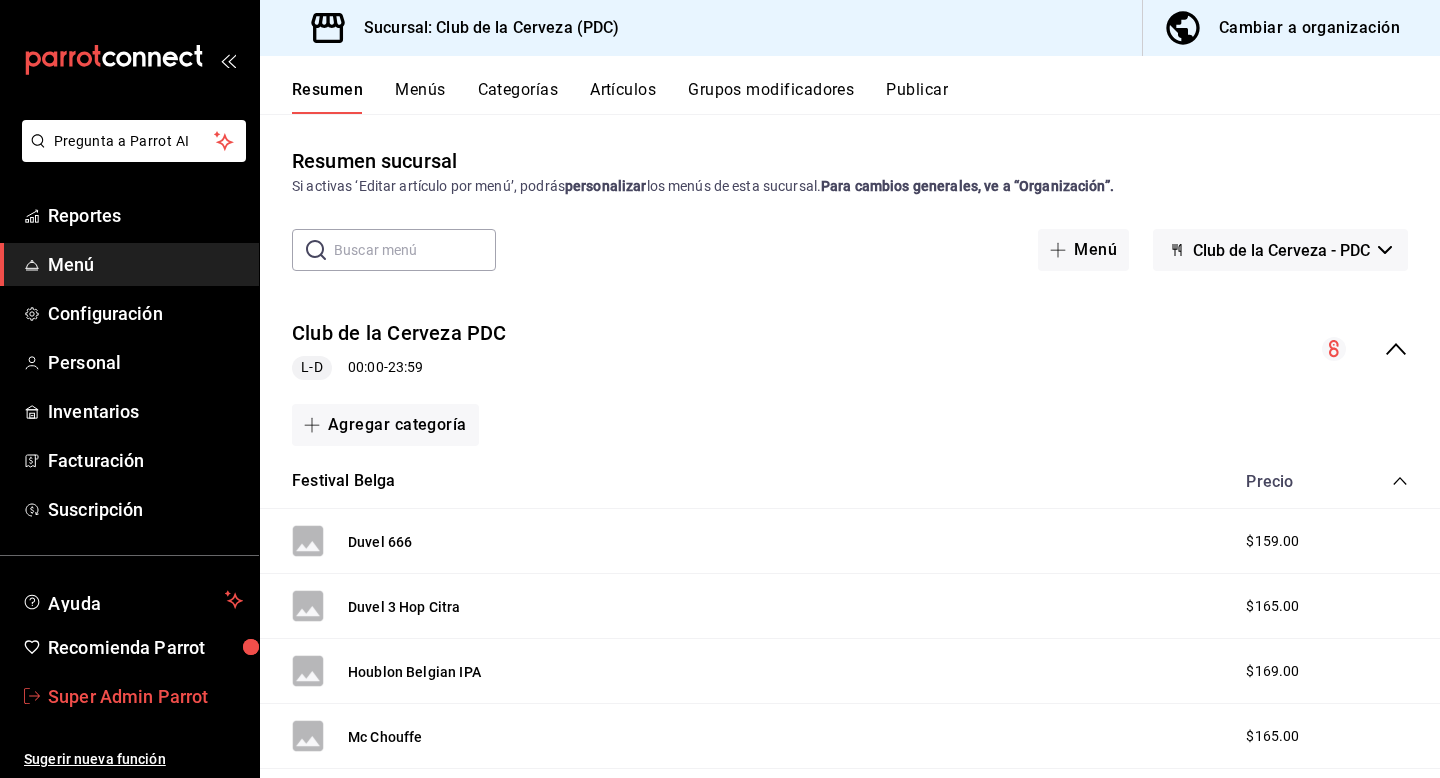 click on "Super Admin Parrot" at bounding box center (145, 696) 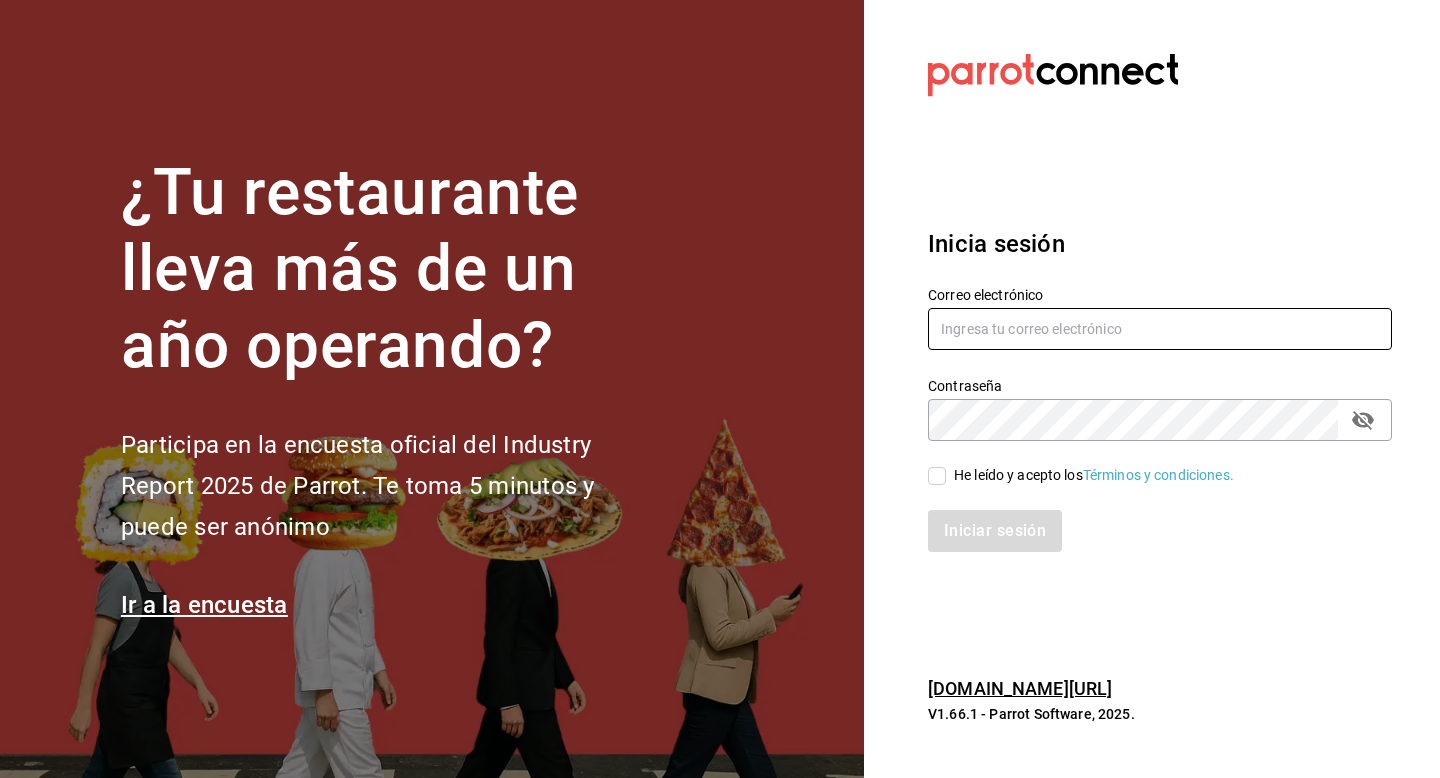 click at bounding box center (1160, 329) 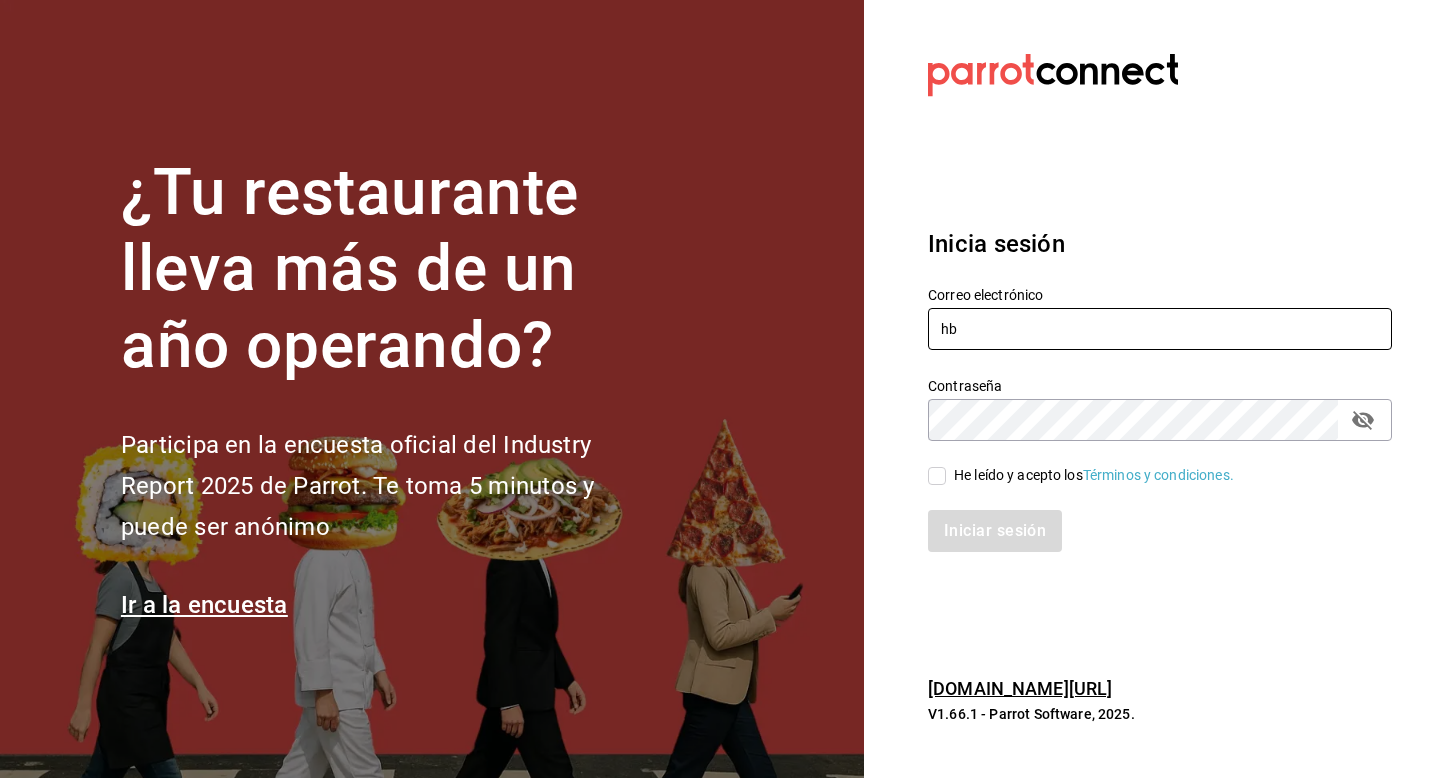 type on "[EMAIL_ADDRESS][DOMAIN_NAME]" 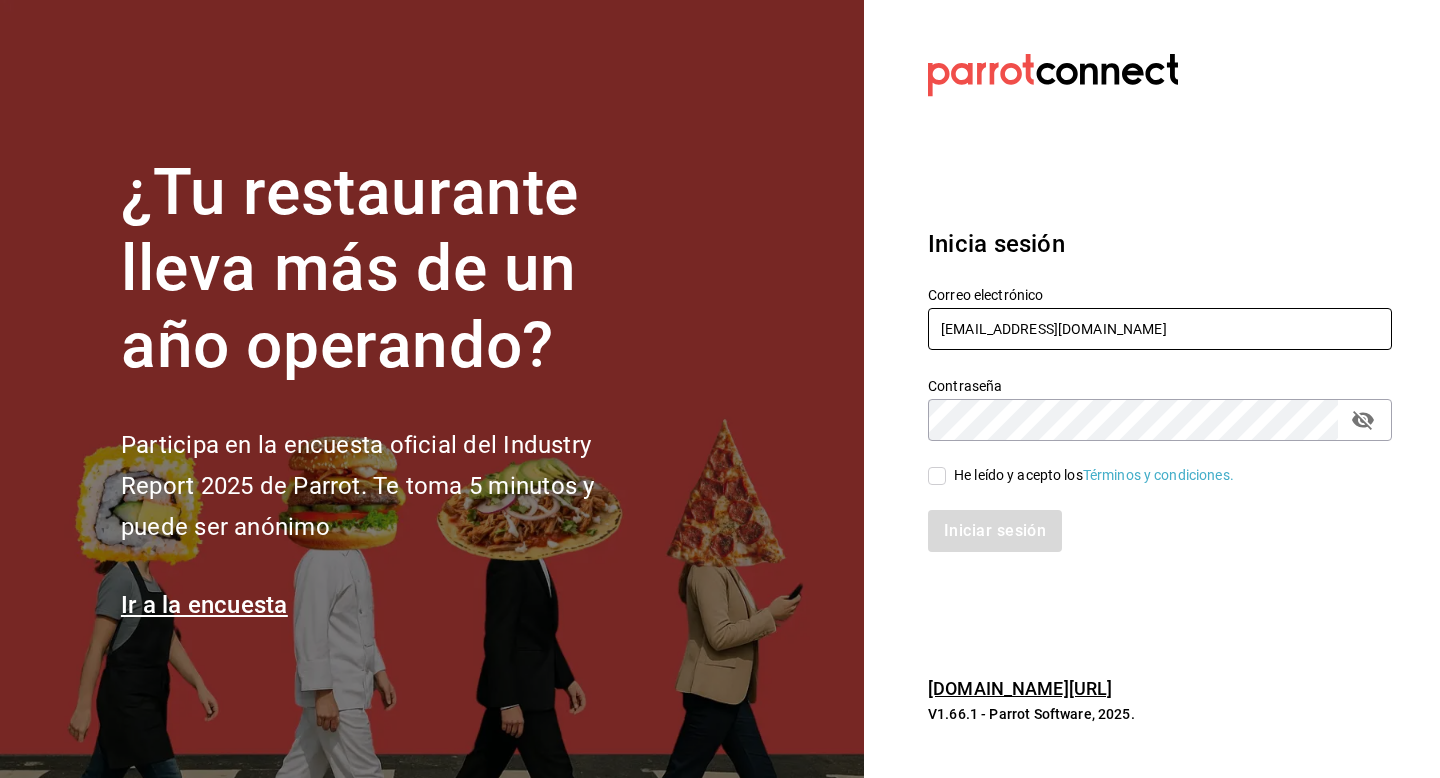 click 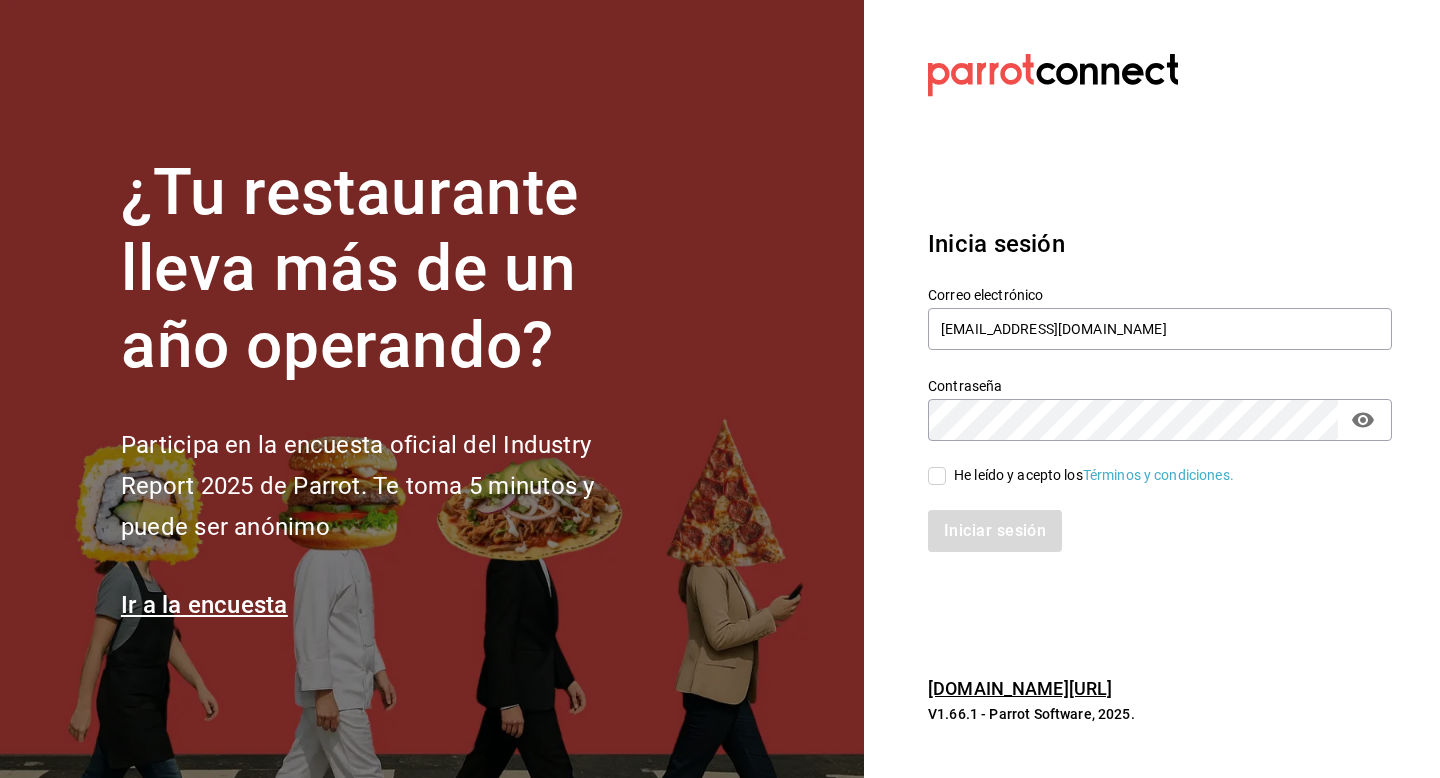 click on "He leído y acepto los  Términos y condiciones." at bounding box center [1090, 475] 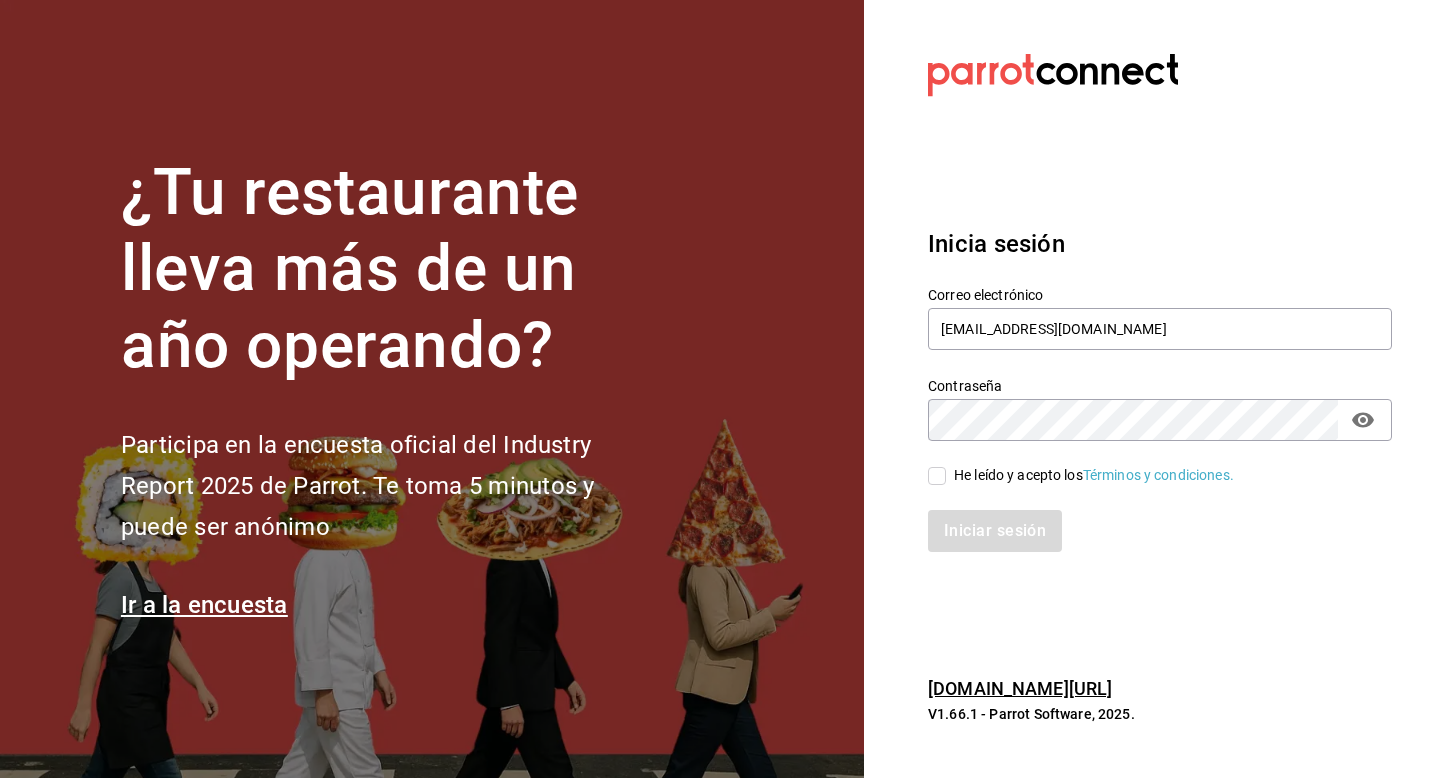 checkbox on "true" 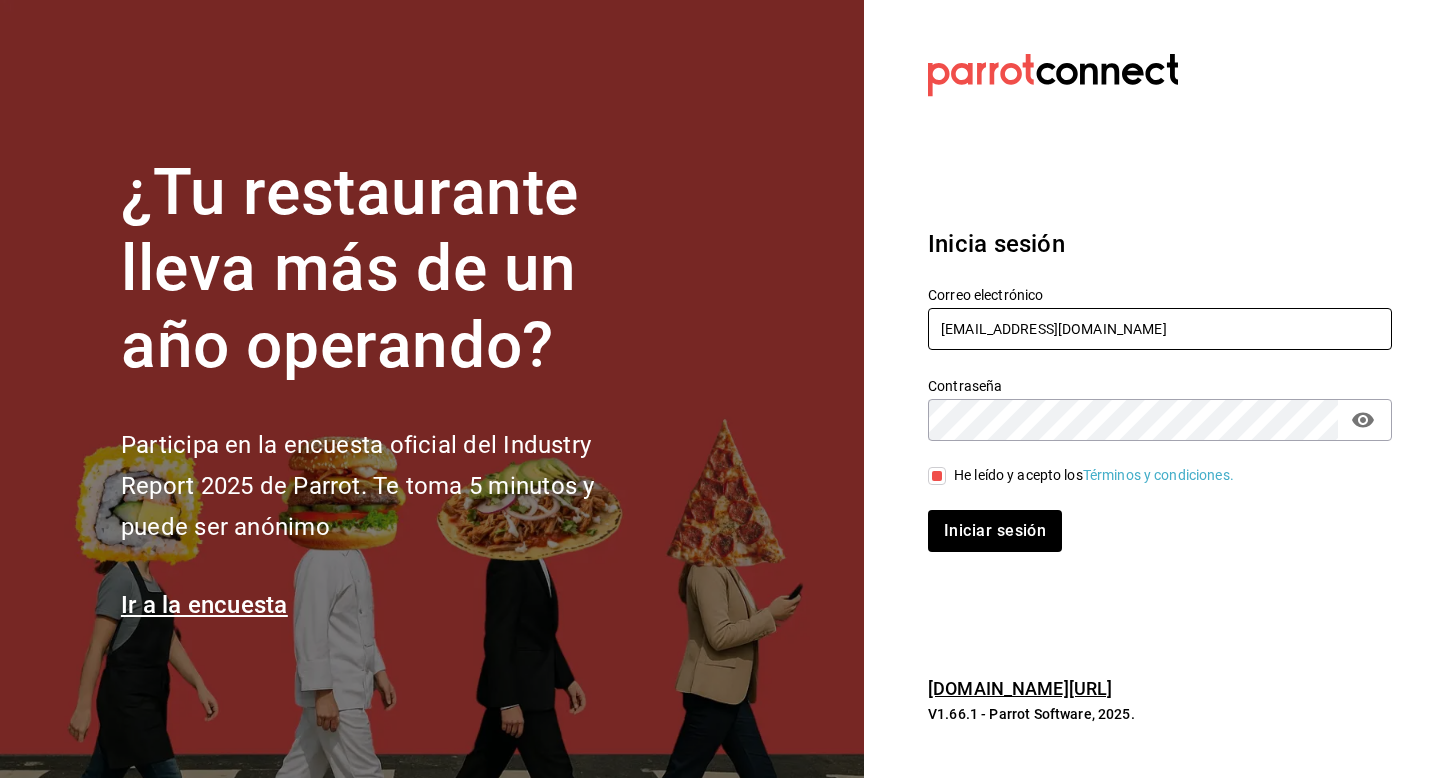 click on "[EMAIL_ADDRESS][DOMAIN_NAME]" at bounding box center [1160, 329] 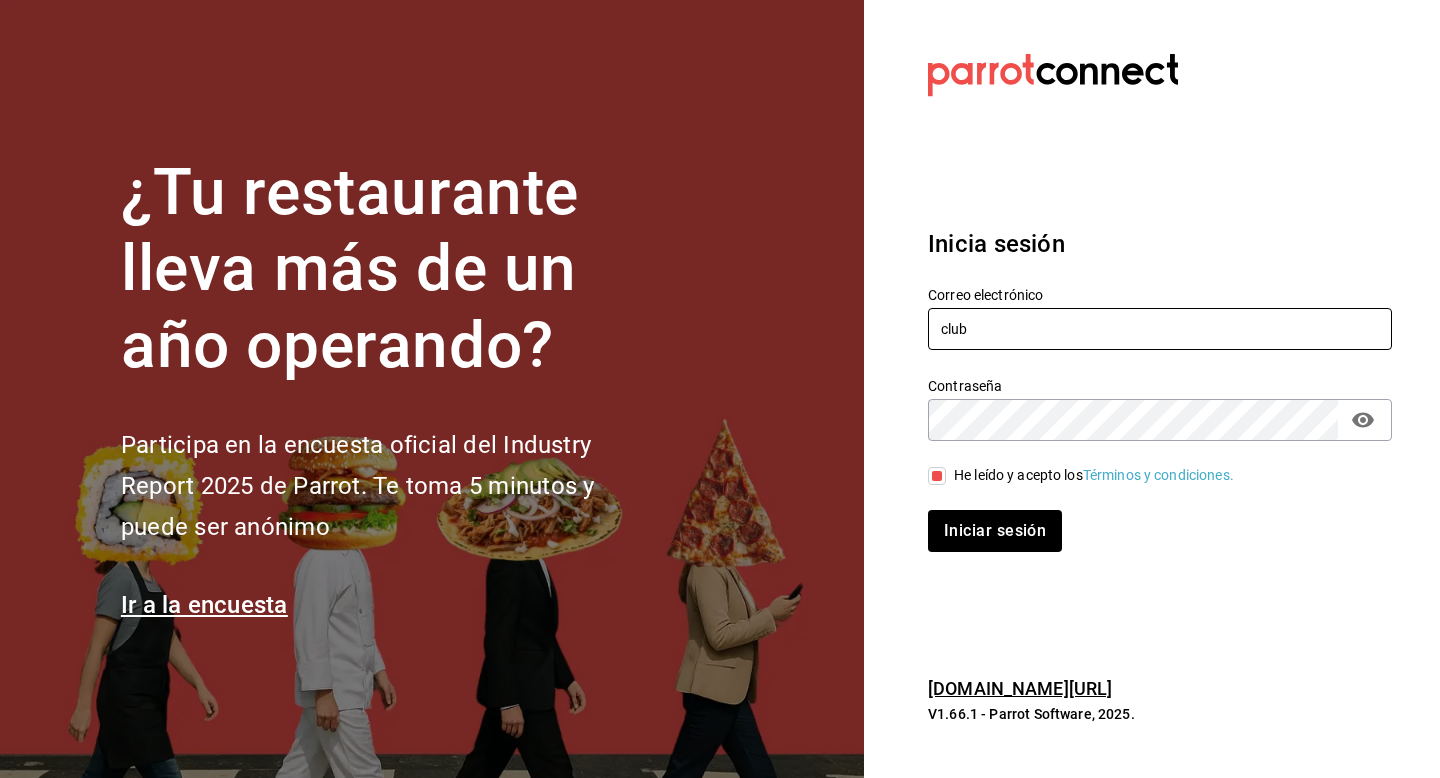 type on "[EMAIL_ADDRESS][DOMAIN_NAME]" 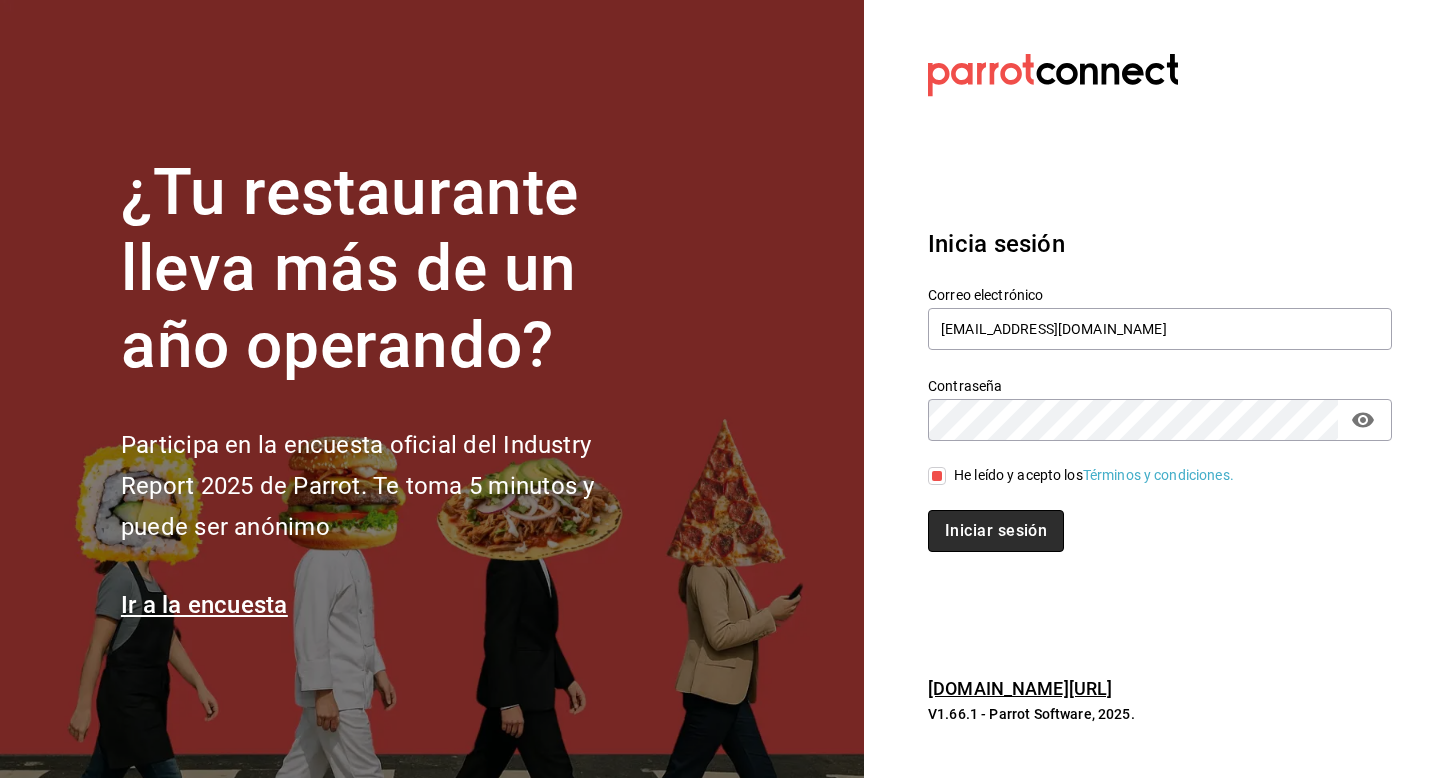 click on "Iniciar sesión" at bounding box center [996, 531] 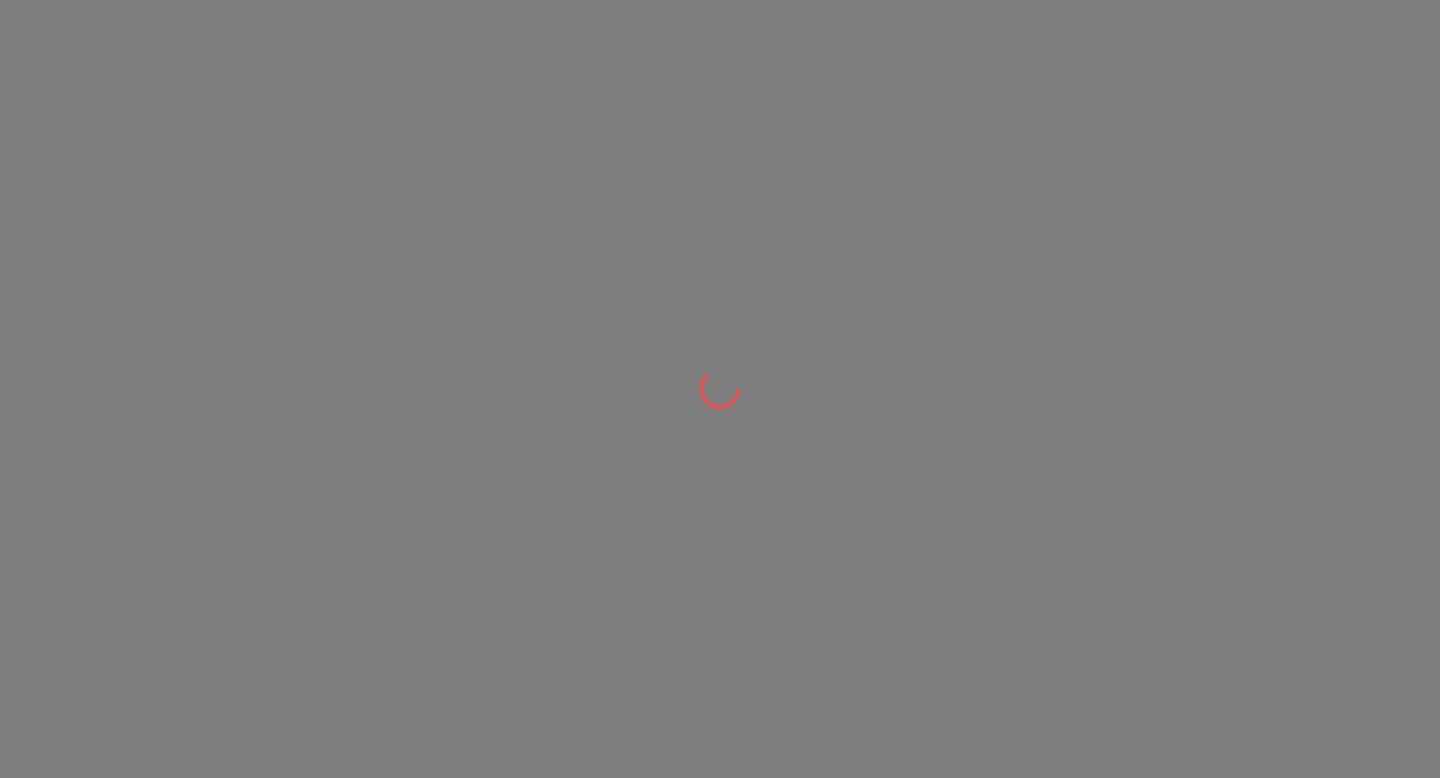 scroll, scrollTop: 0, scrollLeft: 0, axis: both 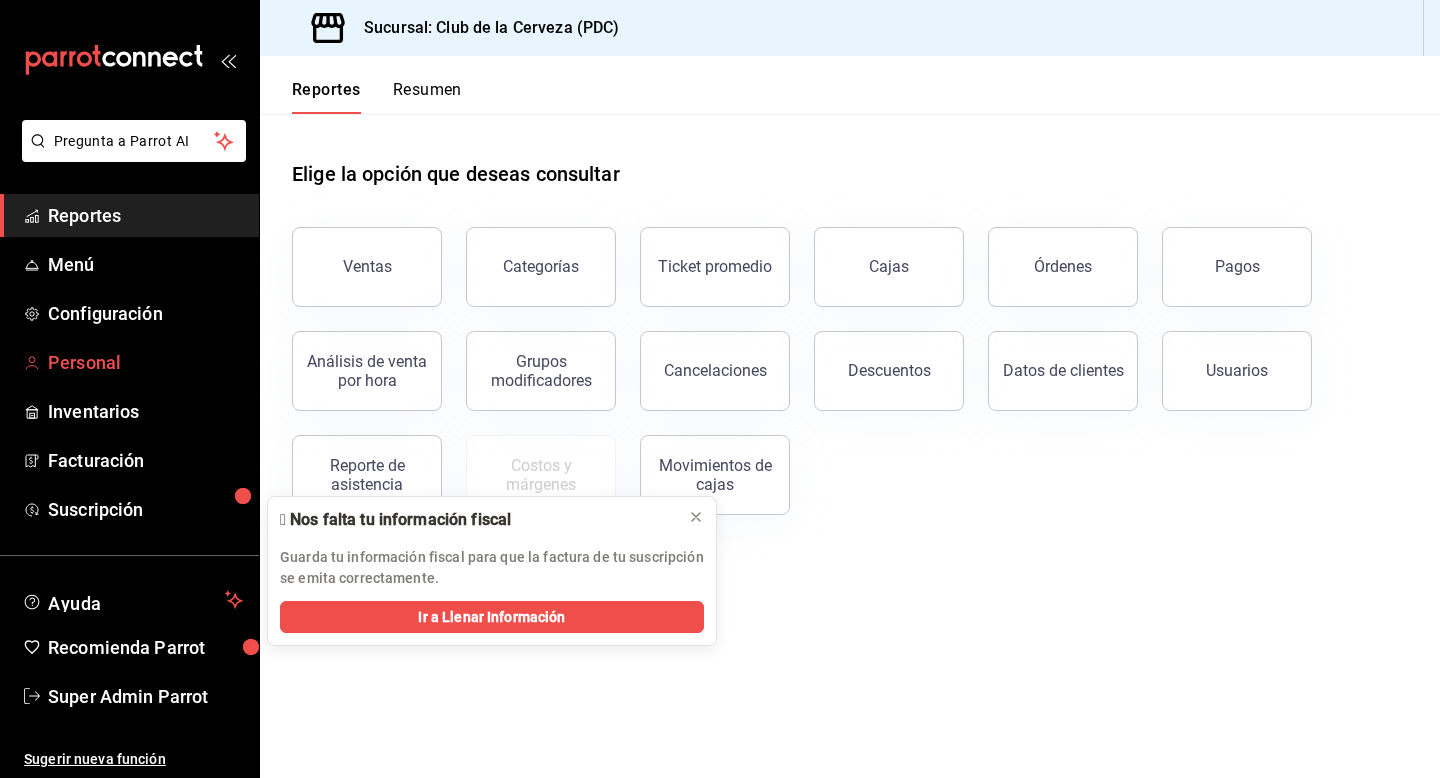 click on "Personal" at bounding box center [145, 362] 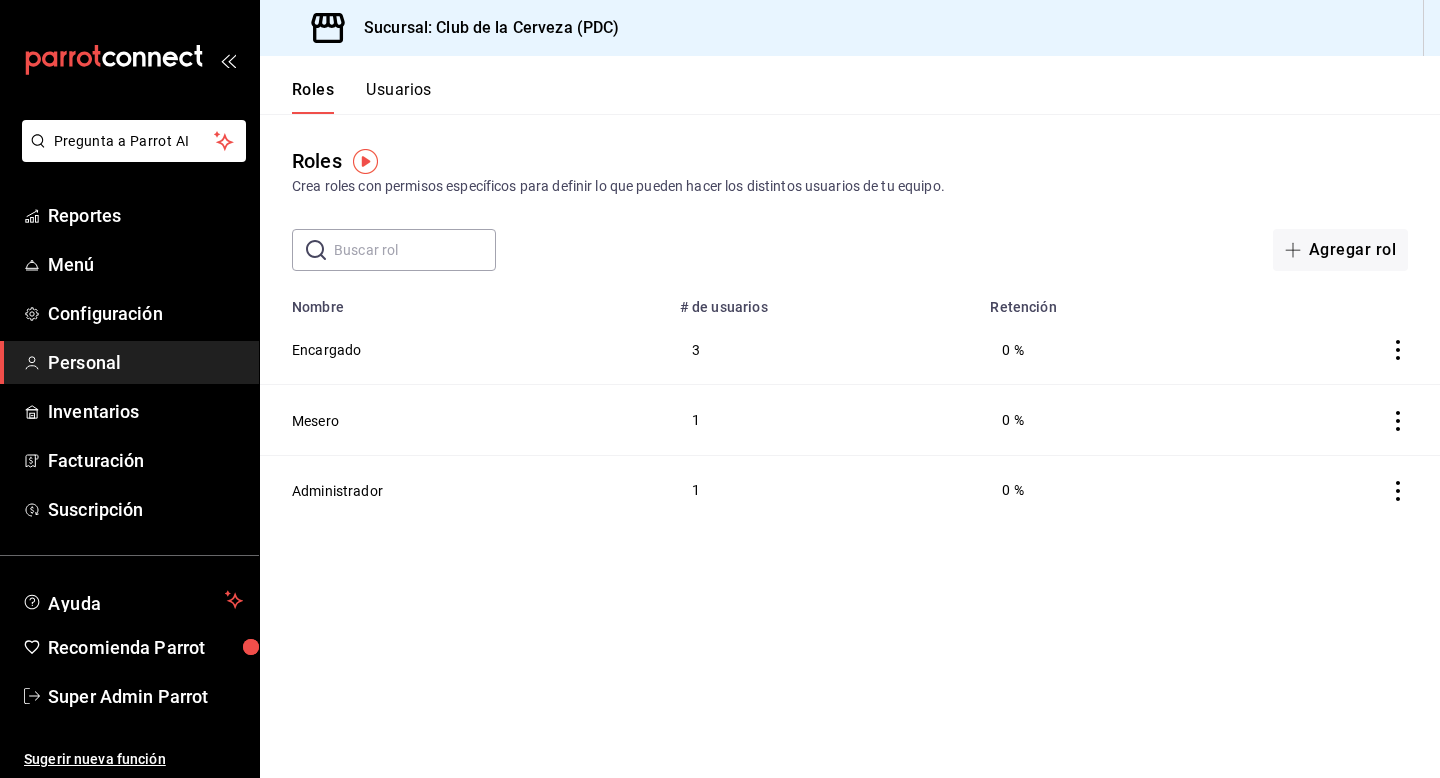 click on "Usuarios" at bounding box center (399, 97) 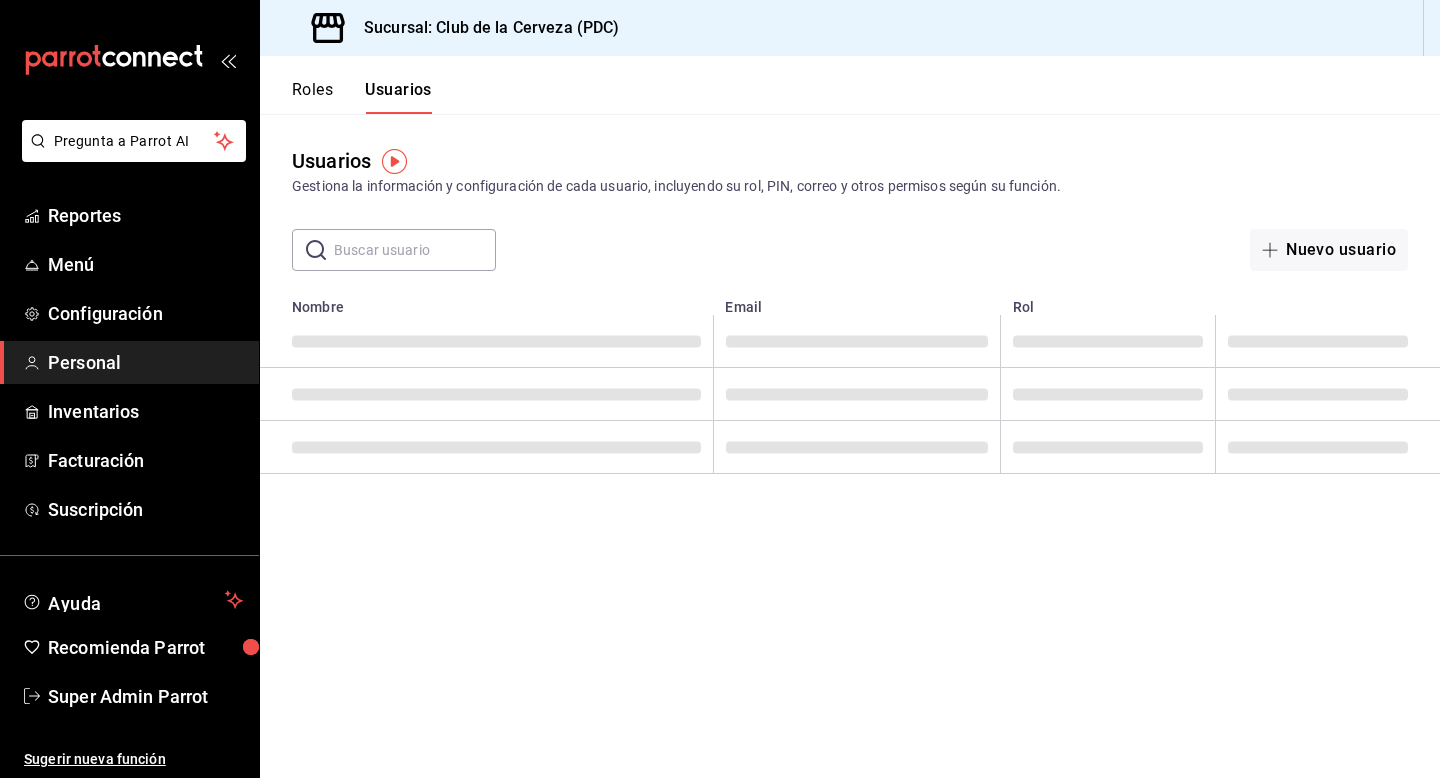 click at bounding box center [415, 250] 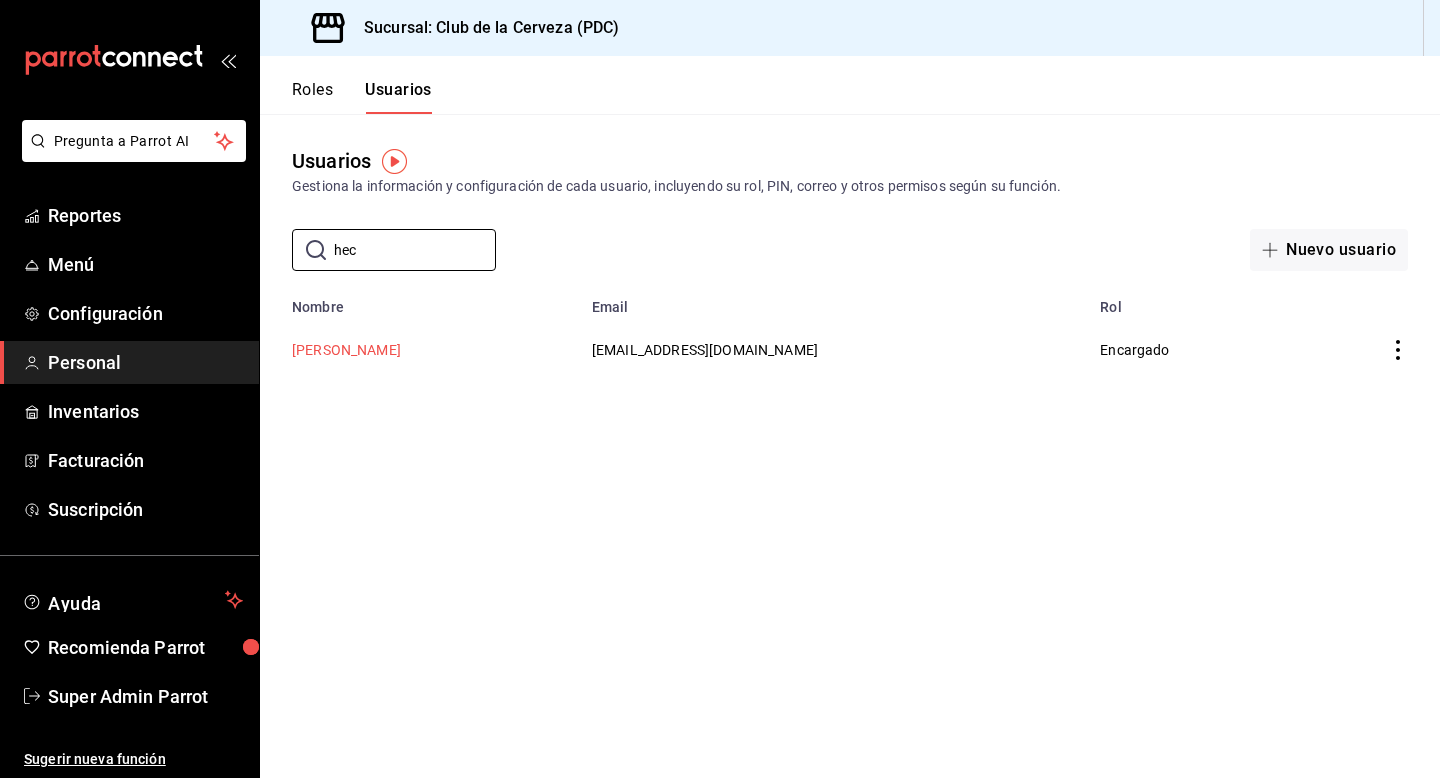 type on "hec" 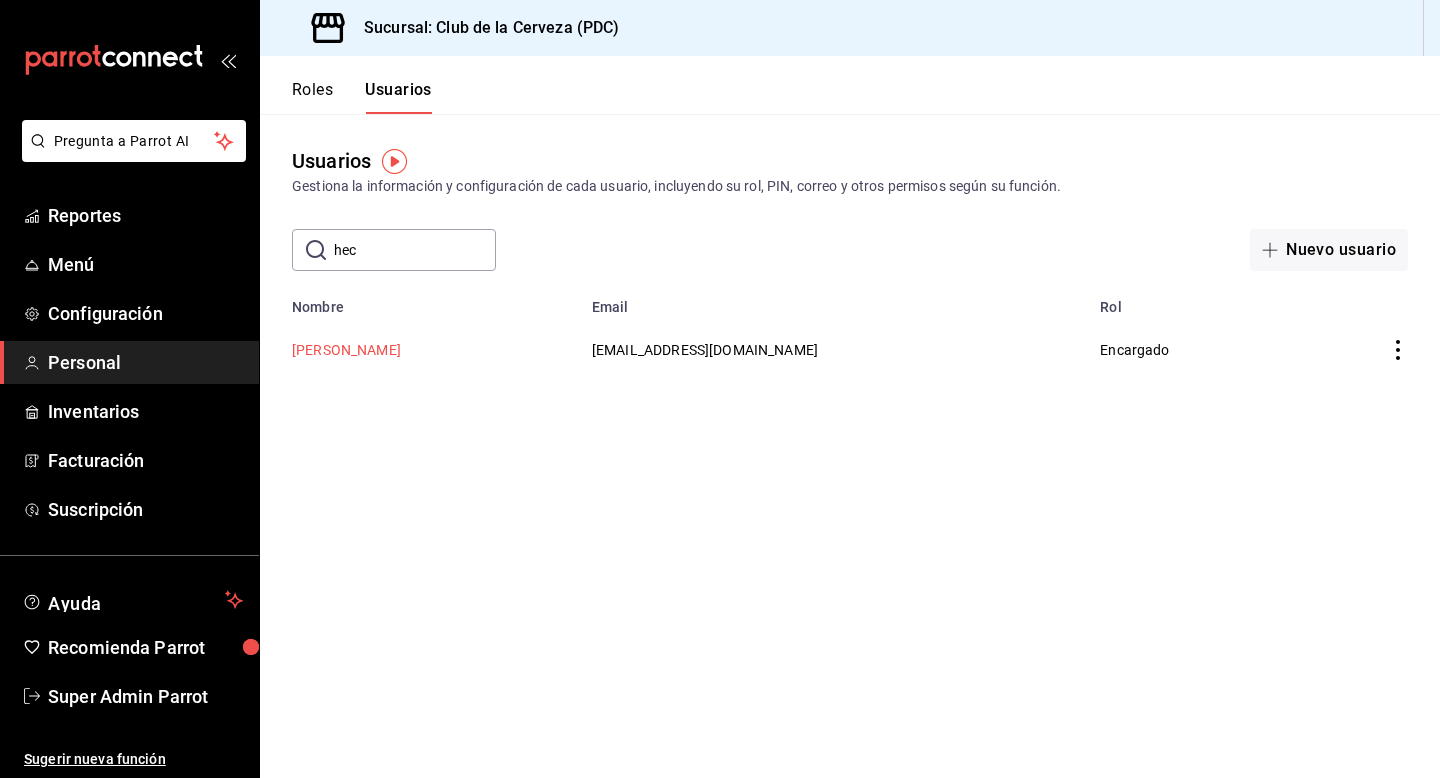 click on "[PERSON_NAME]" at bounding box center [346, 350] 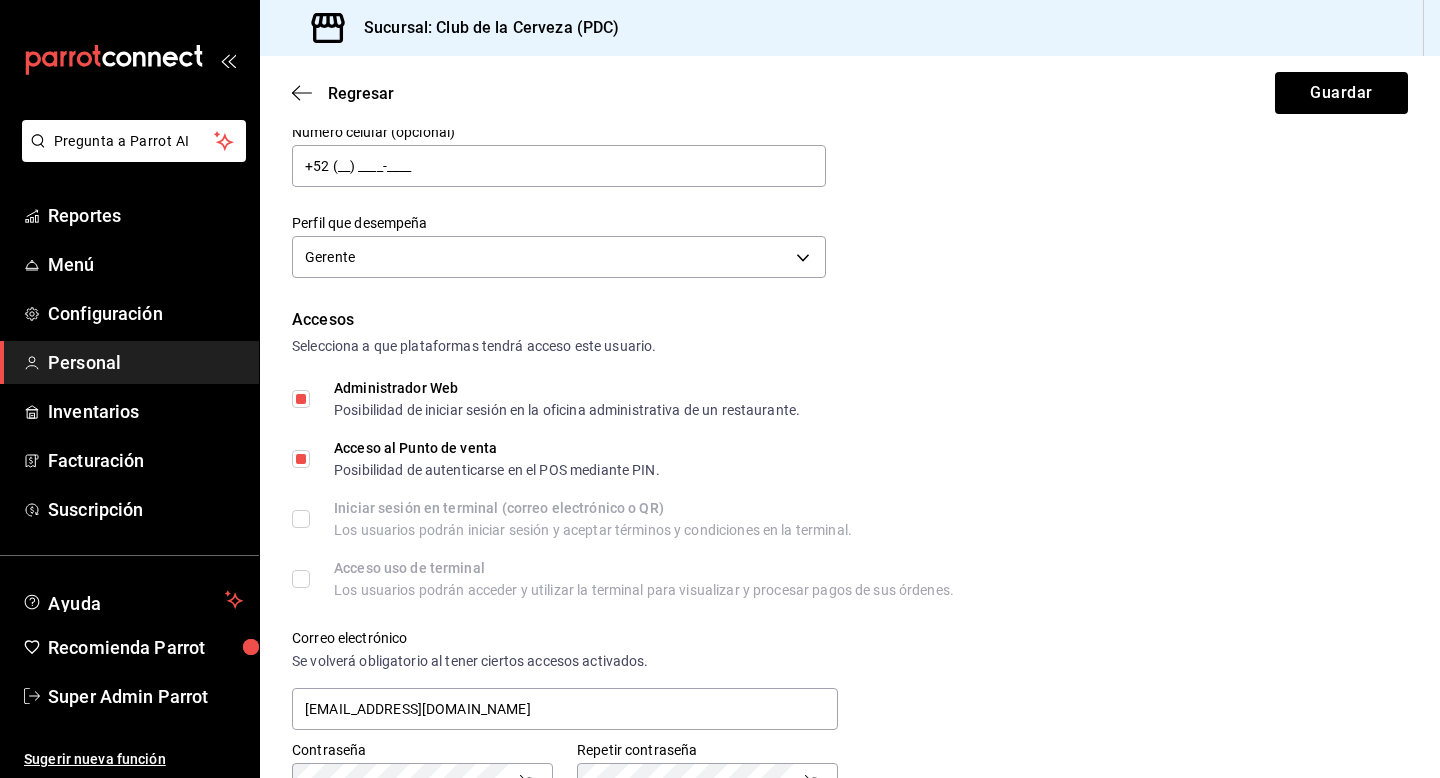 scroll, scrollTop: 353, scrollLeft: 0, axis: vertical 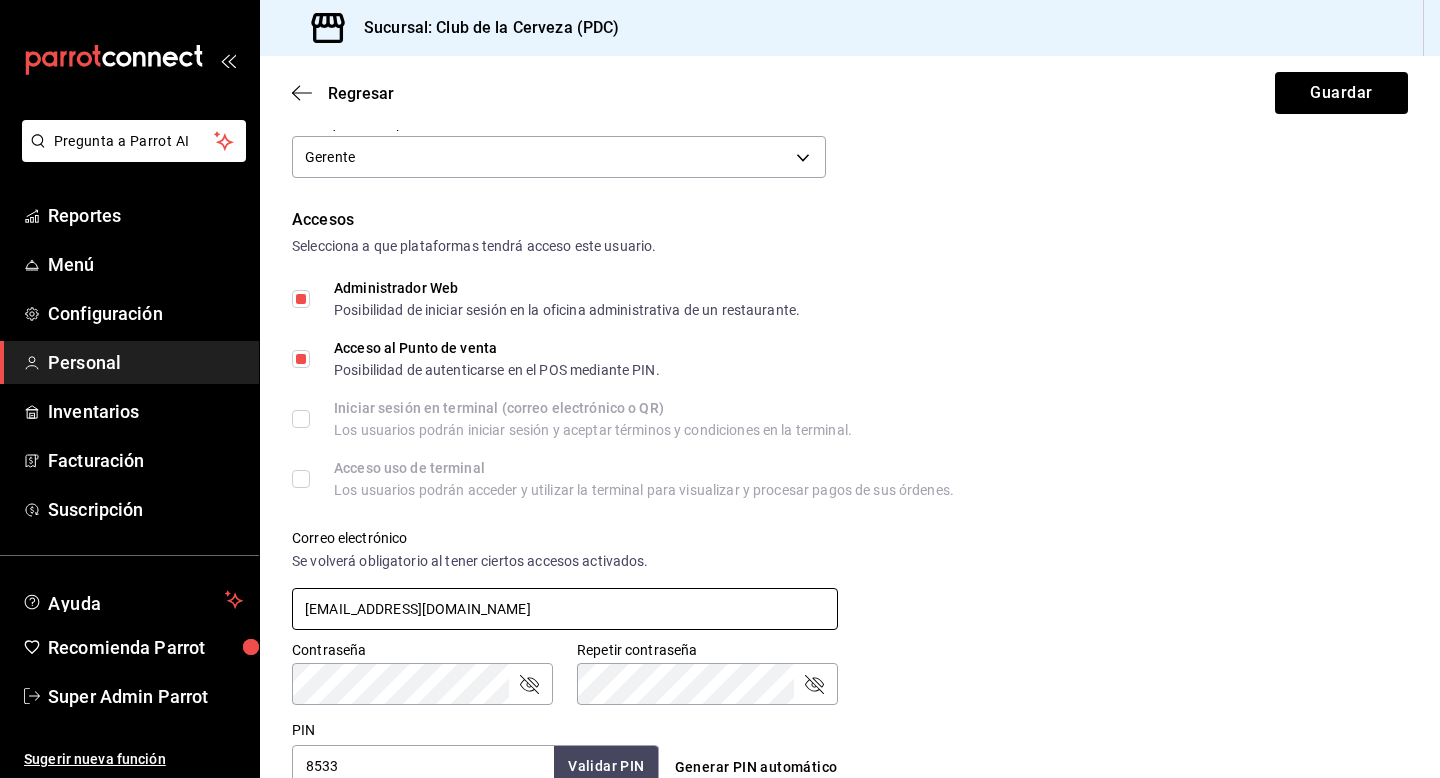 click on "[EMAIL_ADDRESS][DOMAIN_NAME]" at bounding box center [565, 609] 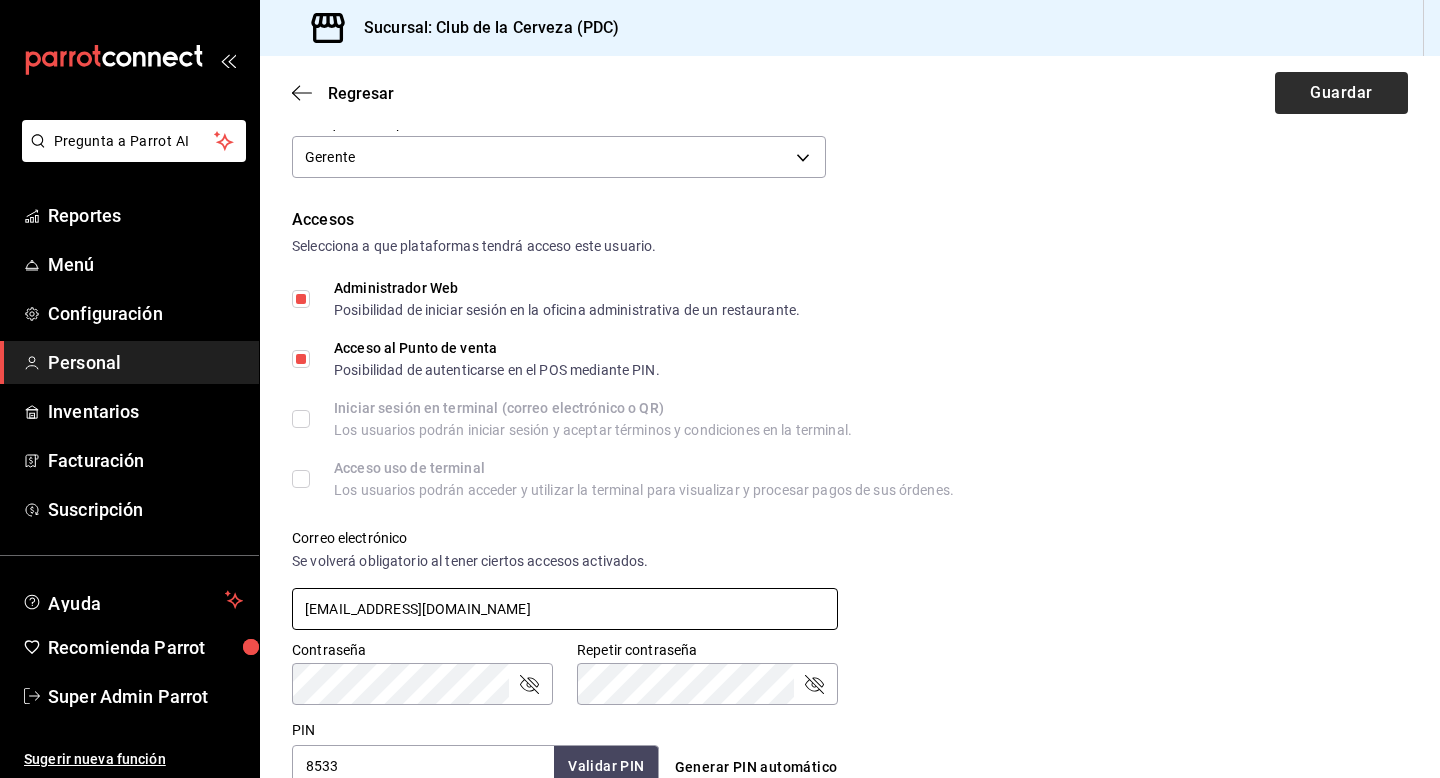 type on "[EMAIL_ADDRESS][DOMAIN_NAME]" 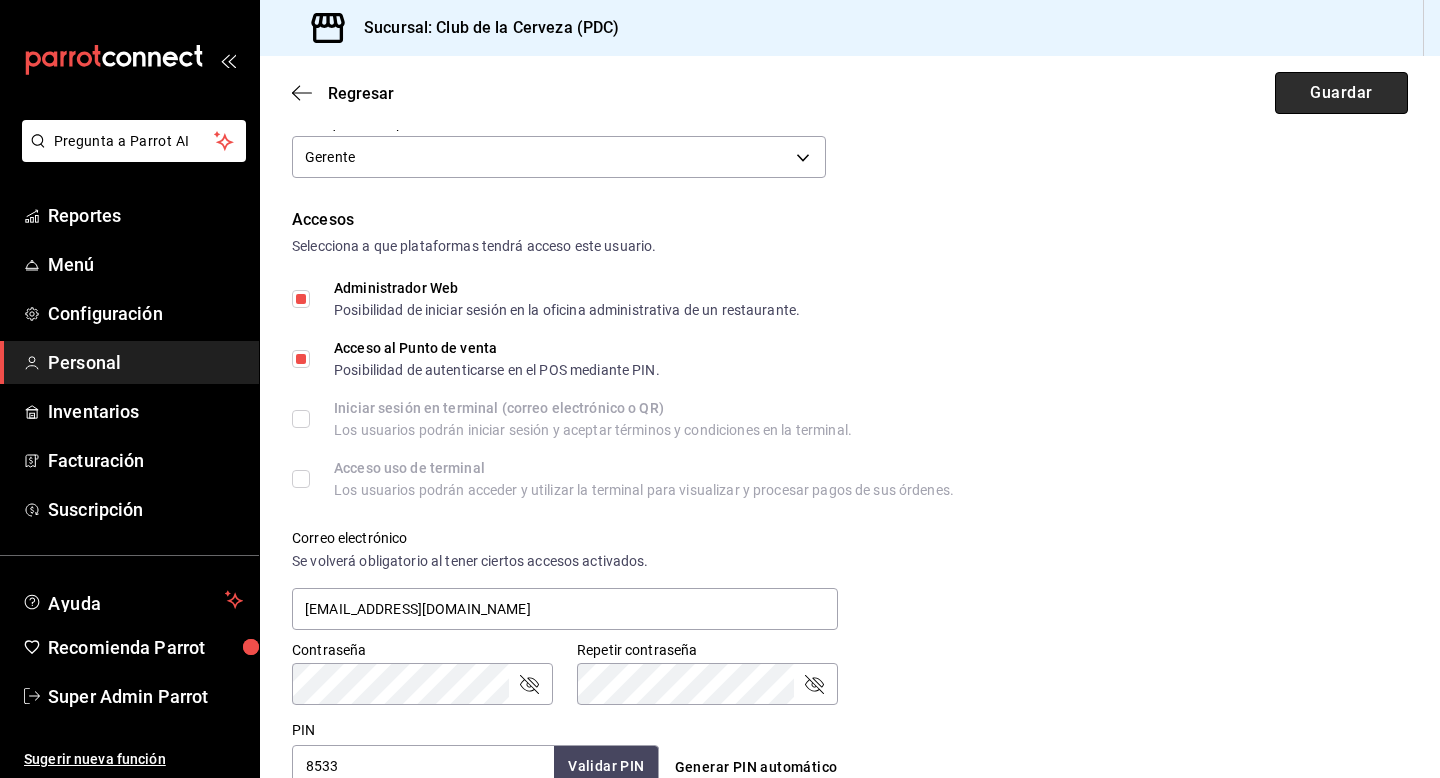 click on "Guardar" at bounding box center [1341, 93] 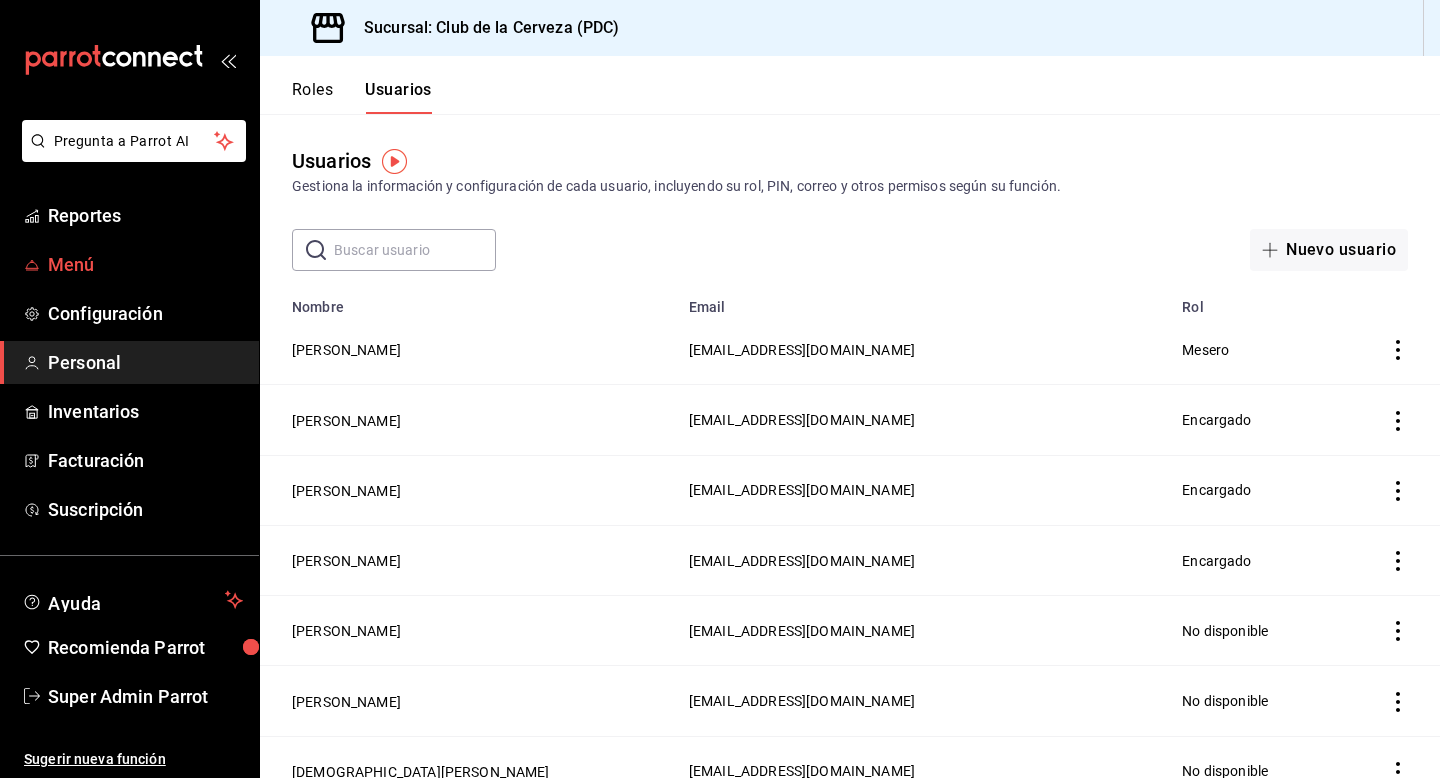 click on "Menú" at bounding box center (145, 264) 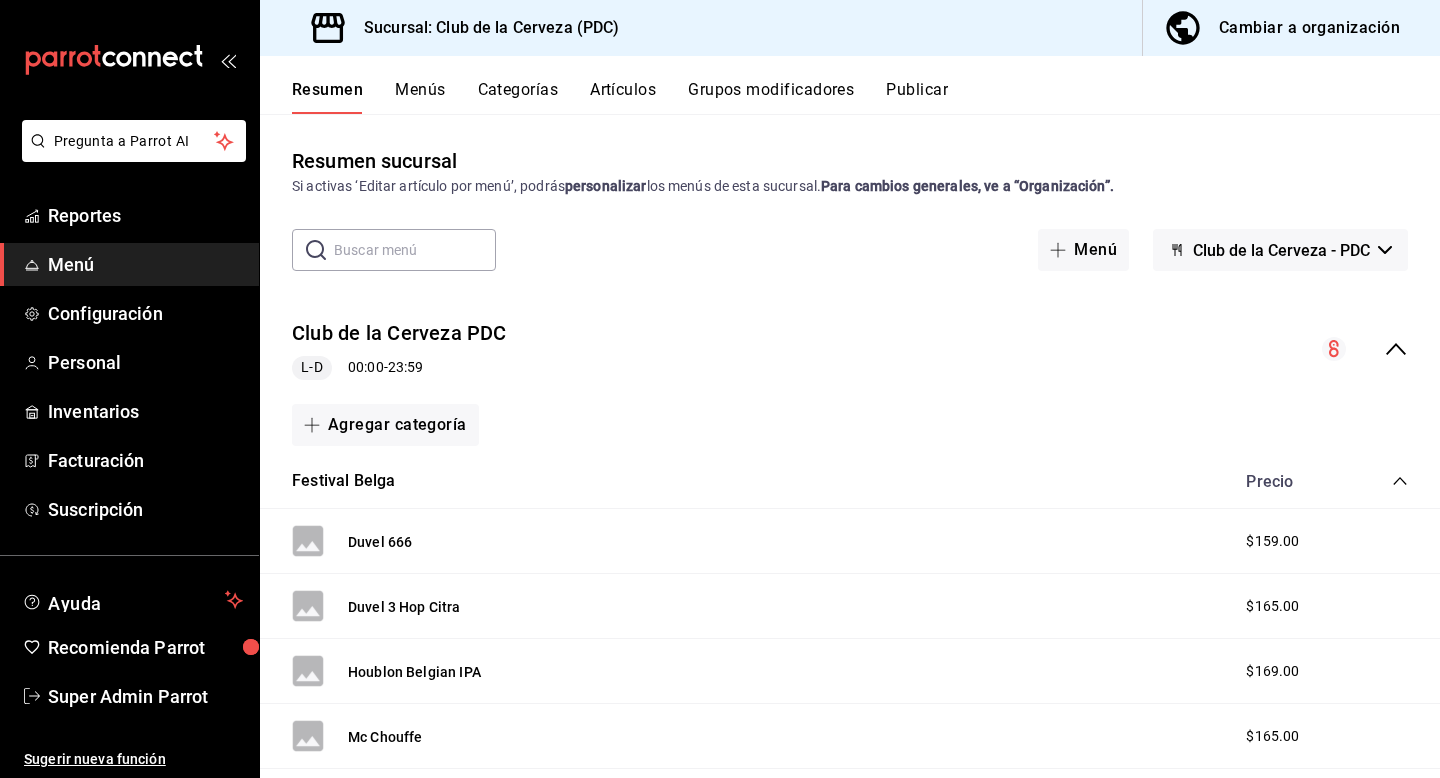 click 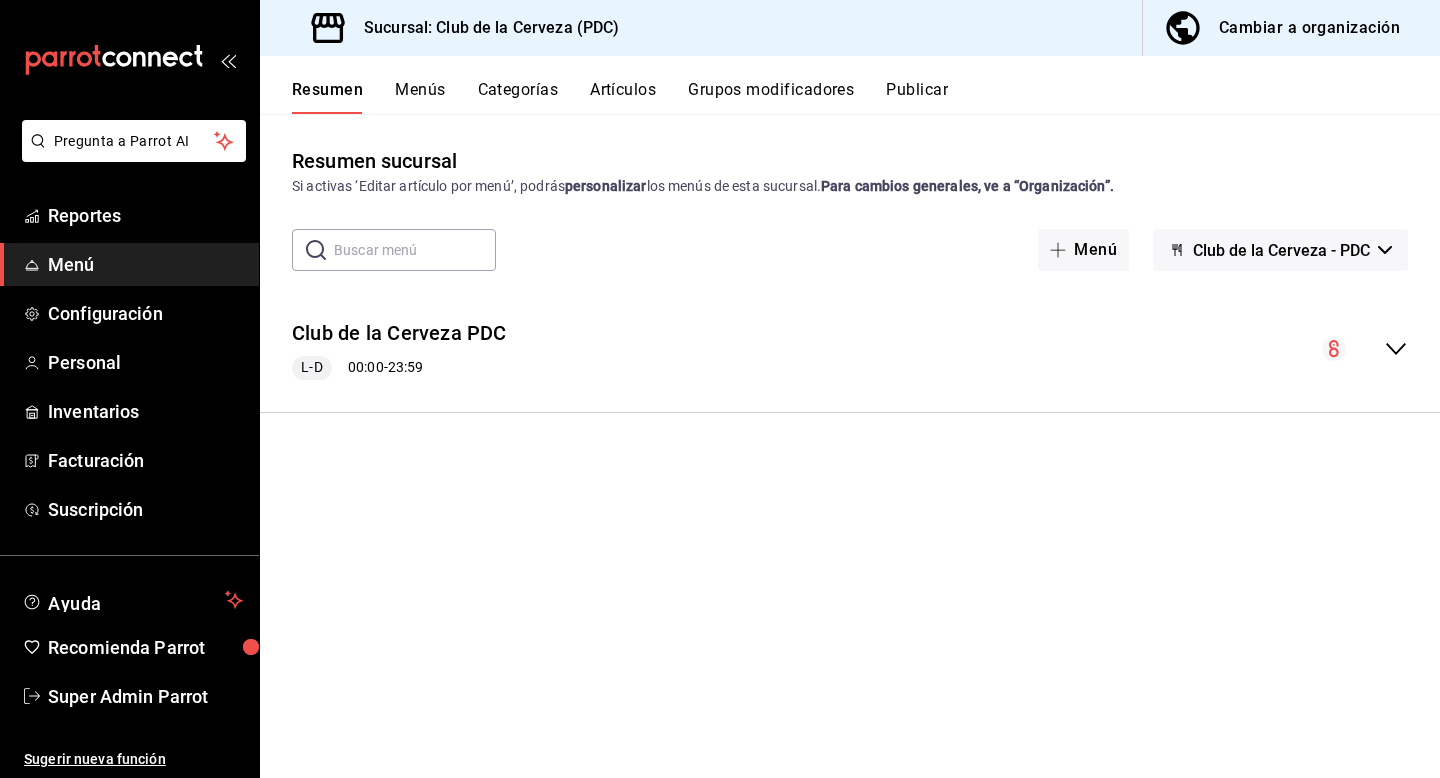 click 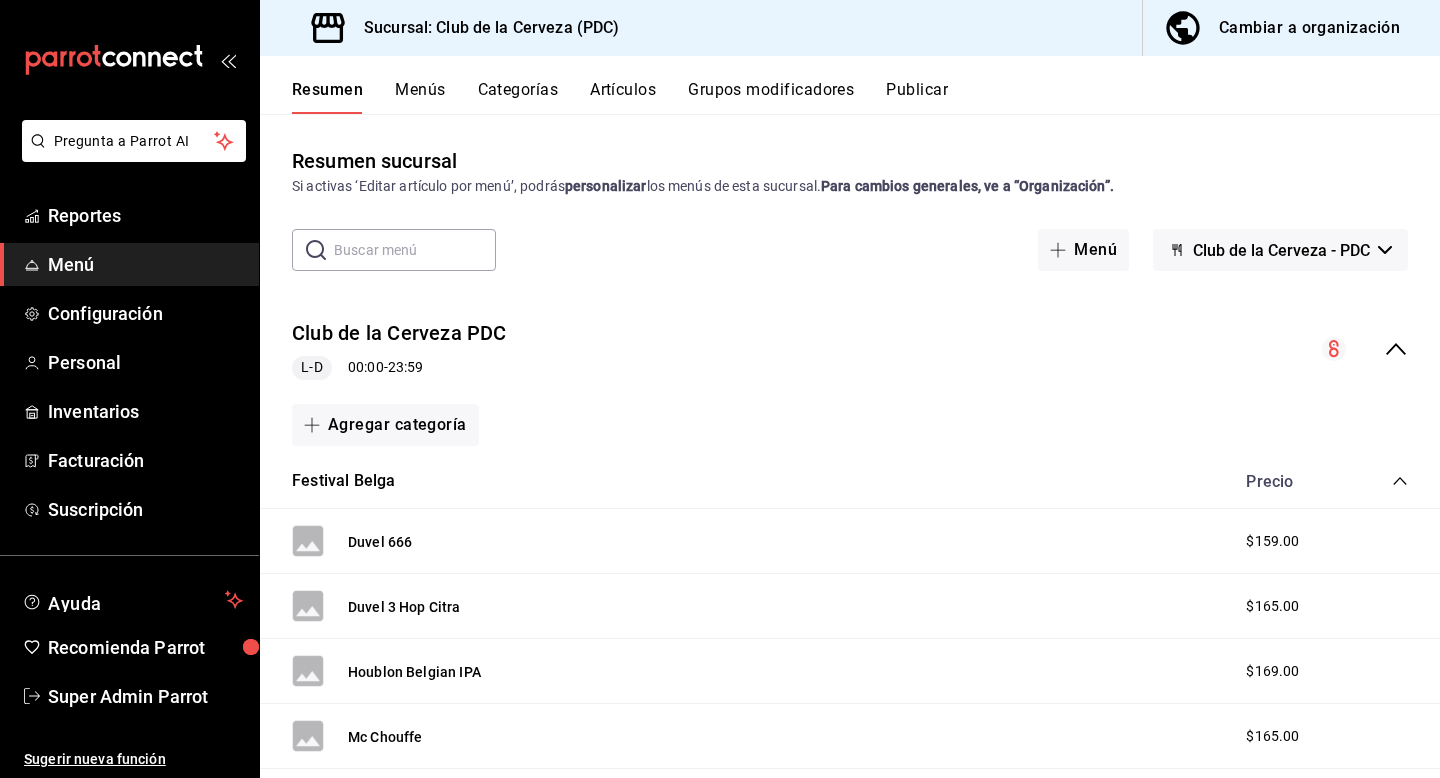 click 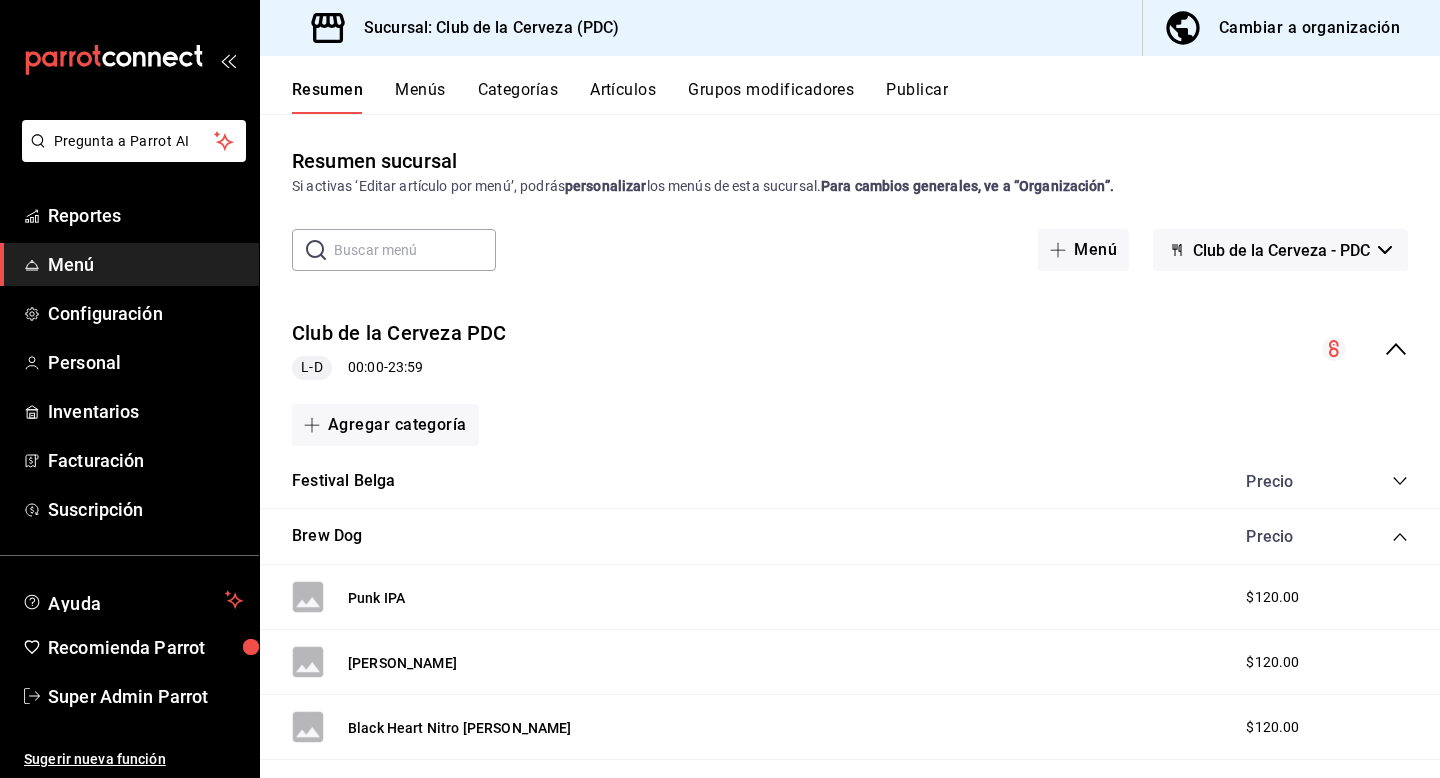 click 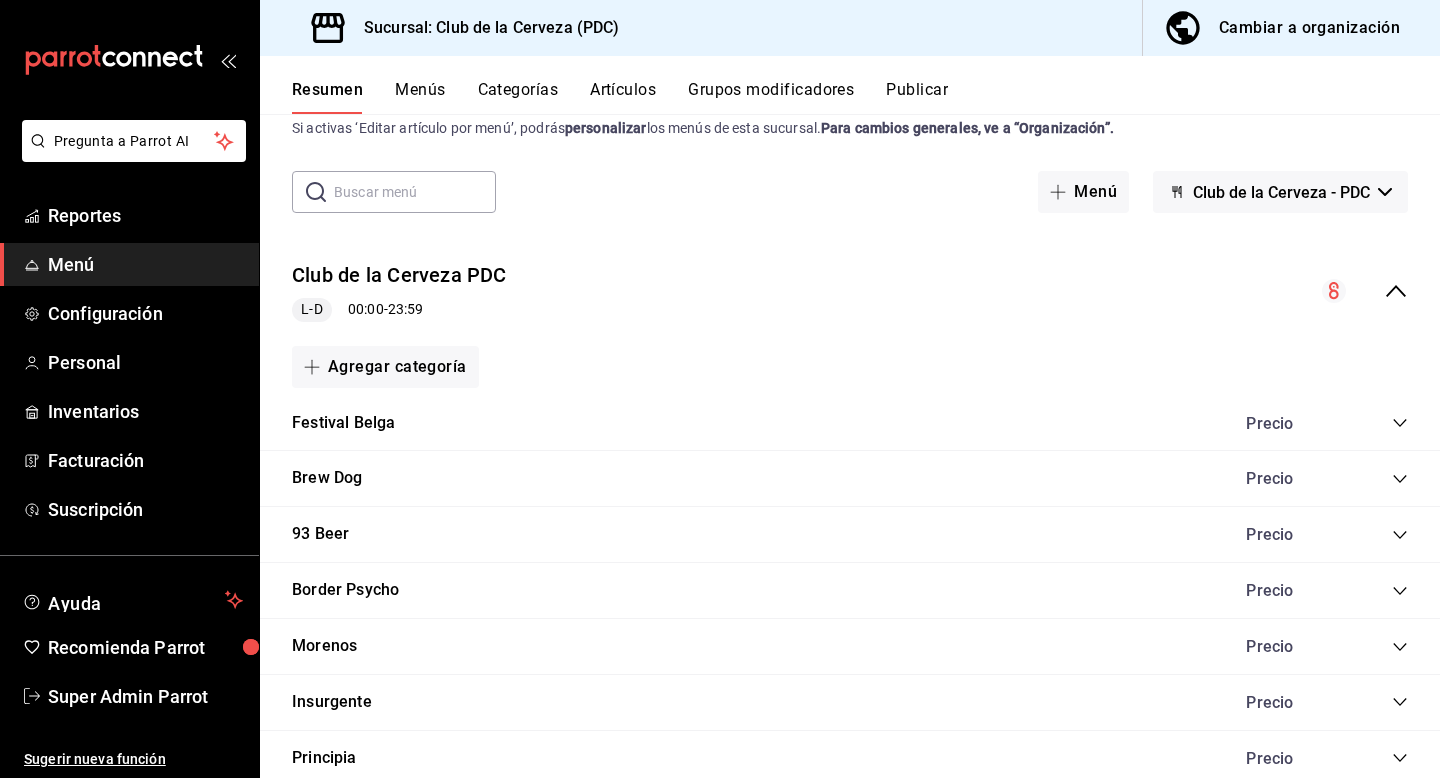 scroll, scrollTop: 75, scrollLeft: 0, axis: vertical 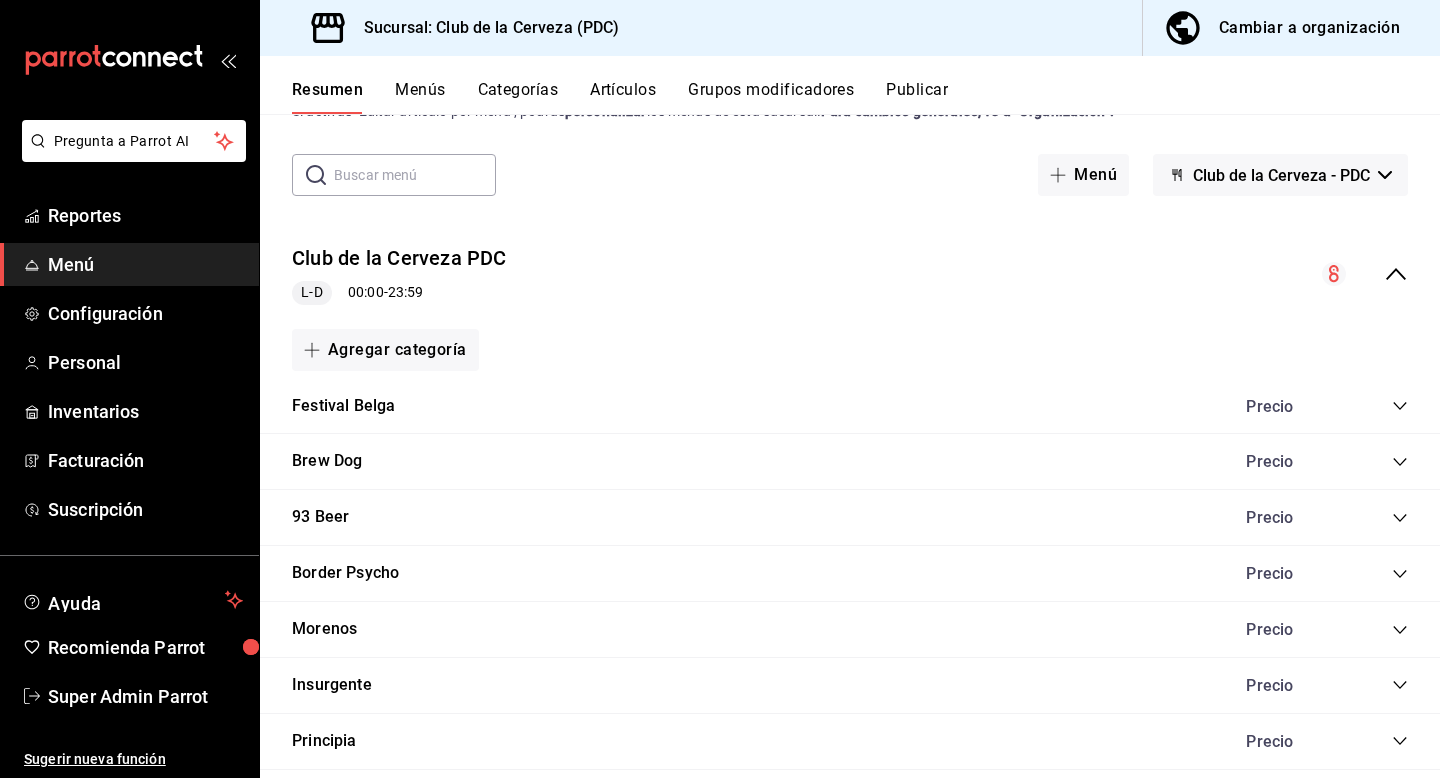 click 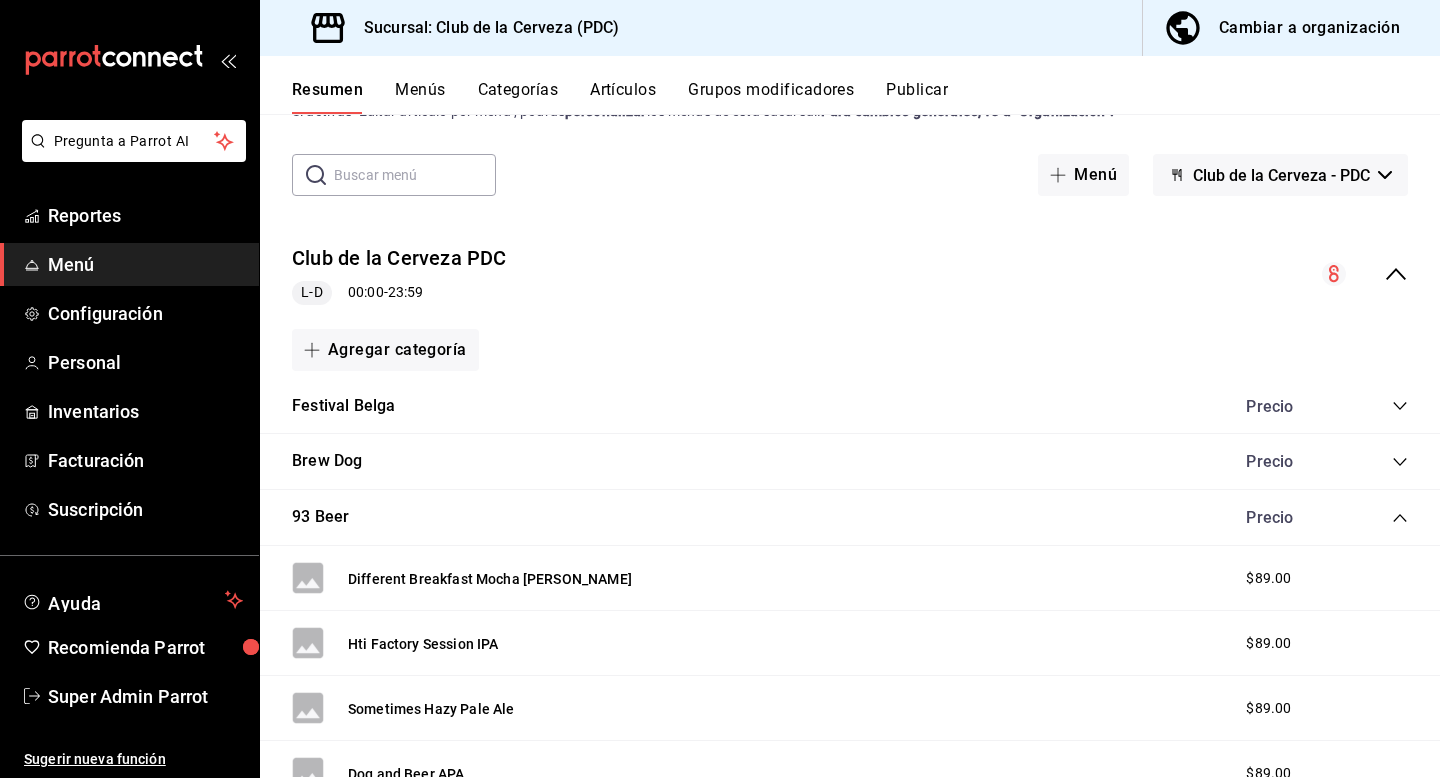 click 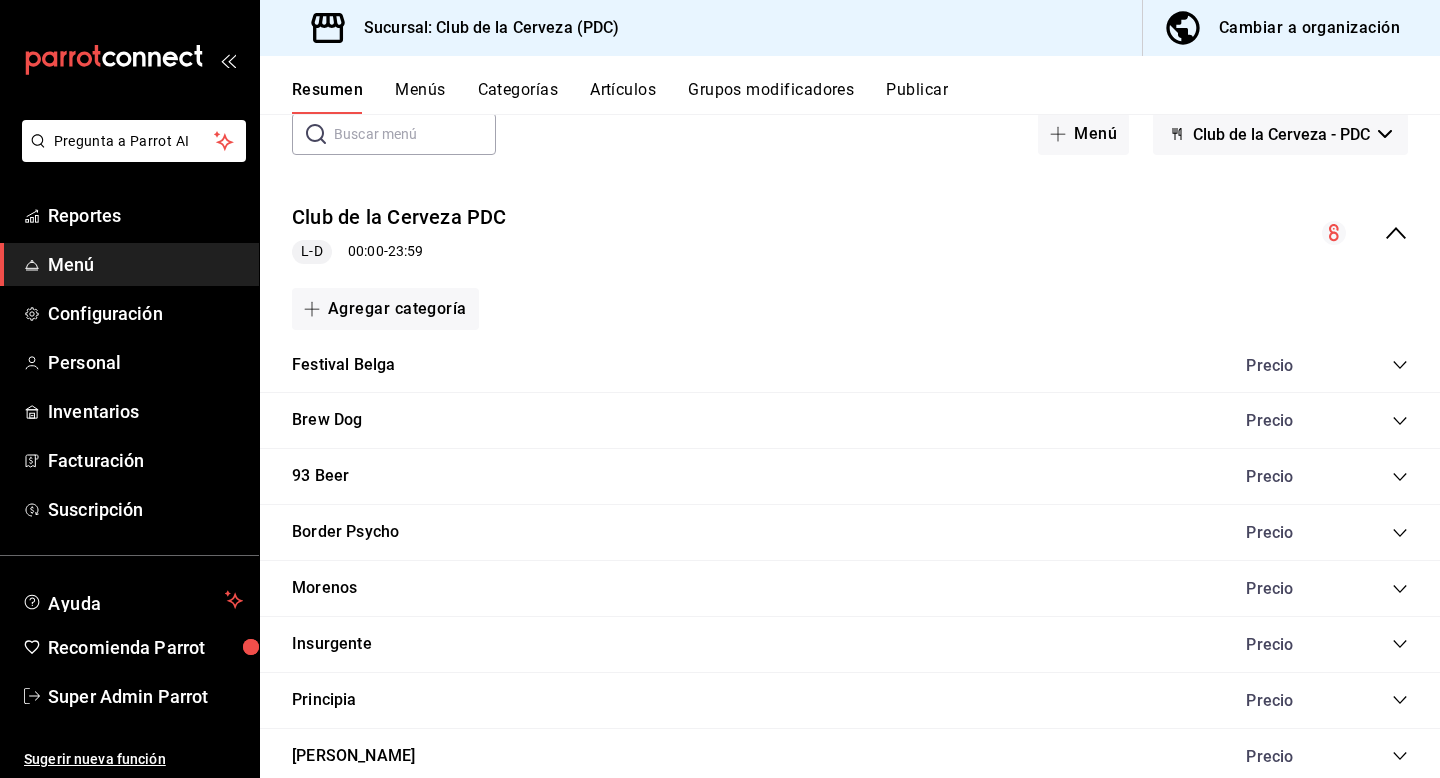 scroll, scrollTop: 0, scrollLeft: 0, axis: both 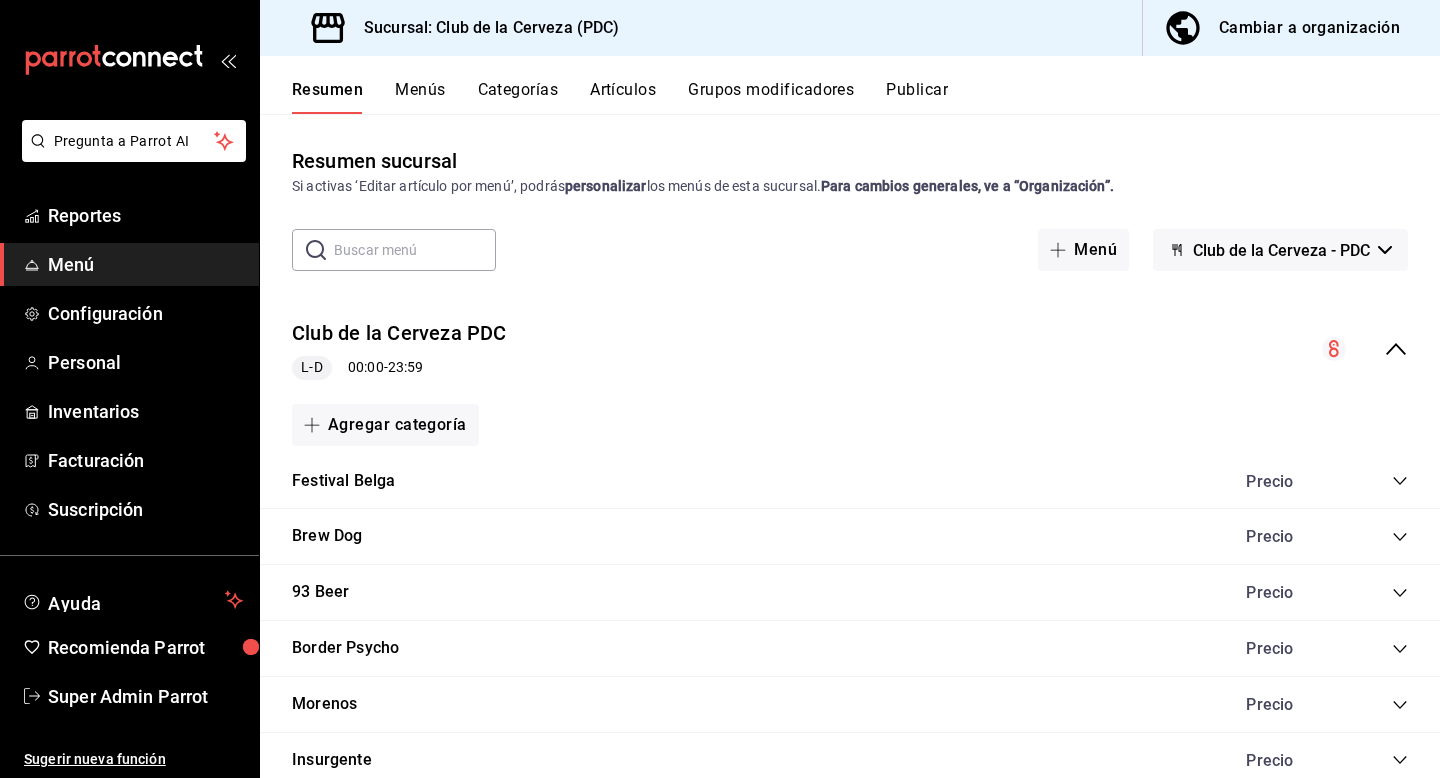 click 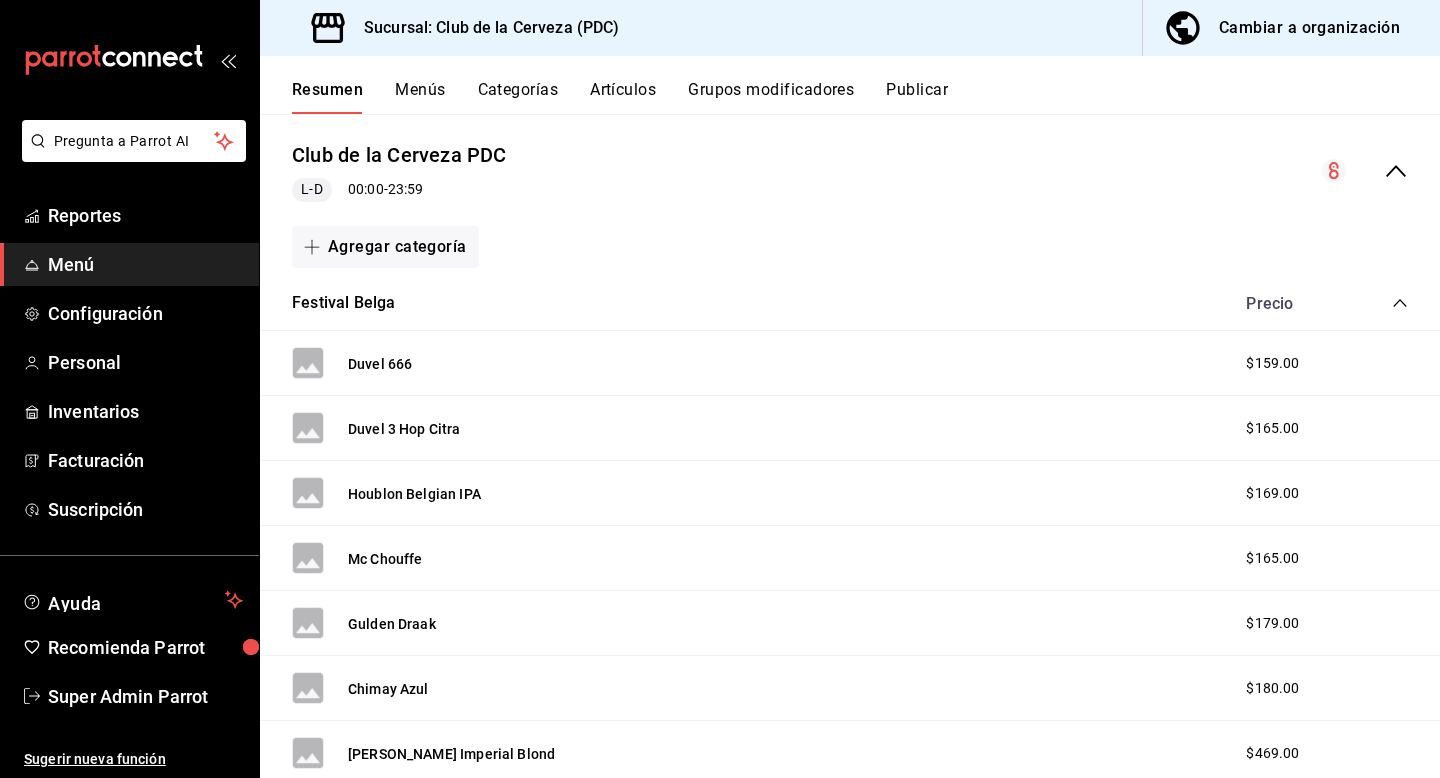 scroll, scrollTop: 177, scrollLeft: 0, axis: vertical 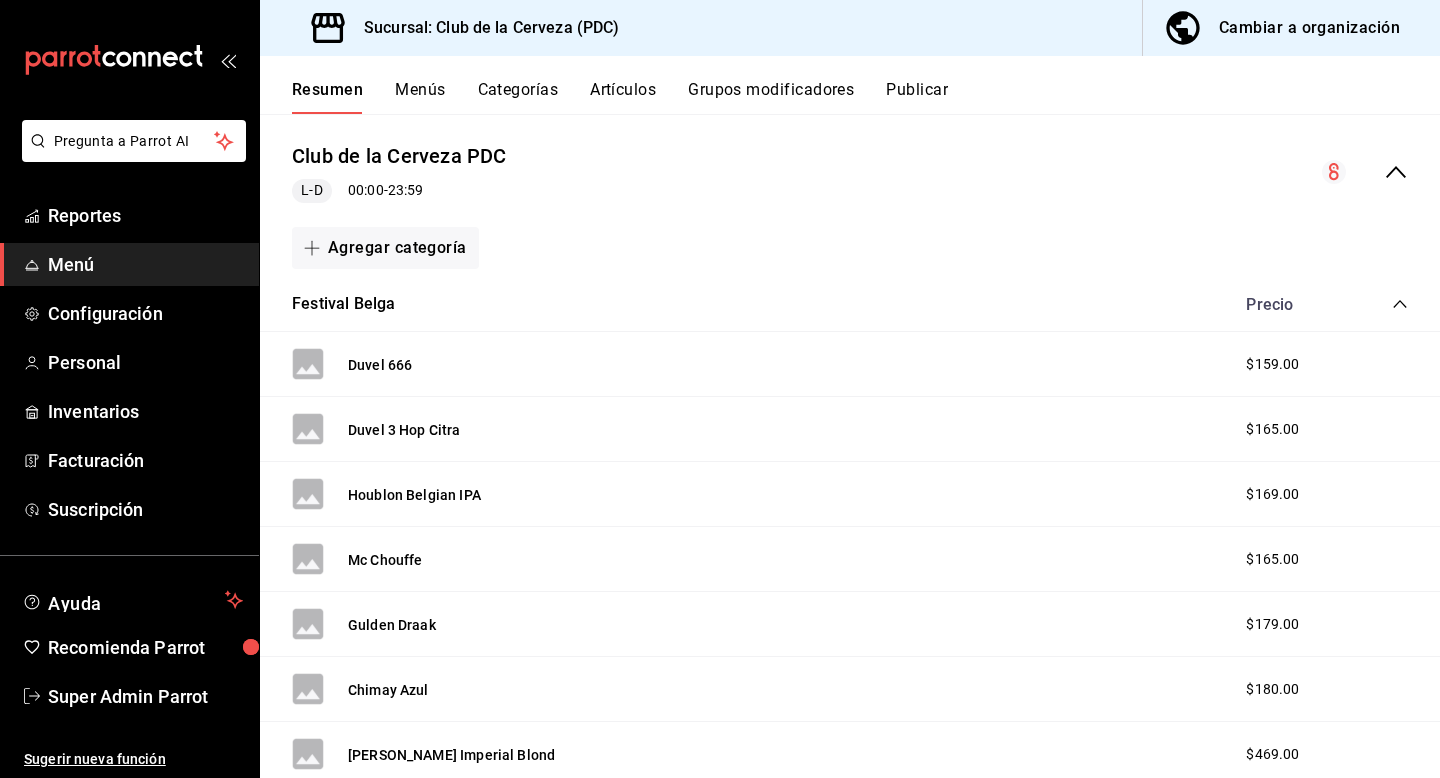 click 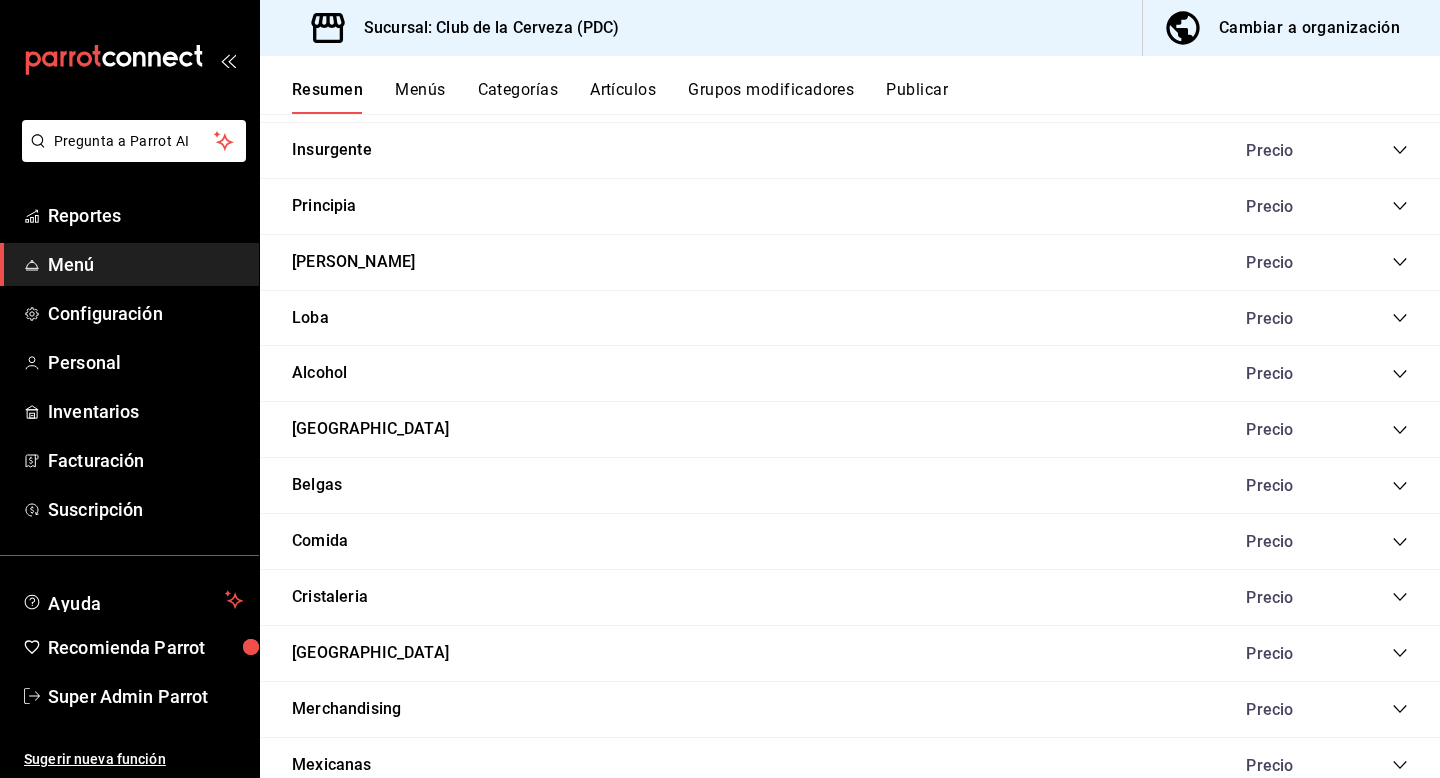 scroll, scrollTop: 624, scrollLeft: 0, axis: vertical 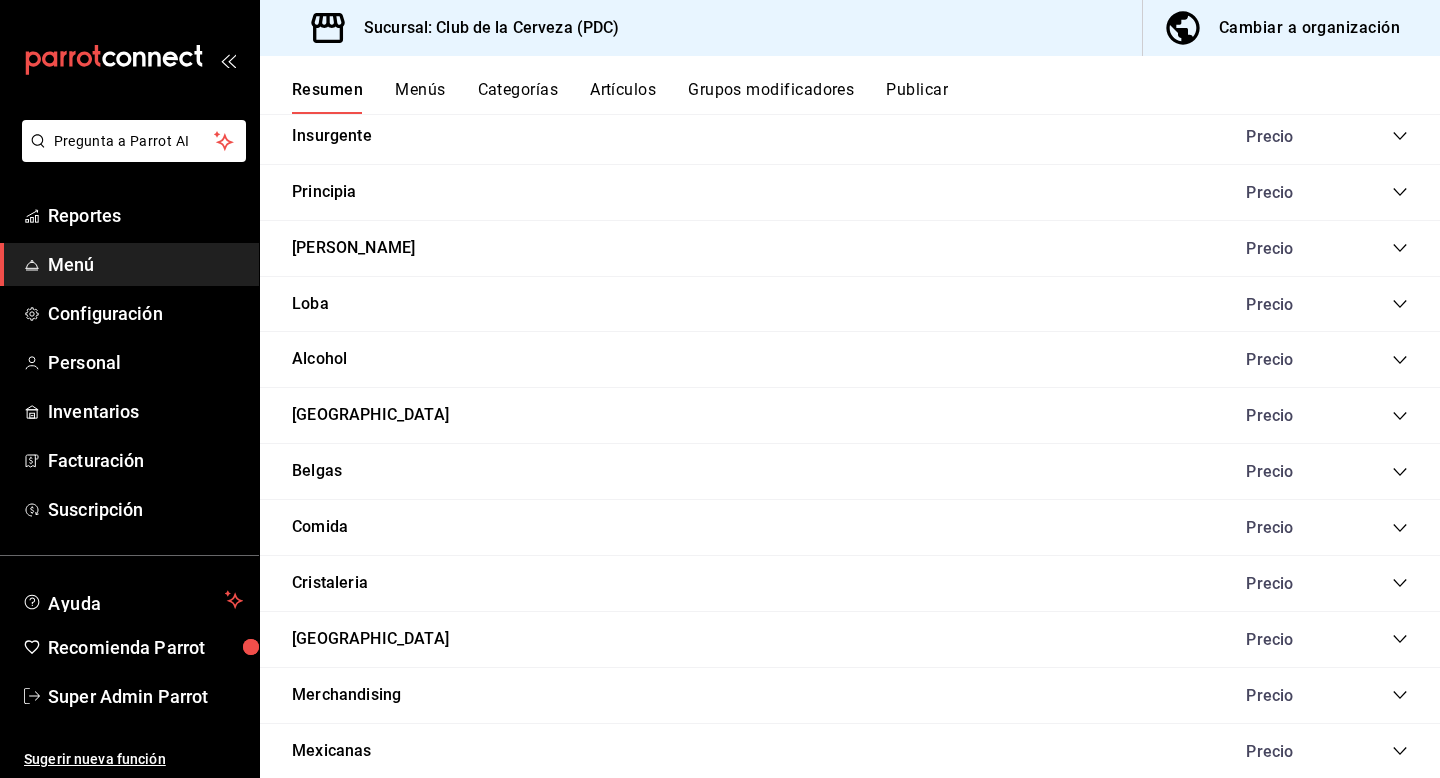 click 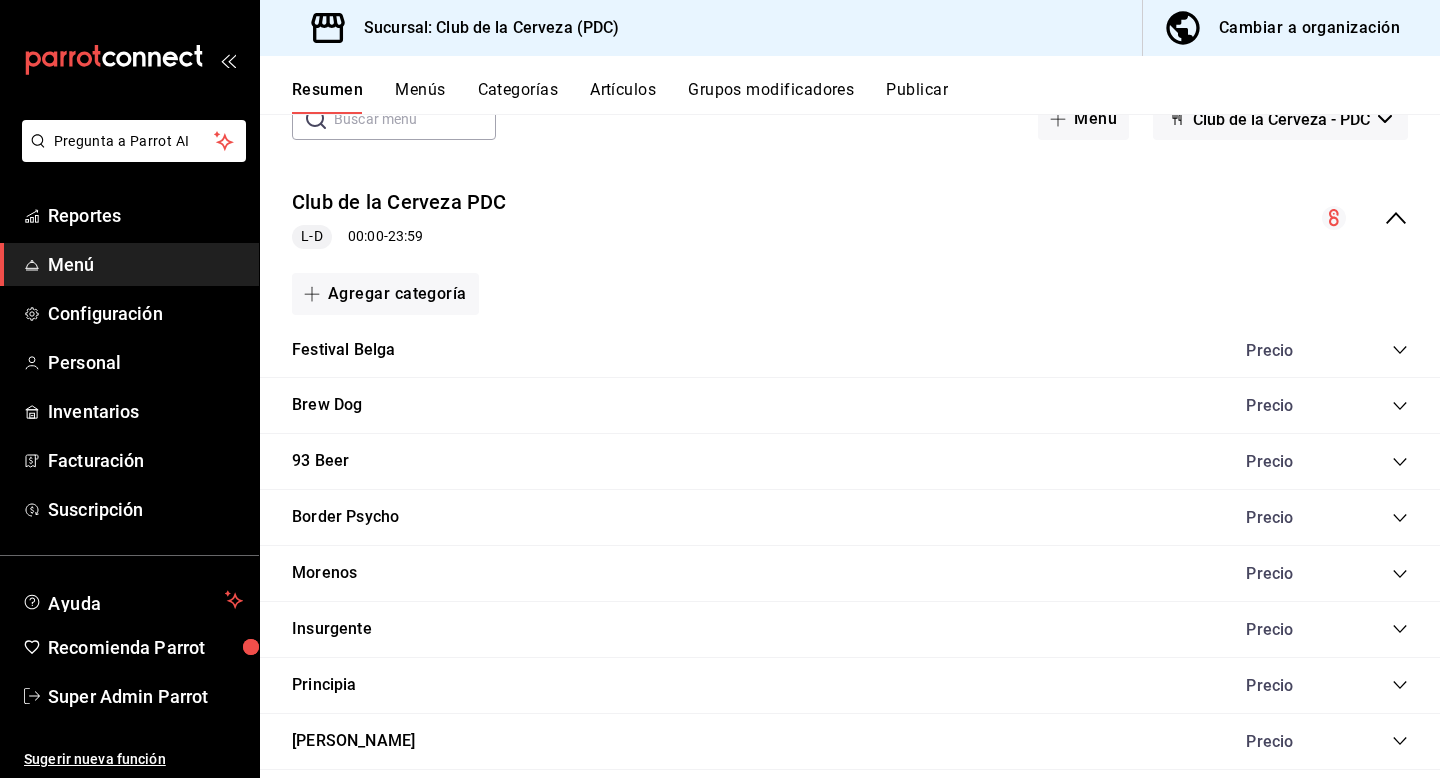 scroll, scrollTop: 0, scrollLeft: 0, axis: both 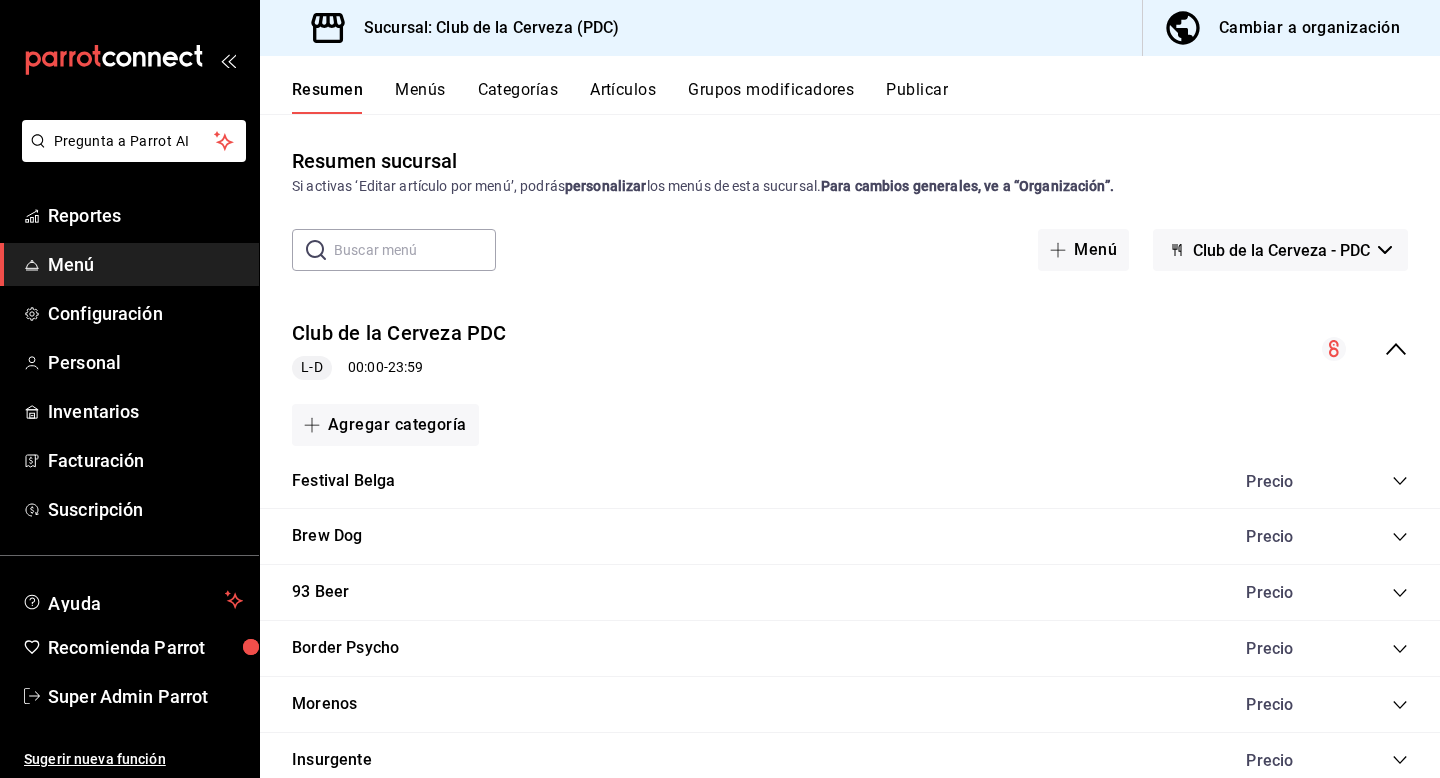 click on "Club de la Cerveza PDC L-D 00:00  -  23:59" at bounding box center (850, 349) 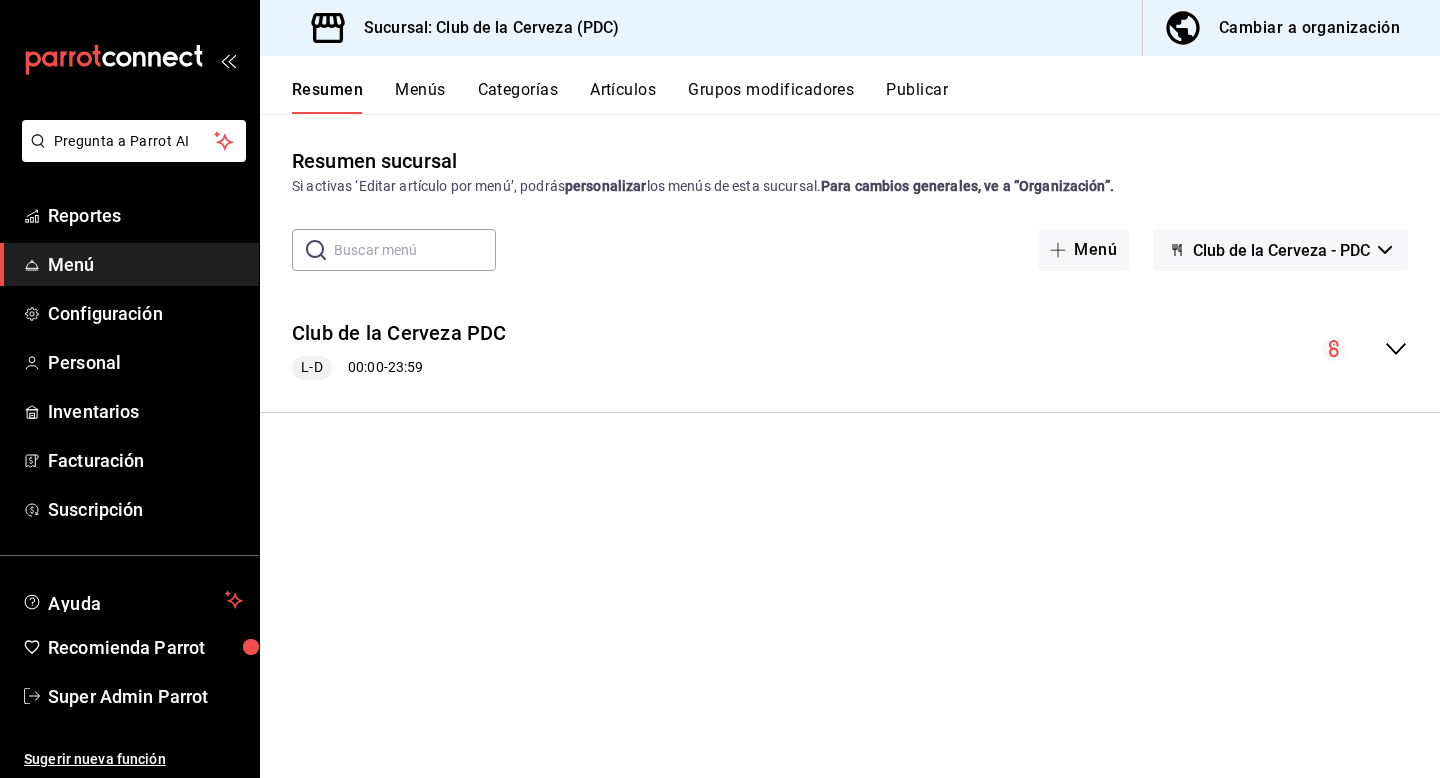 click on "Menú" at bounding box center (145, 264) 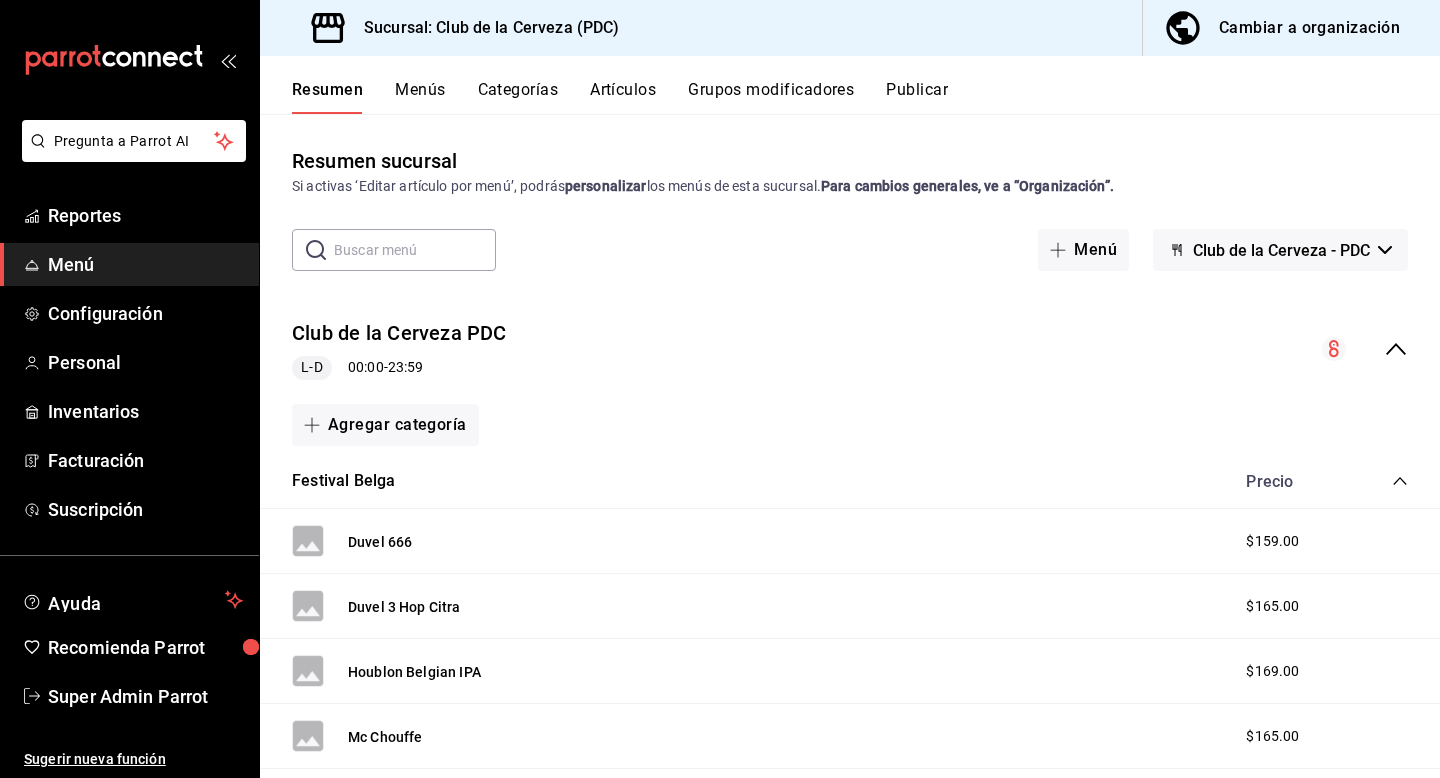 click 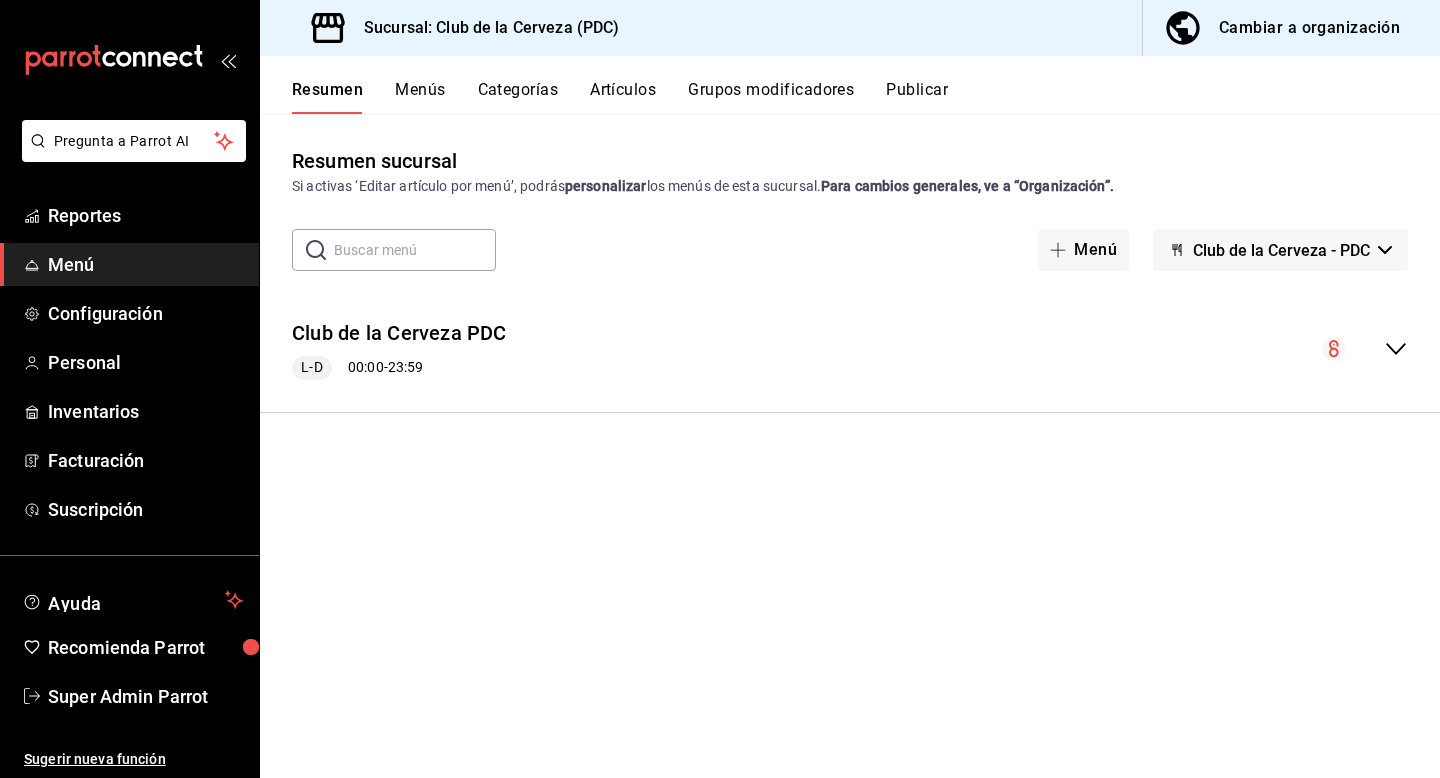 click 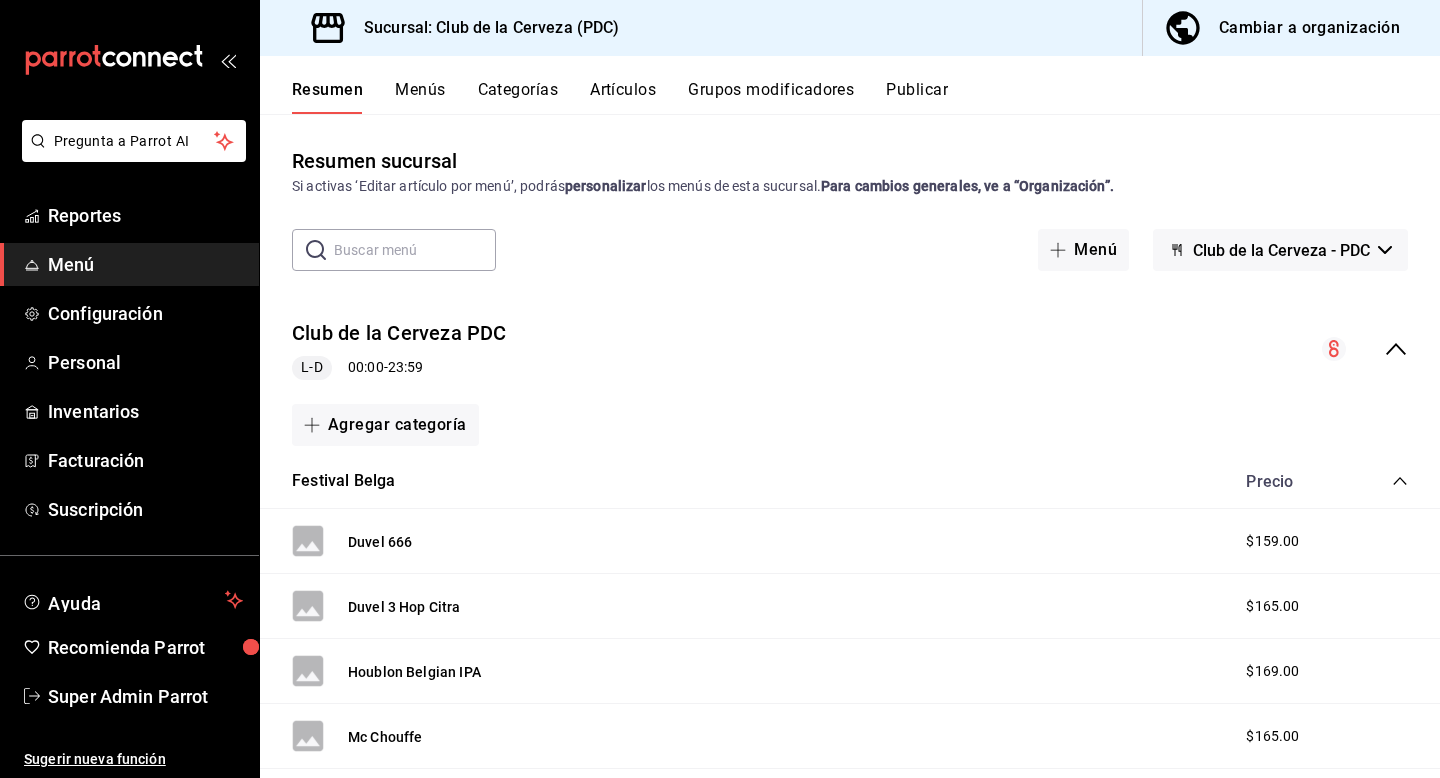 click 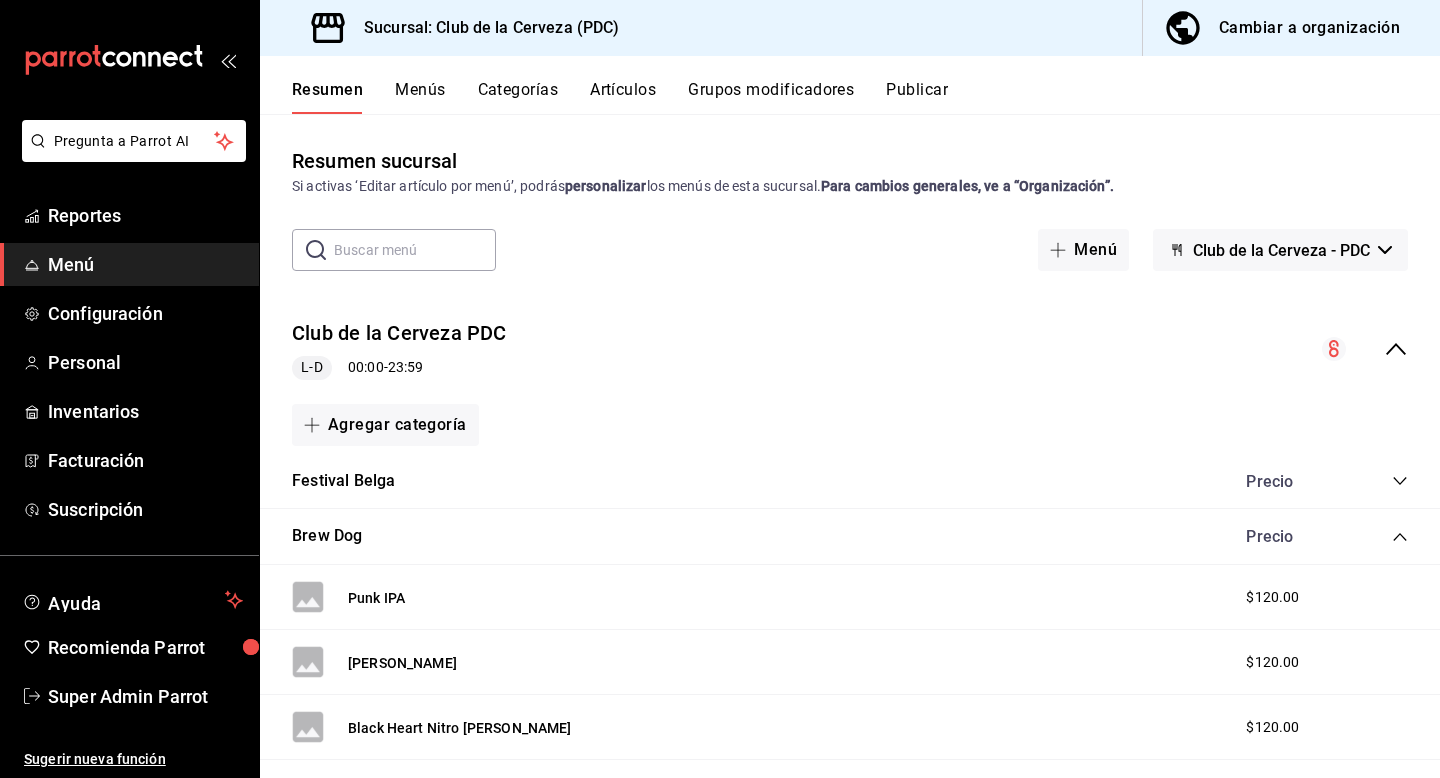 click 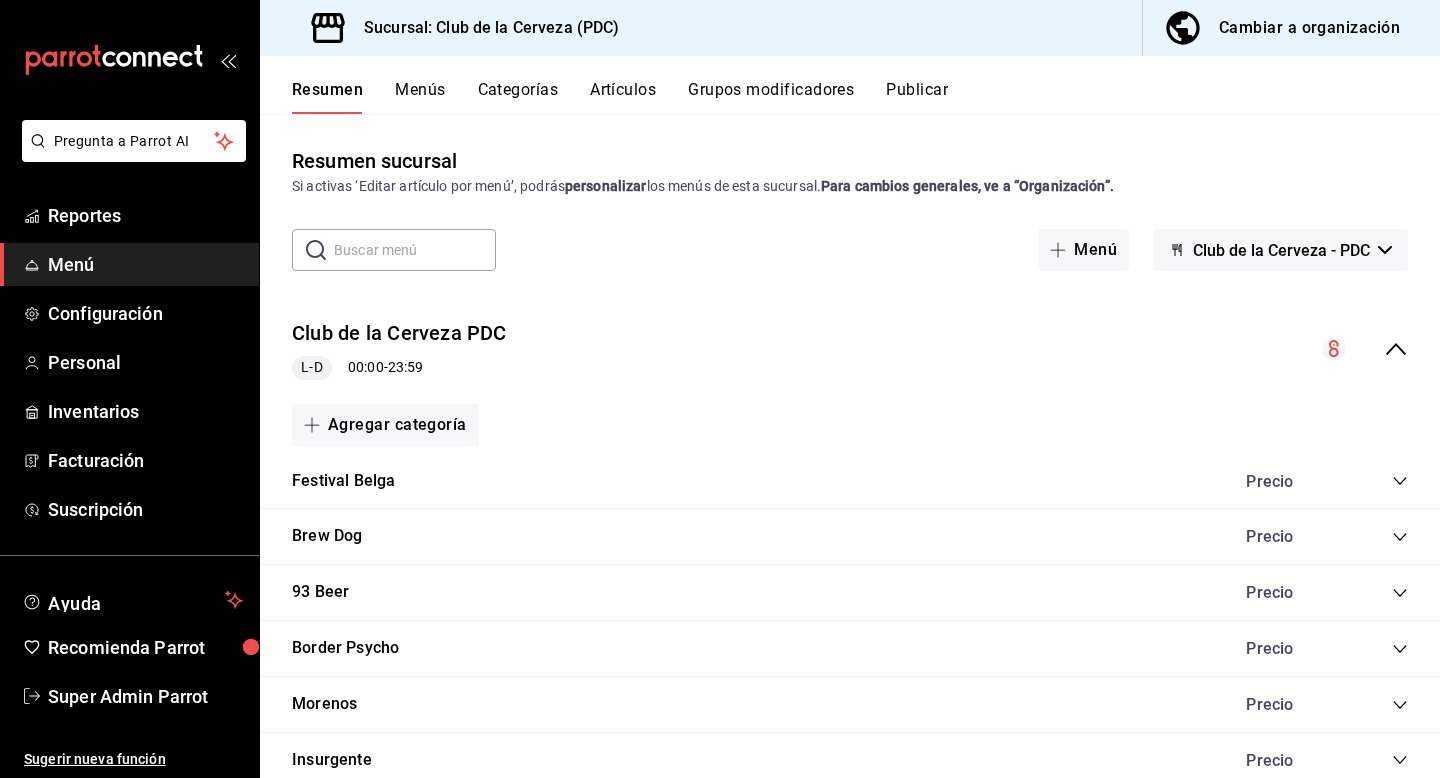 click 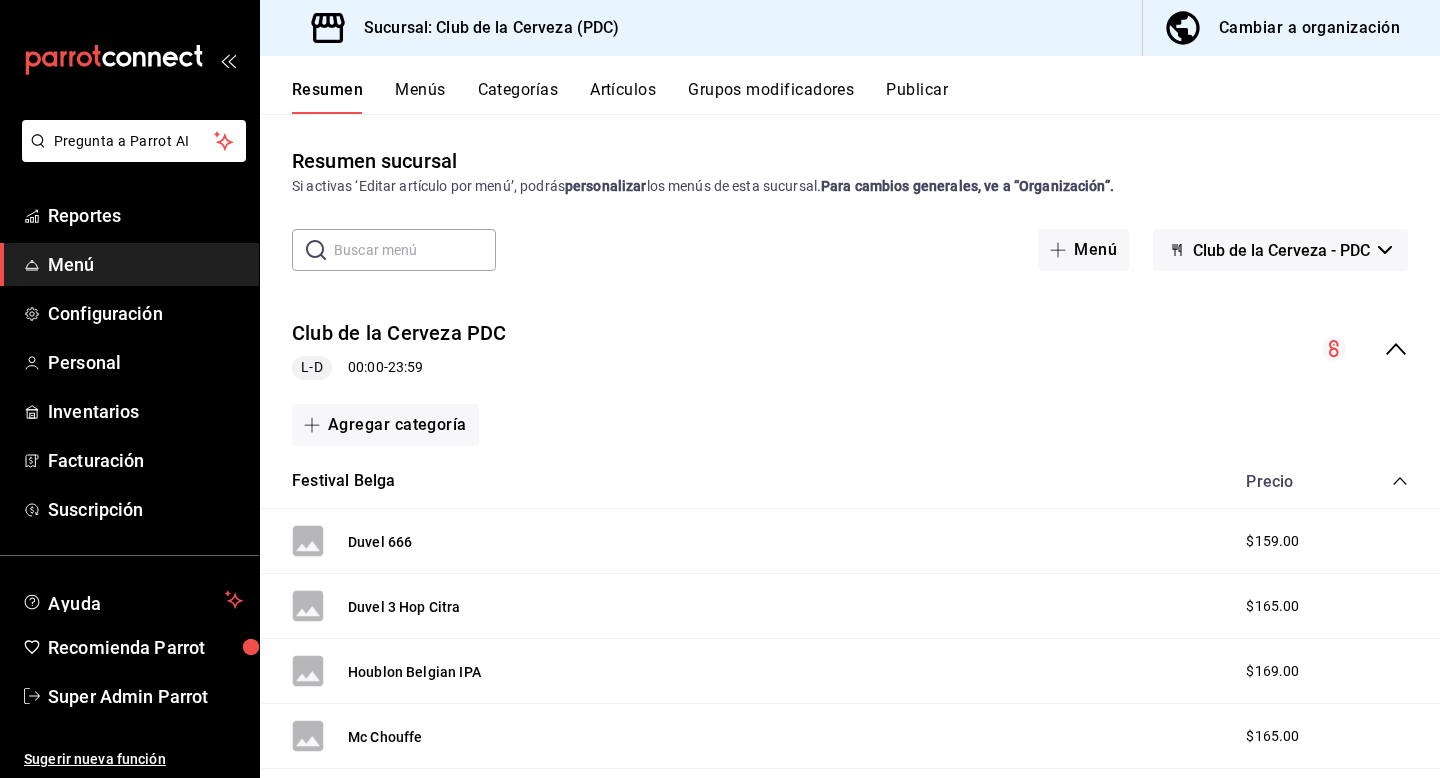 click 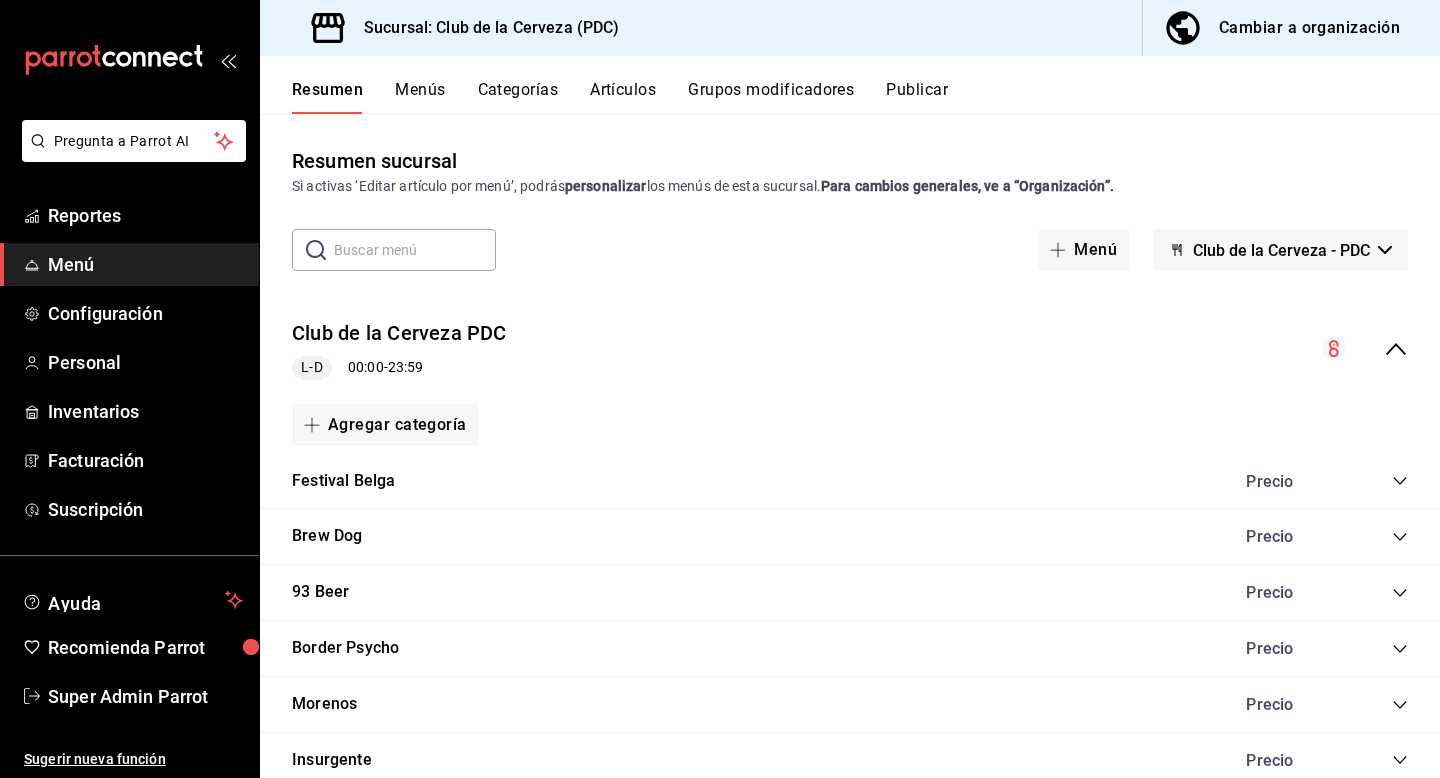 click 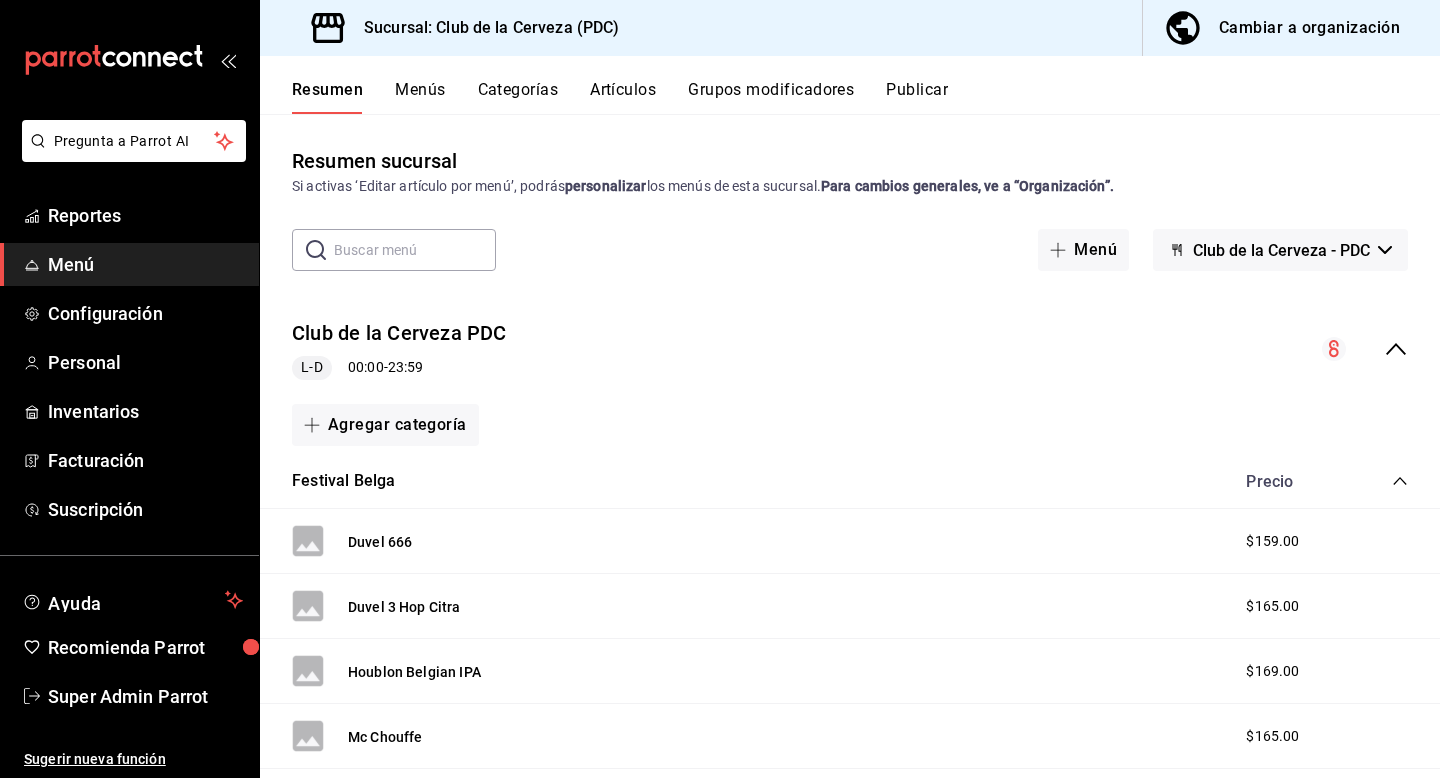 click 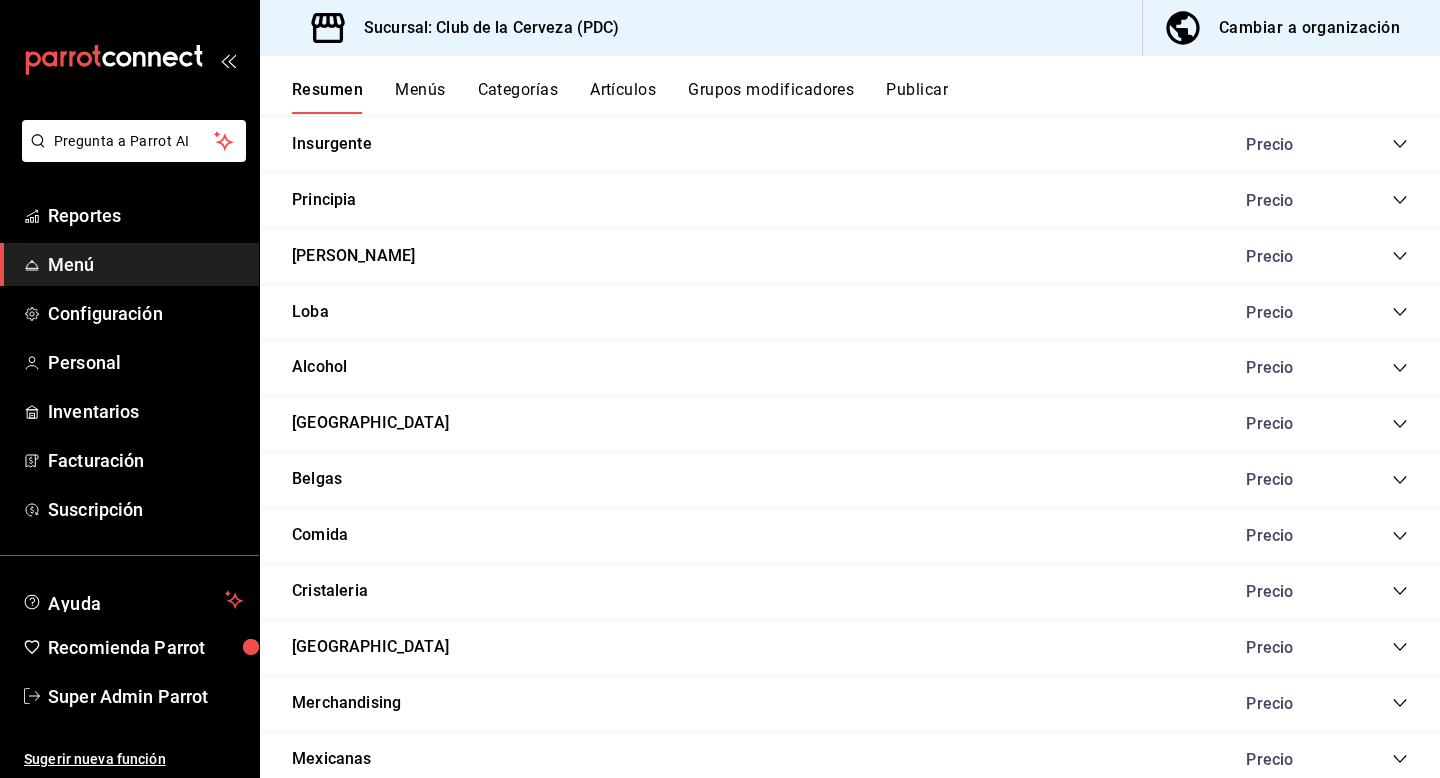 scroll, scrollTop: 619, scrollLeft: 0, axis: vertical 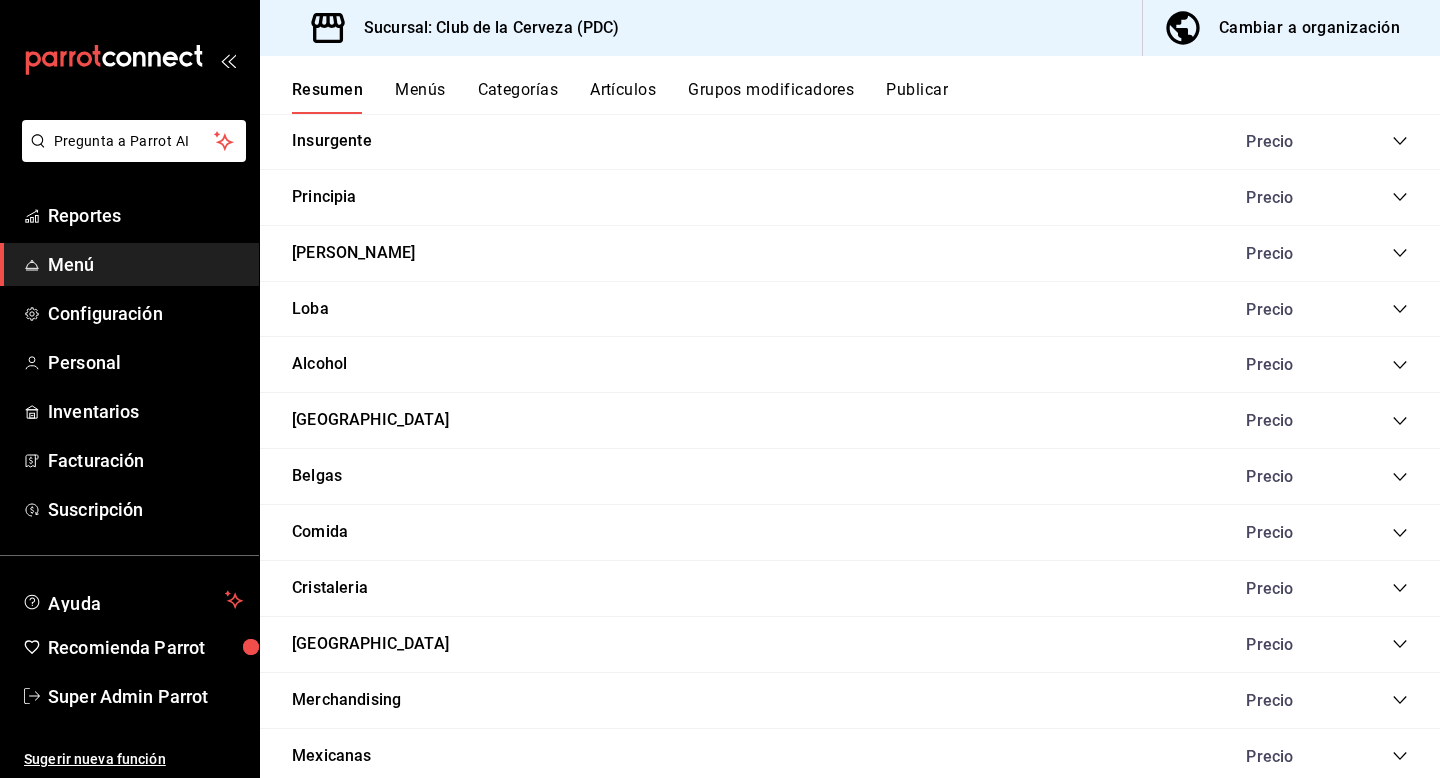 click 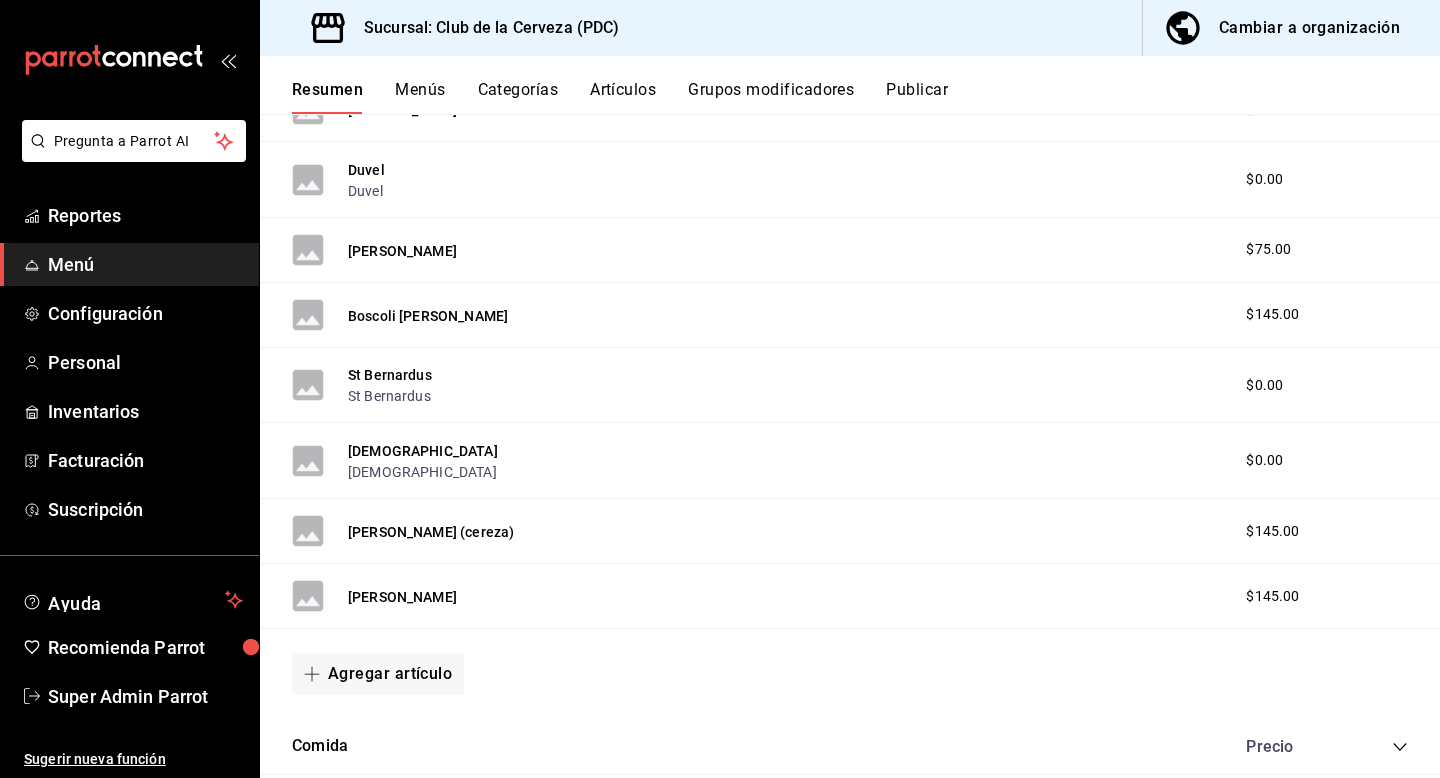 scroll, scrollTop: 1208, scrollLeft: 0, axis: vertical 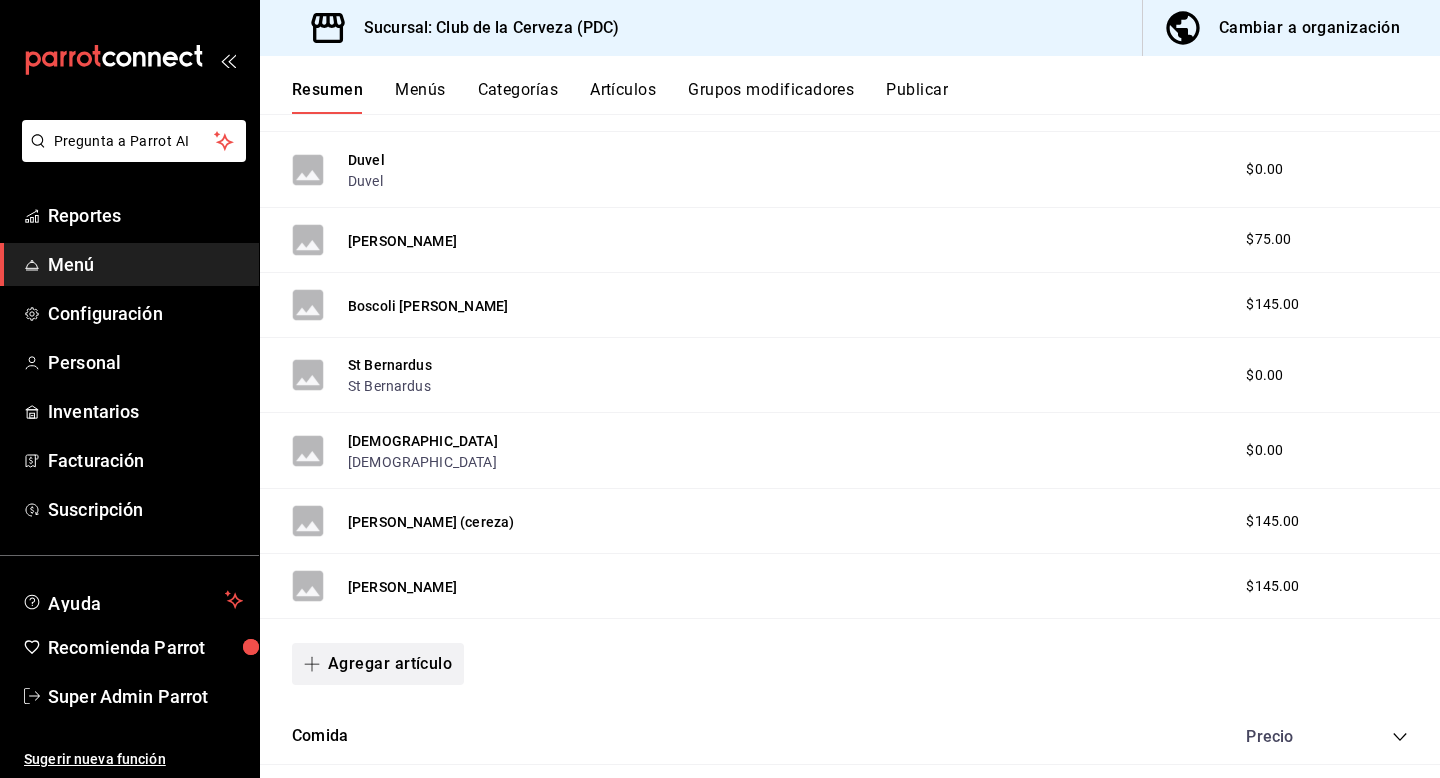click on "Agregar artículo" at bounding box center (378, 664) 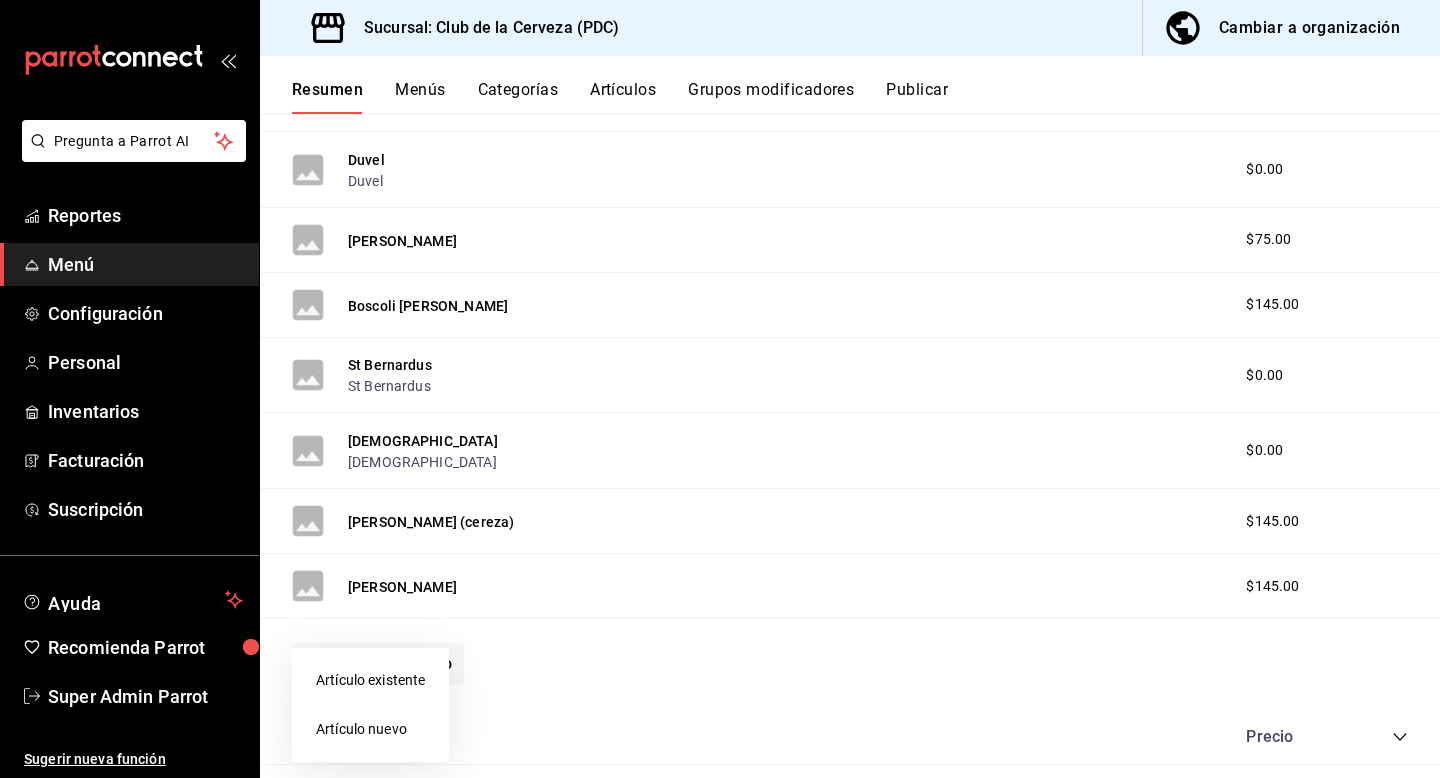 click on "Artículo nuevo" at bounding box center [370, 729] 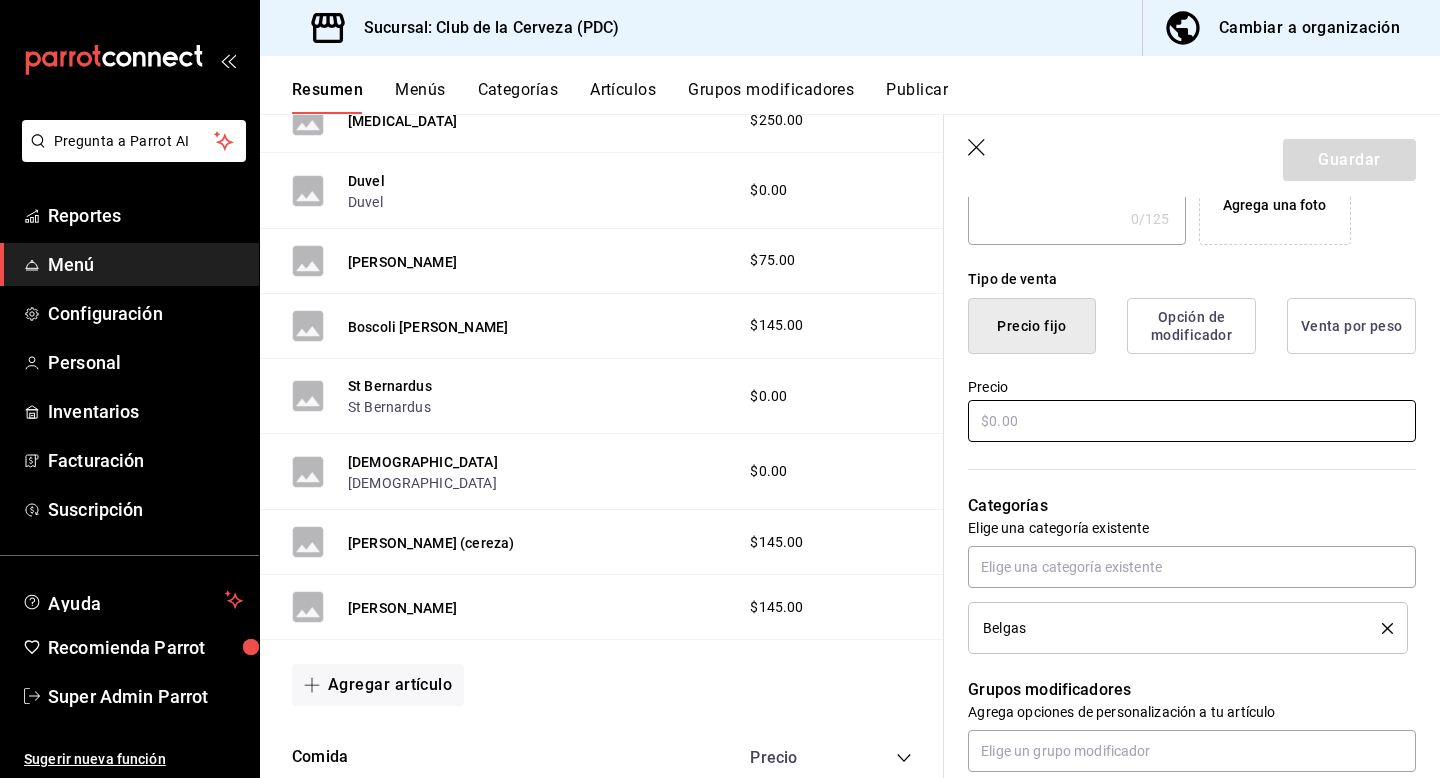 scroll, scrollTop: 418, scrollLeft: 0, axis: vertical 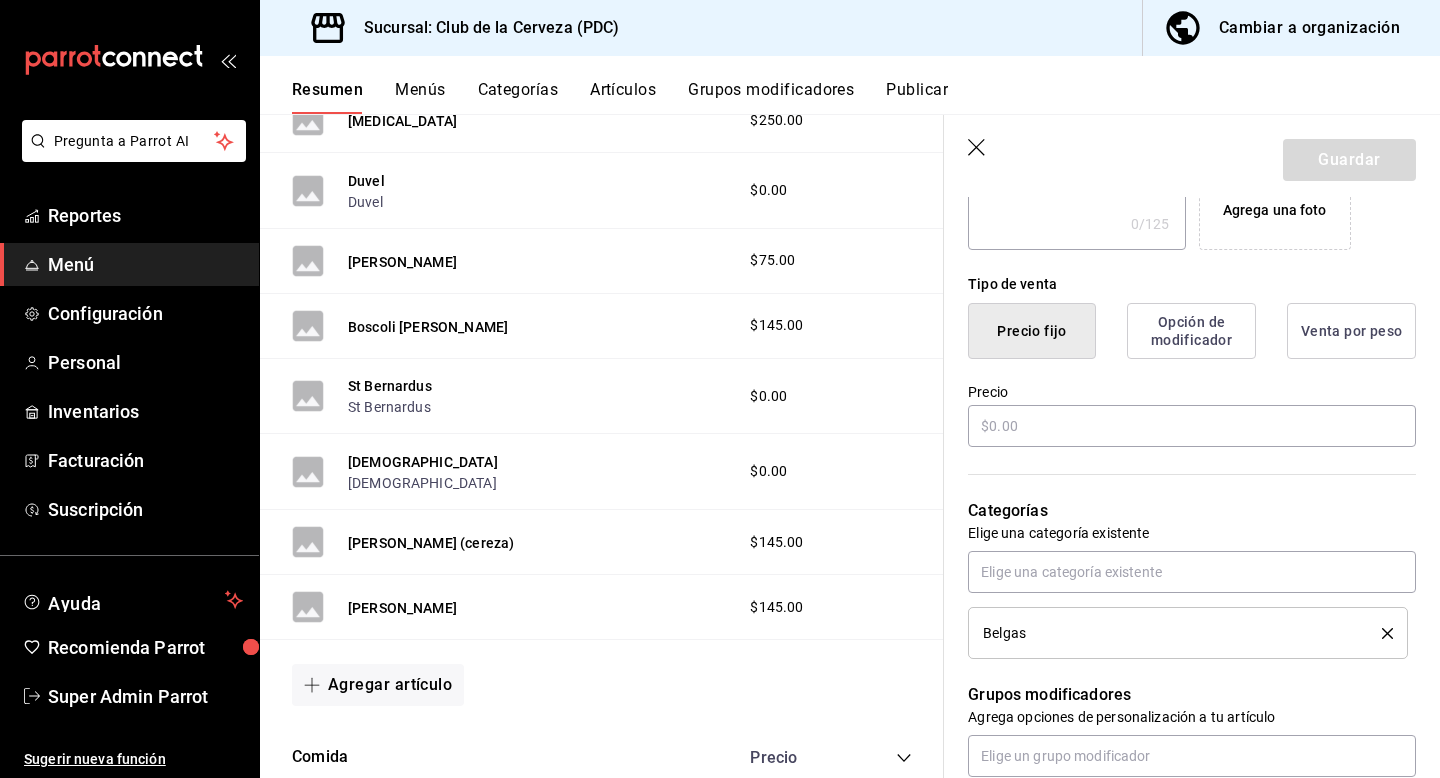 click 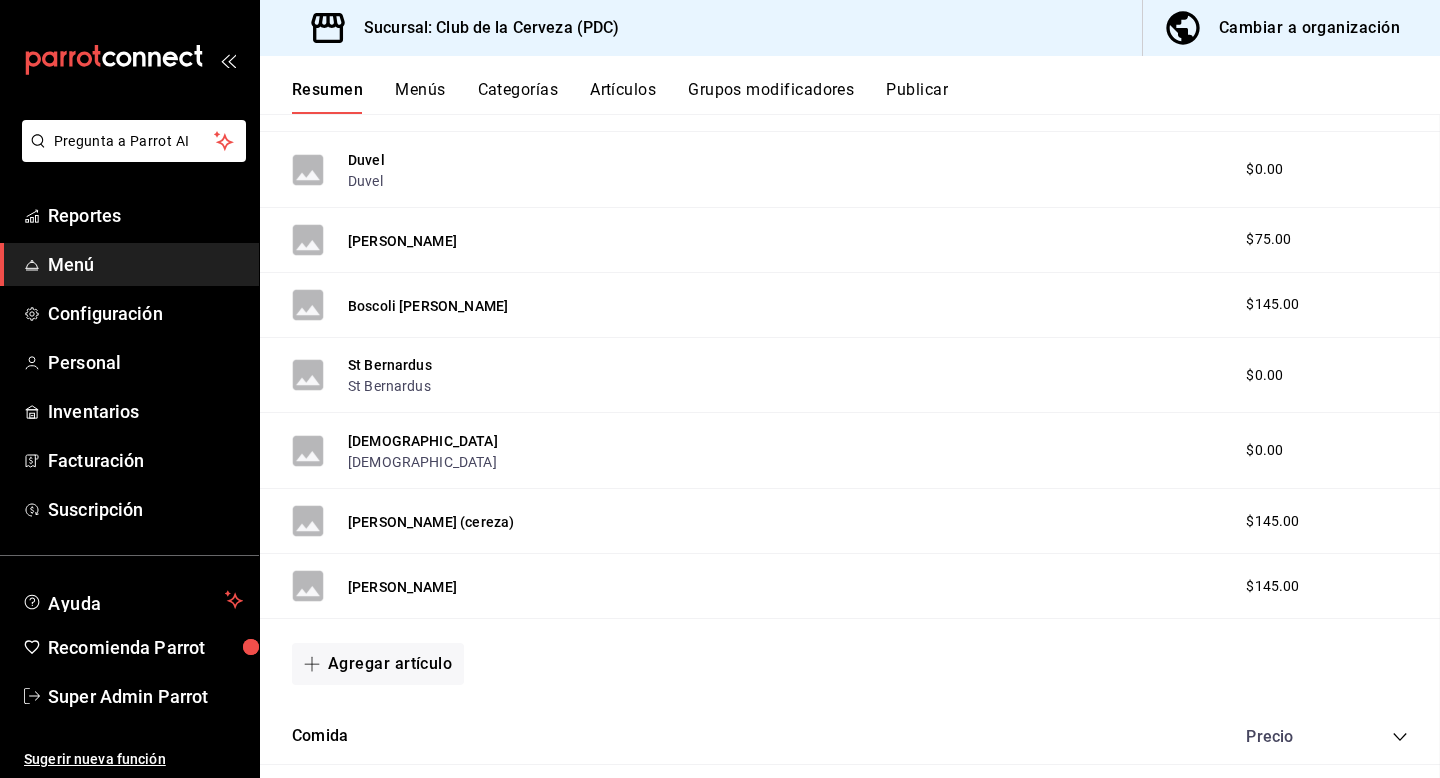 scroll, scrollTop: 0, scrollLeft: 0, axis: both 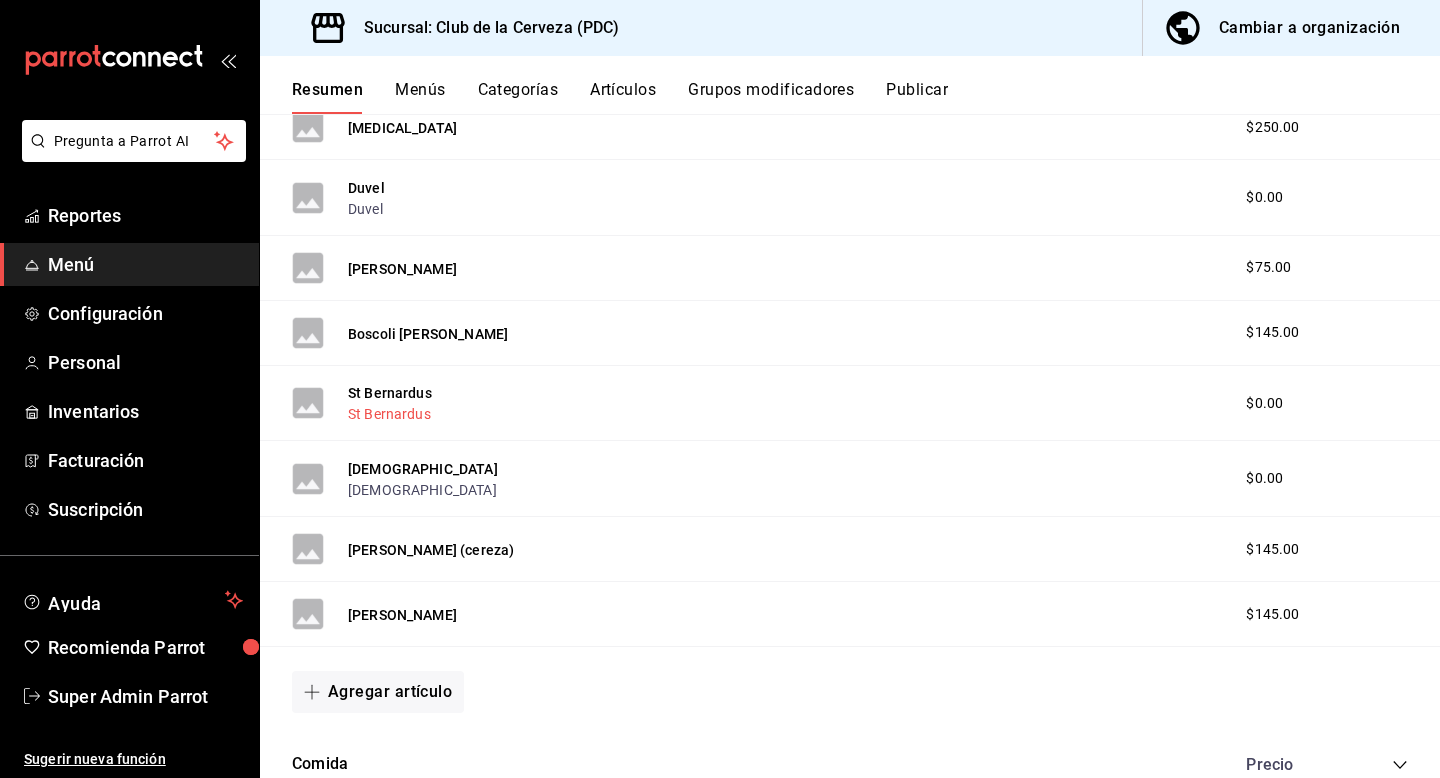 click on "St Bernardus" at bounding box center [389, 414] 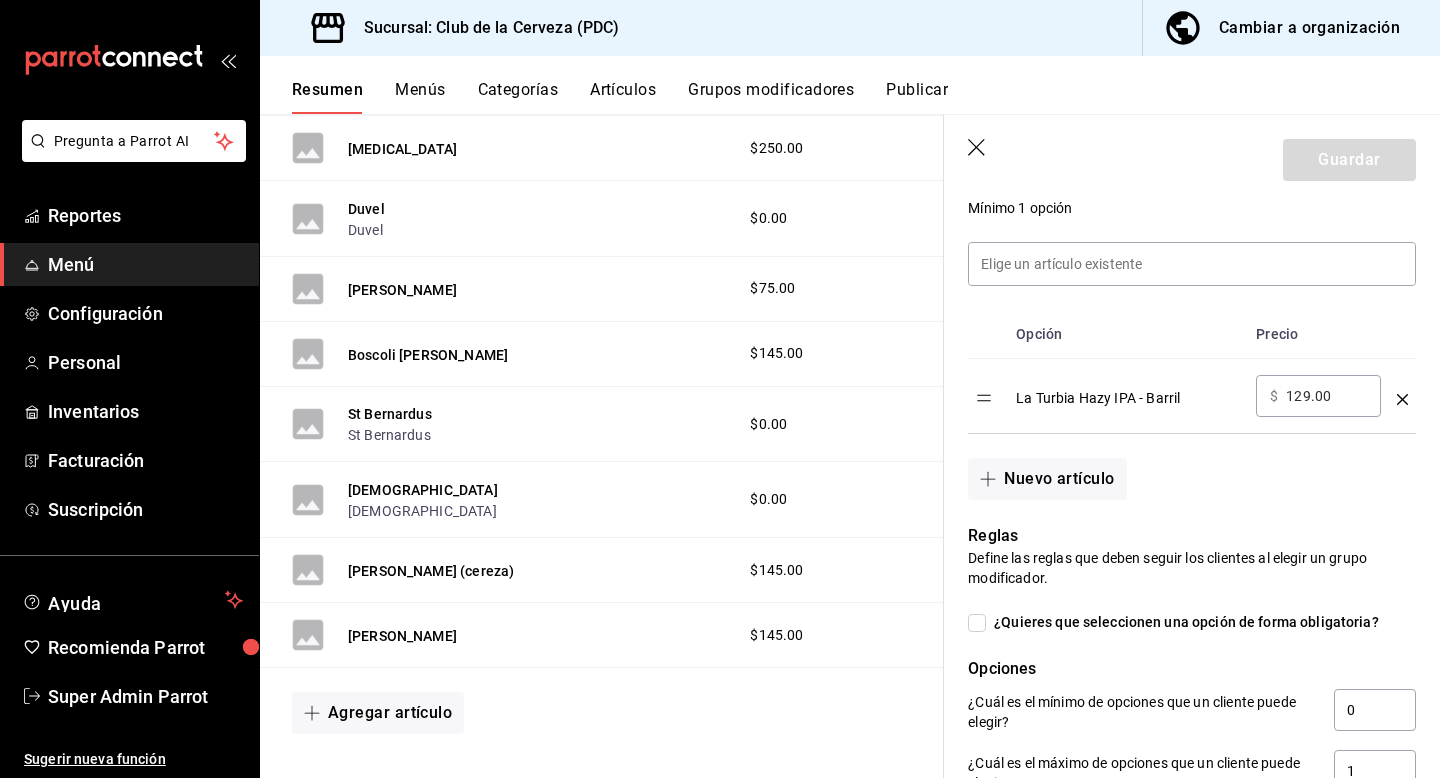 scroll, scrollTop: 530, scrollLeft: 0, axis: vertical 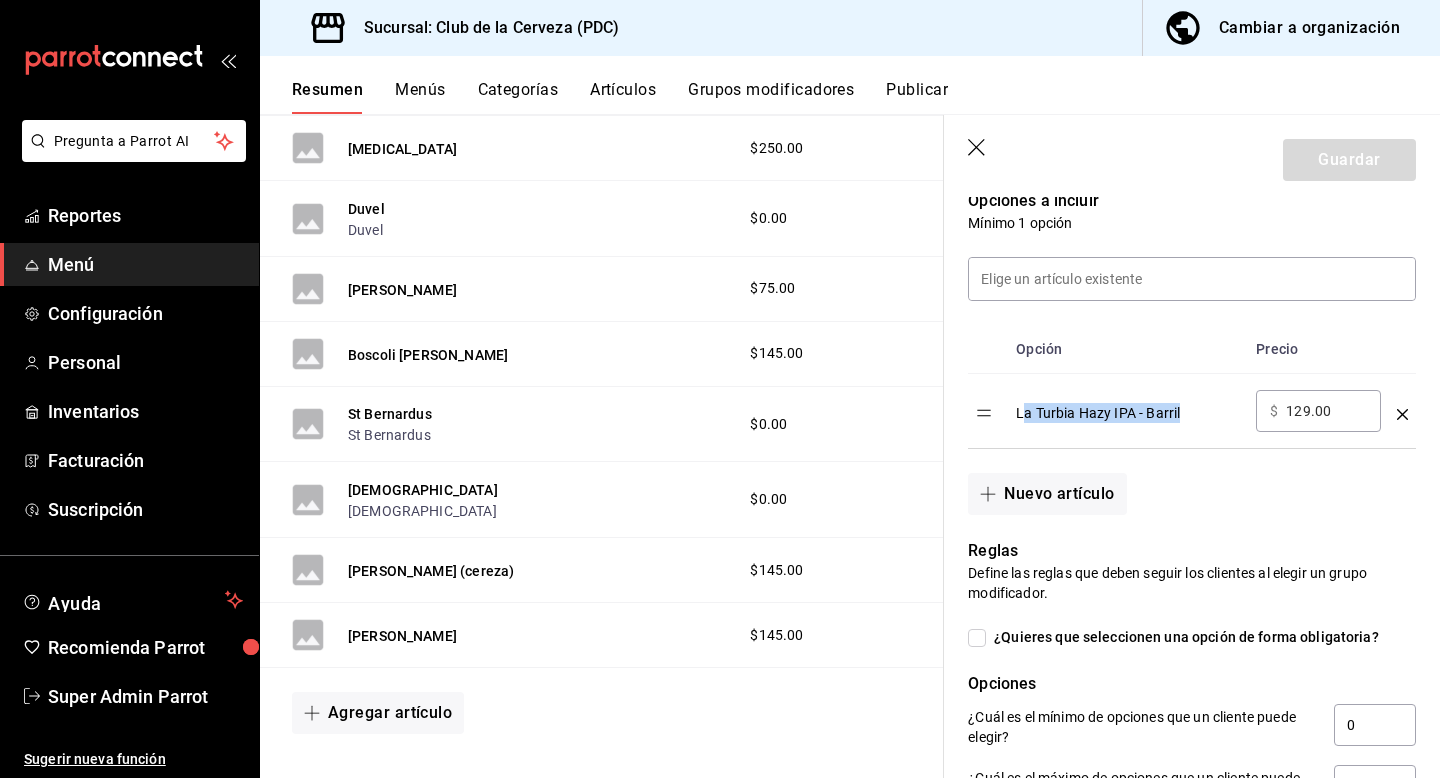 drag, startPoint x: 1021, startPoint y: 415, endPoint x: 1182, endPoint y: 426, distance: 161.37534 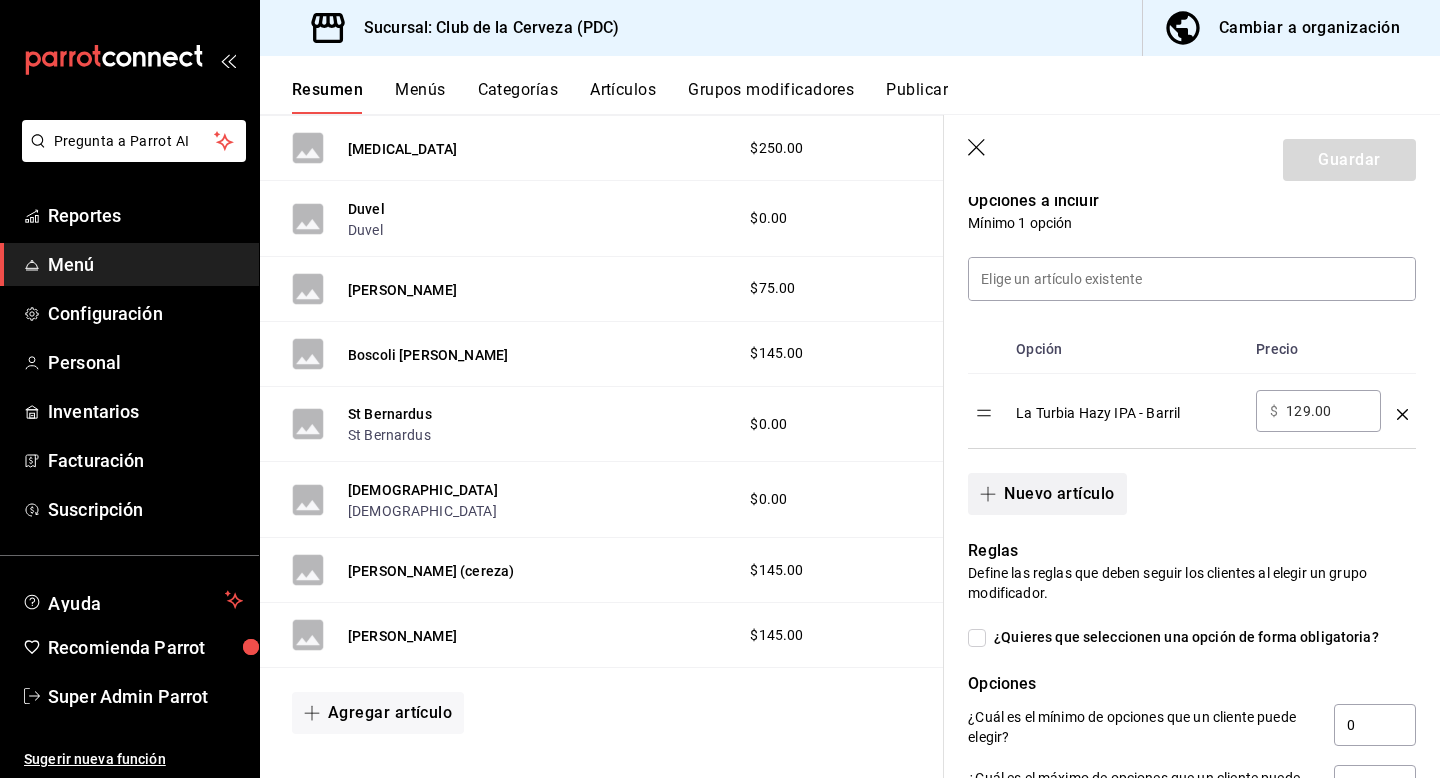 click on "Nuevo artículo" at bounding box center (1047, 494) 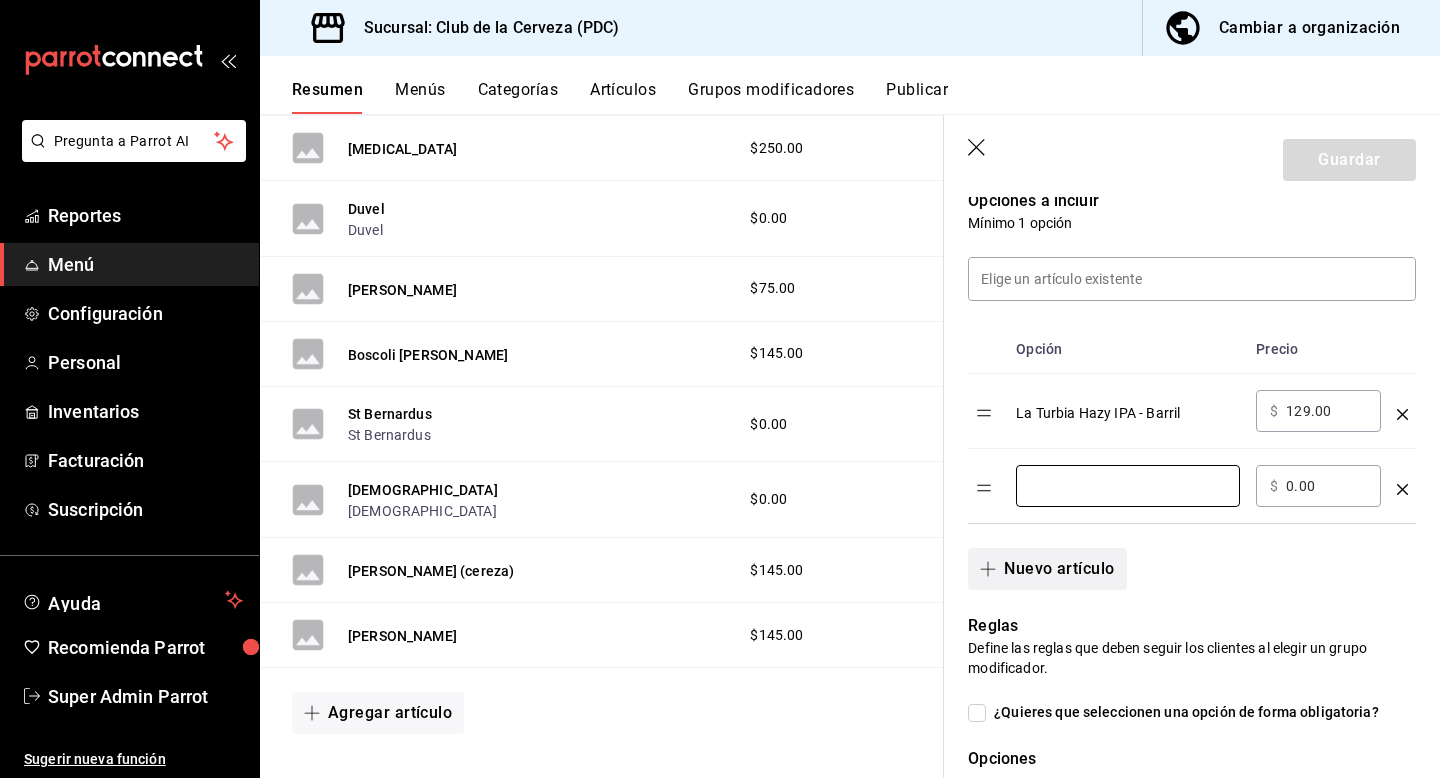 click at bounding box center [1128, 486] 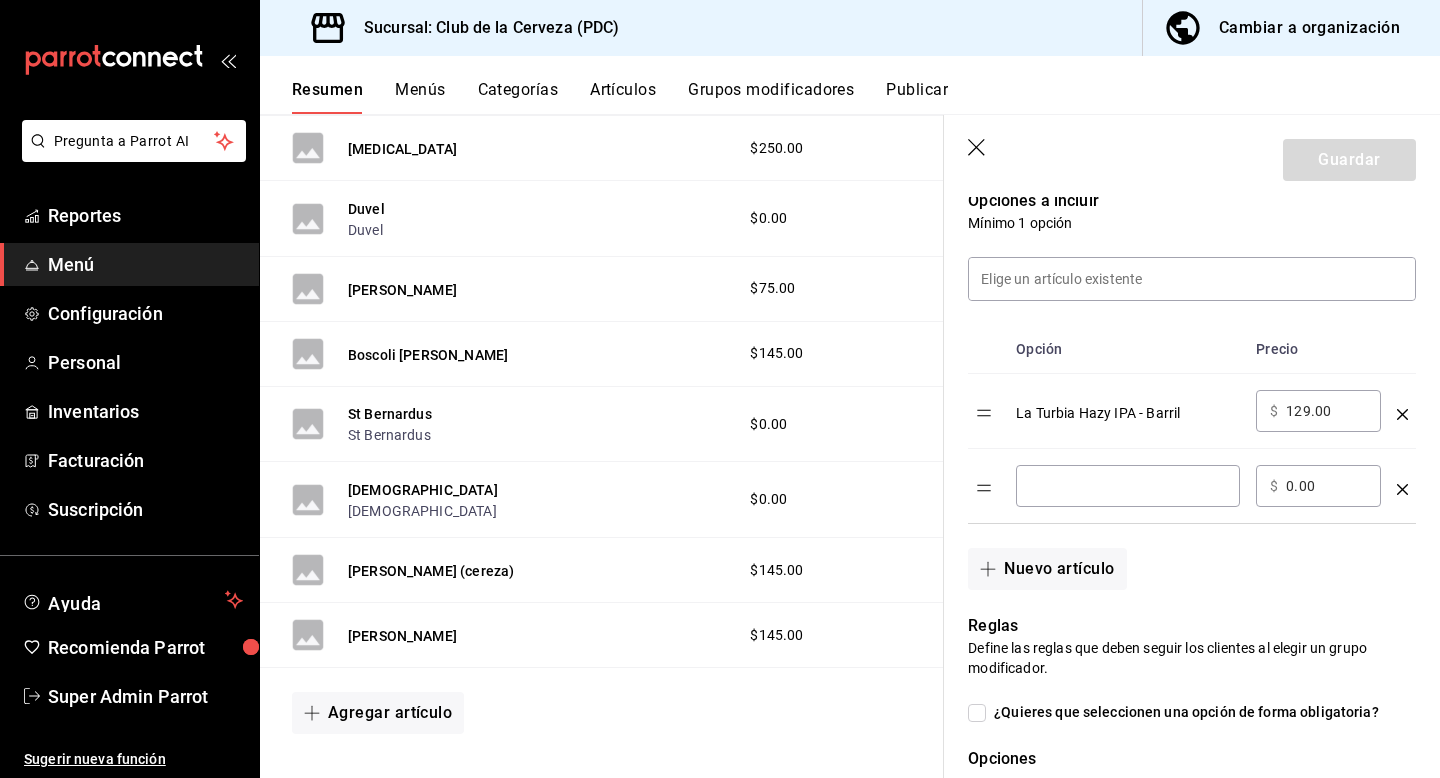 click on "0.00" at bounding box center (1326, 486) 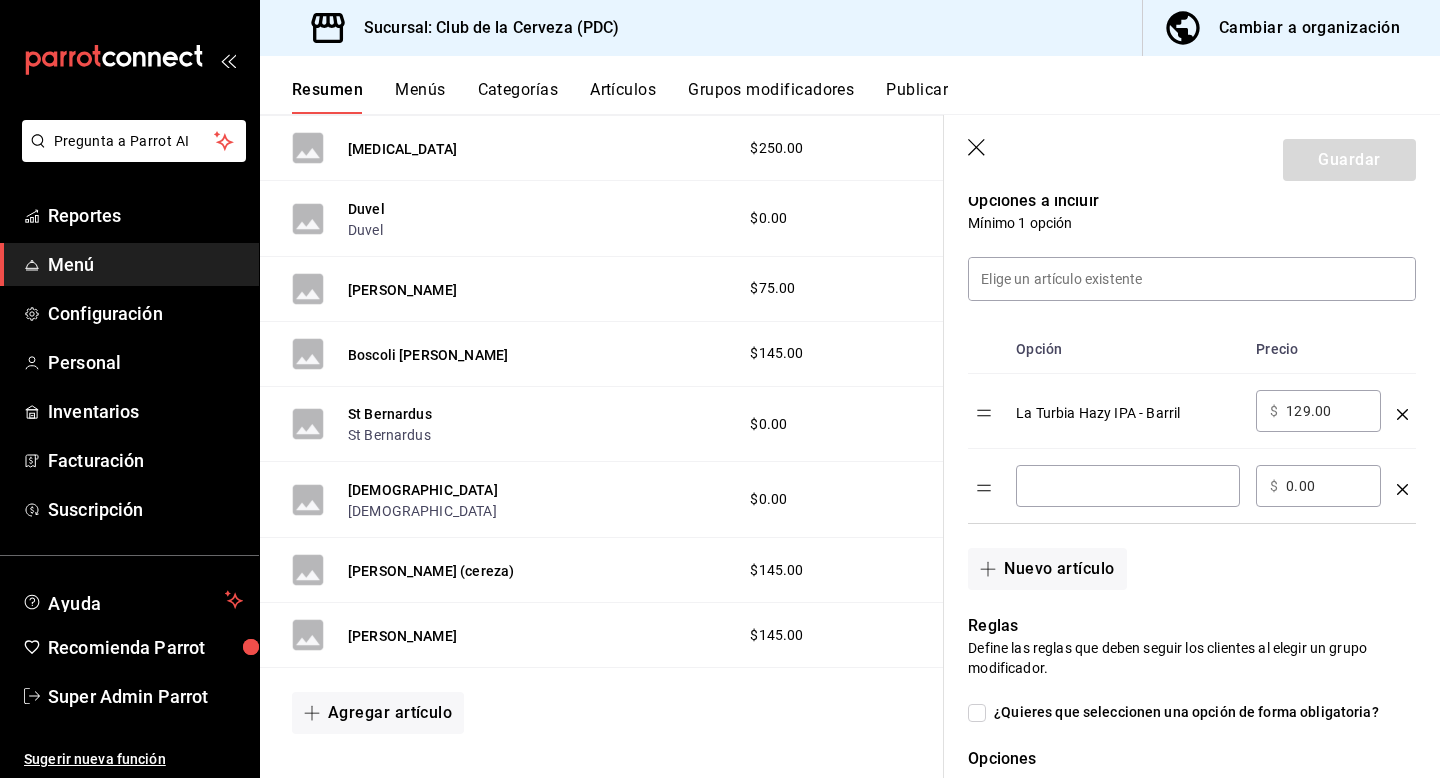 click on "​ $ 0.00 ​" at bounding box center [1318, 486] 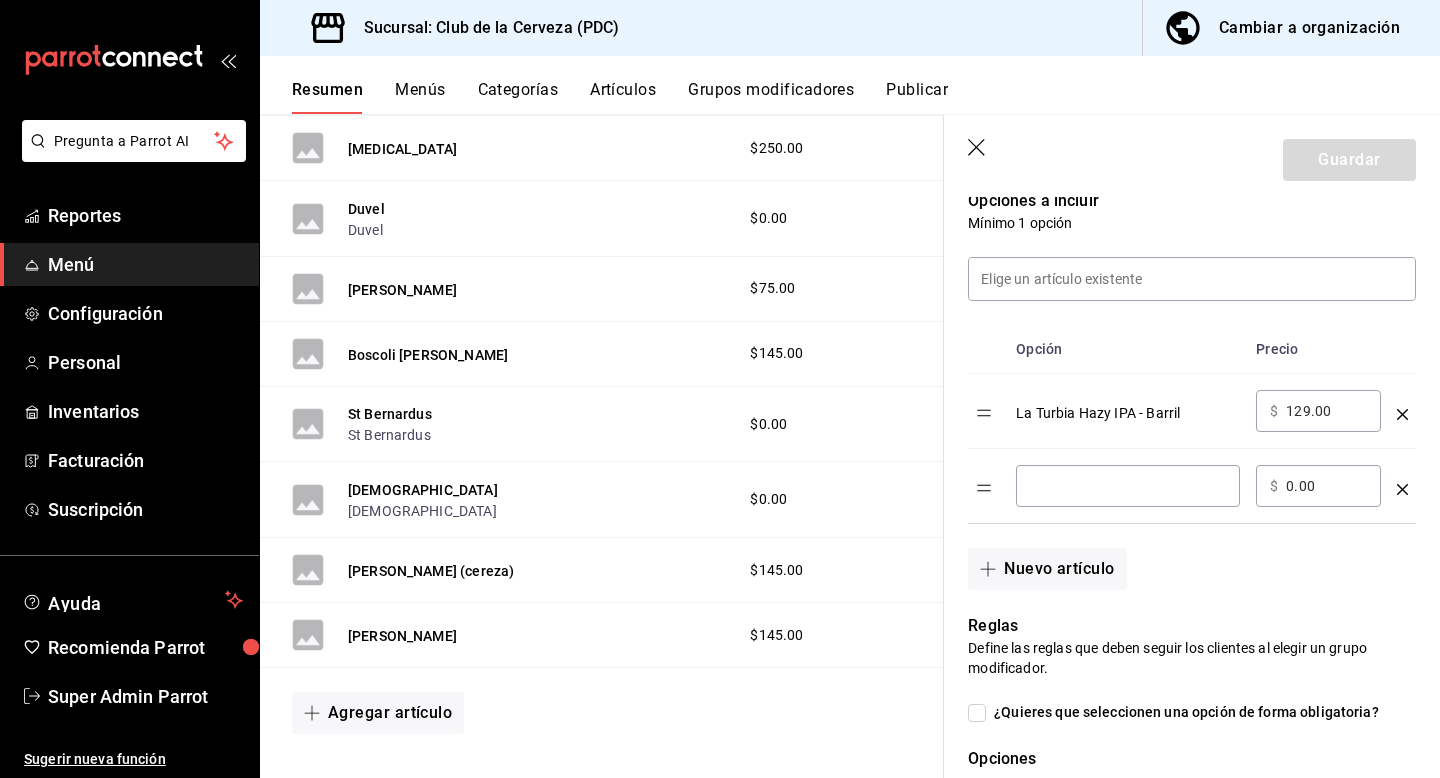 click 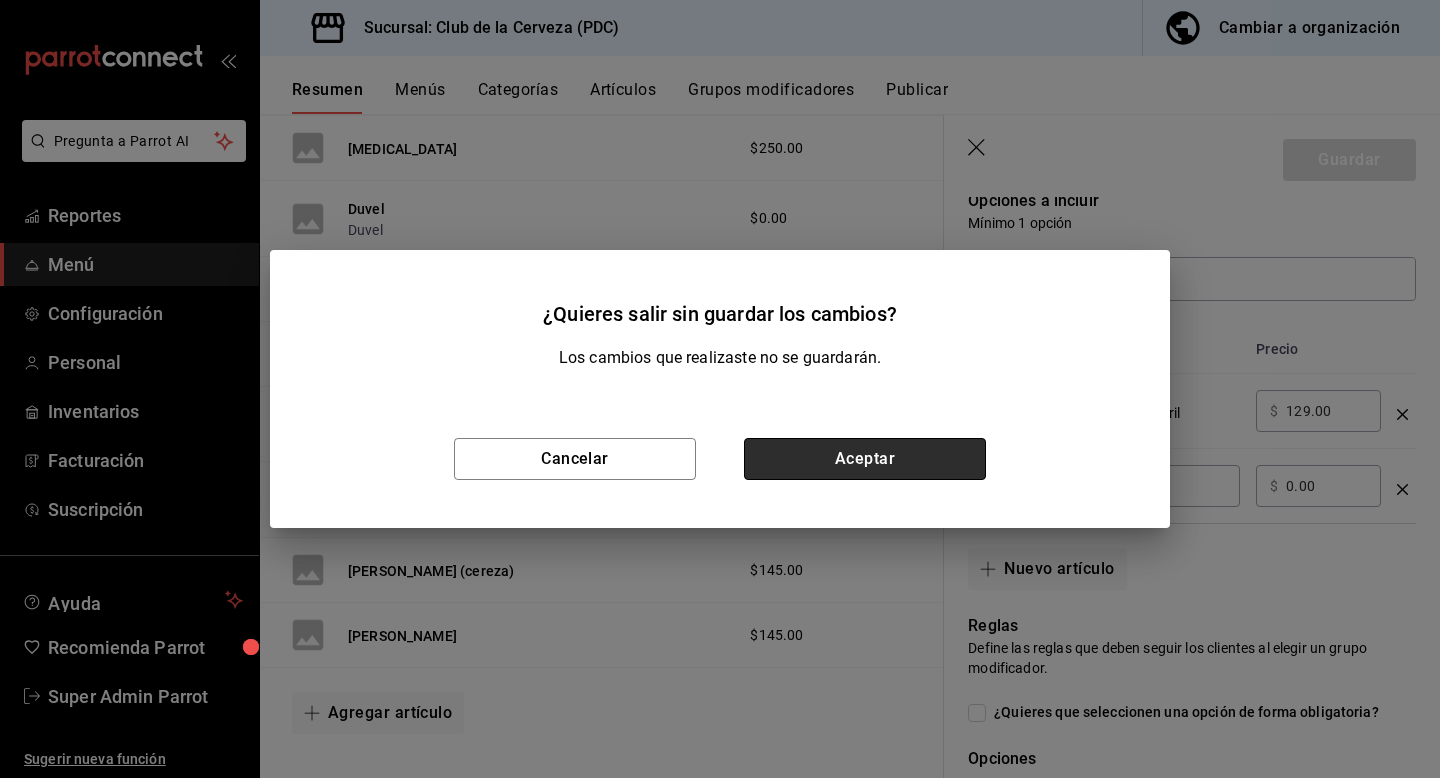 click on "Aceptar" at bounding box center [865, 459] 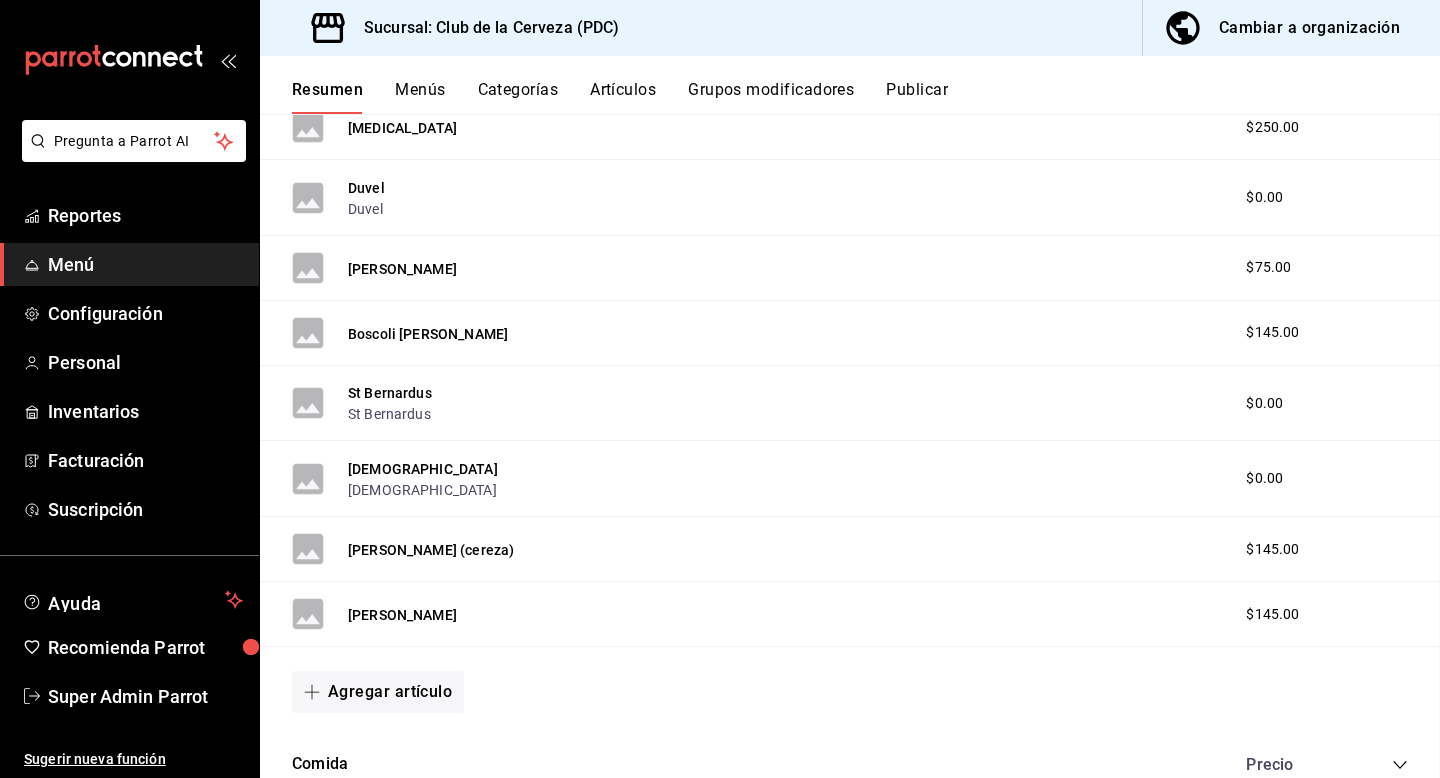 scroll, scrollTop: 0, scrollLeft: 0, axis: both 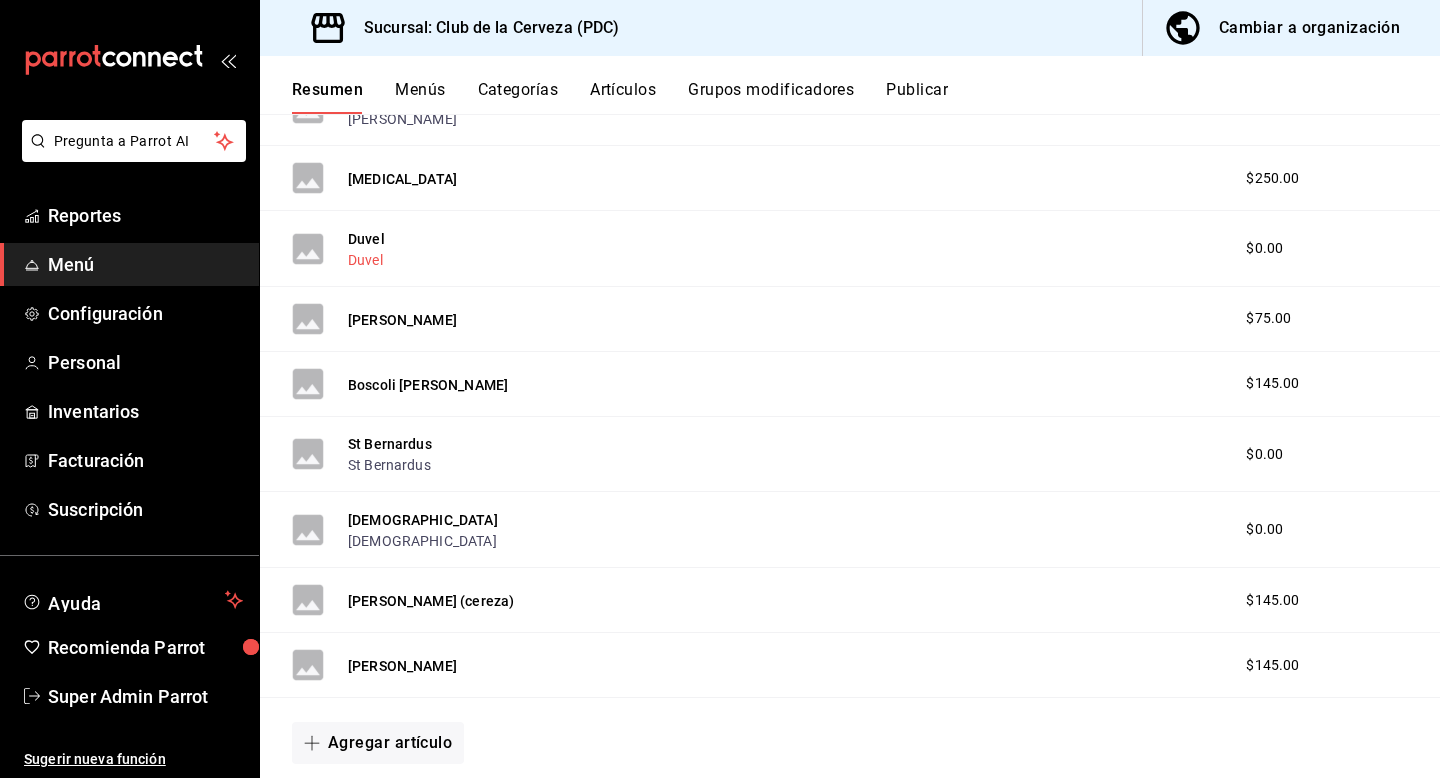 click on "Duvel" at bounding box center (365, 260) 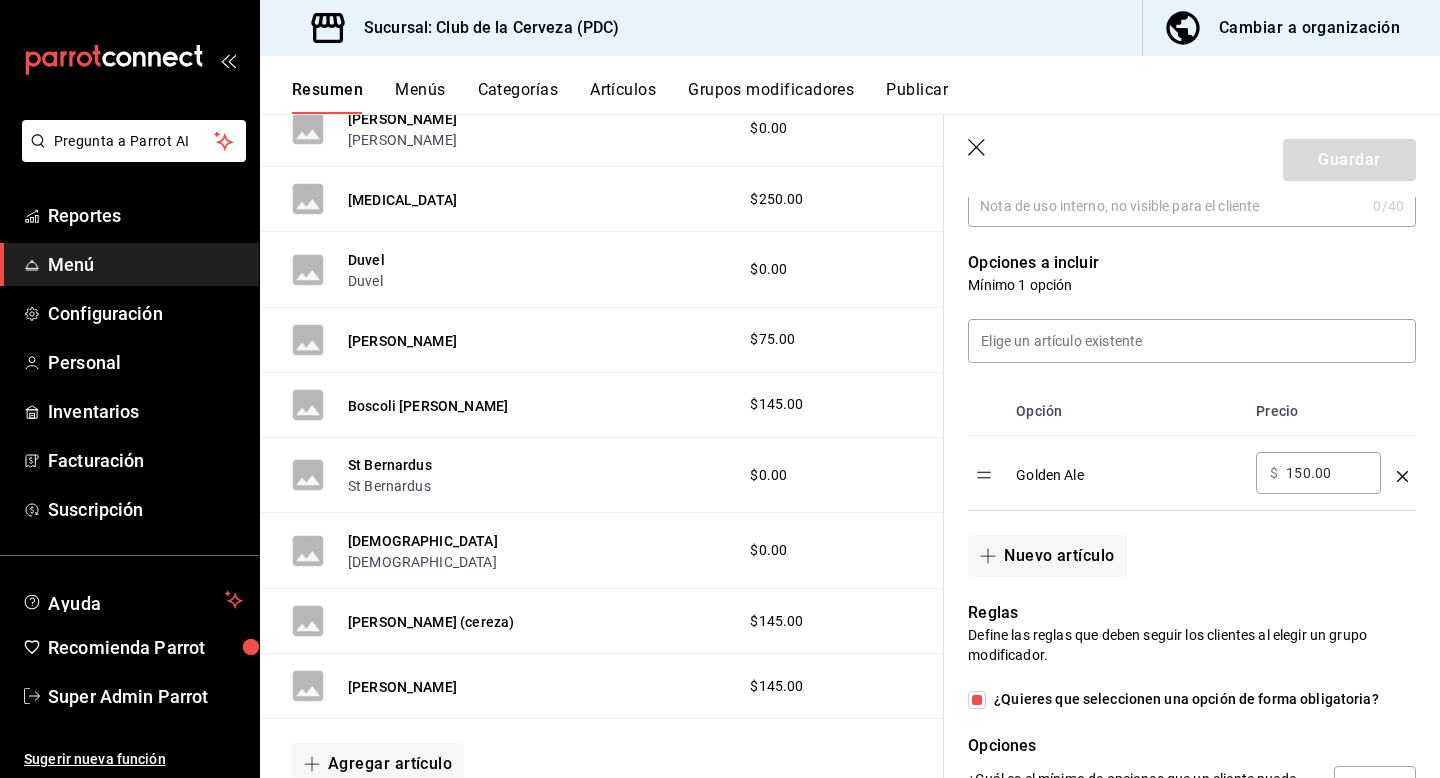 scroll, scrollTop: 503, scrollLeft: 0, axis: vertical 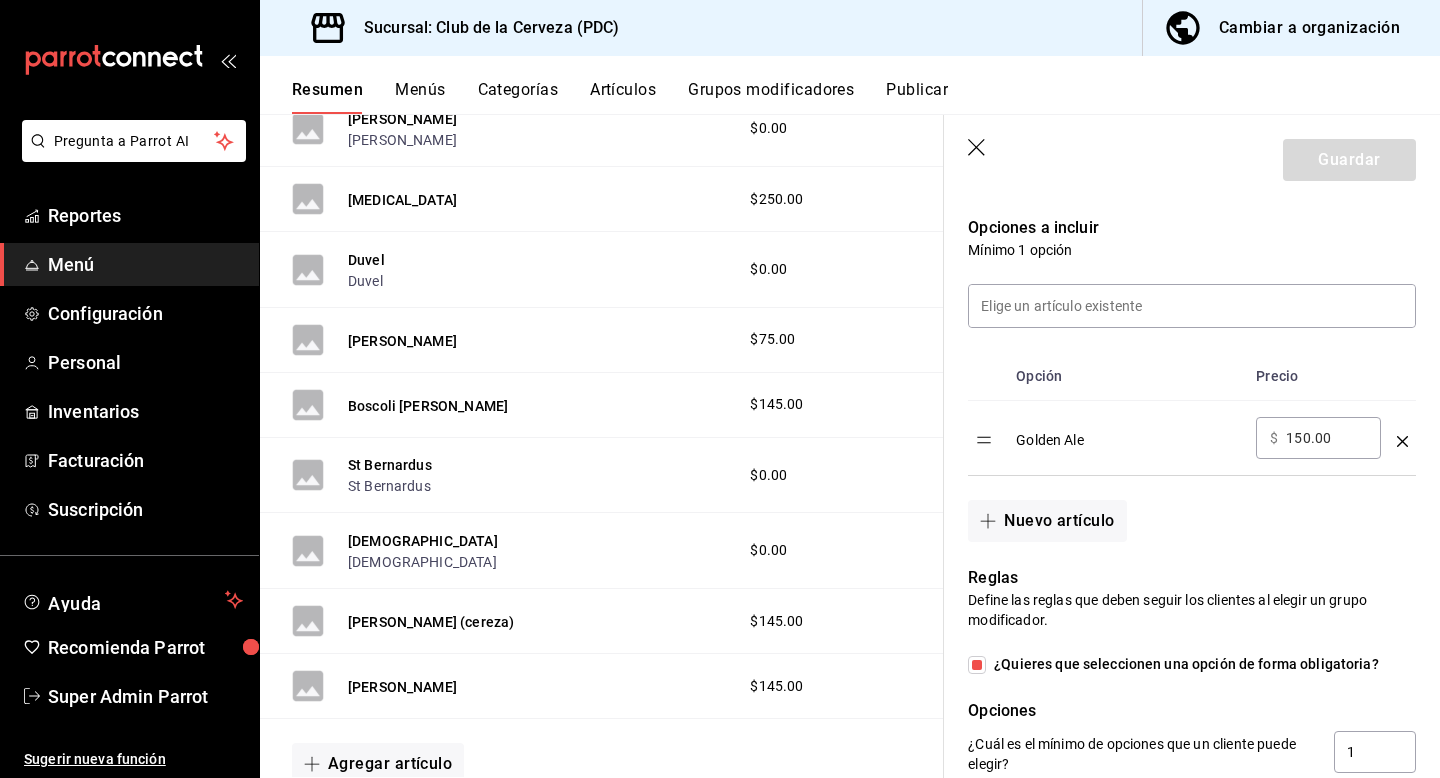 click 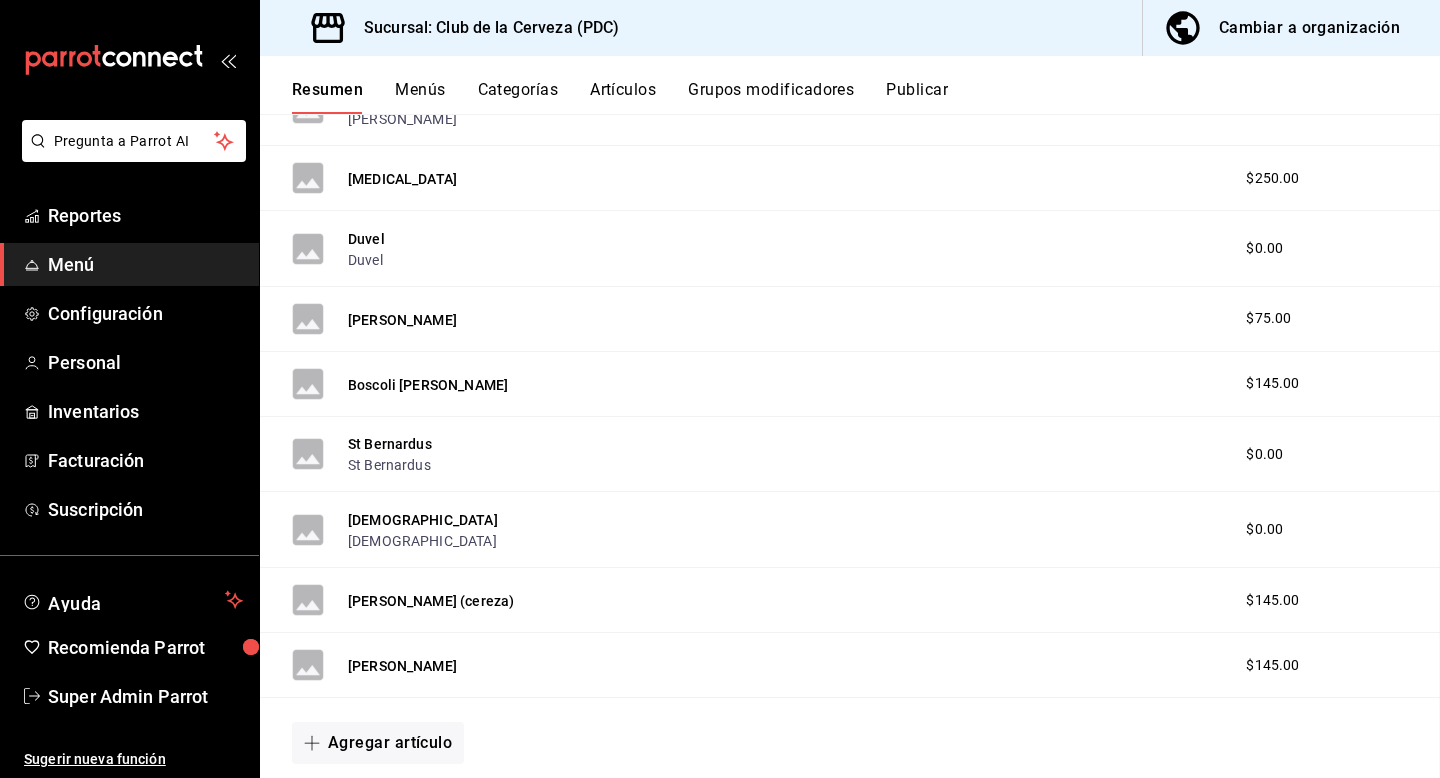 scroll, scrollTop: 0, scrollLeft: 0, axis: both 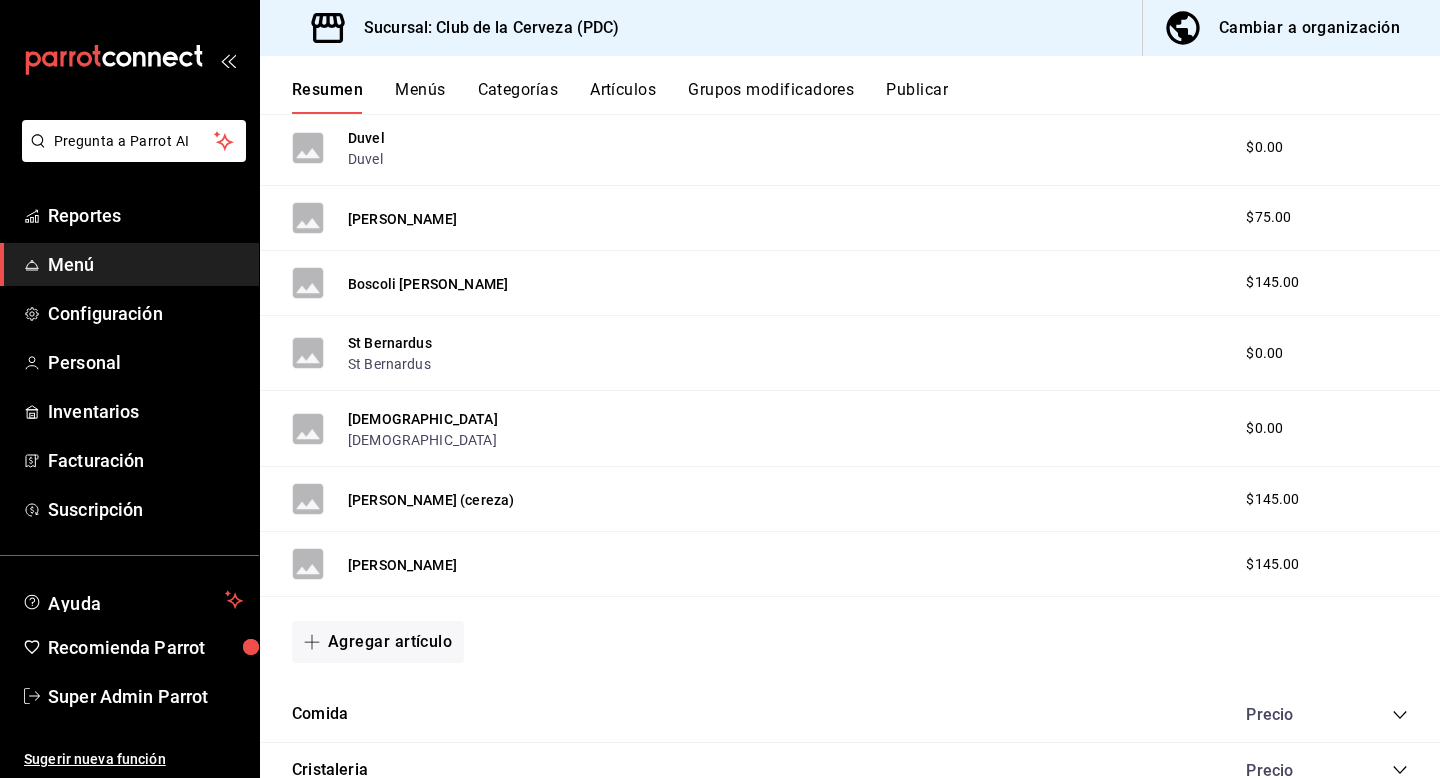 click on "Grupos modificadores" at bounding box center [771, 97] 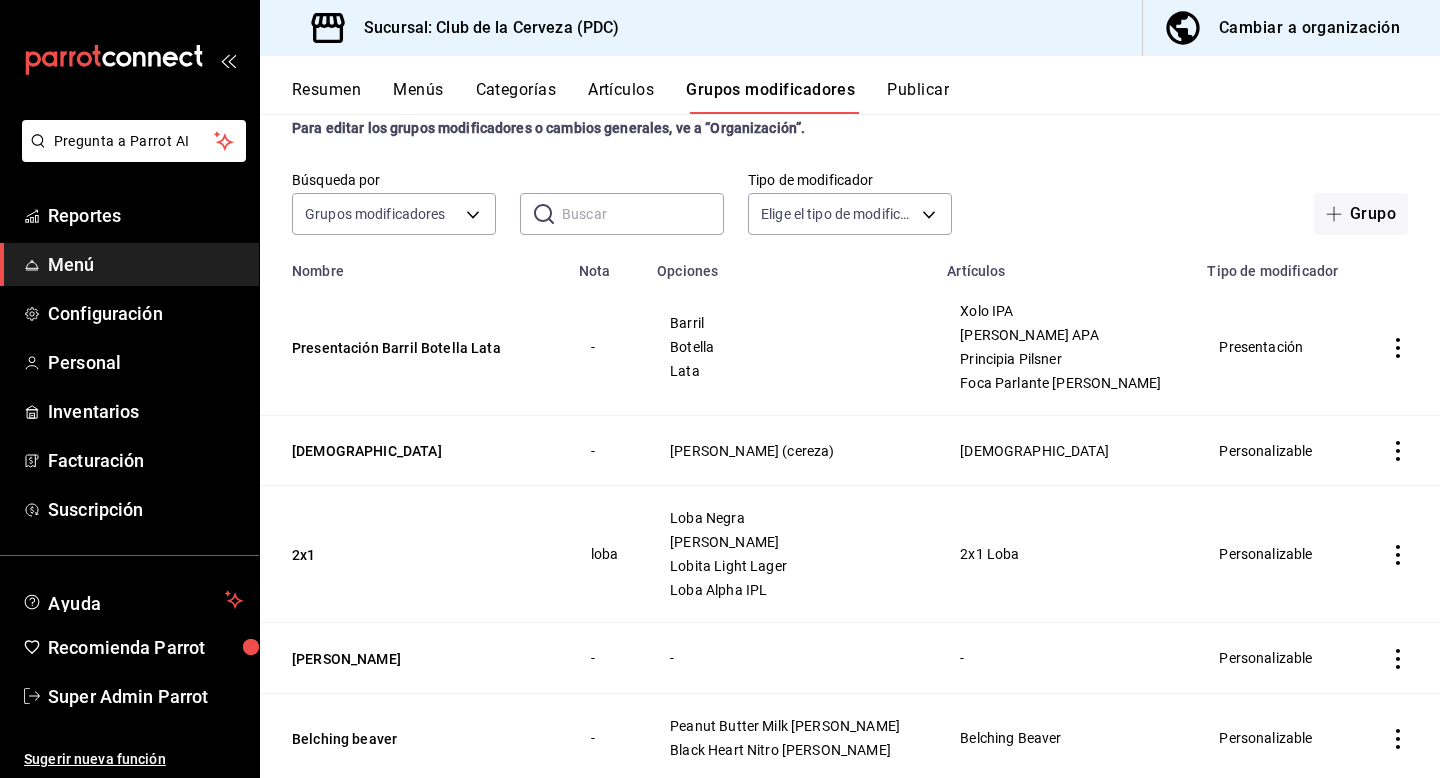 scroll, scrollTop: 0, scrollLeft: 0, axis: both 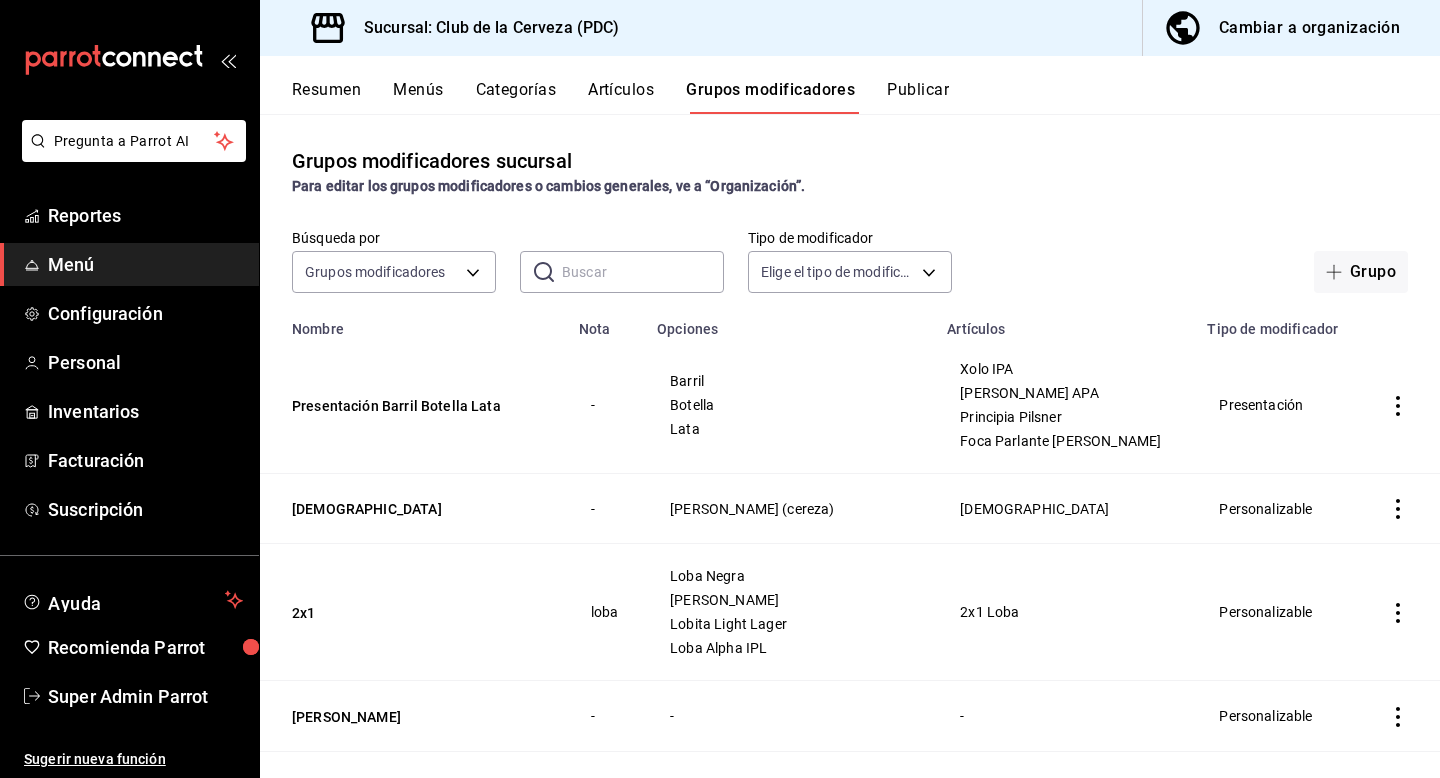 click on "Resumen" at bounding box center [326, 97] 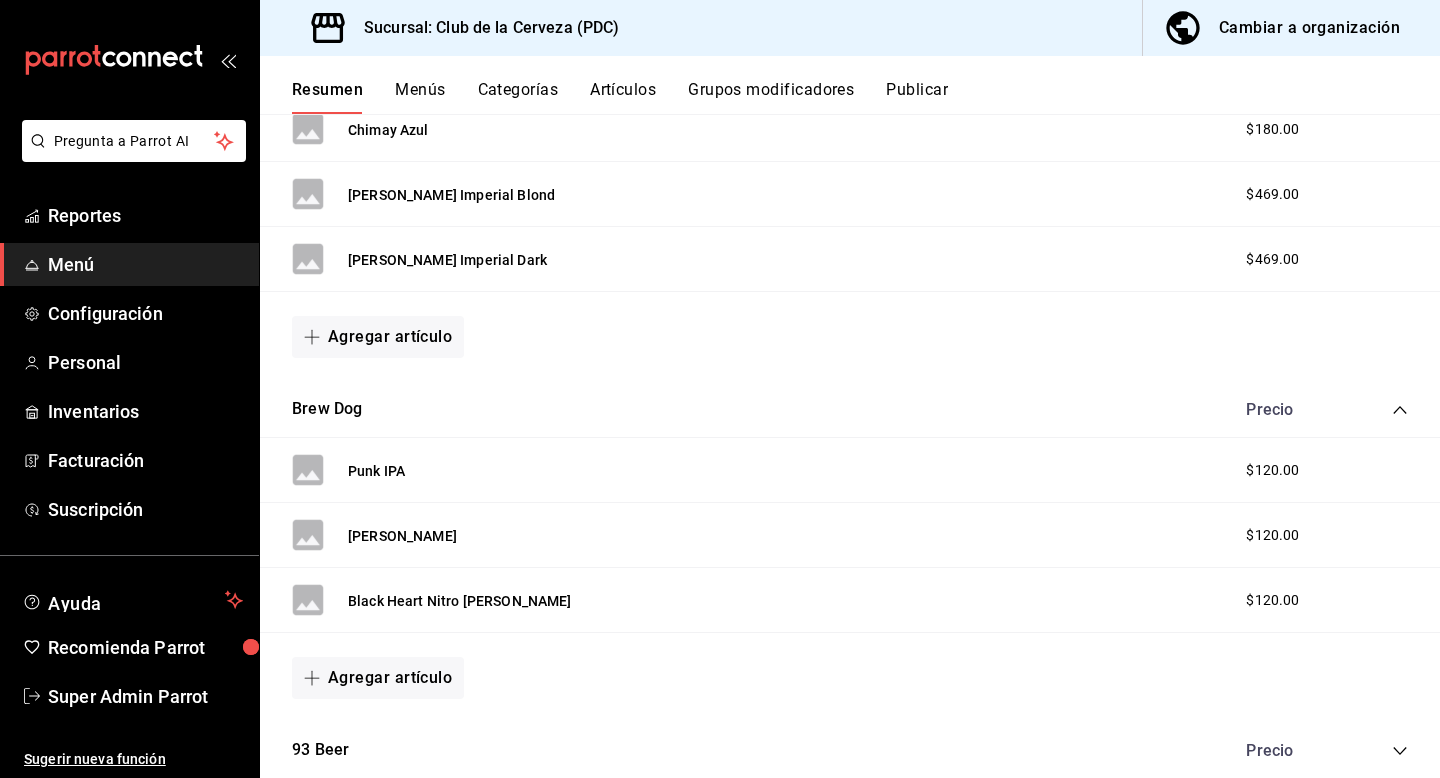 scroll, scrollTop: 630, scrollLeft: 0, axis: vertical 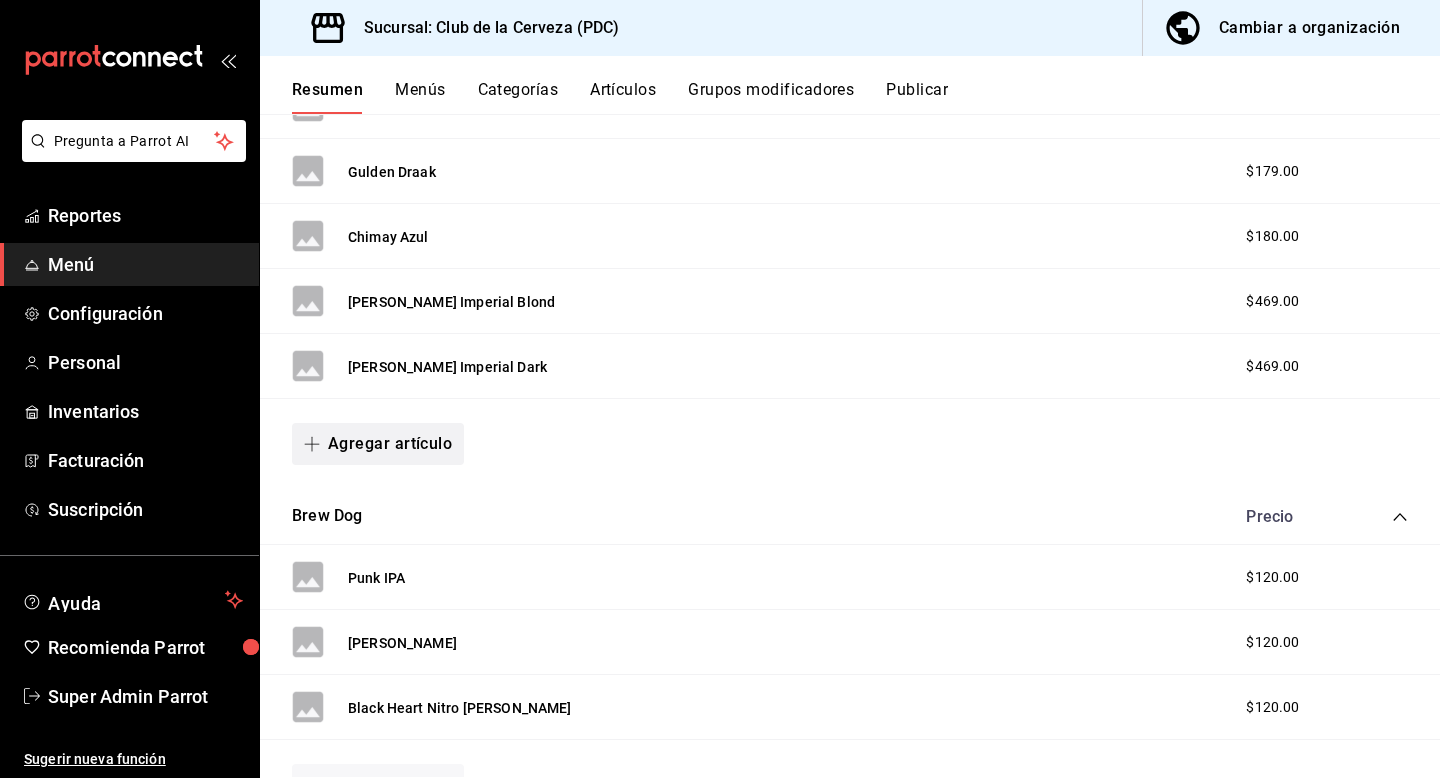 click on "Agregar artículo" at bounding box center (378, 444) 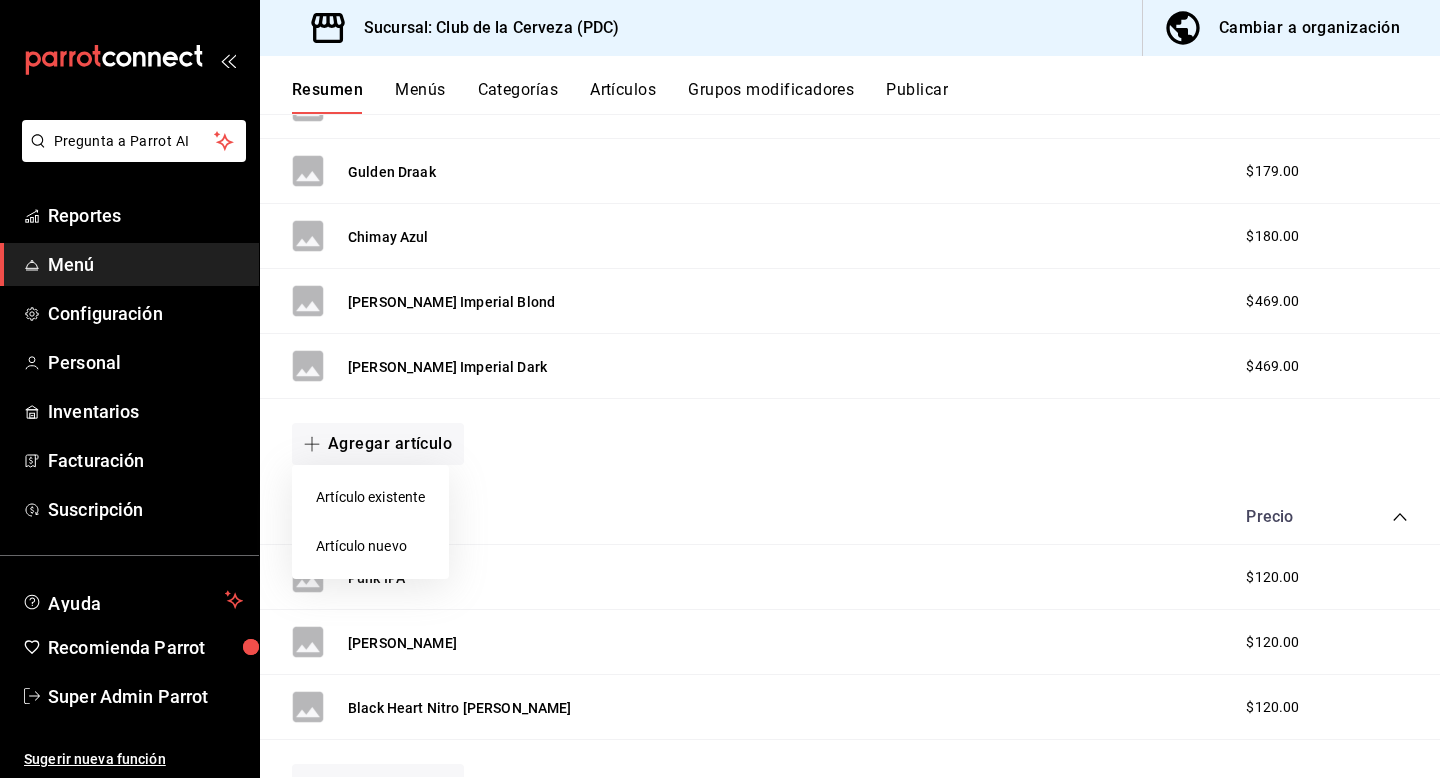 click on "Artículo nuevo" at bounding box center [370, 546] 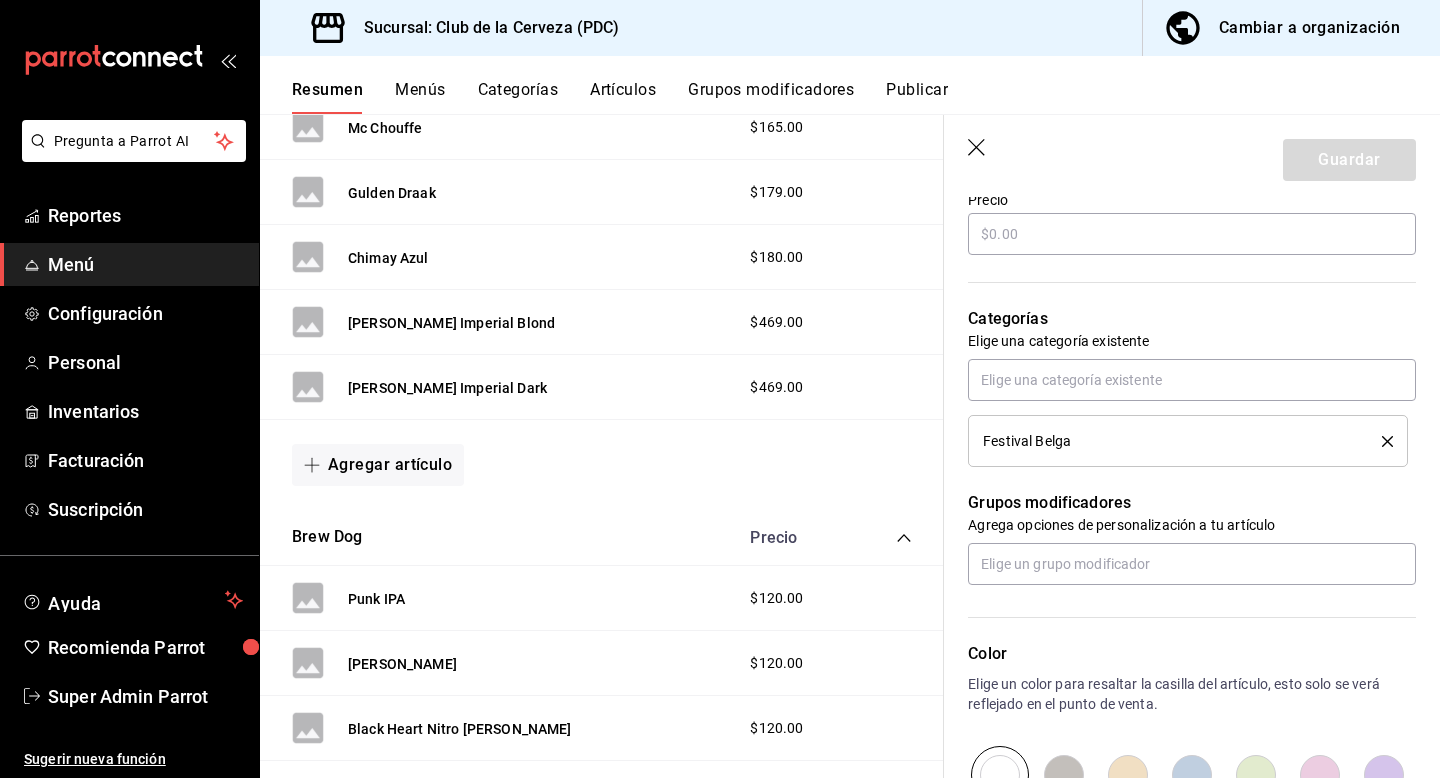 scroll, scrollTop: 674, scrollLeft: 0, axis: vertical 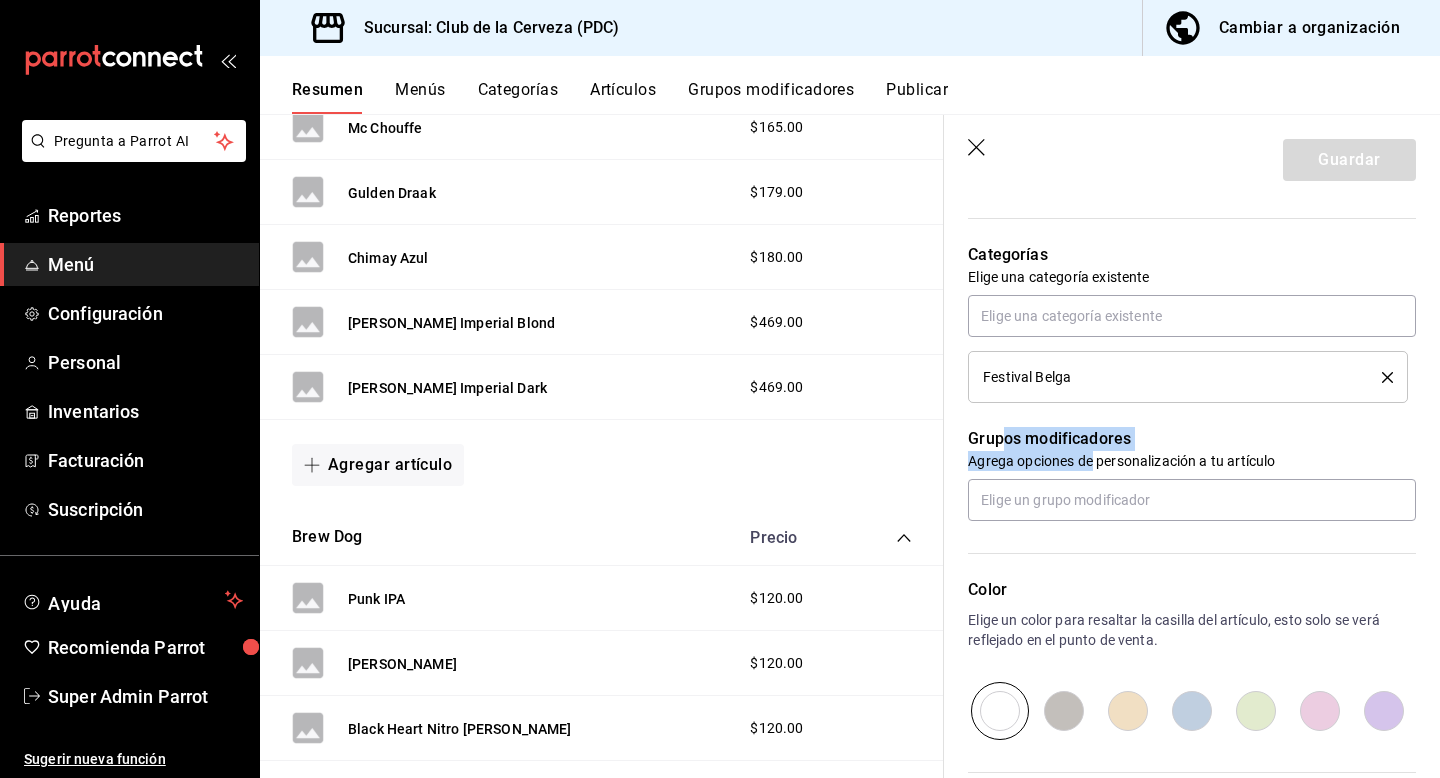 drag, startPoint x: 1005, startPoint y: 447, endPoint x: 1091, endPoint y: 467, distance: 88.29496 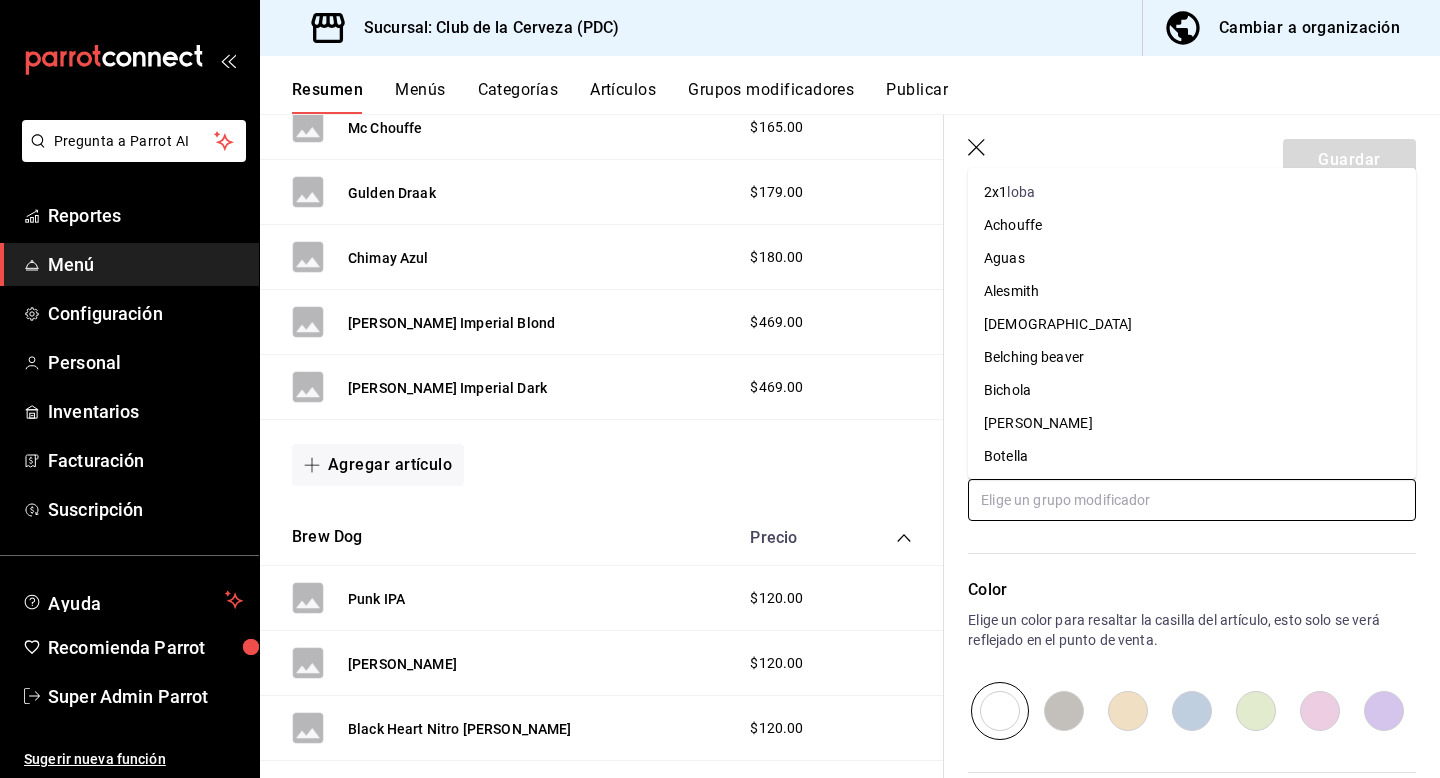 click at bounding box center [1192, 500] 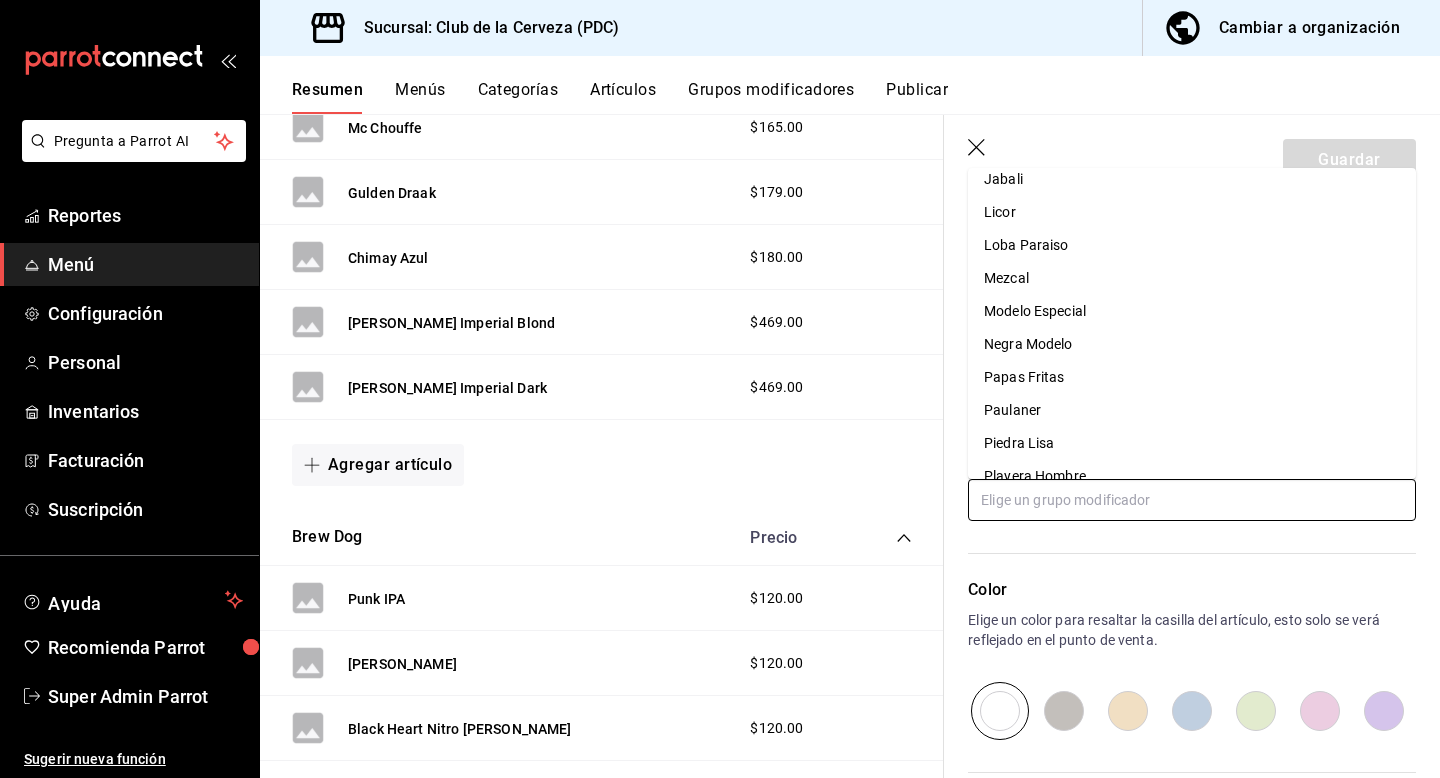 scroll, scrollTop: 727, scrollLeft: 0, axis: vertical 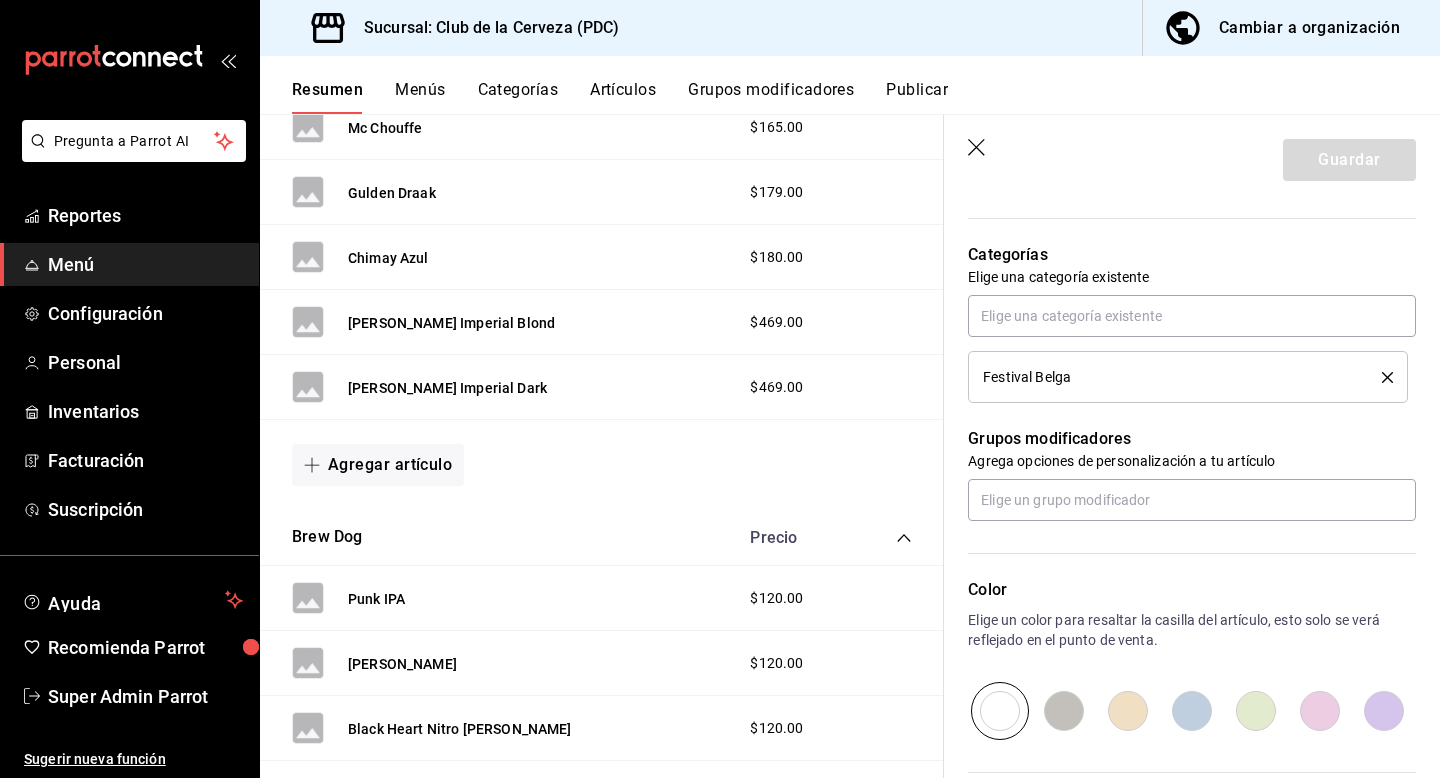 click on "Color Elige un color para resaltar la casilla del artículo, esto solo se verá reflejado en el punto de venta." at bounding box center [1180, 630] 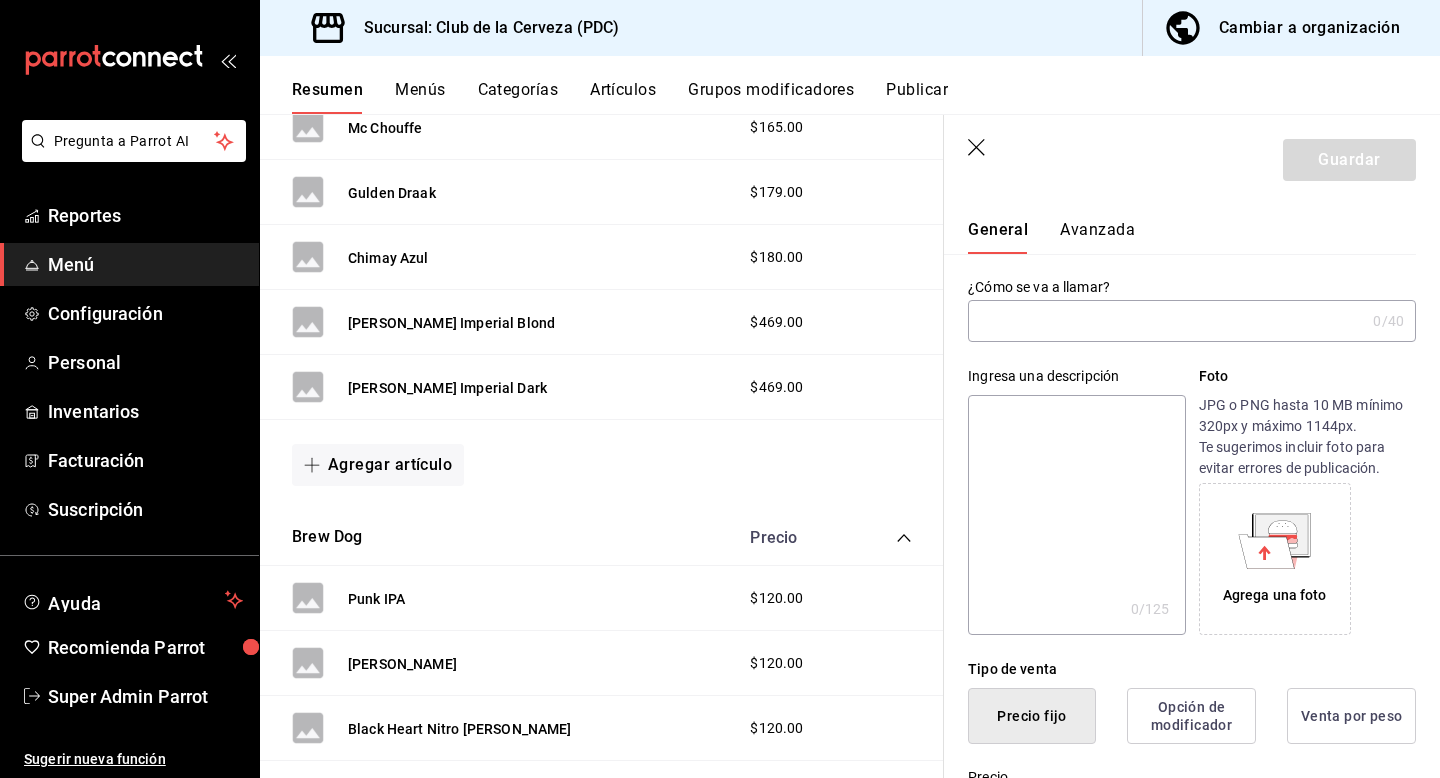 scroll, scrollTop: 37, scrollLeft: 0, axis: vertical 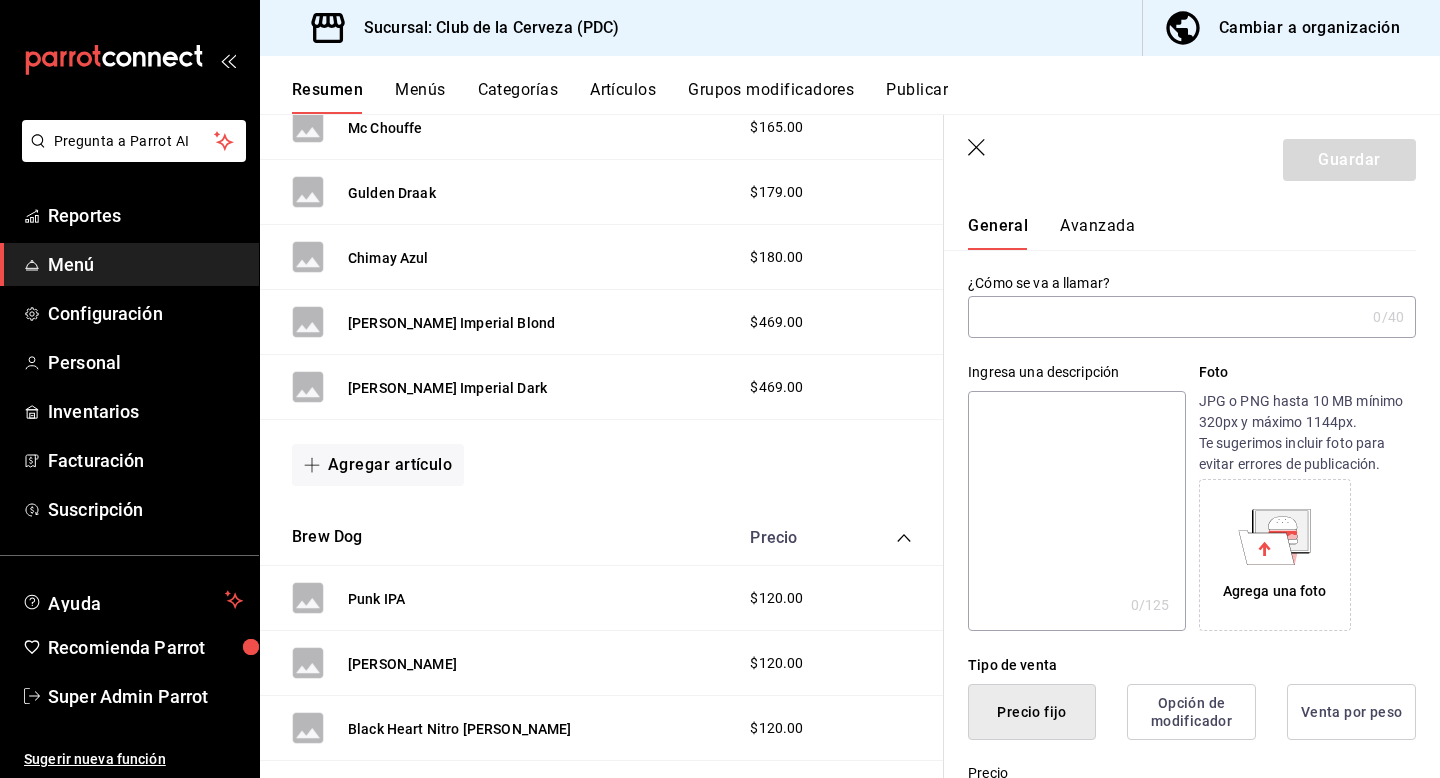 click 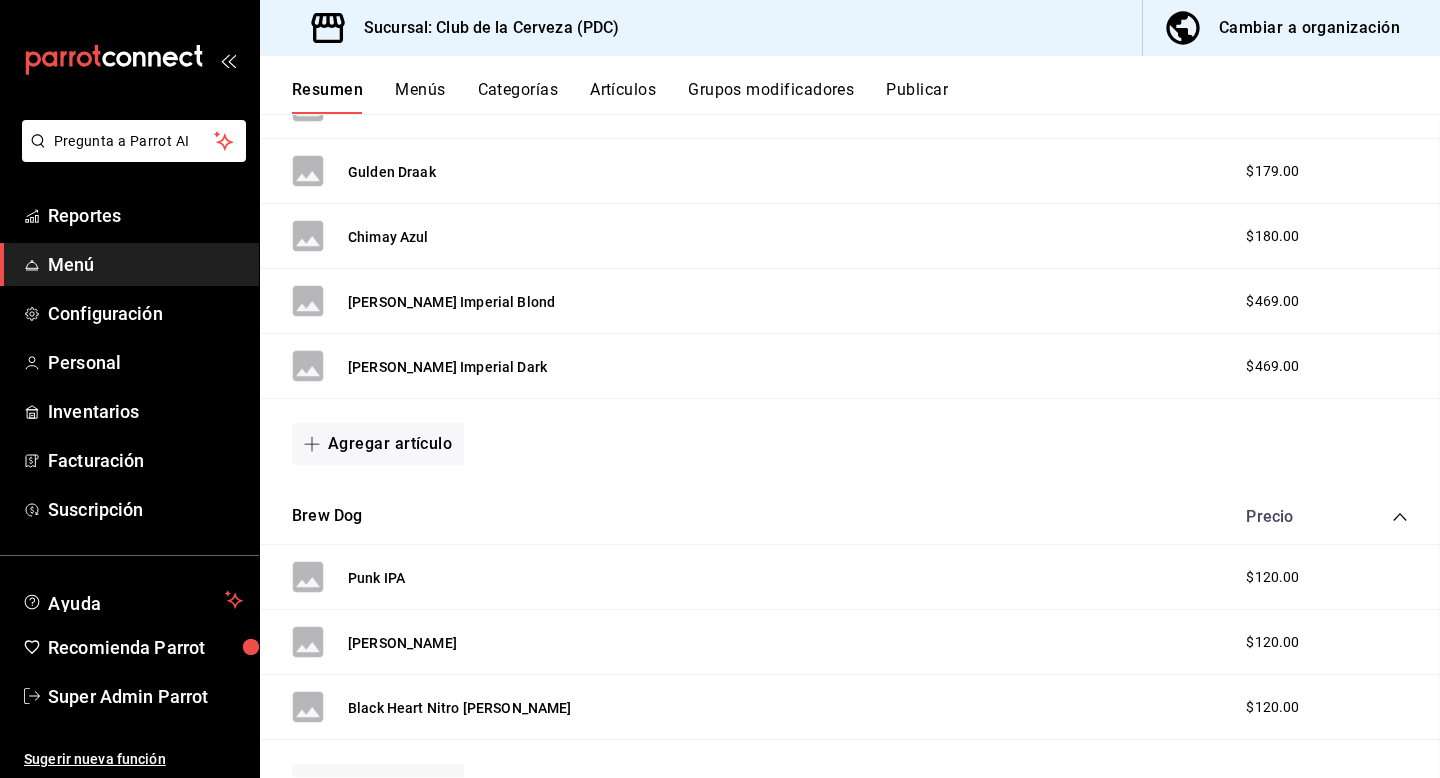 scroll, scrollTop: 0, scrollLeft: 0, axis: both 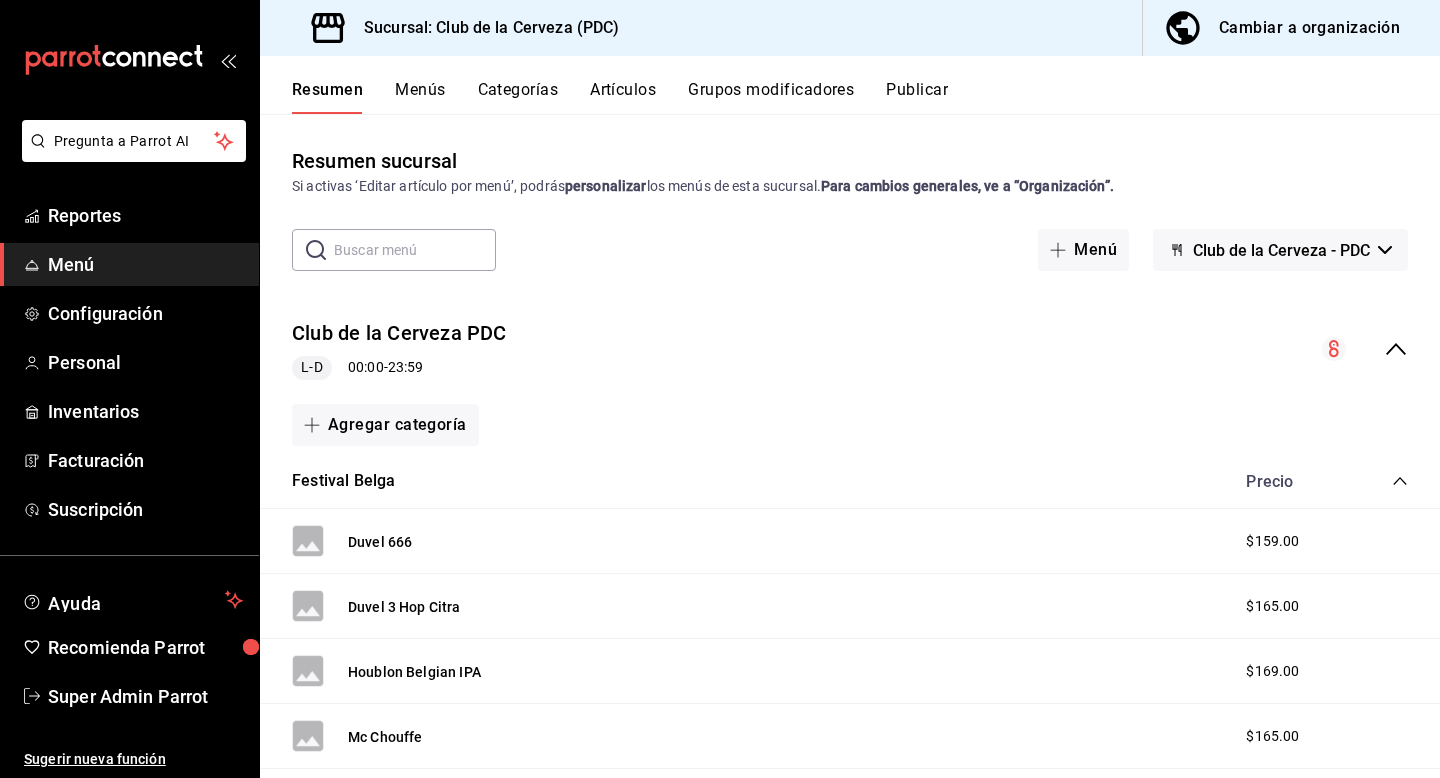 click on "Menús" at bounding box center [420, 97] 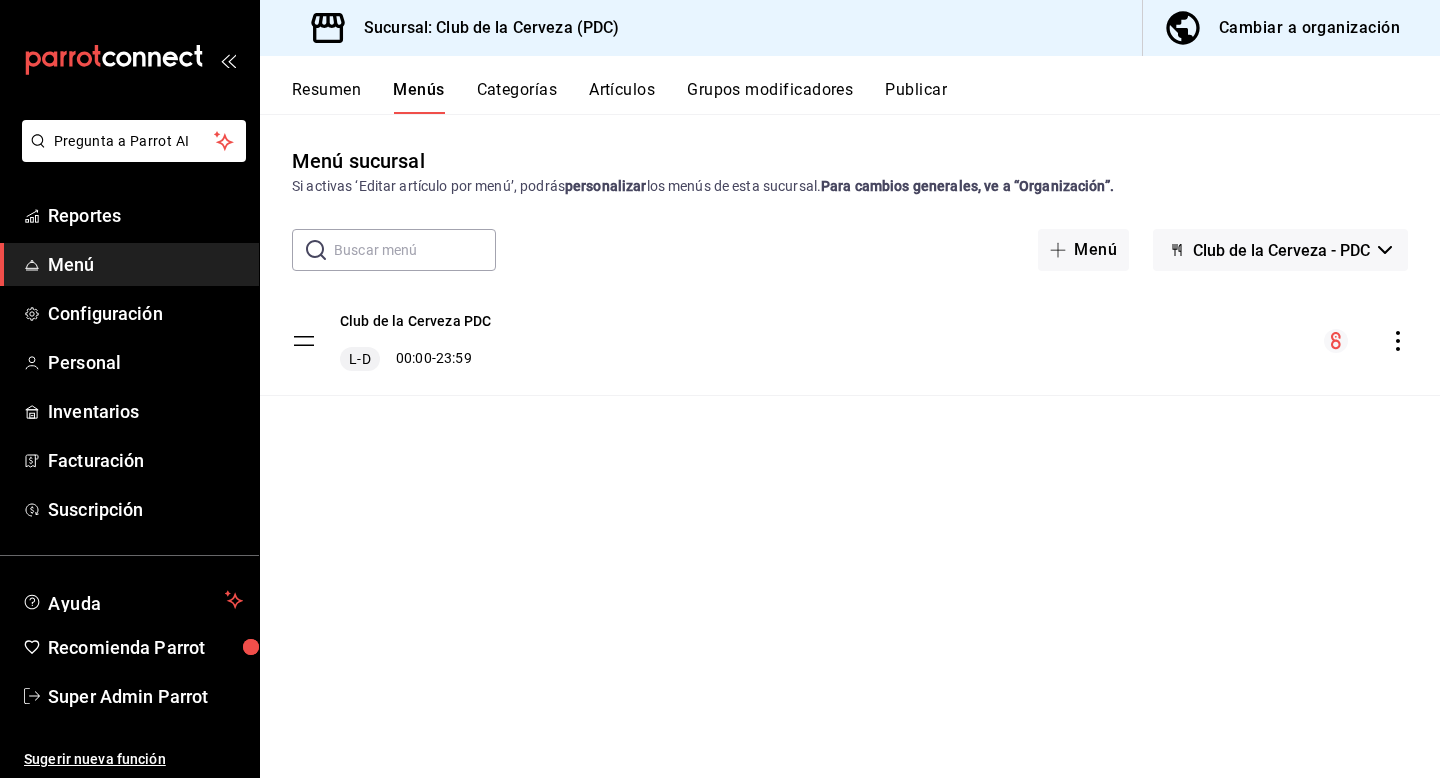 click on "Categorías" at bounding box center [517, 97] 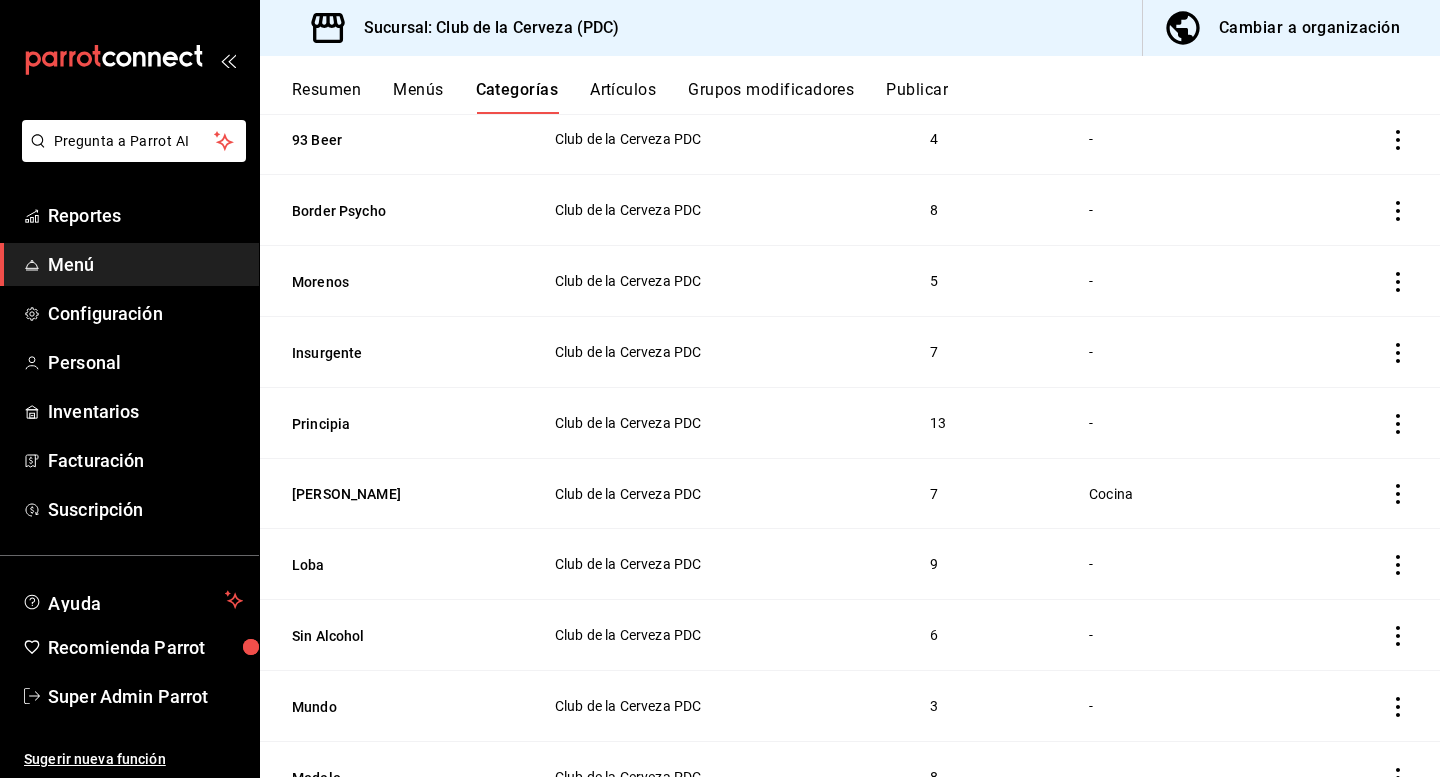 scroll, scrollTop: 359, scrollLeft: 0, axis: vertical 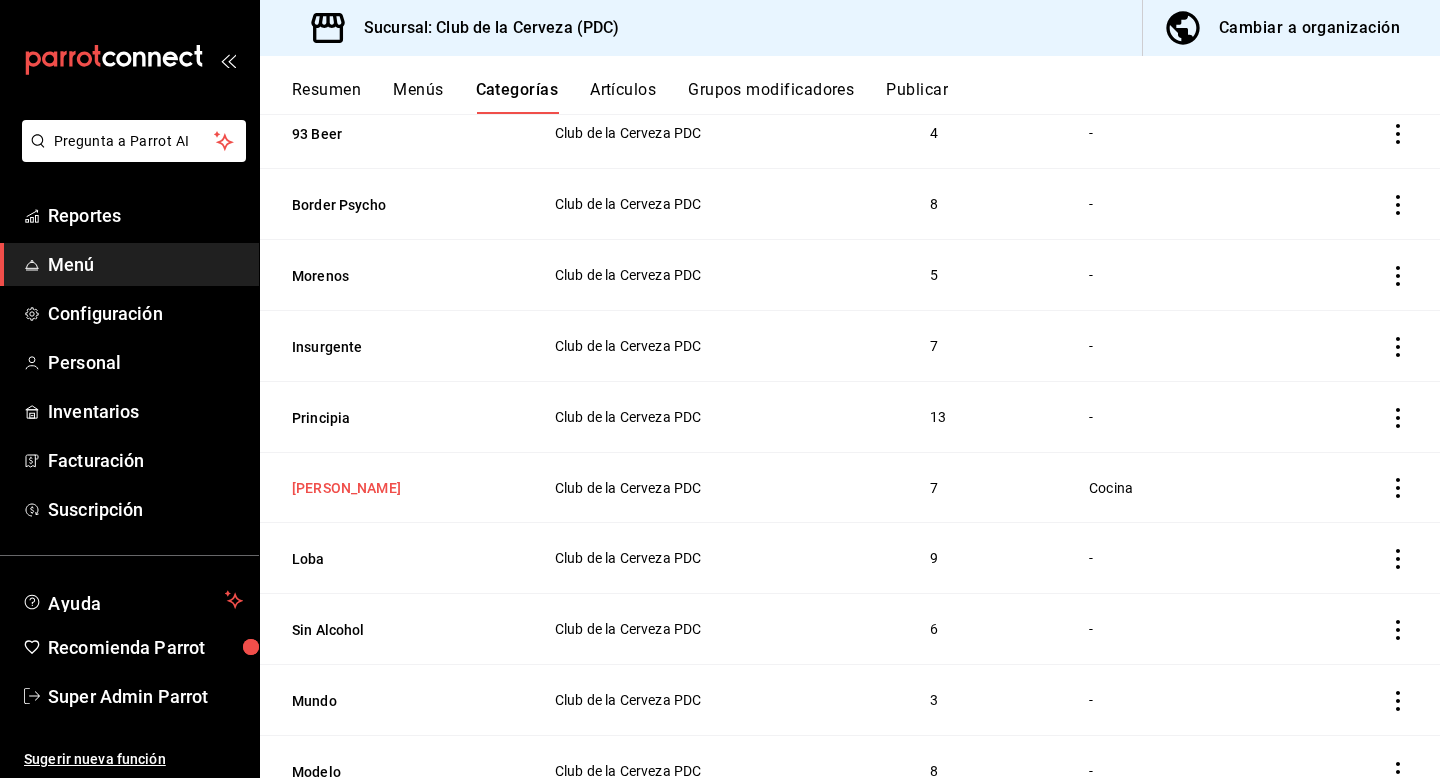 click on "[PERSON_NAME]" at bounding box center (392, 488) 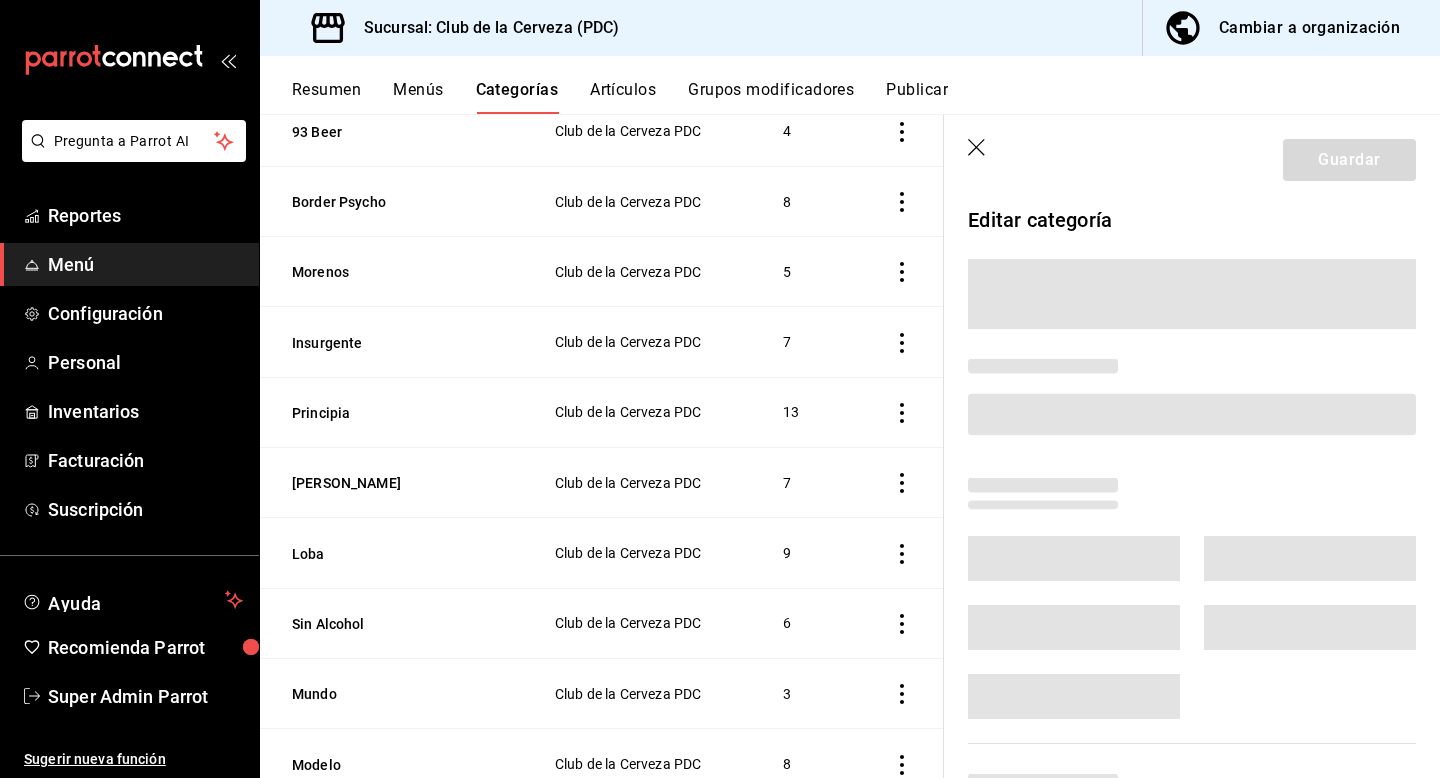 scroll, scrollTop: 356, scrollLeft: 0, axis: vertical 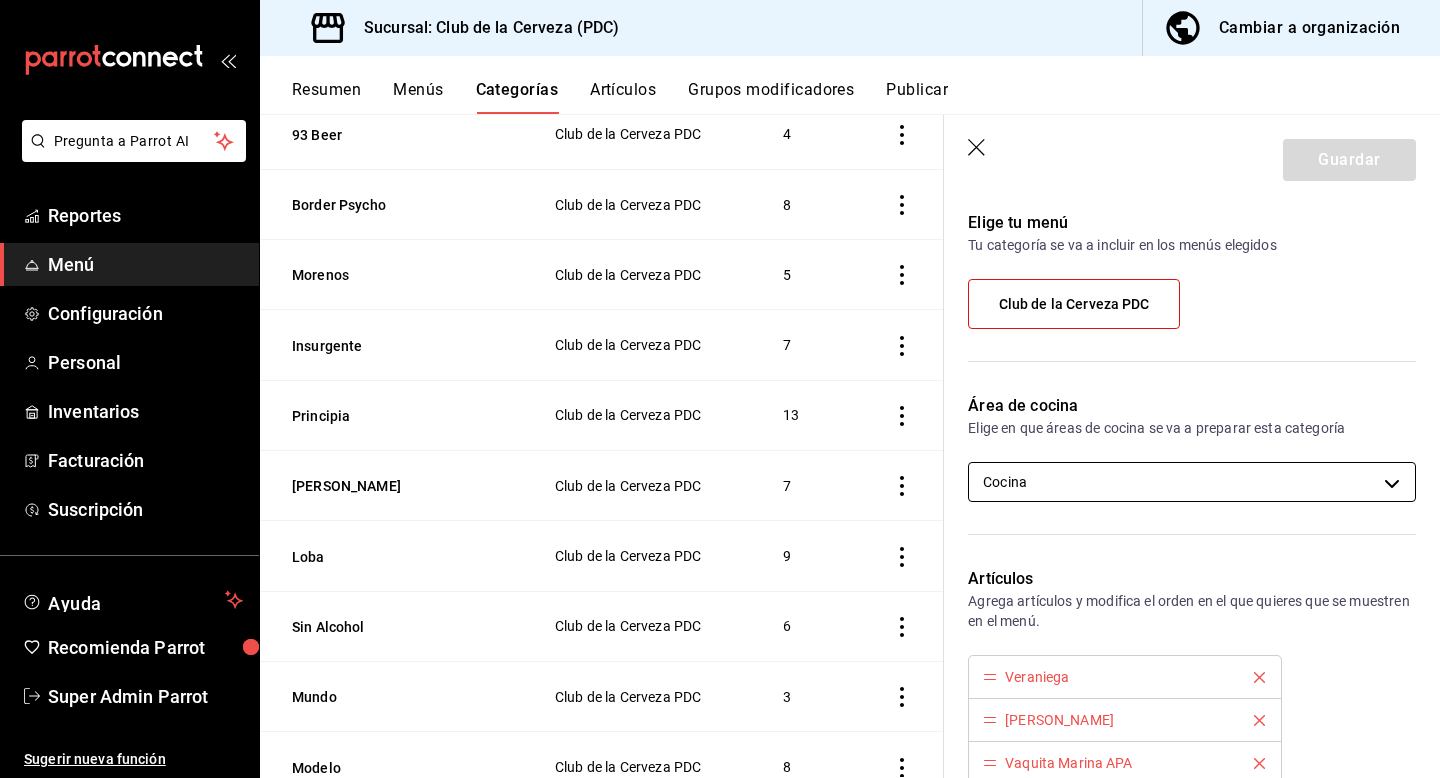 click on "Pregunta a Parrot AI Reportes   Menú   Configuración   Personal   Inventarios   Facturación   Suscripción   Ayuda Recomienda Parrot   Super Admin Parrot   Sugerir nueva función   Sucursal: Club de la Cerveza (PDC) Cambiar a organización Resumen Menús Categorías Artículos Grupos modificadores Publicar Categoría sucursal Asigna o edita el área de cocina  de esta sucursal.  Para cambios generales, ve a “Organización”. ​ ​ Club de la Cerveza - PDC Nombre Menús Artículos Festival  Belga Club de la Cerveza PDC 8 Brew Dog Club de la Cerveza PDC 3 93 Beer Club de la Cerveza PDC 4 Border Psycho Club de la Cerveza PDC 8 Morenos Club de la Cerveza PDC 5 Insurgente Club de la Cerveza PDC 7 Principia Club de la Cerveza PDC 13 [PERSON_NAME] Club de la Cerveza PDC 7 Loba Club de la Cerveza PDC 9 Sin Alcohol Club de la Cerveza PDC 6 Mundo Club de la Cerveza PDC 3 Modelo Club de la Cerveza PDC 8 Mexicanas Club de la Cerveza PDC 6 Merchandising Club de la Cerveza PDC 7 Inglaterra Club de la Cerveza PDC 5 10 3" at bounding box center [720, 389] 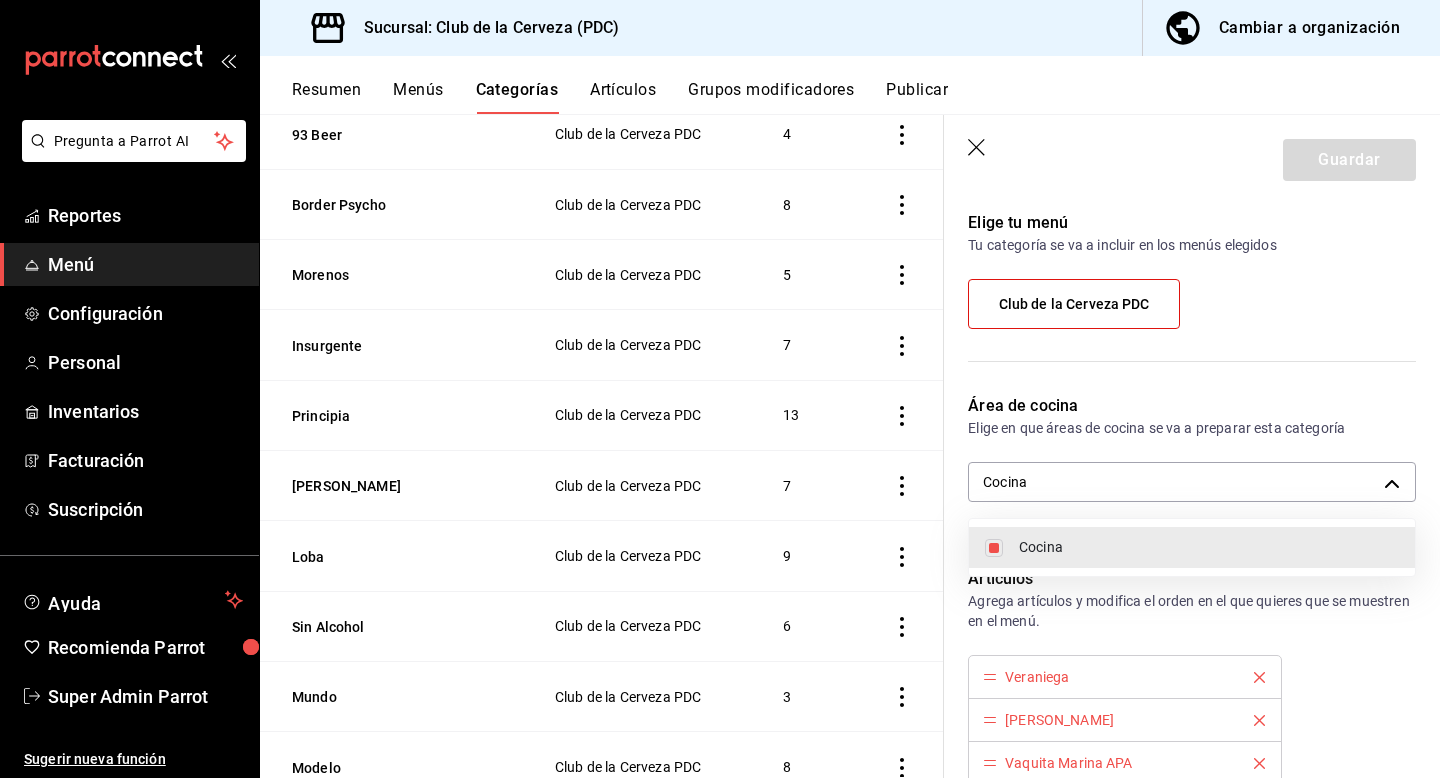 click at bounding box center [994, 548] 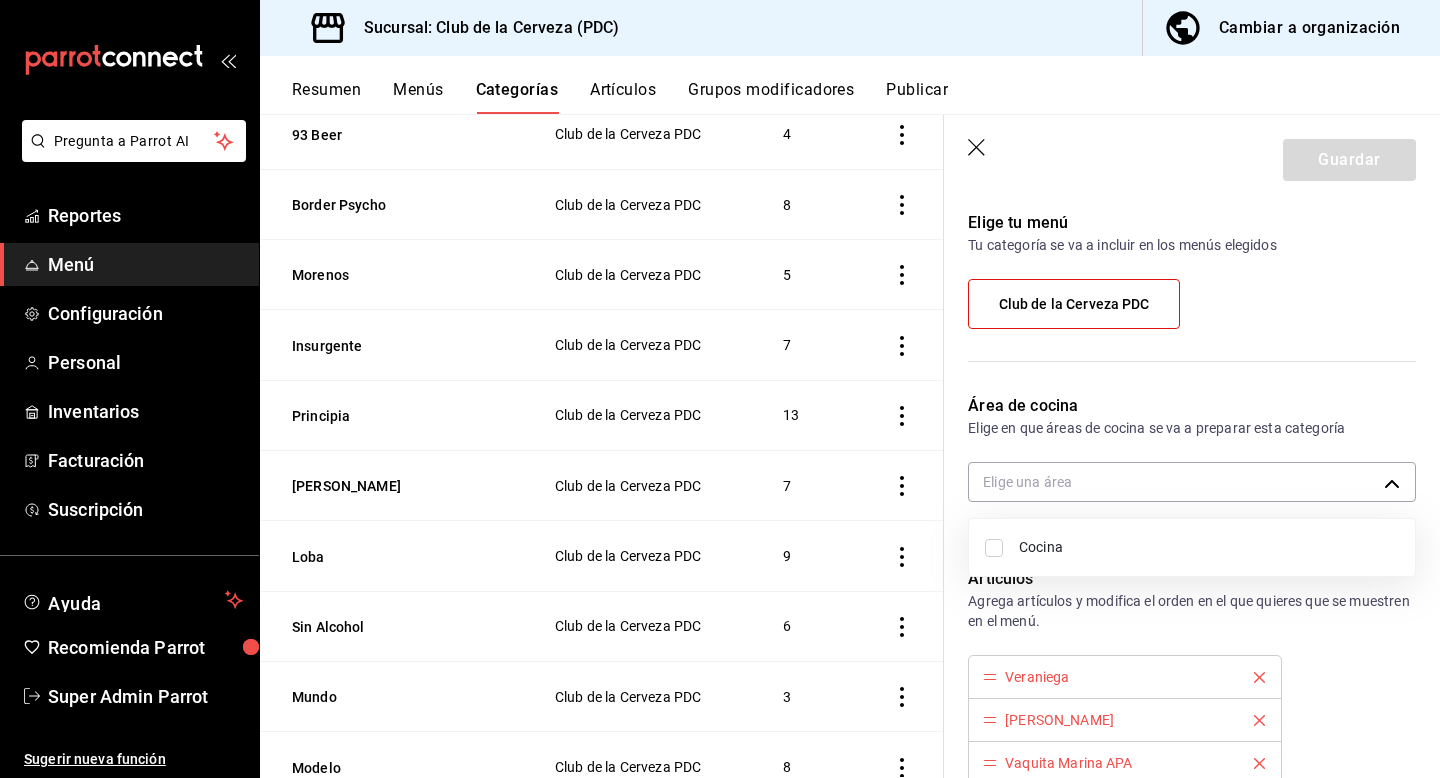 click at bounding box center (720, 389) 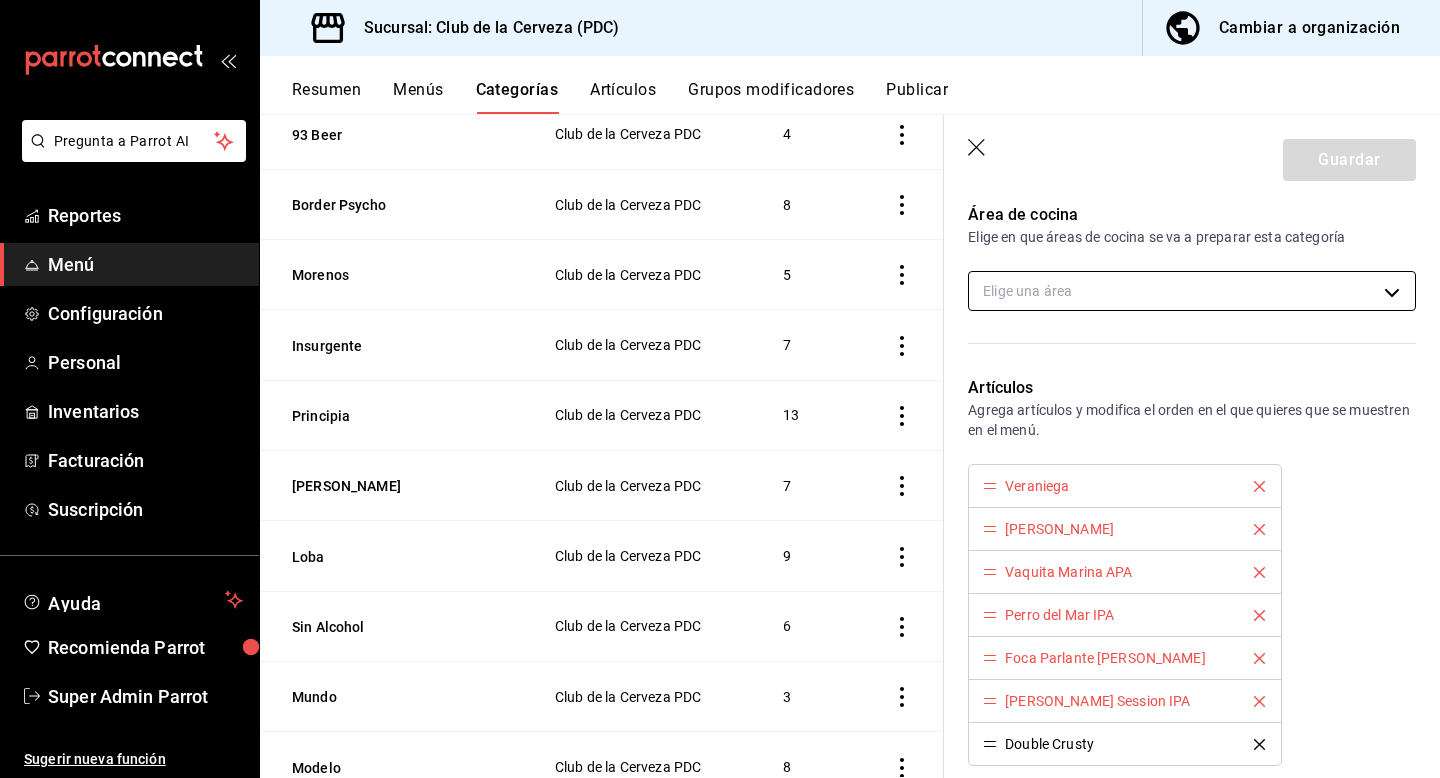 scroll, scrollTop: 0, scrollLeft: 0, axis: both 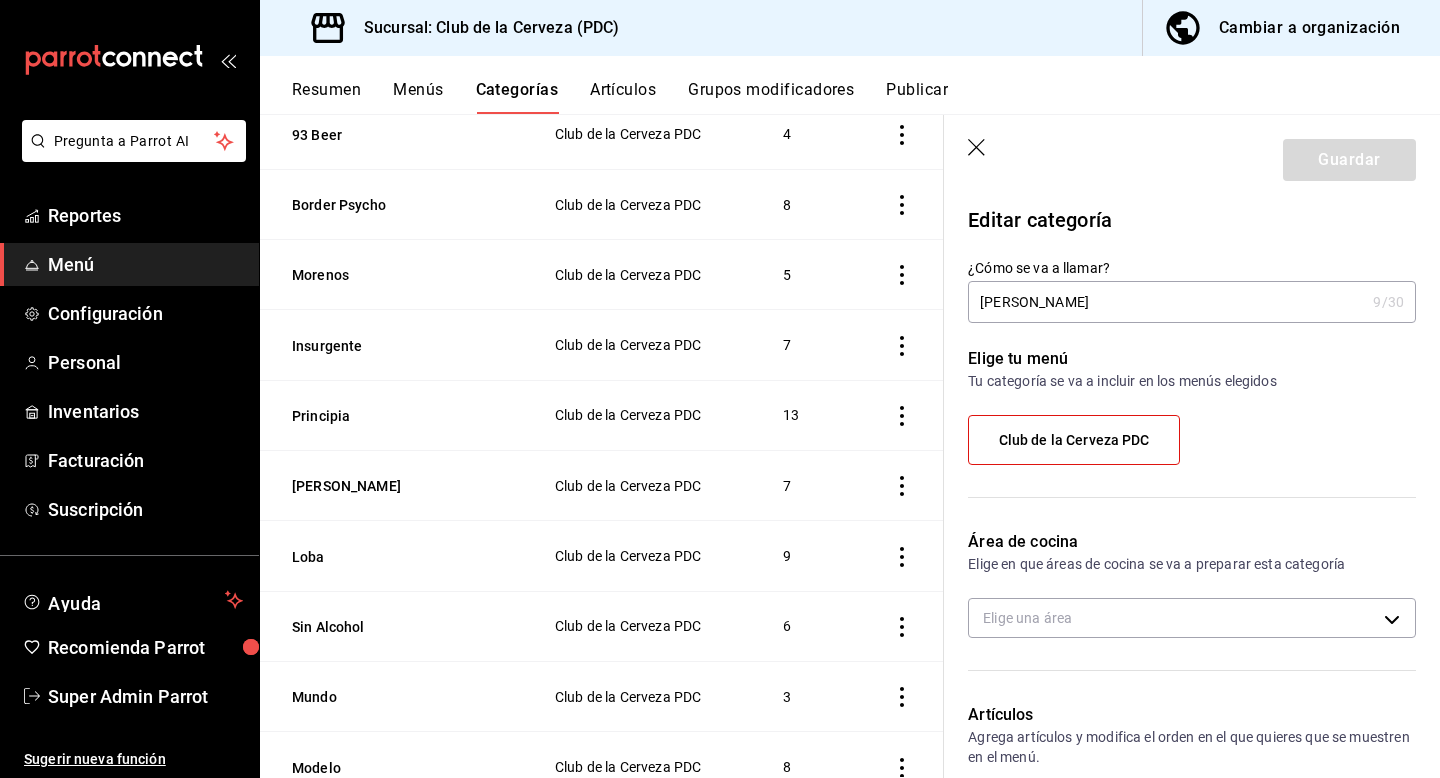 click on "Guardar" at bounding box center (1192, 156) 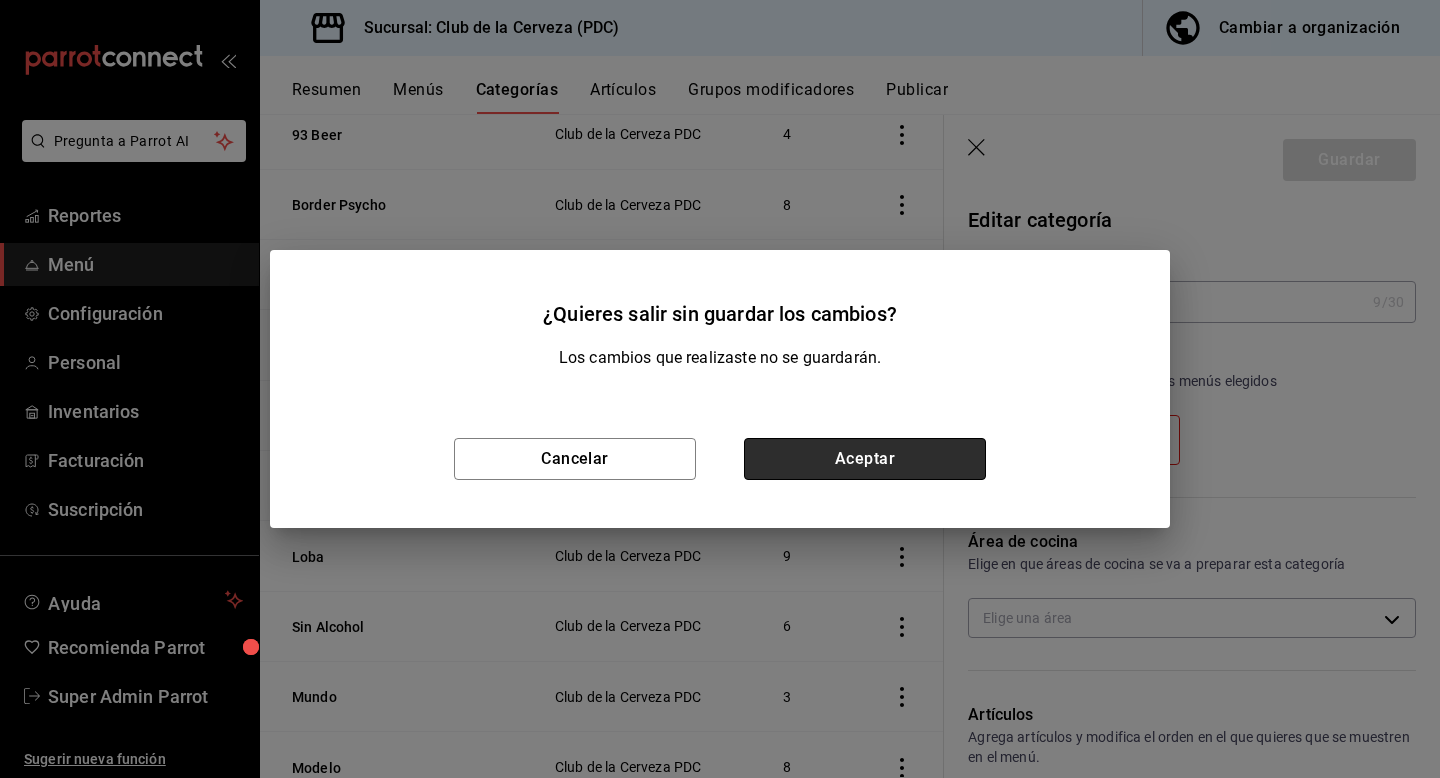click on "Aceptar" at bounding box center [865, 459] 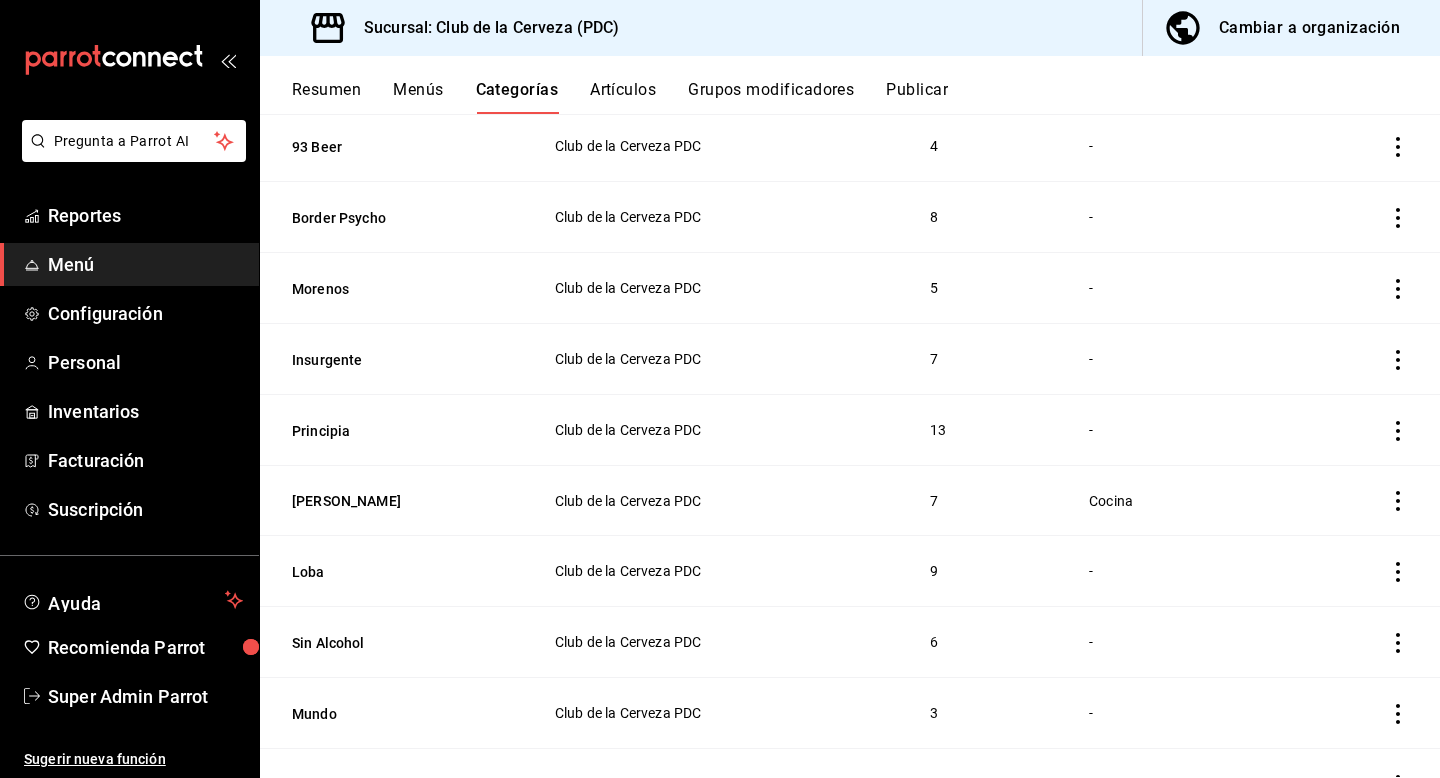 scroll, scrollTop: 305, scrollLeft: 0, axis: vertical 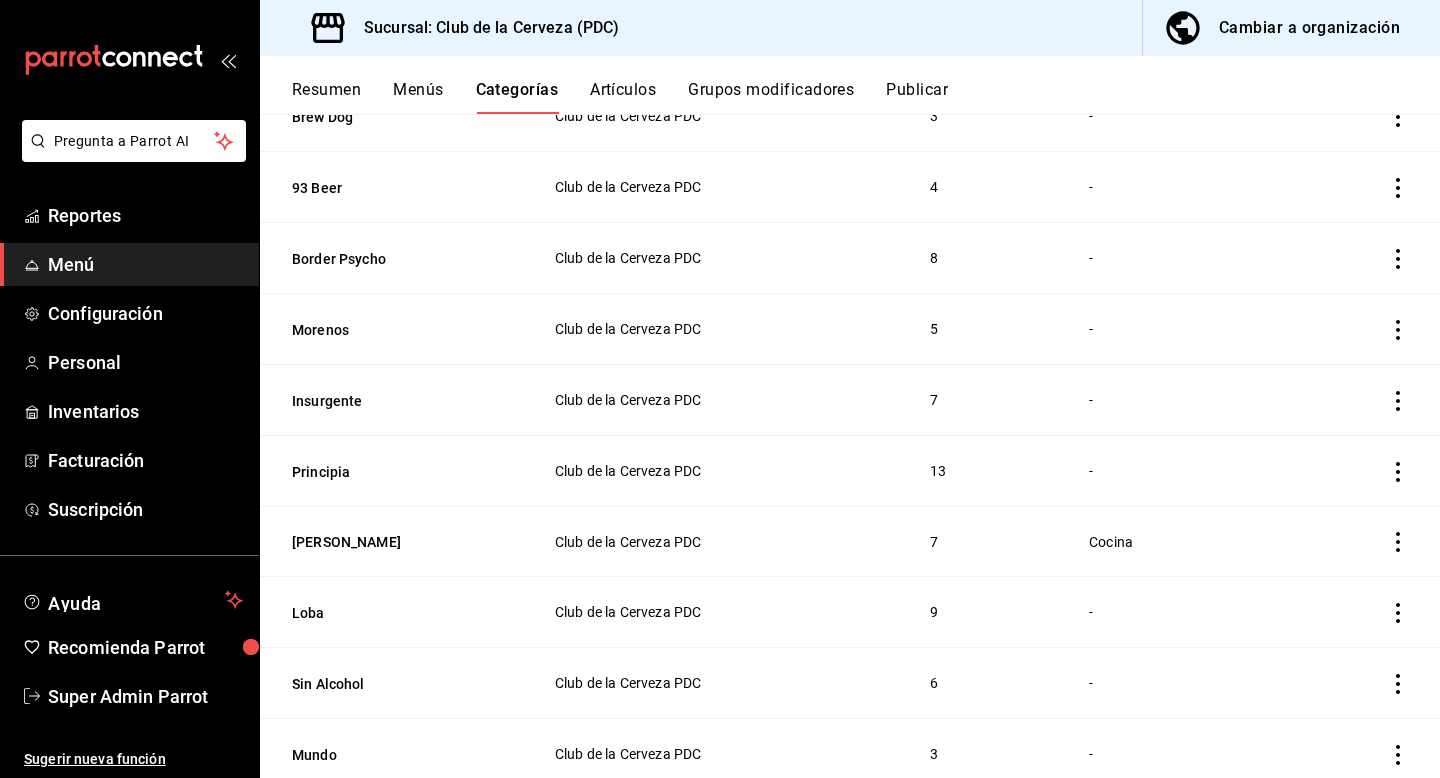 click on "Artículos" at bounding box center [623, 97] 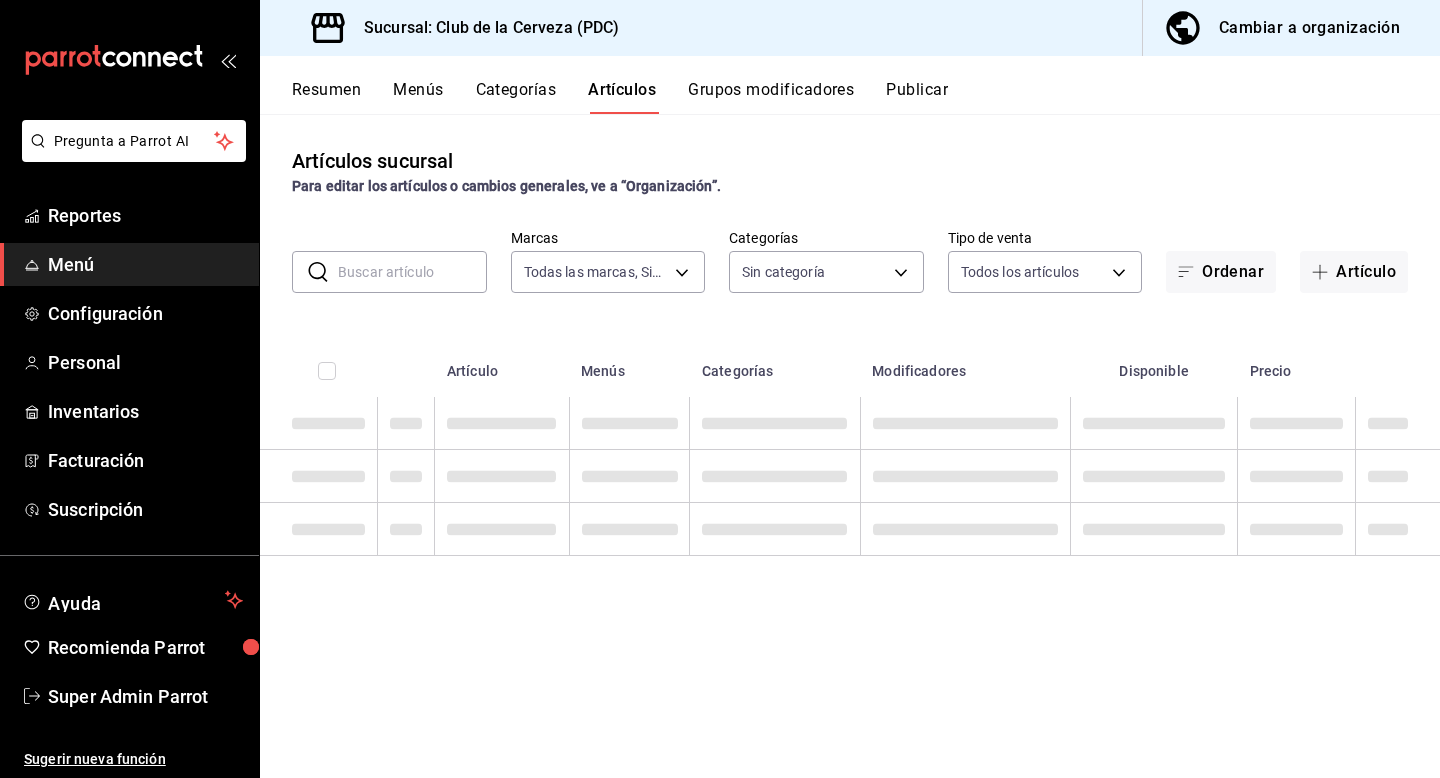 type on "fbe637ac-66ad-4202-895b-0eb83fea6a9d" 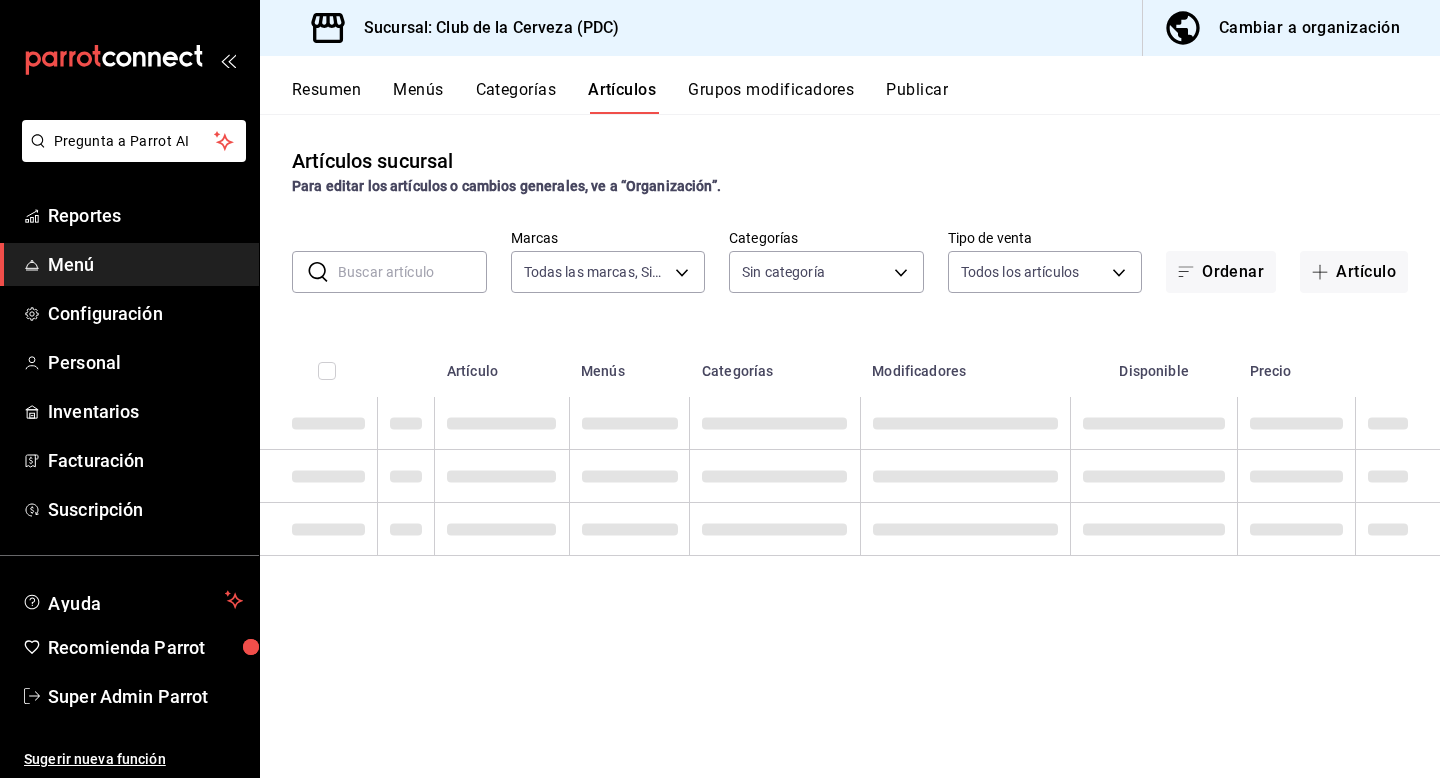 type on "773331c3-395c-4a1e-8ae2-370e9873c5f6,656317c5-d803-401d-a5b6-681ea162b581,51d46ee9-012e-4d13-96e1-bd8ae857e1ef,c80698db-c442-425a-a493-66e348f49942,a5e41951-cea2-48e7-a8a8-9a99c542abdf,e85df977-ac5b-49d1-8947-babad10cc49b,e603efe9-3e71-4f77-86e1-68e308ef3310,f82d6d8c-2213-434e-94e6-be99969880f3,0e47a1c0-f1e0-41e3-a941-aeb753e69447,be1194e9-e689-49cb-8fe8-9394f48c97a5,44a4704f-3eac-440a-83ea-d00a8623794d,3fabbd31-c2f2-4843-a4fb-2b679706ca2d,27087f02-50ad-4c9b-8e20-382d3748267e,78793110-05b5-455c-95e2-4ccd2388b681,0d7f0b98-dd08-4b62-842c-5b408e3159e3,4443feba-ee85-4c2e-bbb7-c8707895484e,1b21fef1-e957-4876-9953-5c72885bf82f,80cab449-4dd6-449d-859a-28c9f5955ba8,61d0060b-865e-4b63-8dd1-3377f7474e64,99378709-d170-48d2-b251-d5e95d64ce7d,4b23e3cc-1b75-46c0-98af-ed306ddeb3b6" 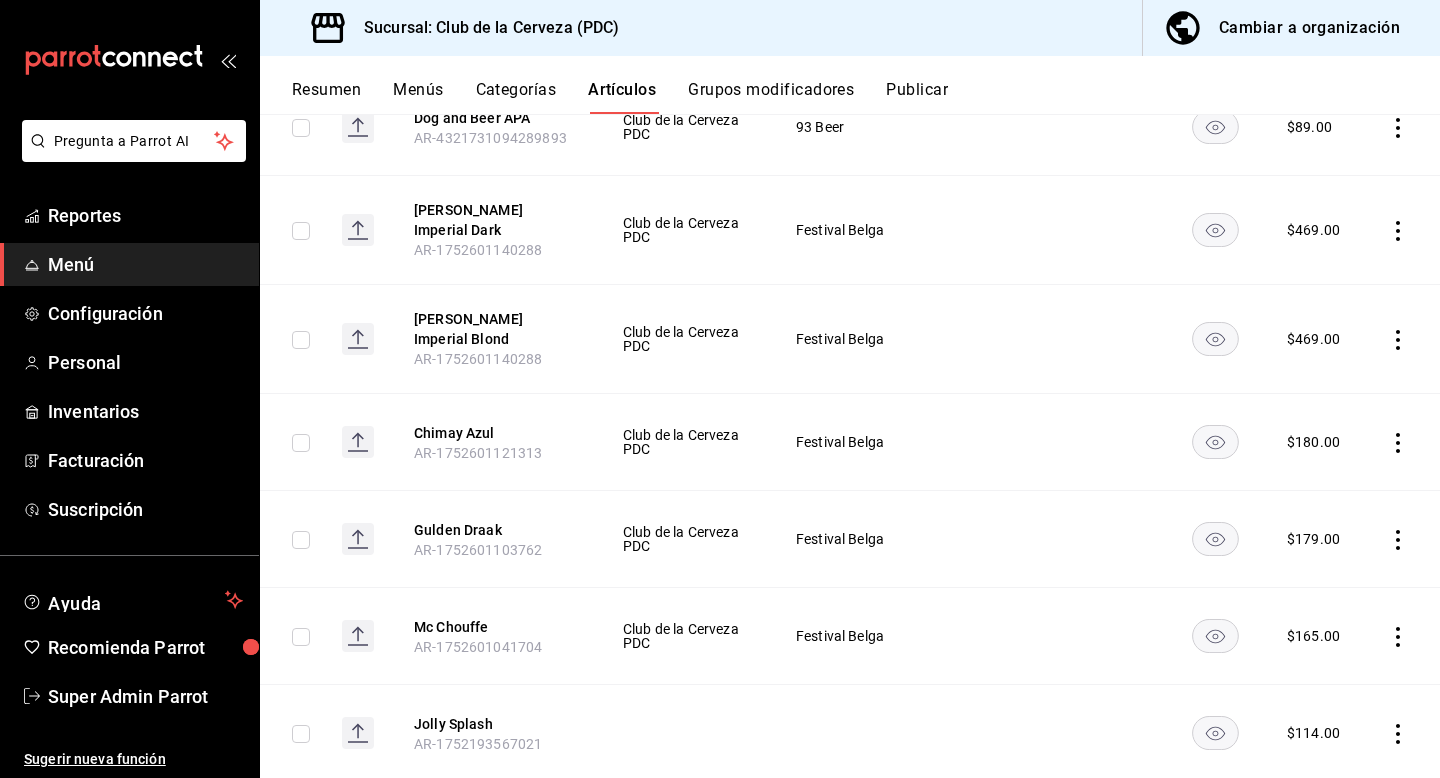 scroll, scrollTop: 0, scrollLeft: 0, axis: both 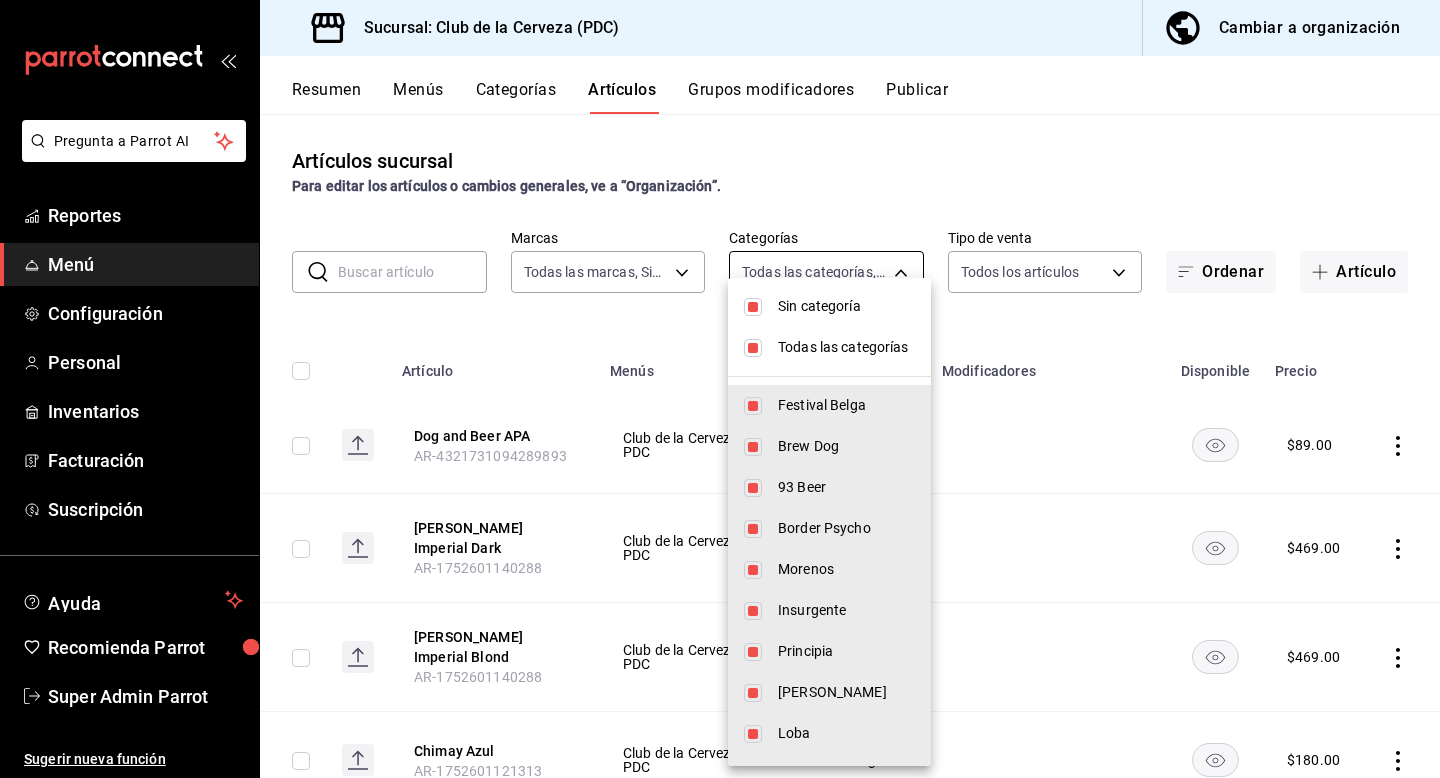 click on "Pregunta a Parrot AI Reportes   Menú   Configuración   Personal   Inventarios   Facturación   Suscripción   Ayuda Recomienda Parrot   Super Admin Parrot   Sugerir nueva función   Sucursal: Club de la Cerveza (PDC) Cambiar a organización Resumen Menús Categorías Artículos Grupos modificadores Publicar Artículos sucursal Para editar los artículos o cambios generales, ve a “Organización”. ​ ​ Marcas Todas las marcas, Sin marca fbe637ac-66ad-4202-895b-0eb83fea6a9d Categorías Todas las categorías, Sin categoría Tipo de venta Todos los artículos ALL Ordenar Artículo Artículo Menús Categorías Modificadores Disponible Precio Dog and Beer APA AR-4321731094289893 Club de la Cerveza PDC 93 Beer $ 89.00 [PERSON_NAME] Cuvée Imperial Dark AR-1752601140288 Club de la Cerveza PDC Festival  Belga $ 469.00 [PERSON_NAME] Imperial Blond AR-1752601140288 Club de la Cerveza PDC Festival  Belga $ 469.00 Chimay Azul [GEOGRAPHIC_DATA]-1752601121313 Club de la Cerveza PDC Festival  Belga $ 180.00 Gulden Draak AR-1752601103762" at bounding box center (720, 389) 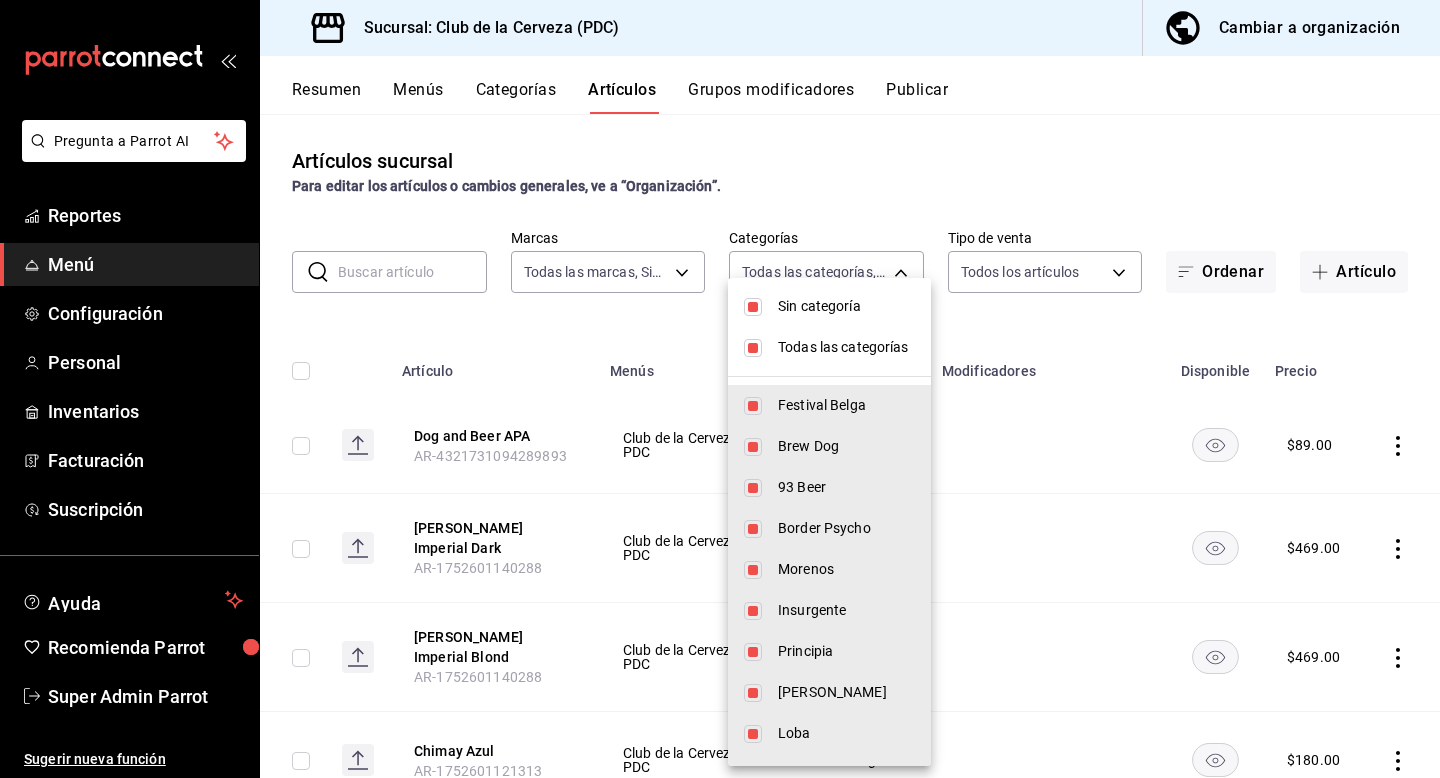 click at bounding box center [720, 389] 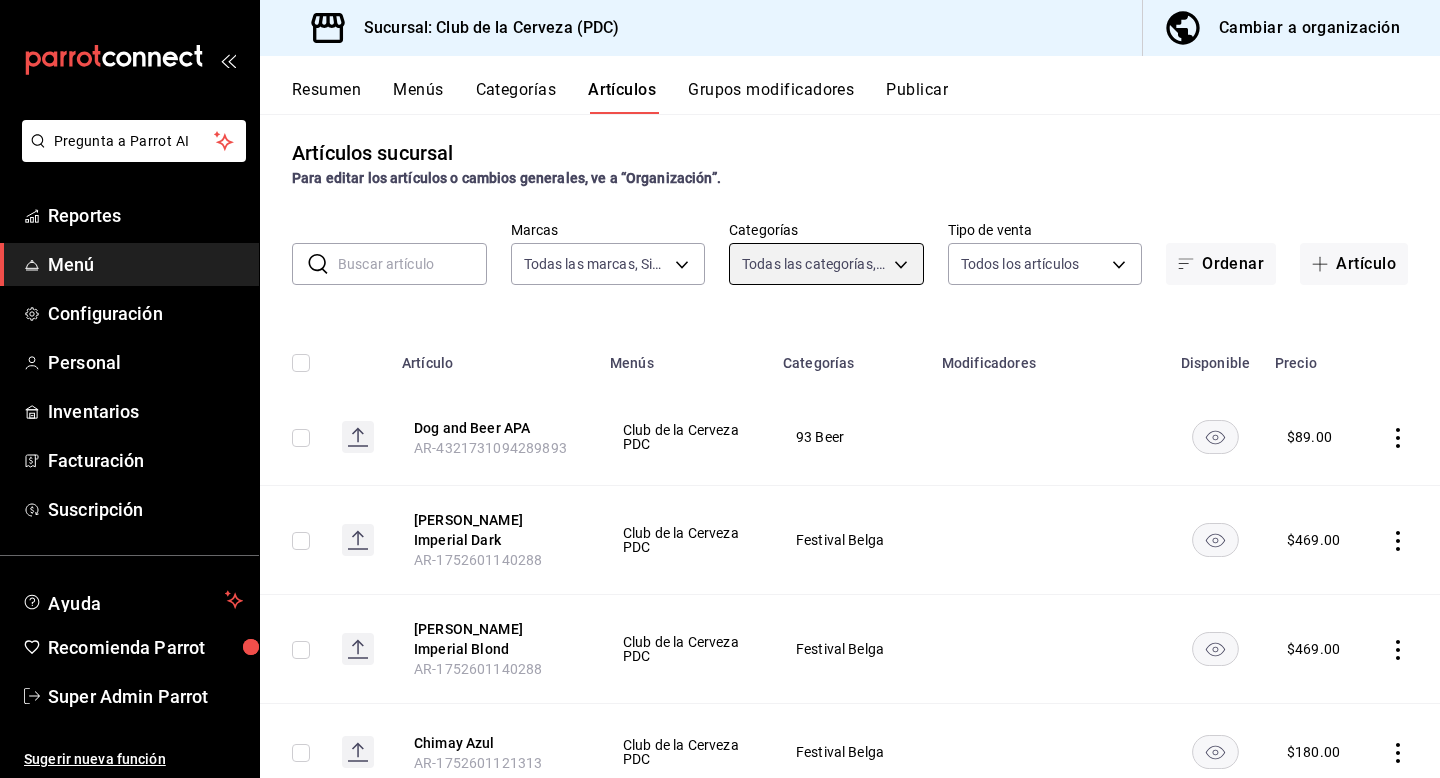 scroll, scrollTop: 0, scrollLeft: 0, axis: both 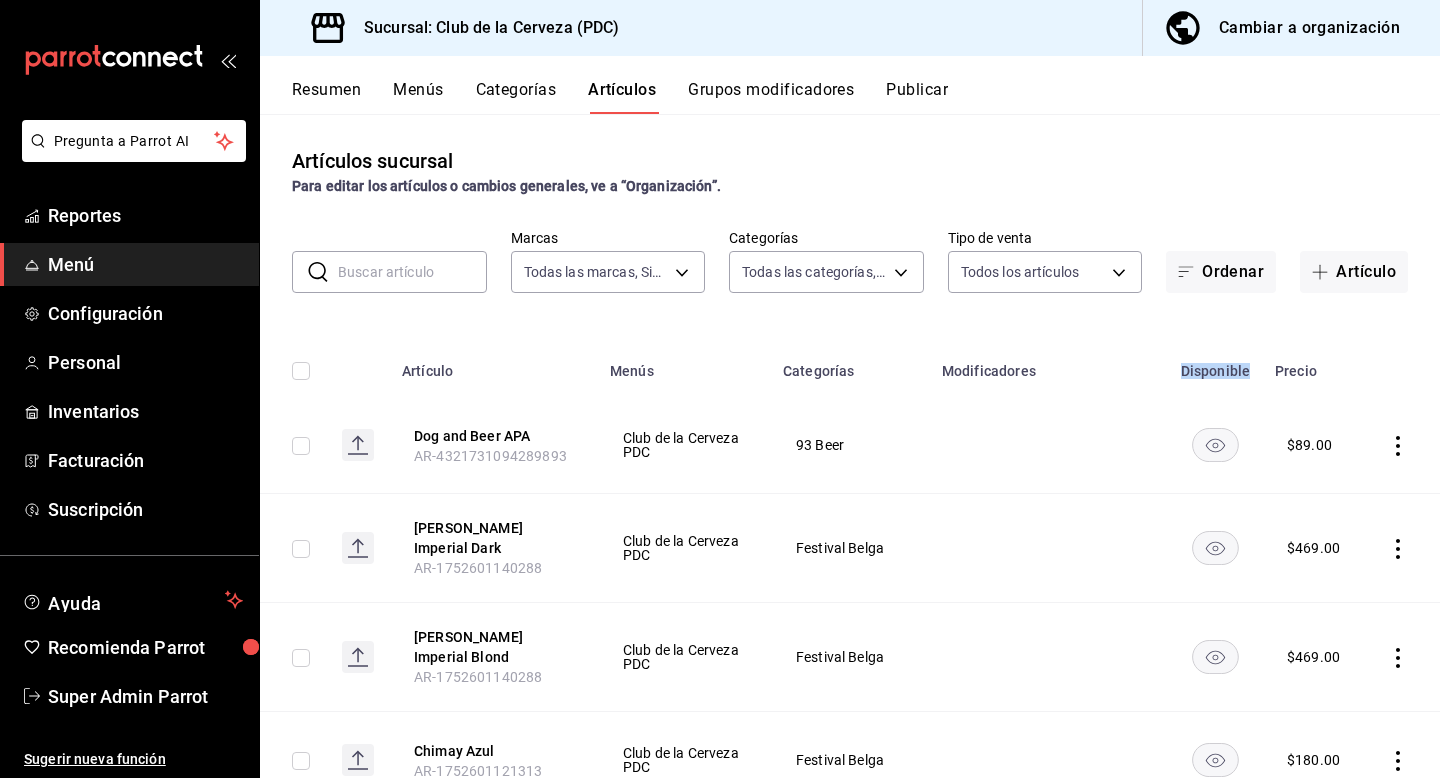 drag, startPoint x: 1184, startPoint y: 367, endPoint x: 1252, endPoint y: 389, distance: 71.470276 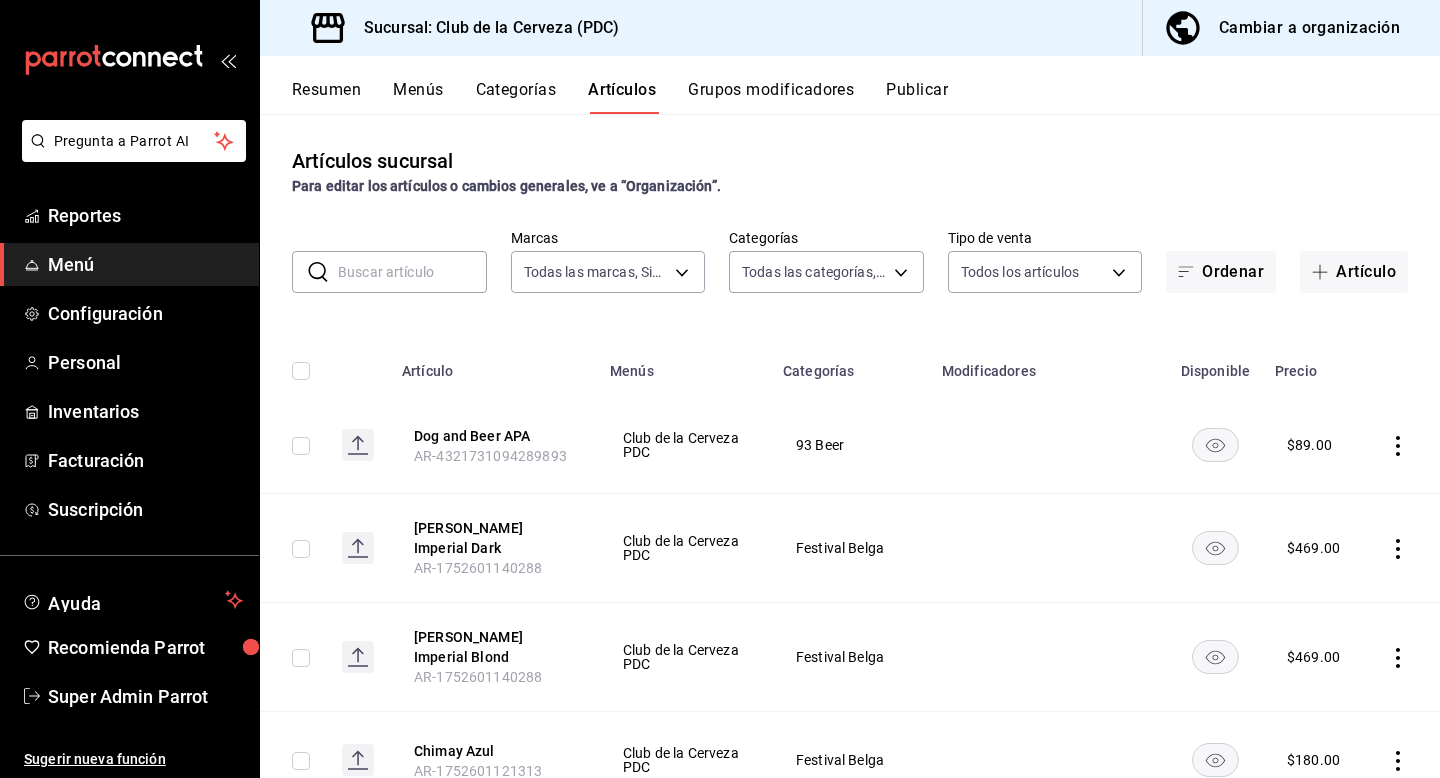 click on "Disponible" at bounding box center (1215, 365) 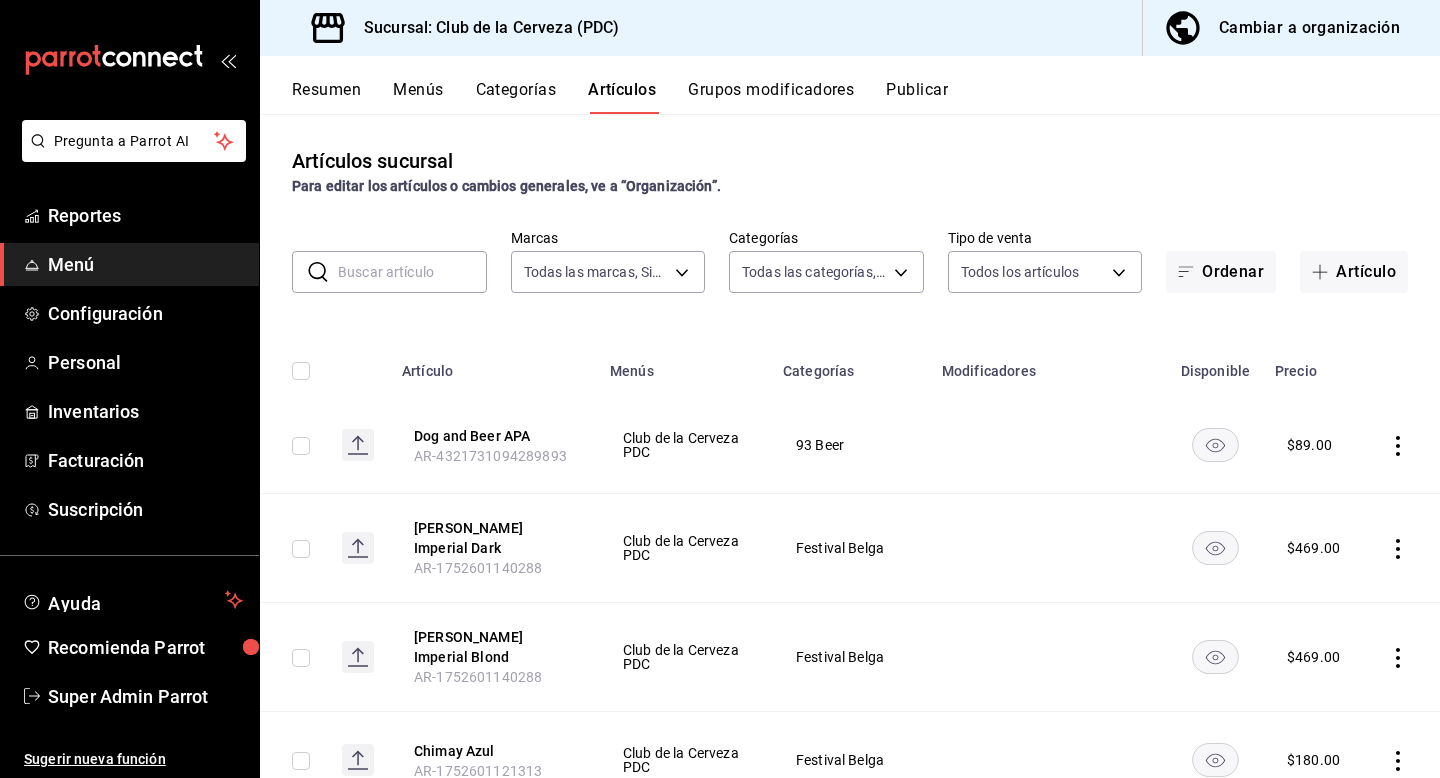 click 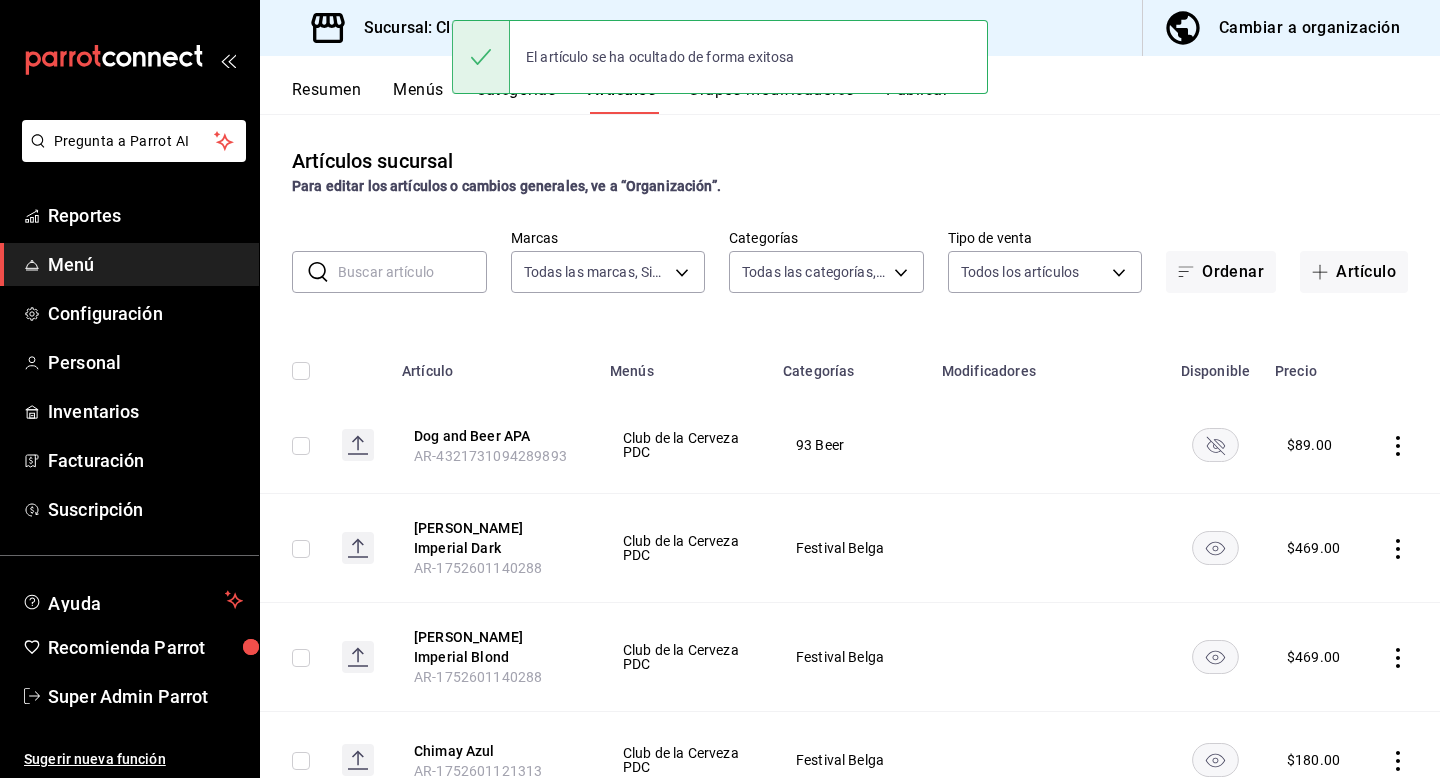 click 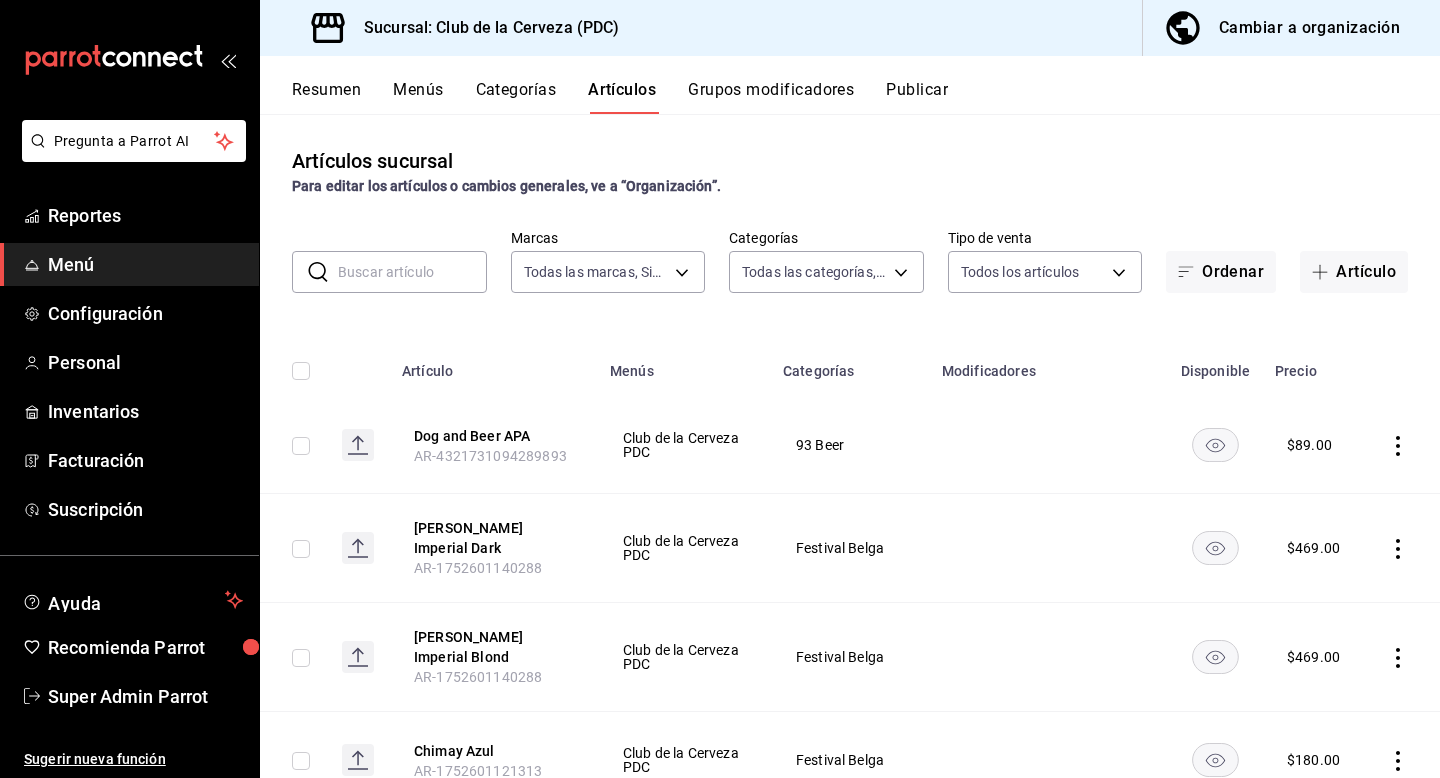 click 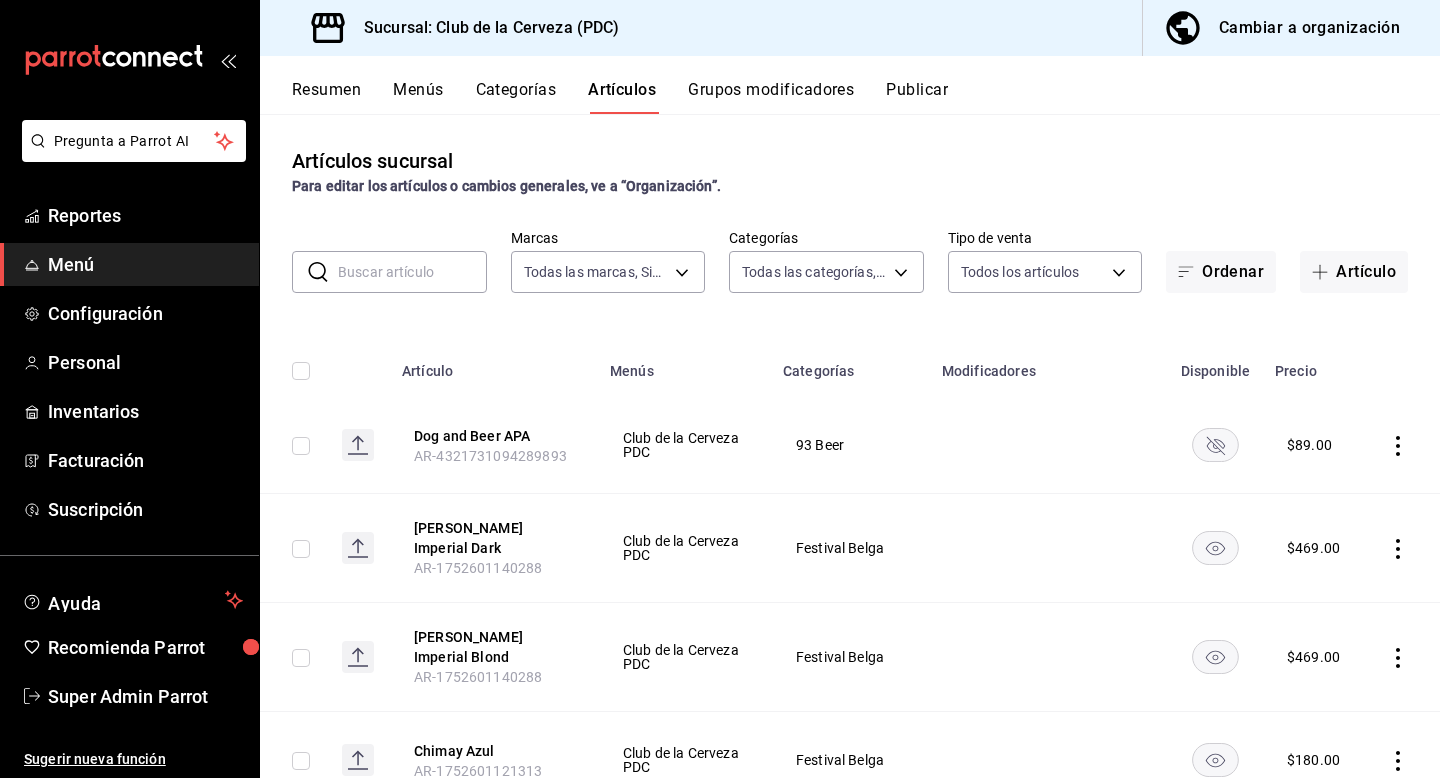 click 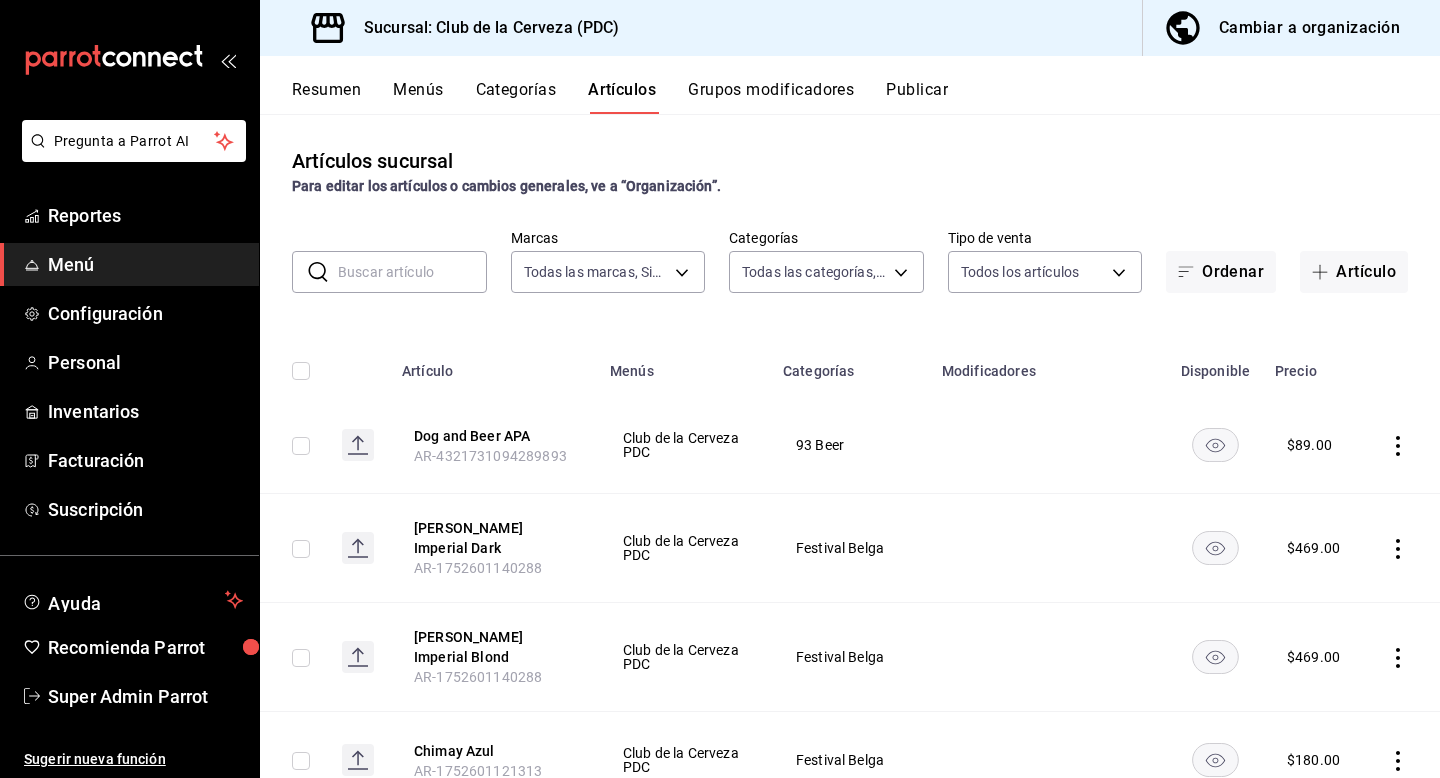 click 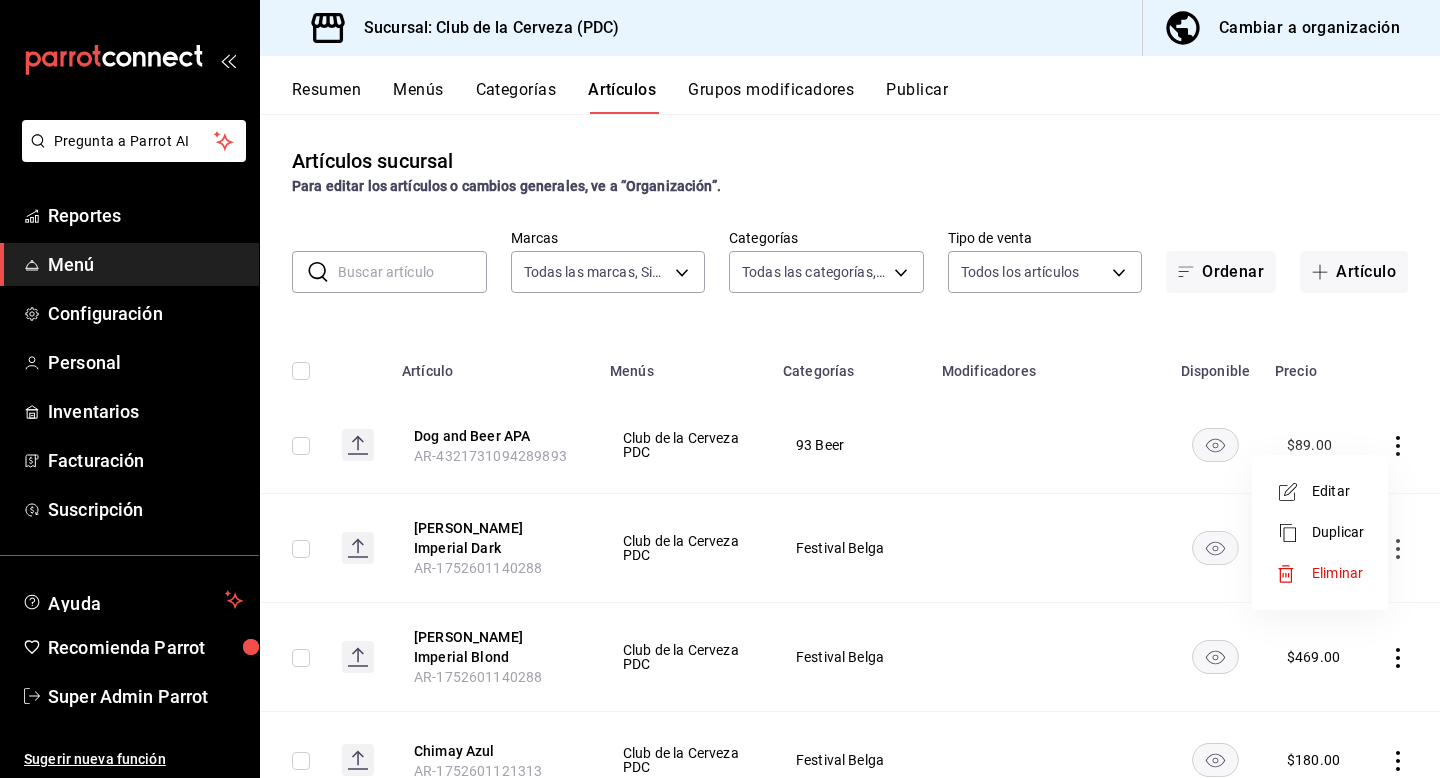 click at bounding box center [720, 389] 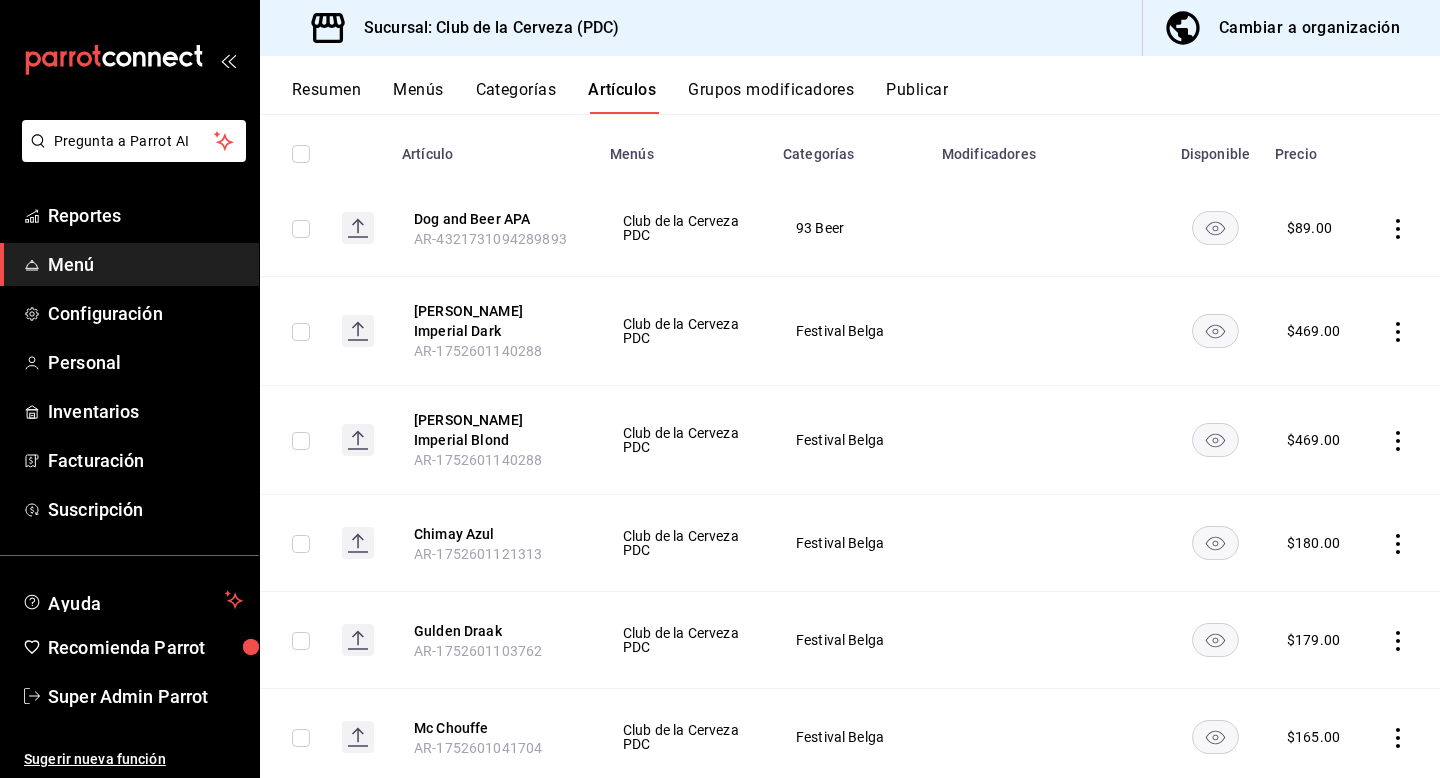 scroll, scrollTop: 0, scrollLeft: 0, axis: both 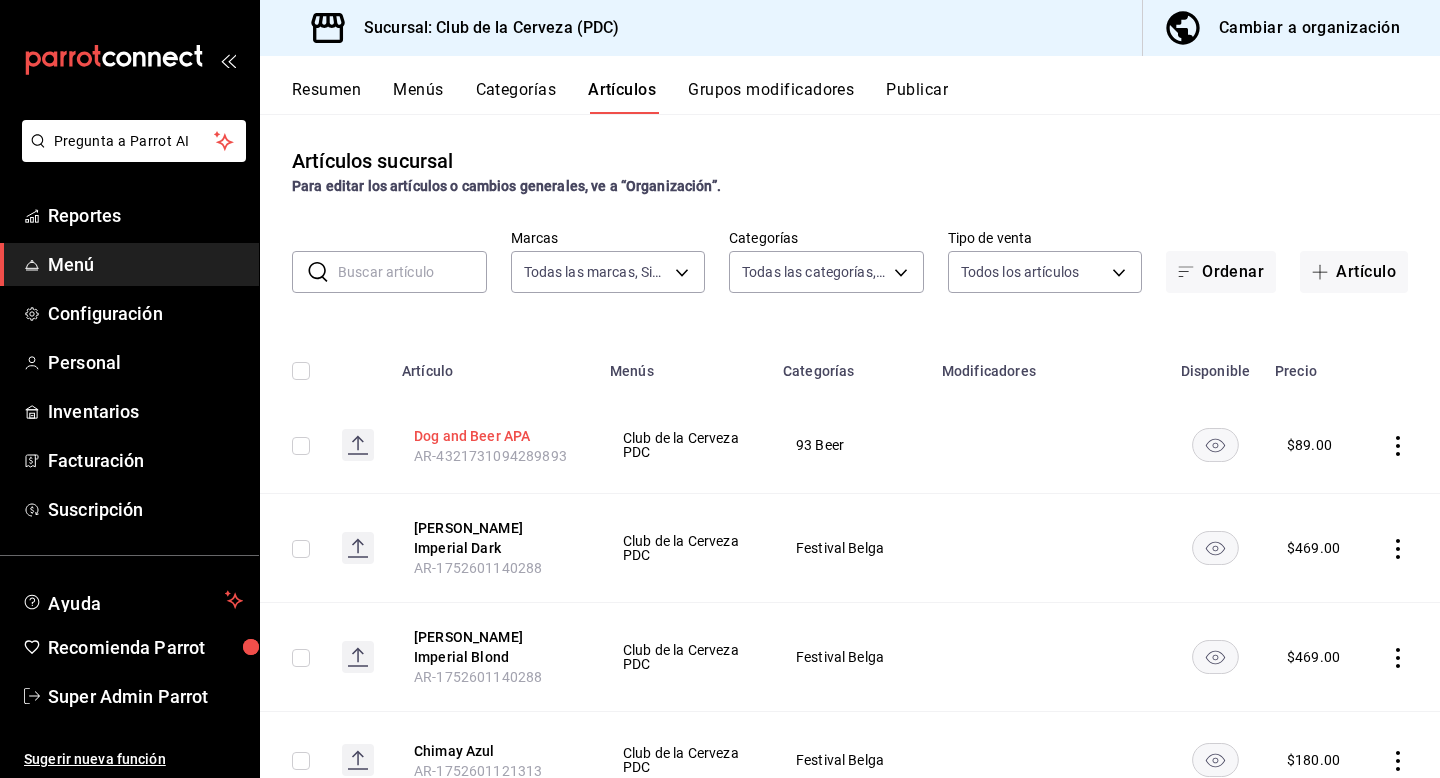 click on "Dog and Beer APA" at bounding box center [494, 436] 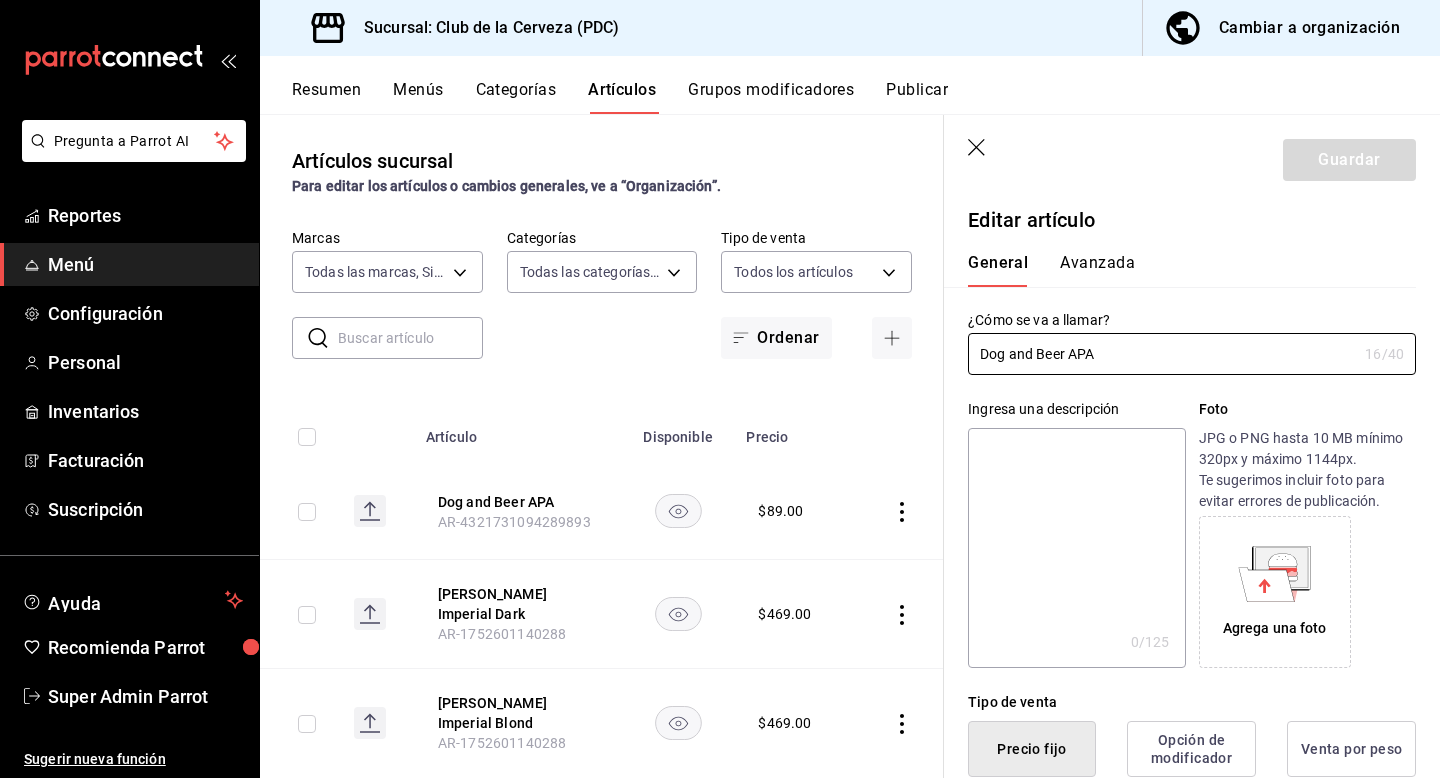 type on "$89.00" 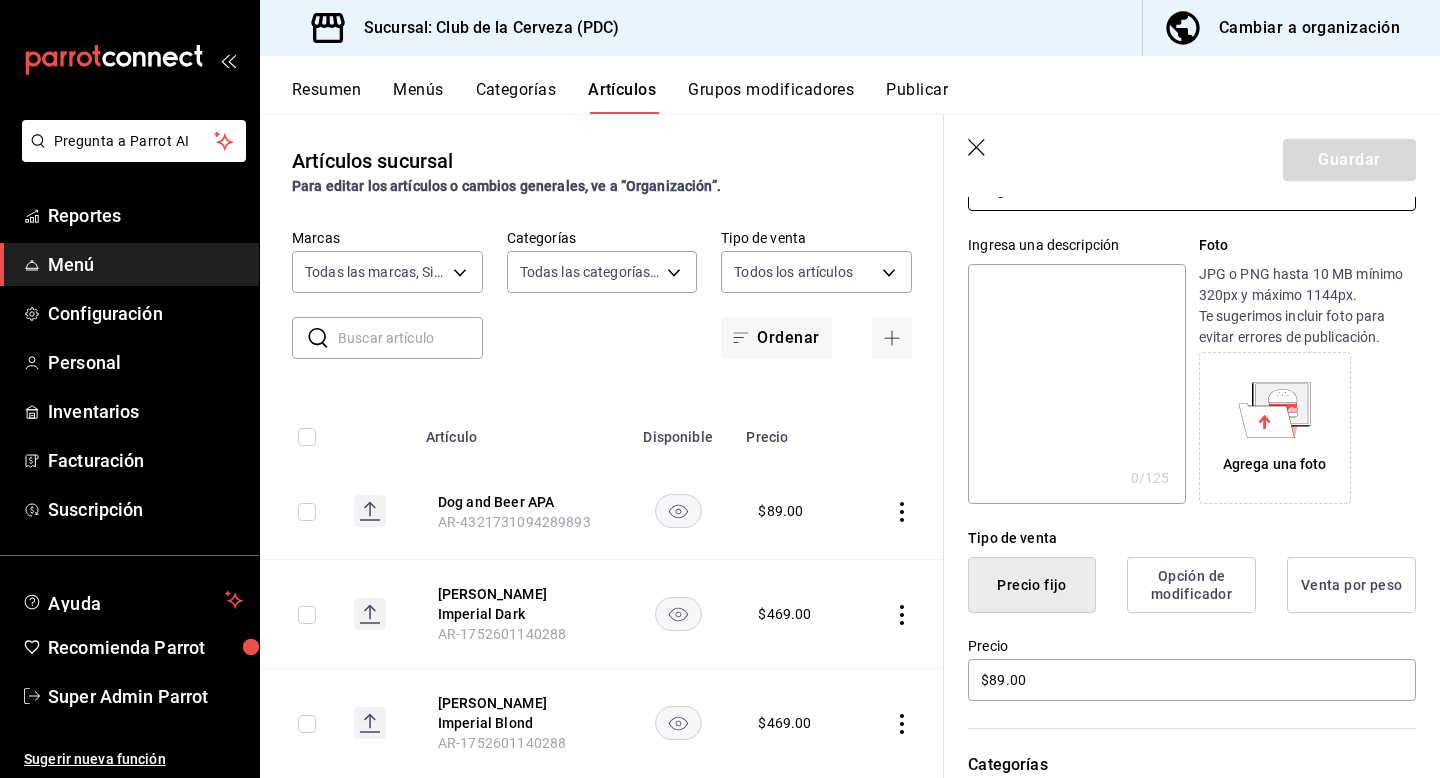 scroll, scrollTop: 0, scrollLeft: 0, axis: both 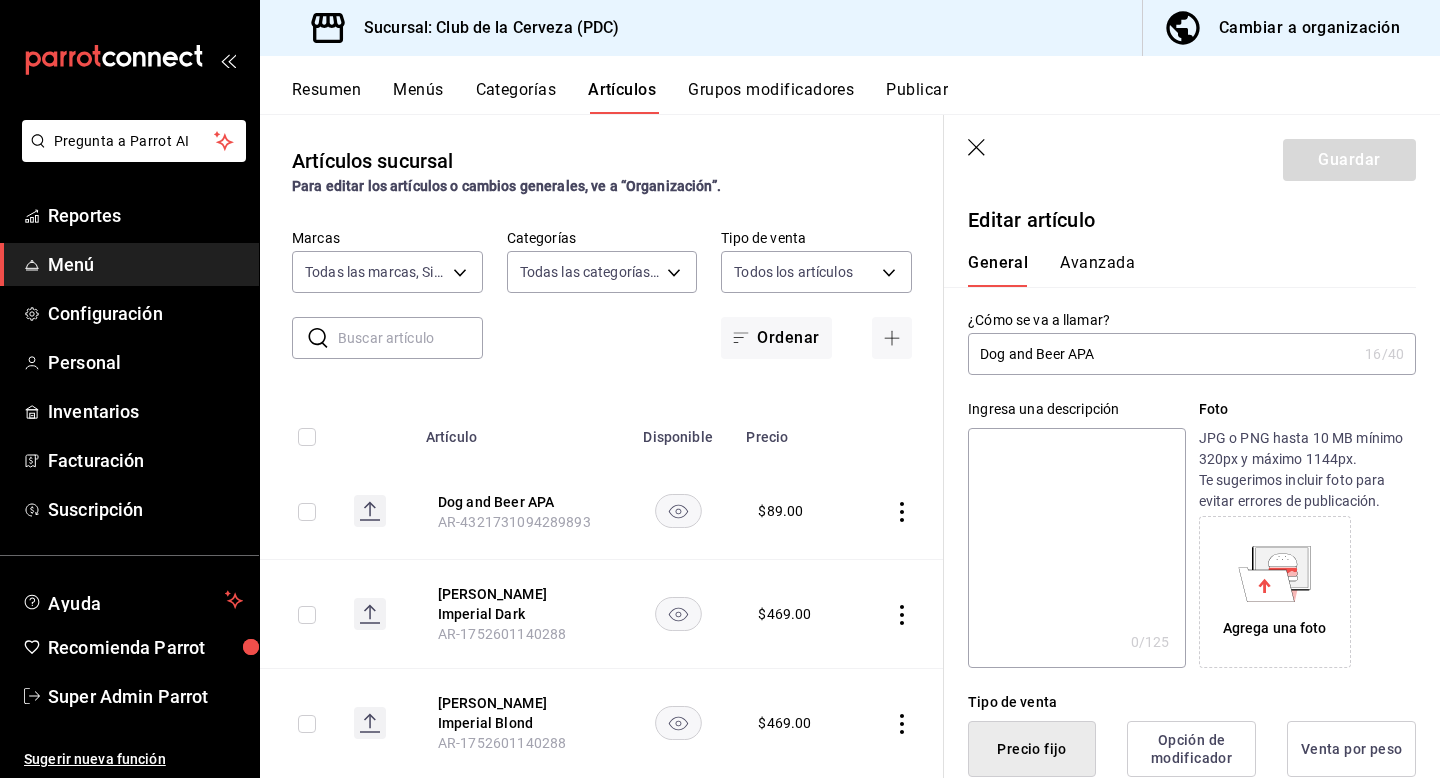 click 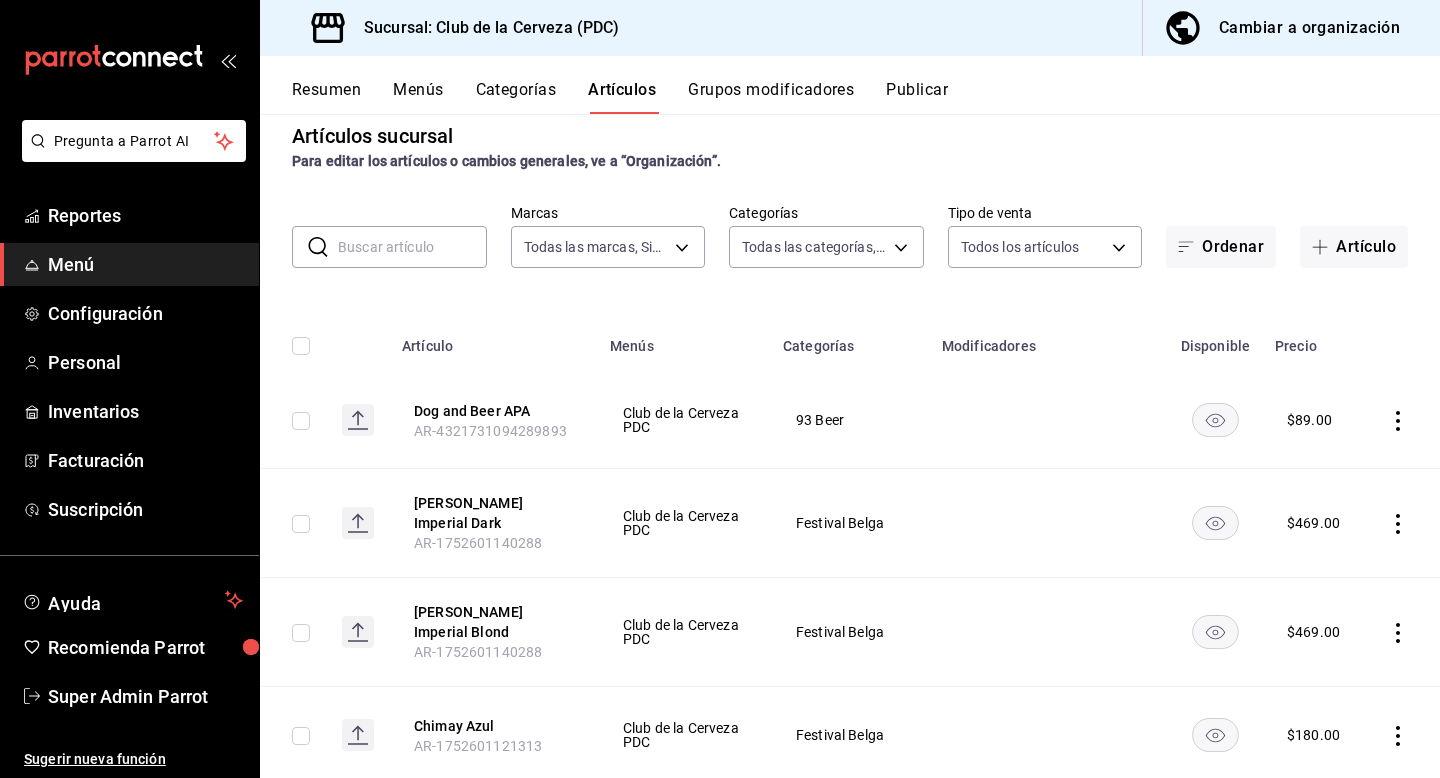 scroll, scrollTop: 0, scrollLeft: 0, axis: both 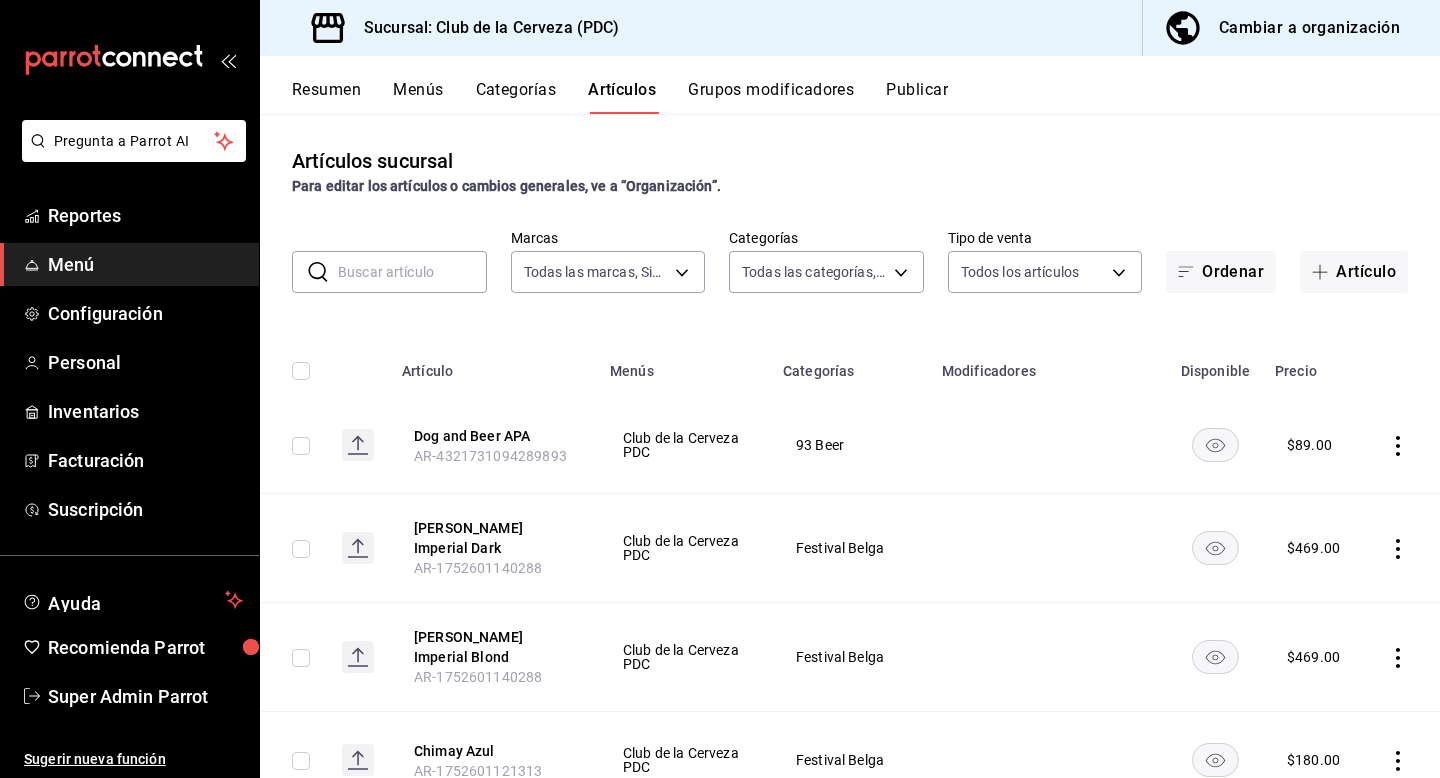 click on "Grupos modificadores" at bounding box center [771, 97] 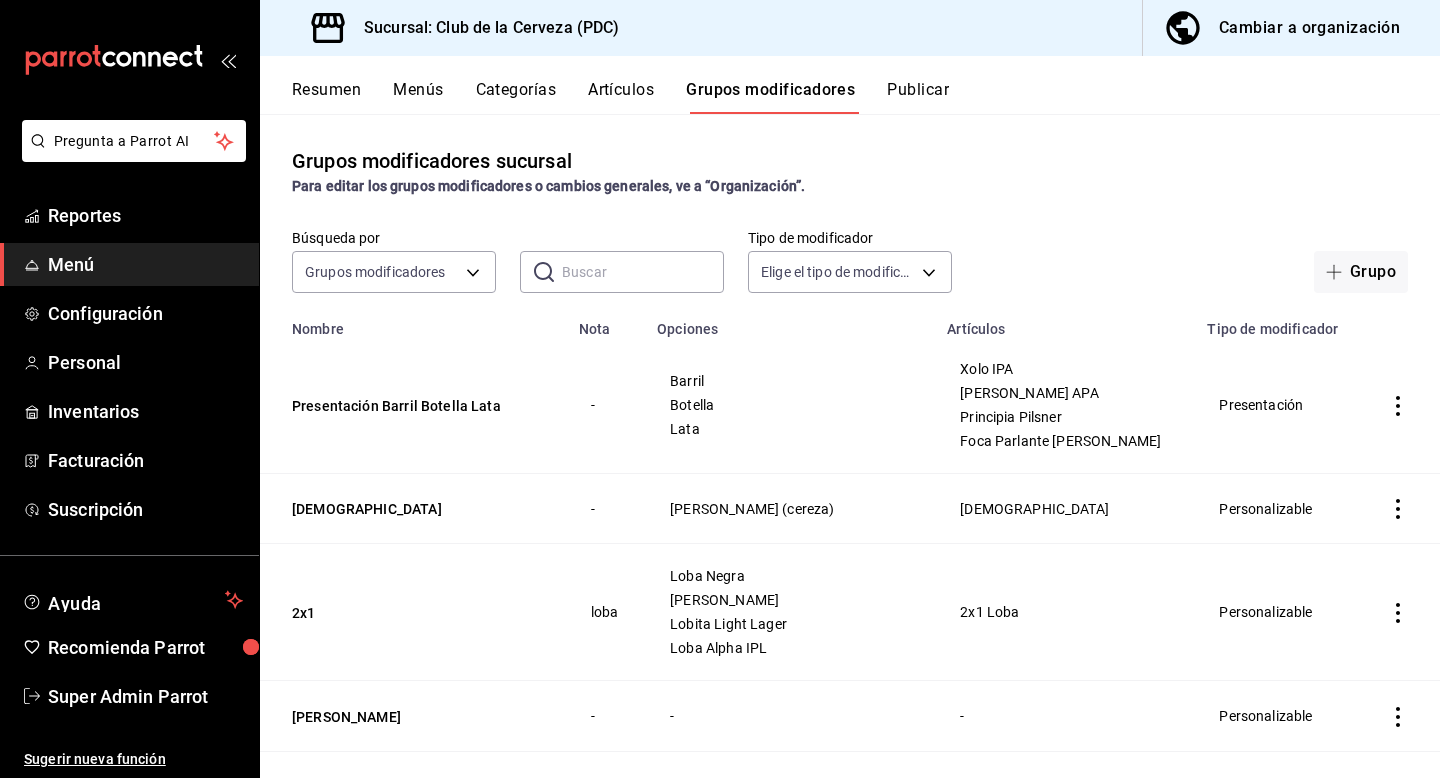 click on "Publicar" at bounding box center [918, 97] 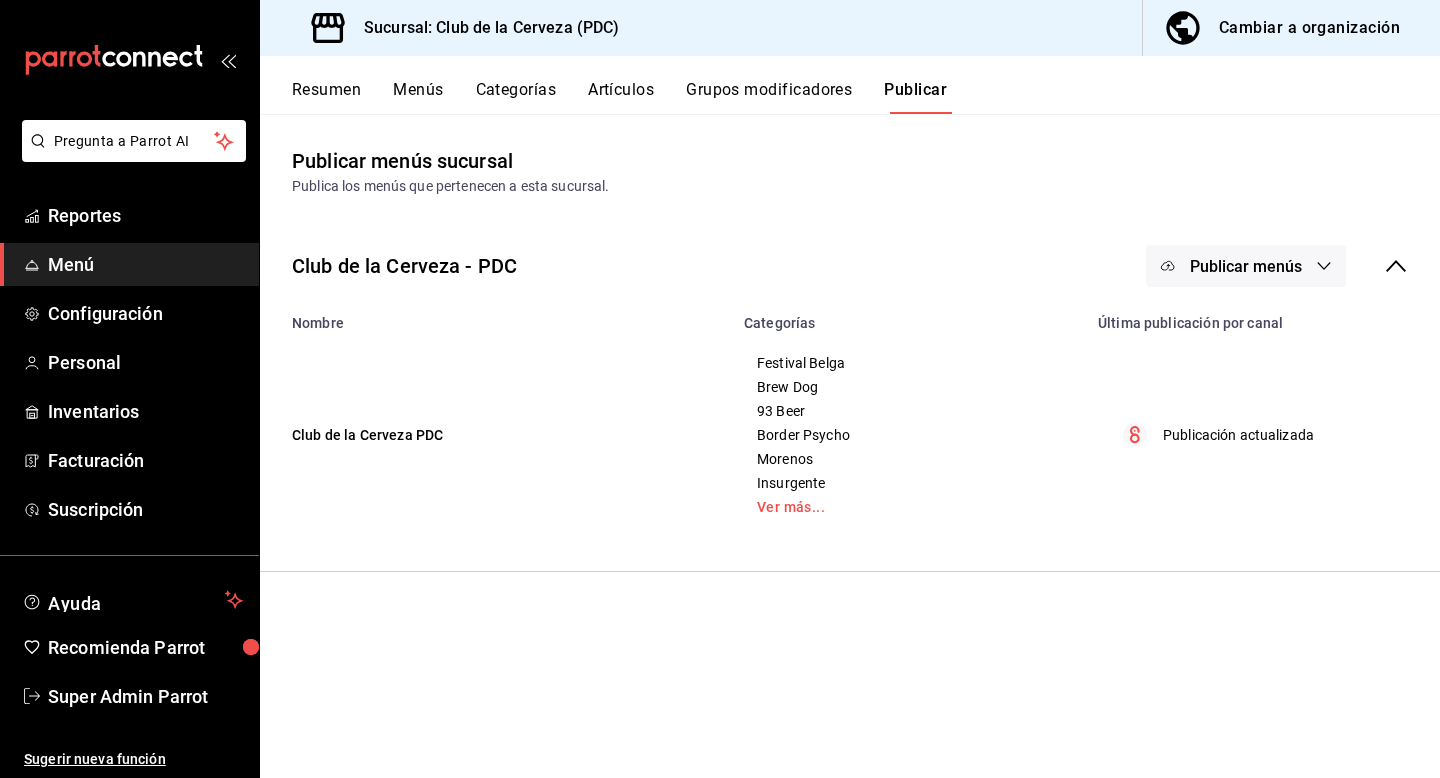 click on "Publicar menús" at bounding box center (1246, 266) 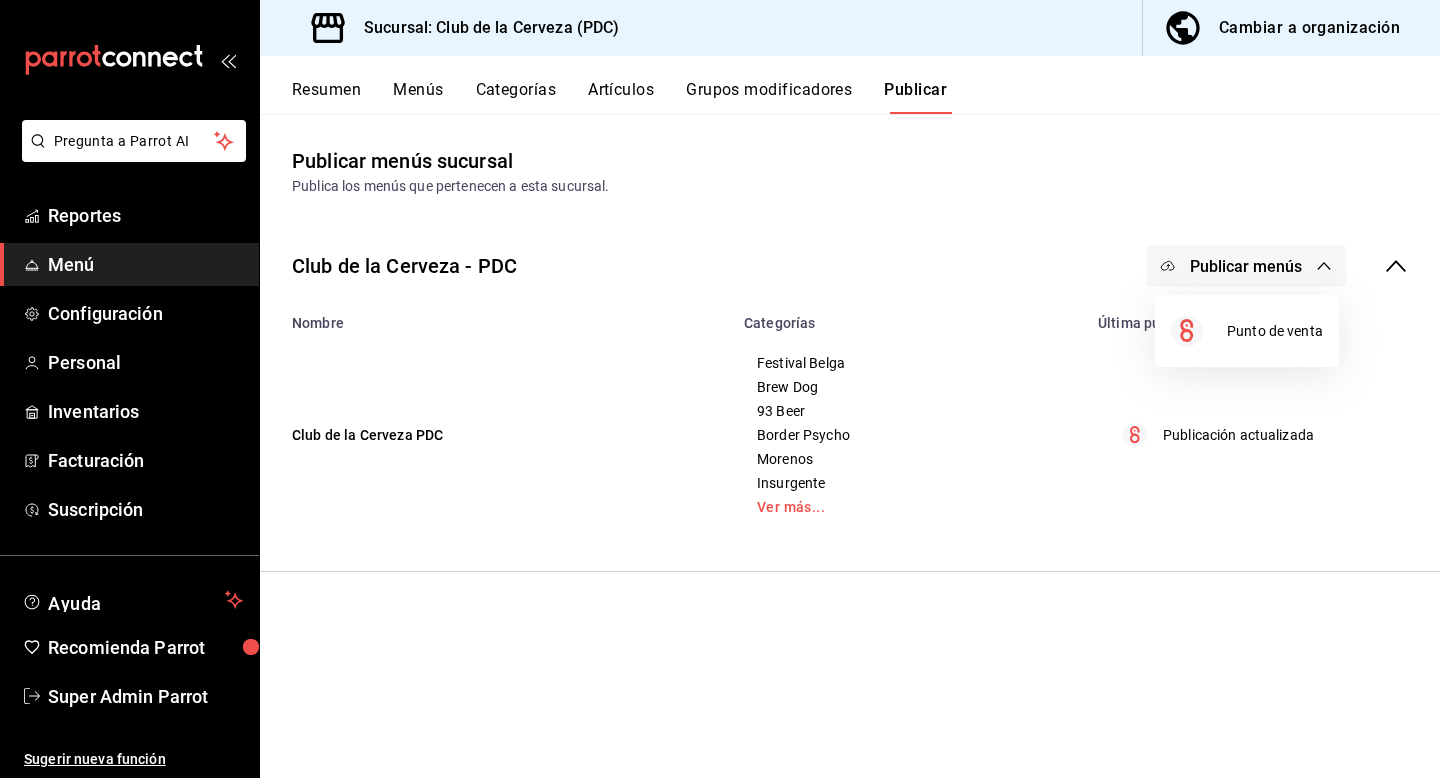 click at bounding box center [720, 389] 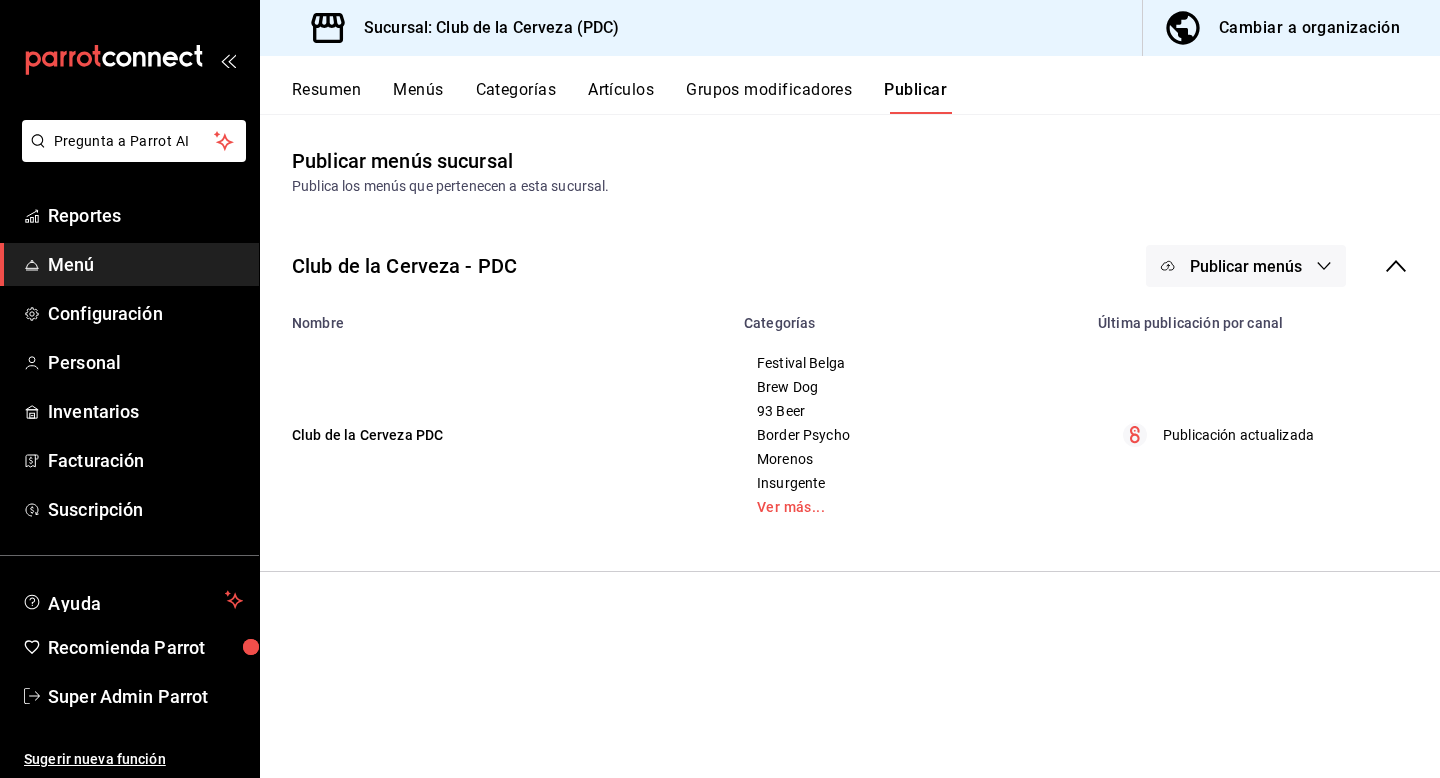 click on "Publicar menús" at bounding box center [1246, 266] 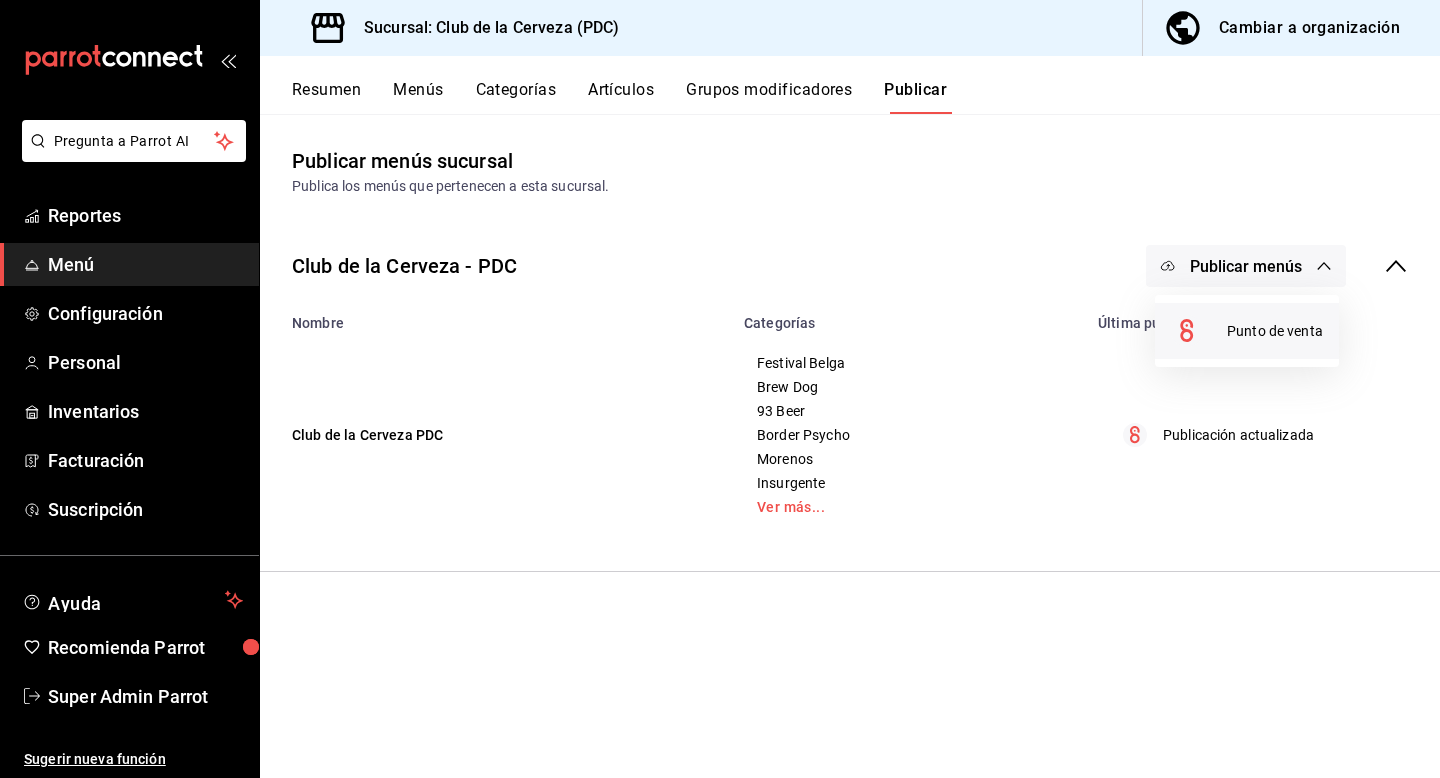 click on "Punto de venta" at bounding box center (1275, 331) 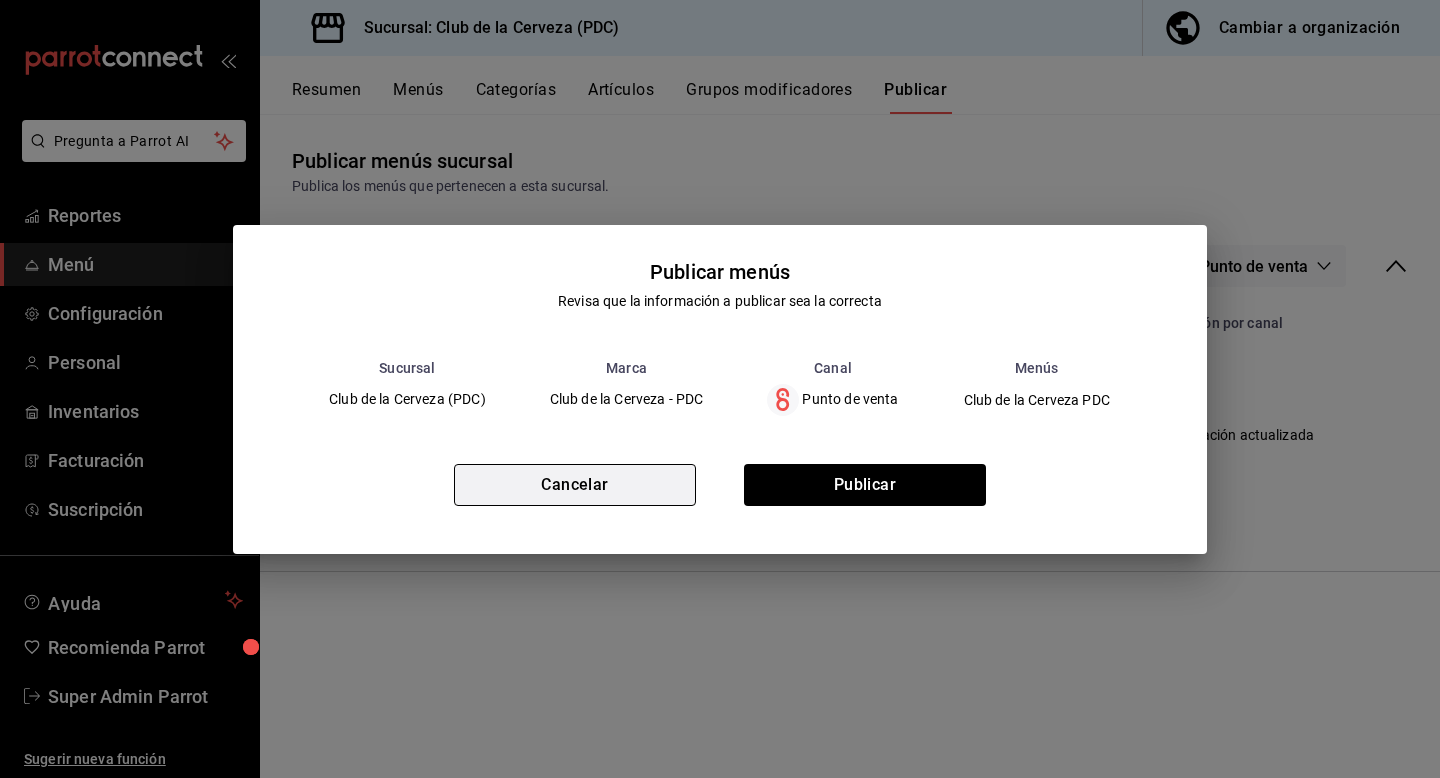 click on "Cancelar" at bounding box center [575, 485] 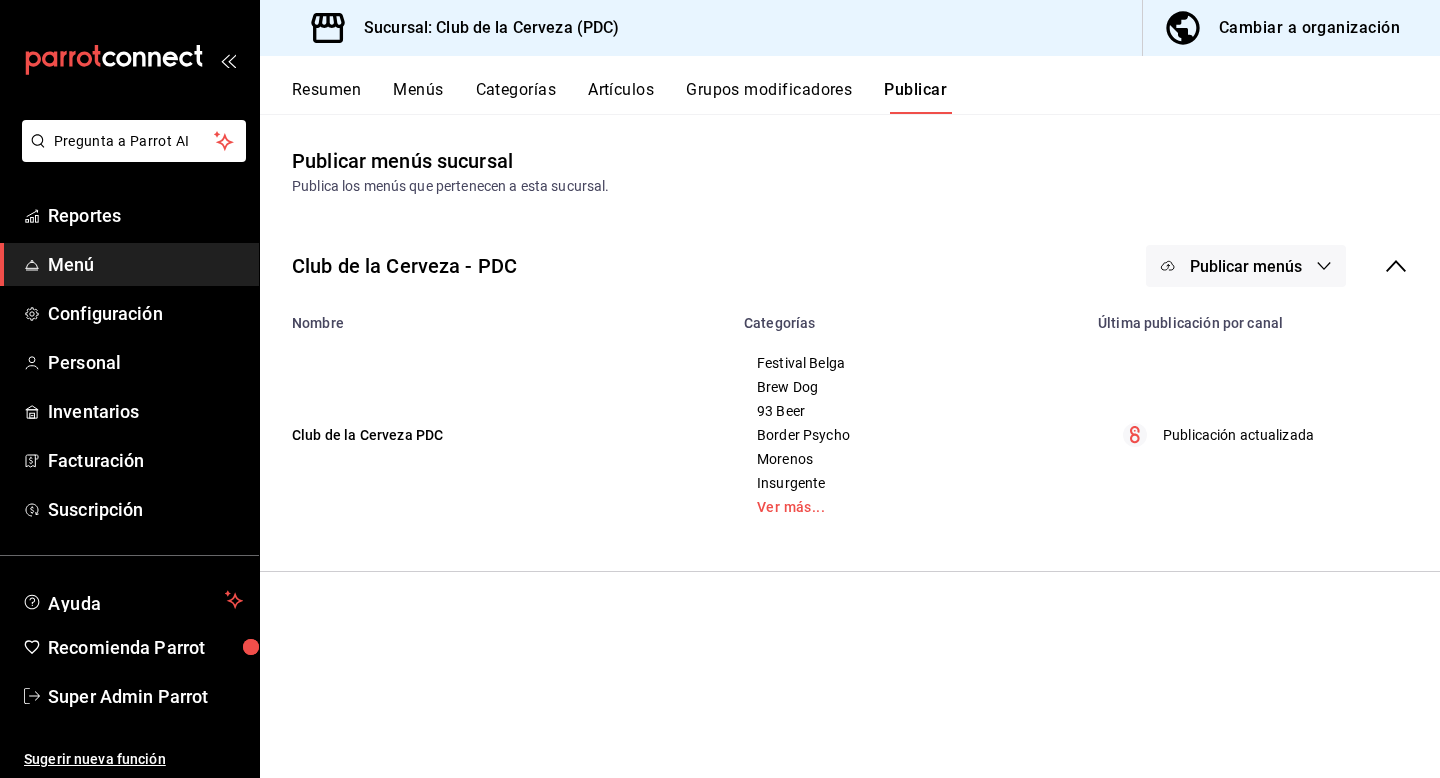 click on "Artículos" at bounding box center (621, 97) 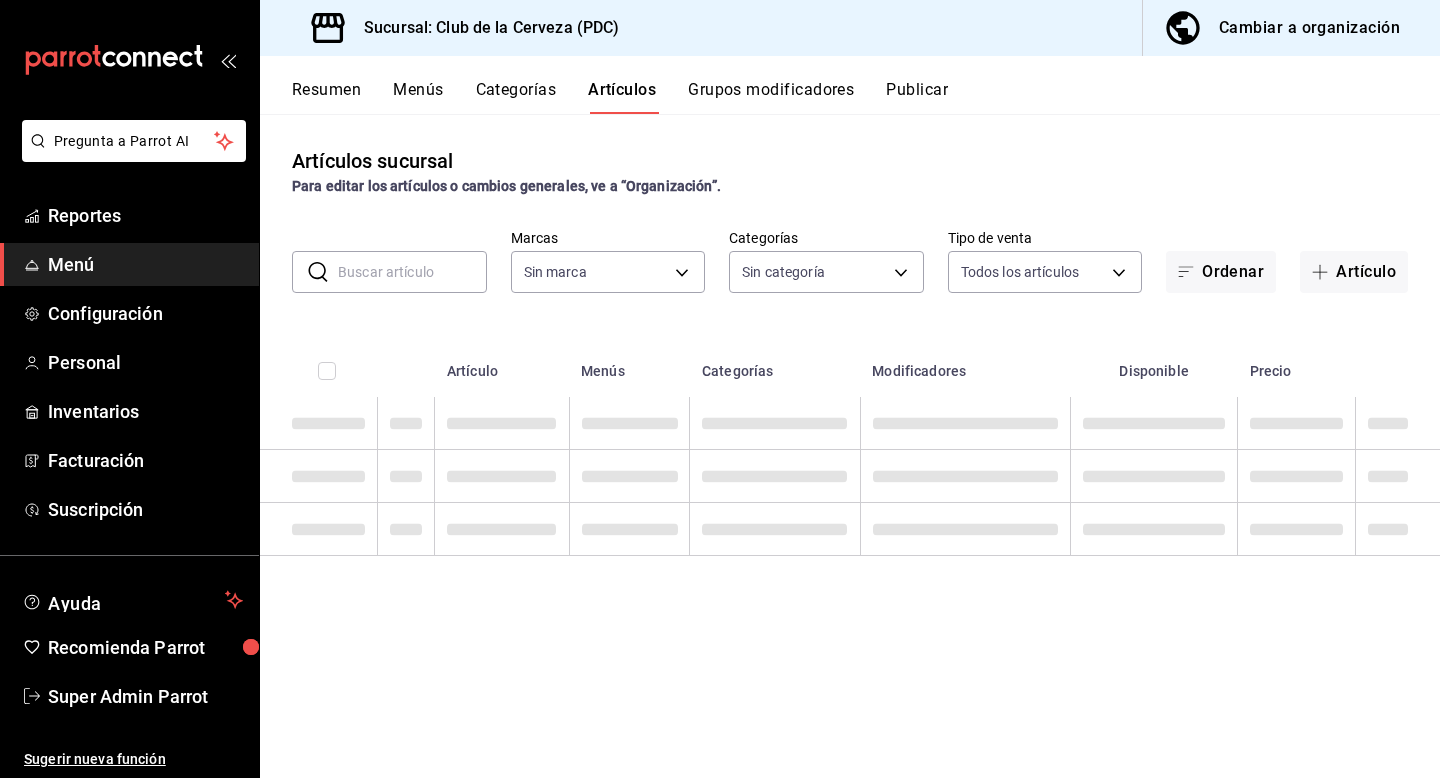 type on "fbe637ac-66ad-4202-895b-0eb83fea6a9d" 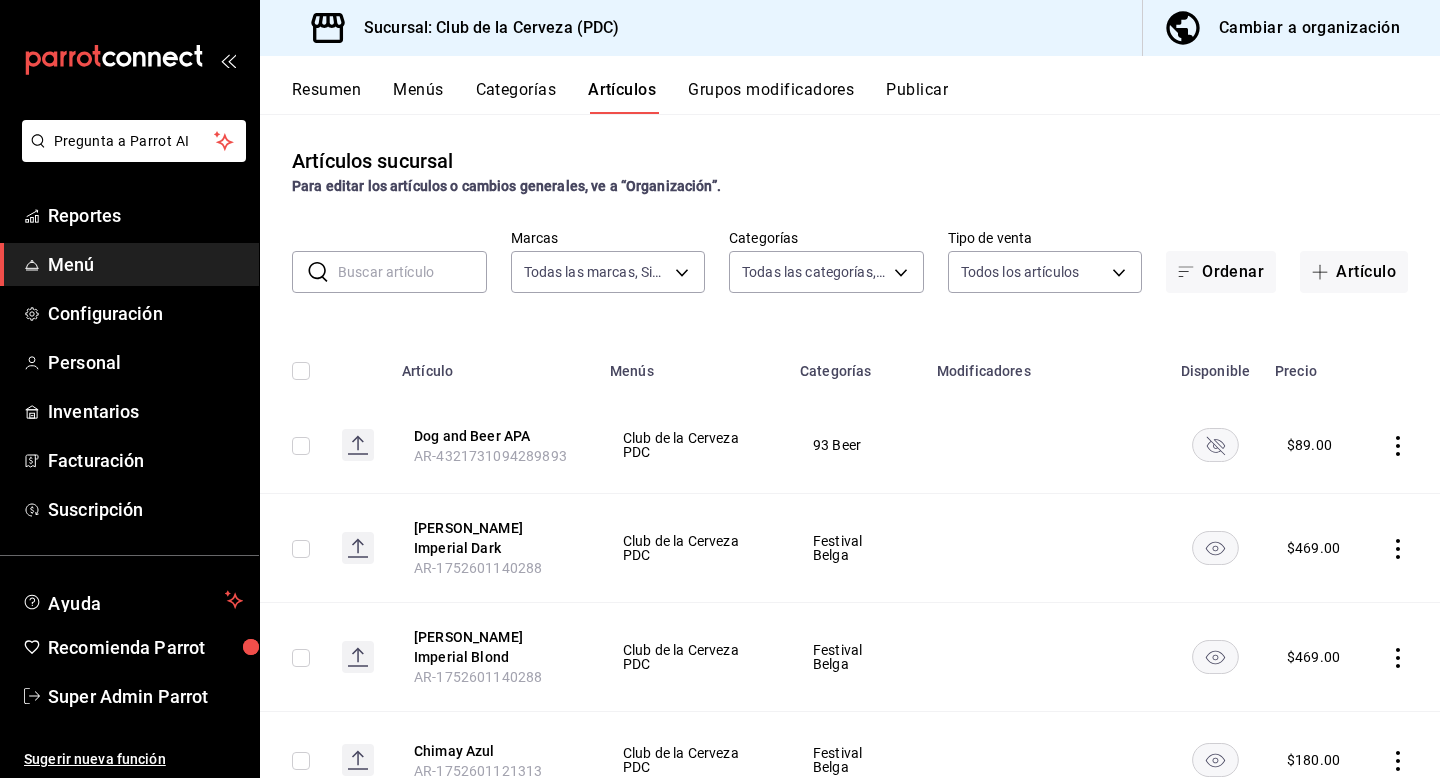 type on "773331c3-395c-4a1e-8ae2-370e9873c5f6,656317c5-d803-401d-a5b6-681ea162b581,51d46ee9-012e-4d13-96e1-bd8ae857e1ef,c80698db-c442-425a-a493-66e348f49942,a5e41951-cea2-48e7-a8a8-9a99c542abdf,e85df977-ac5b-49d1-8947-babad10cc49b,e603efe9-3e71-4f77-86e1-68e308ef3310,f82d6d8c-2213-434e-94e6-be99969880f3,0e47a1c0-f1e0-41e3-a941-aeb753e69447,be1194e9-e689-49cb-8fe8-9394f48c97a5,44a4704f-3eac-440a-83ea-d00a8623794d,3fabbd31-c2f2-4843-a4fb-2b679706ca2d,27087f02-50ad-4c9b-8e20-382d3748267e,78793110-05b5-455c-95e2-4ccd2388b681,0d7f0b98-dd08-4b62-842c-5b408e3159e3,4443feba-ee85-4c2e-bbb7-c8707895484e,1b21fef1-e957-4876-9953-5c72885bf82f,80cab449-4dd6-449d-859a-28c9f5955ba8,61d0060b-865e-4b63-8dd1-3377f7474e64,99378709-d170-48d2-b251-d5e95d64ce7d,4b23e3cc-1b75-46c0-98af-ed306ddeb3b6" 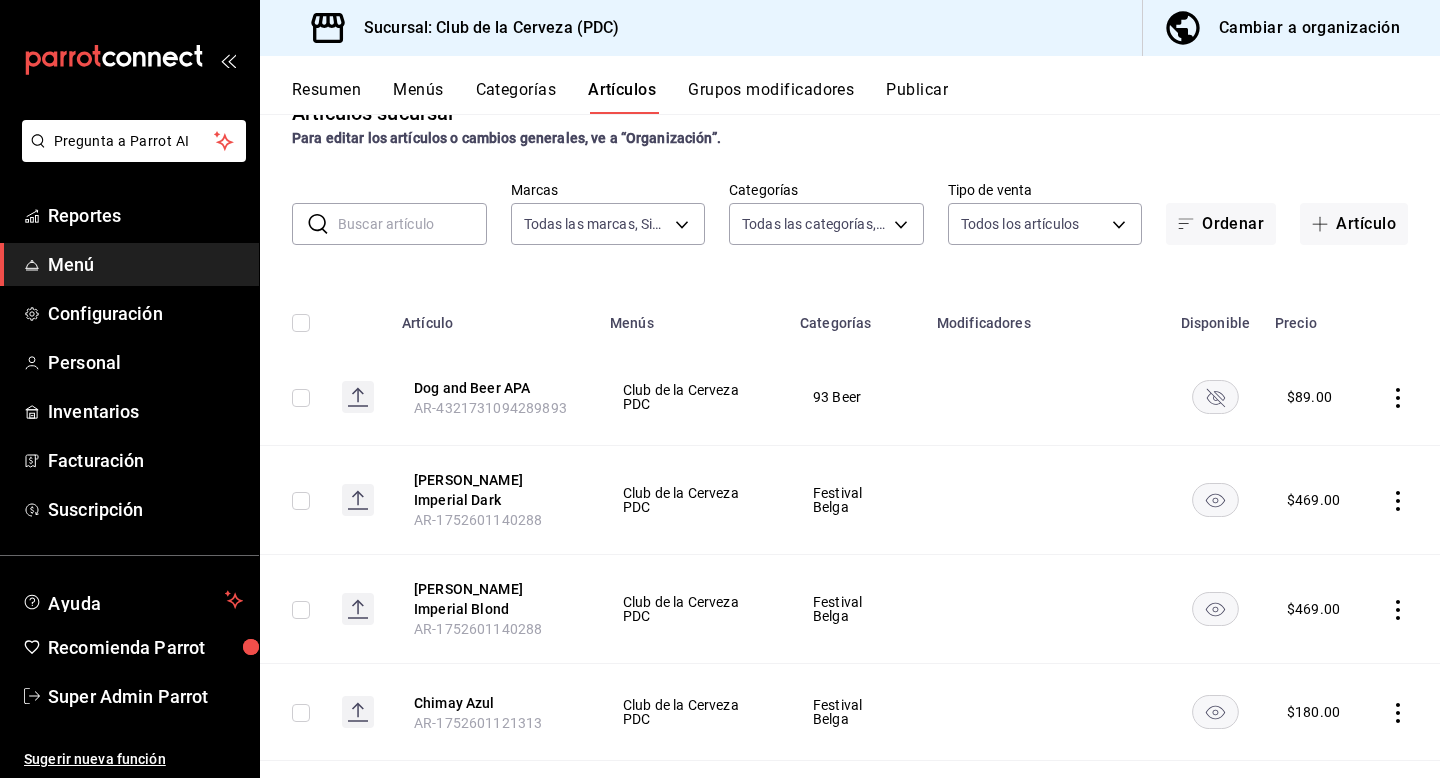 scroll, scrollTop: 0, scrollLeft: 0, axis: both 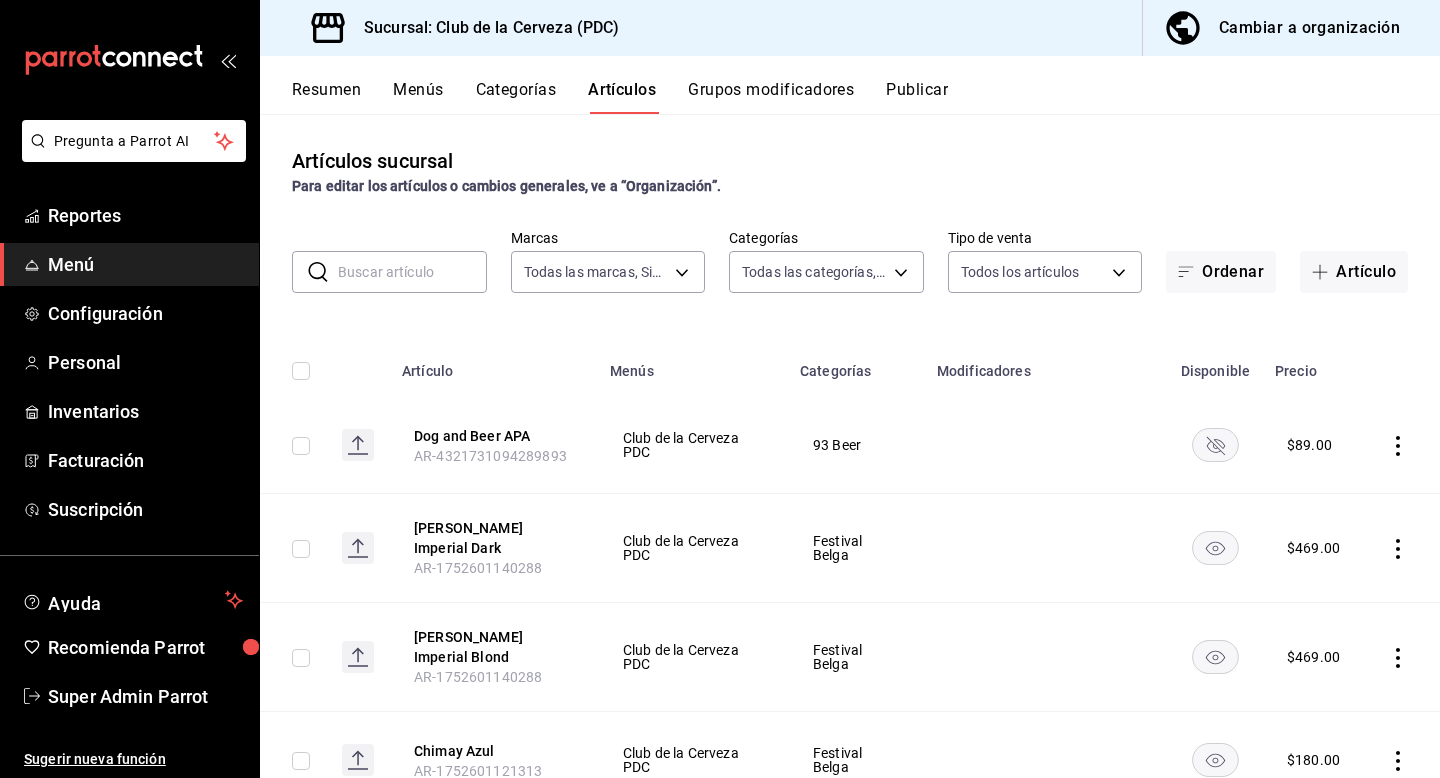 click on "Grupos modificadores" at bounding box center [771, 97] 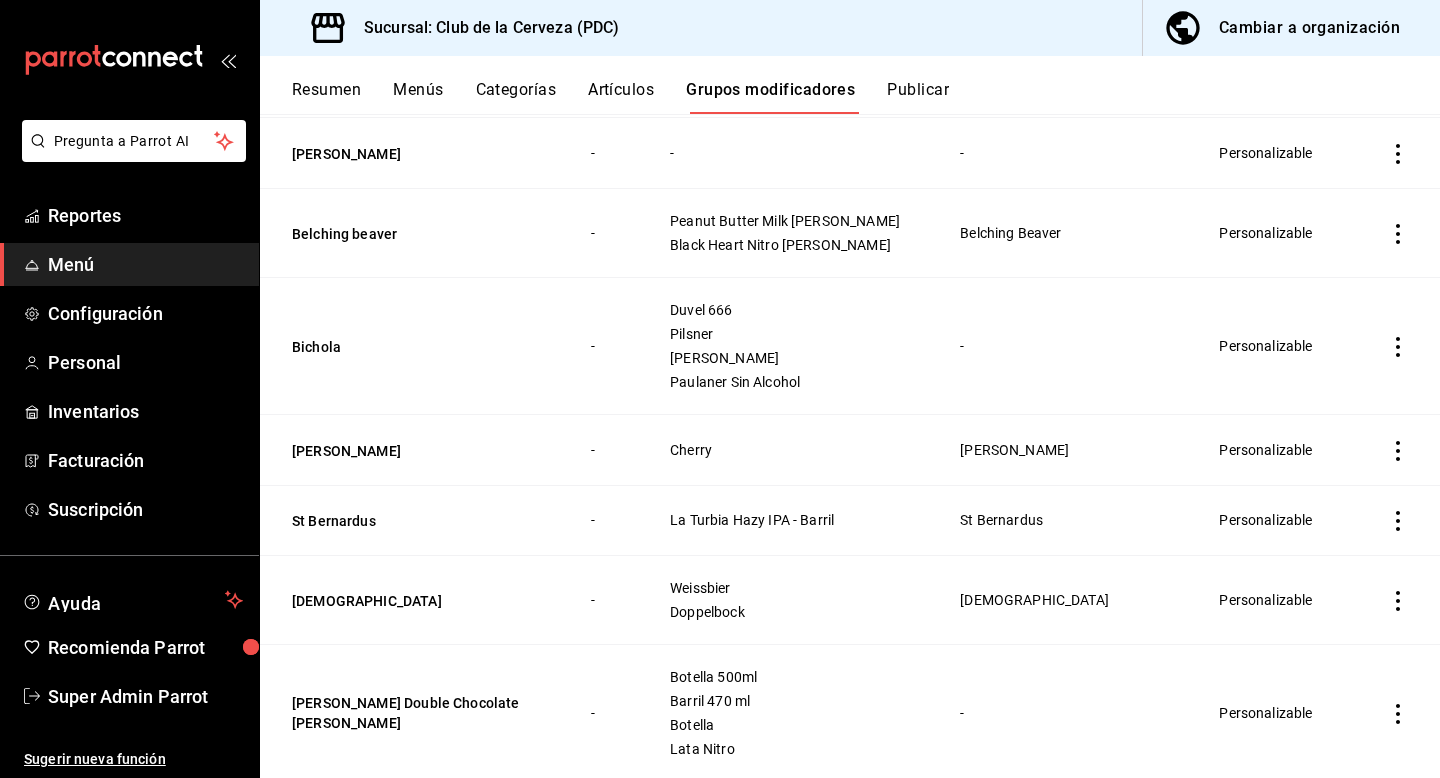 scroll, scrollTop: 570, scrollLeft: 0, axis: vertical 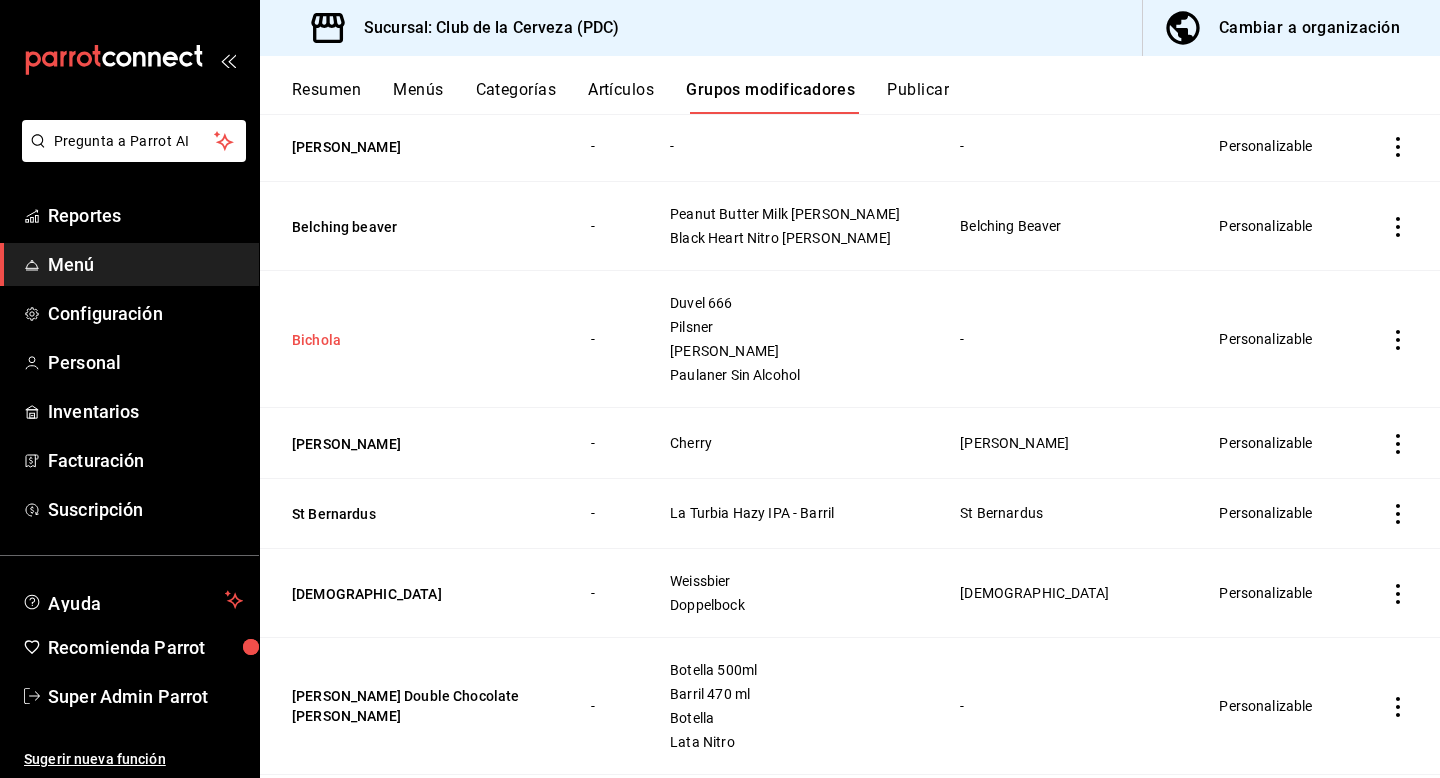 click on "Bichola" at bounding box center (412, 340) 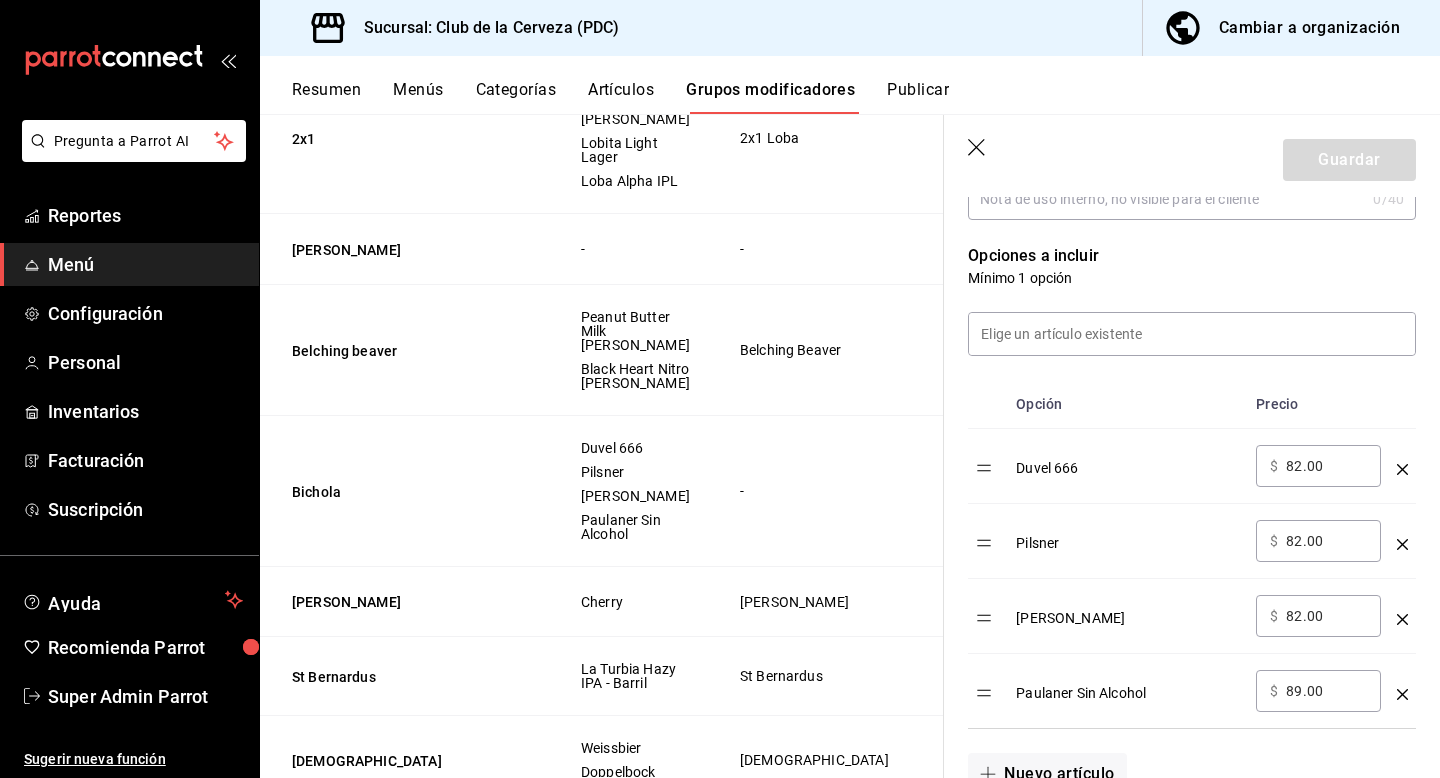 scroll, scrollTop: 540, scrollLeft: 0, axis: vertical 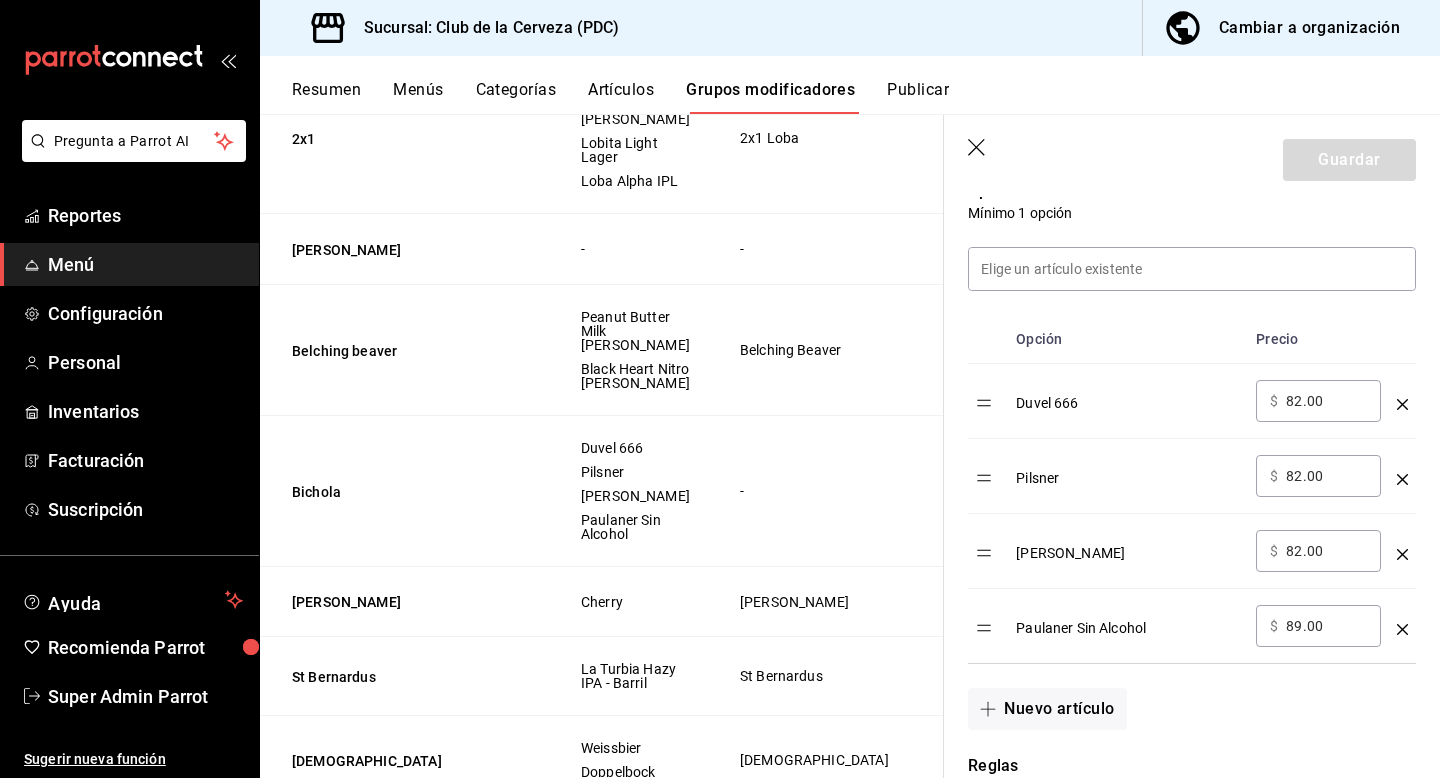 click 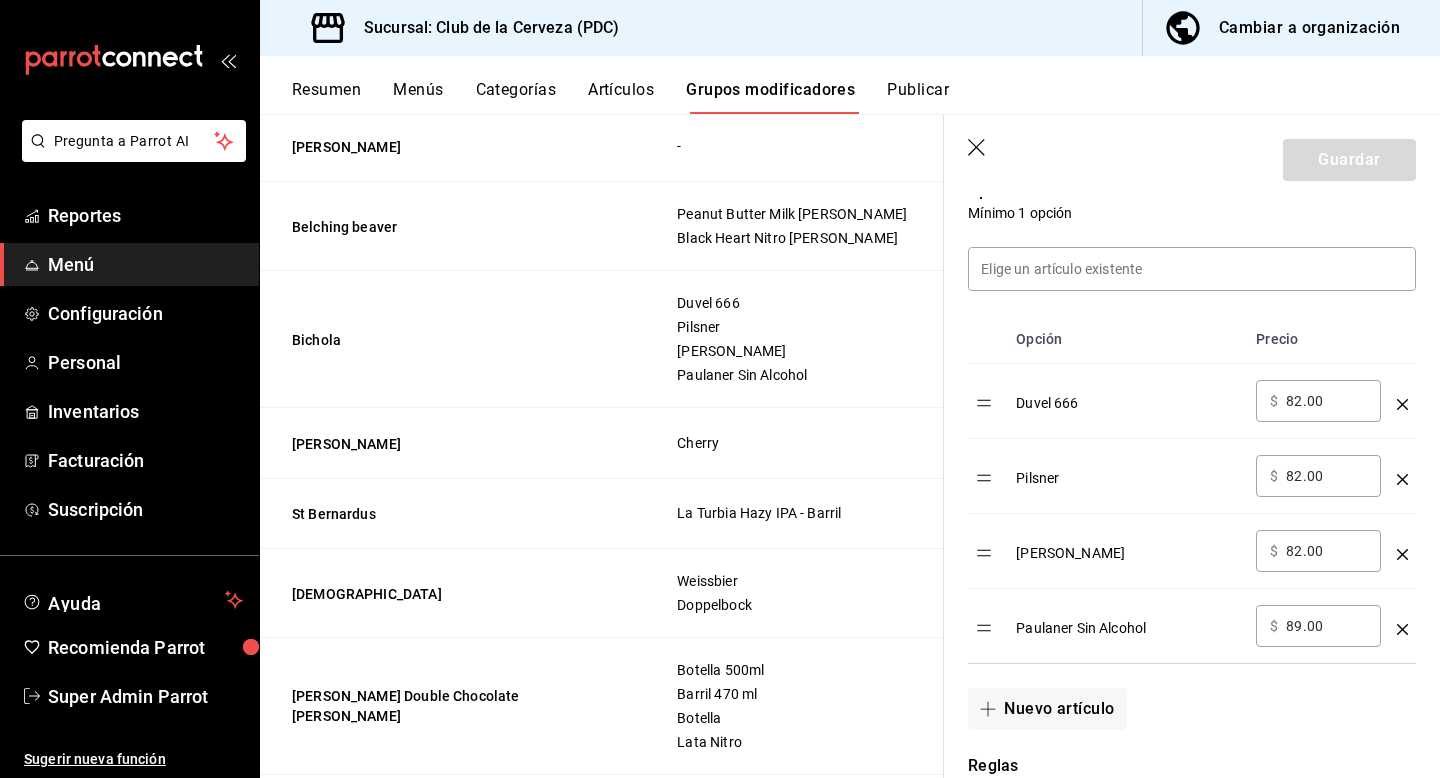 scroll, scrollTop: 0, scrollLeft: 0, axis: both 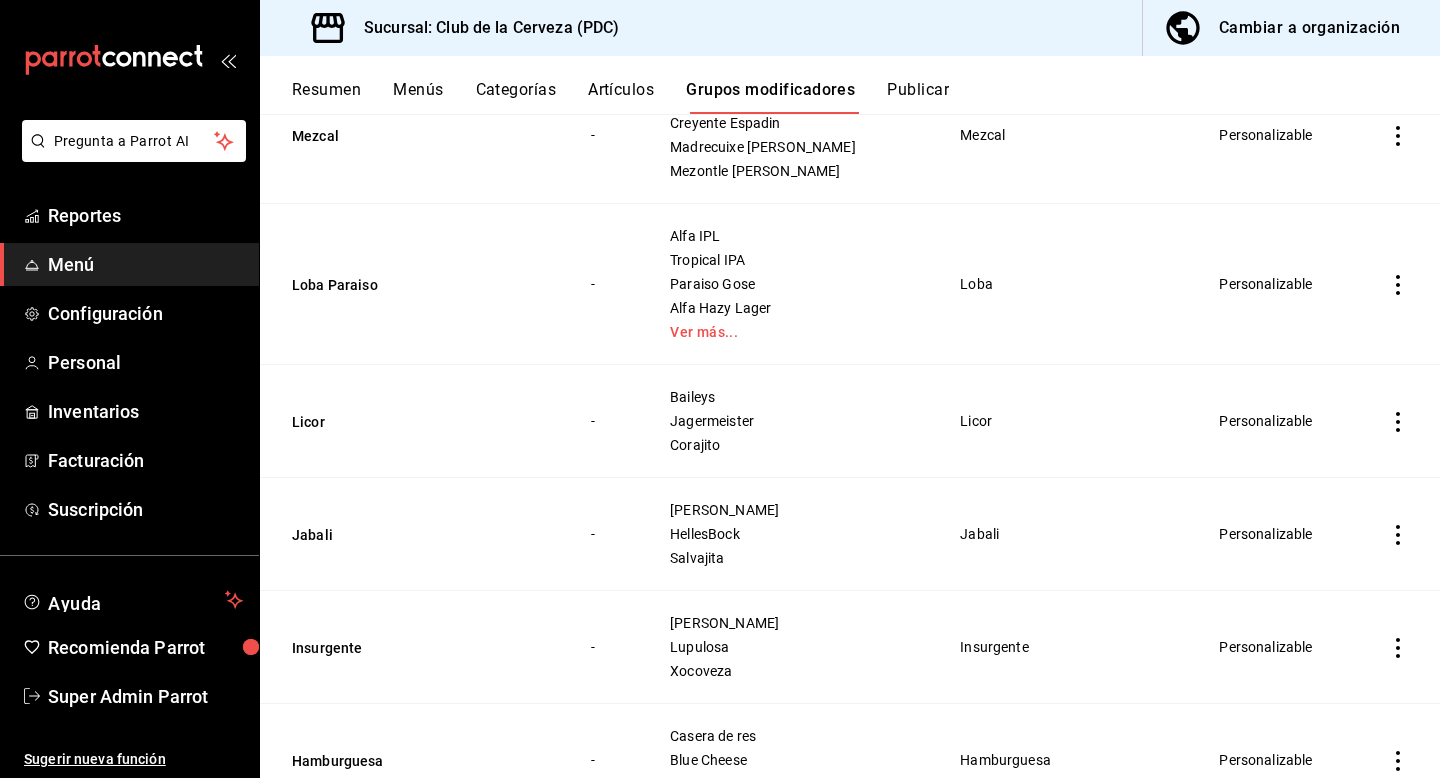 click on "Artículos" at bounding box center (621, 97) 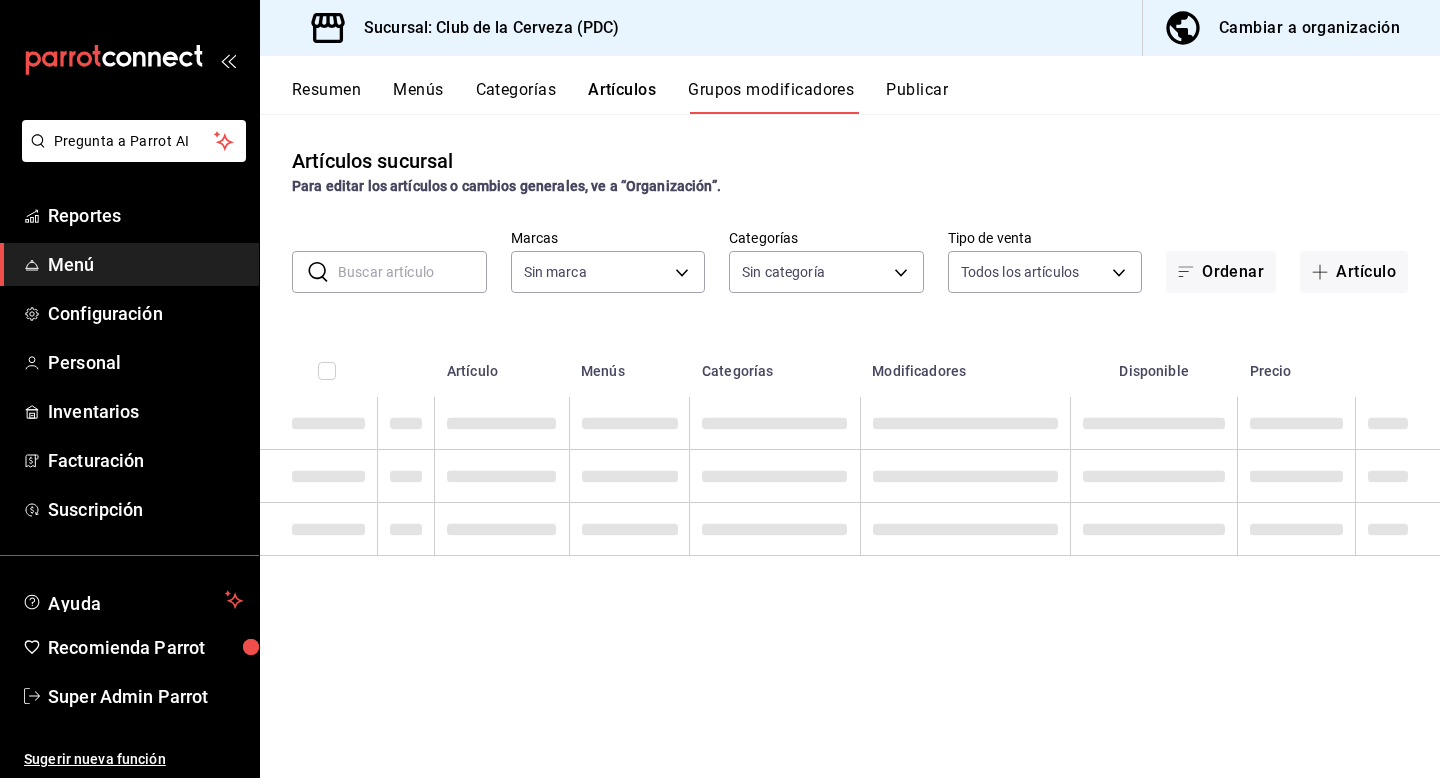 type on "fbe637ac-66ad-4202-895b-0eb83fea6a9d" 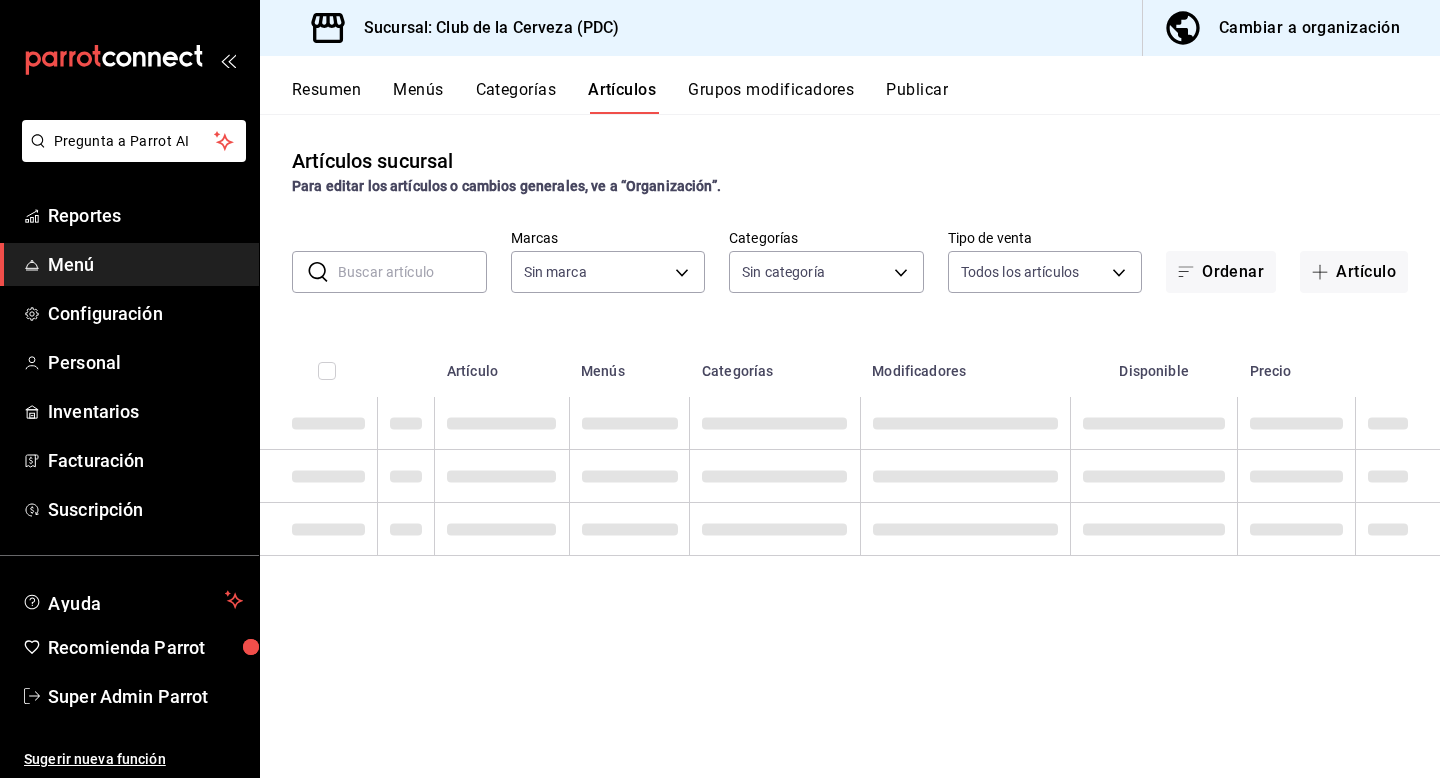 type on "fbe637ac-66ad-4202-895b-0eb83fea6a9d" 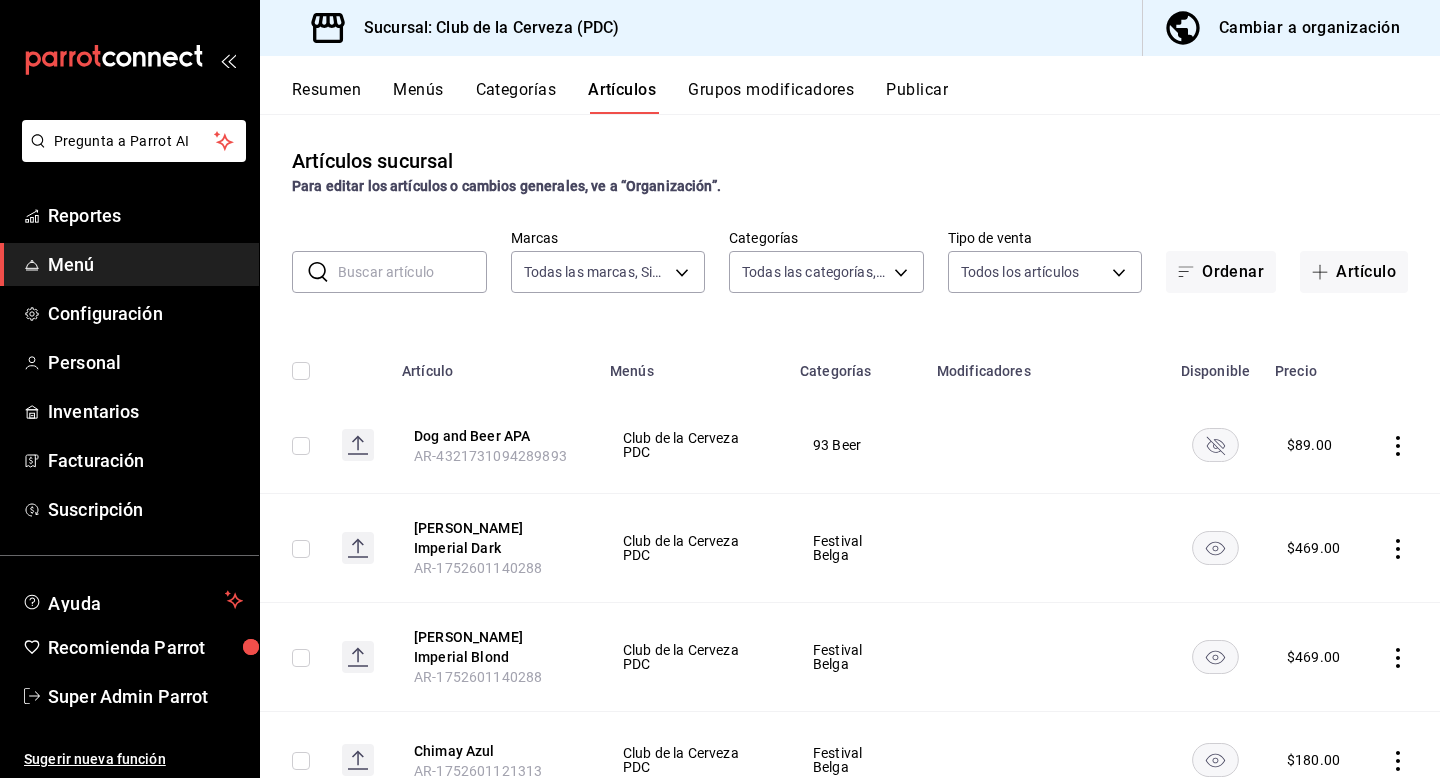 click on "Grupos modificadores" at bounding box center (771, 97) 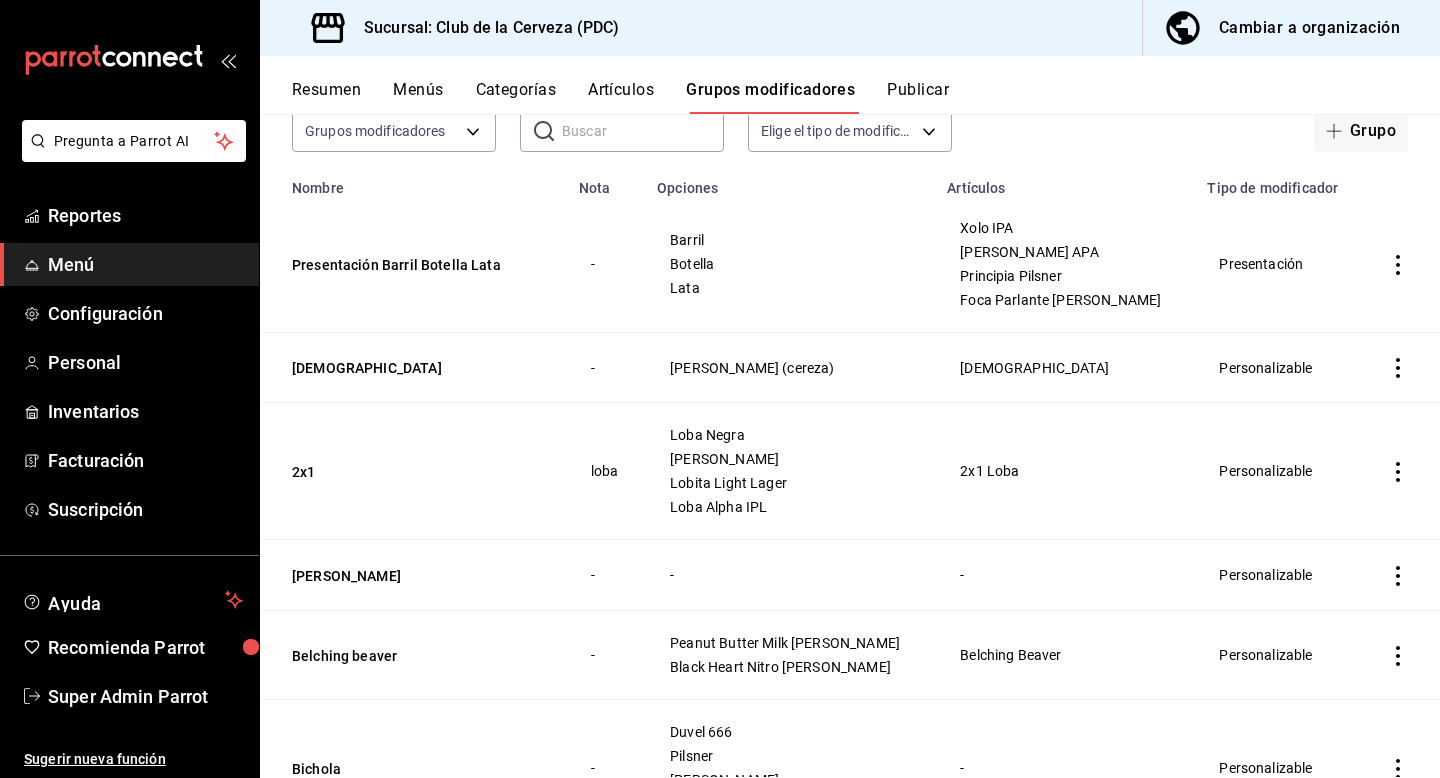 scroll, scrollTop: 135, scrollLeft: 0, axis: vertical 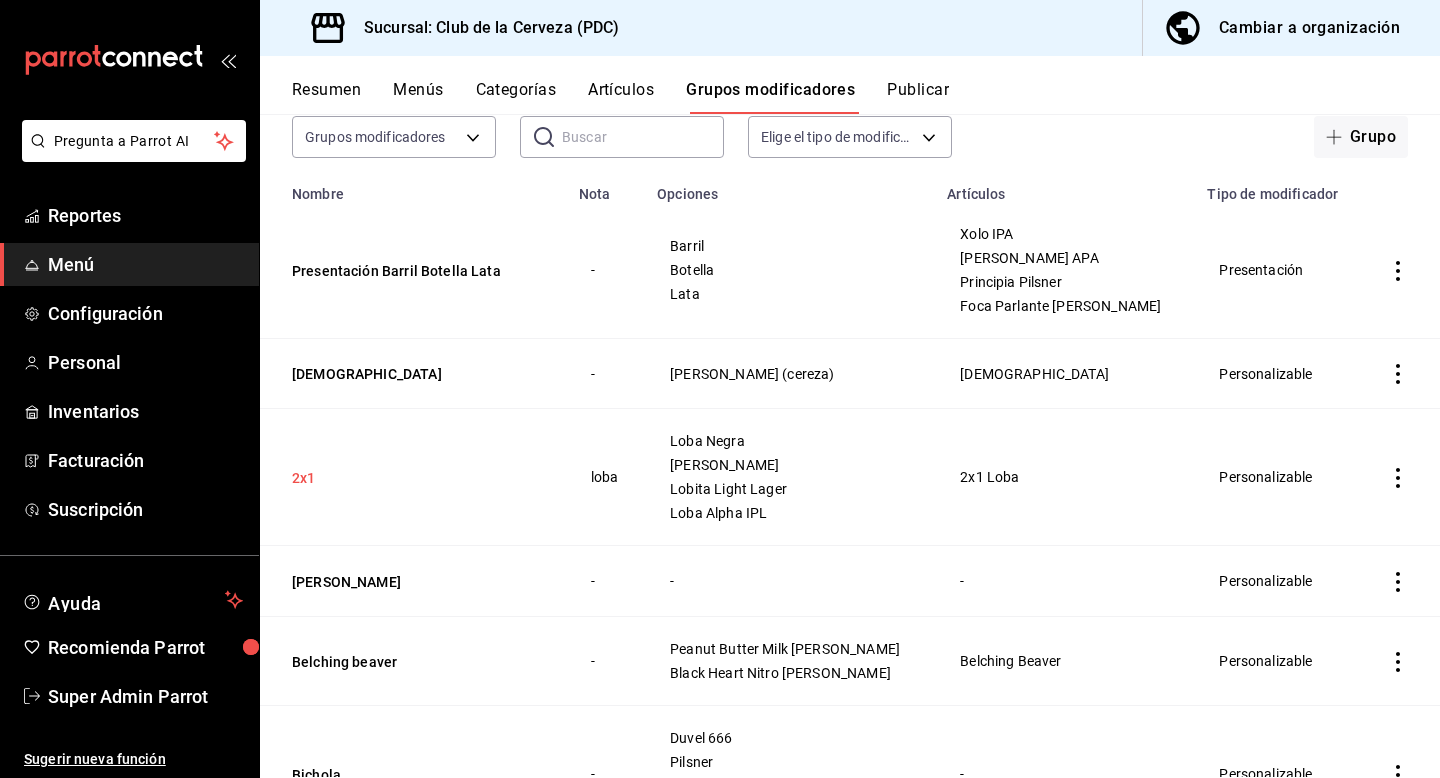 click on "2x1" at bounding box center (412, 478) 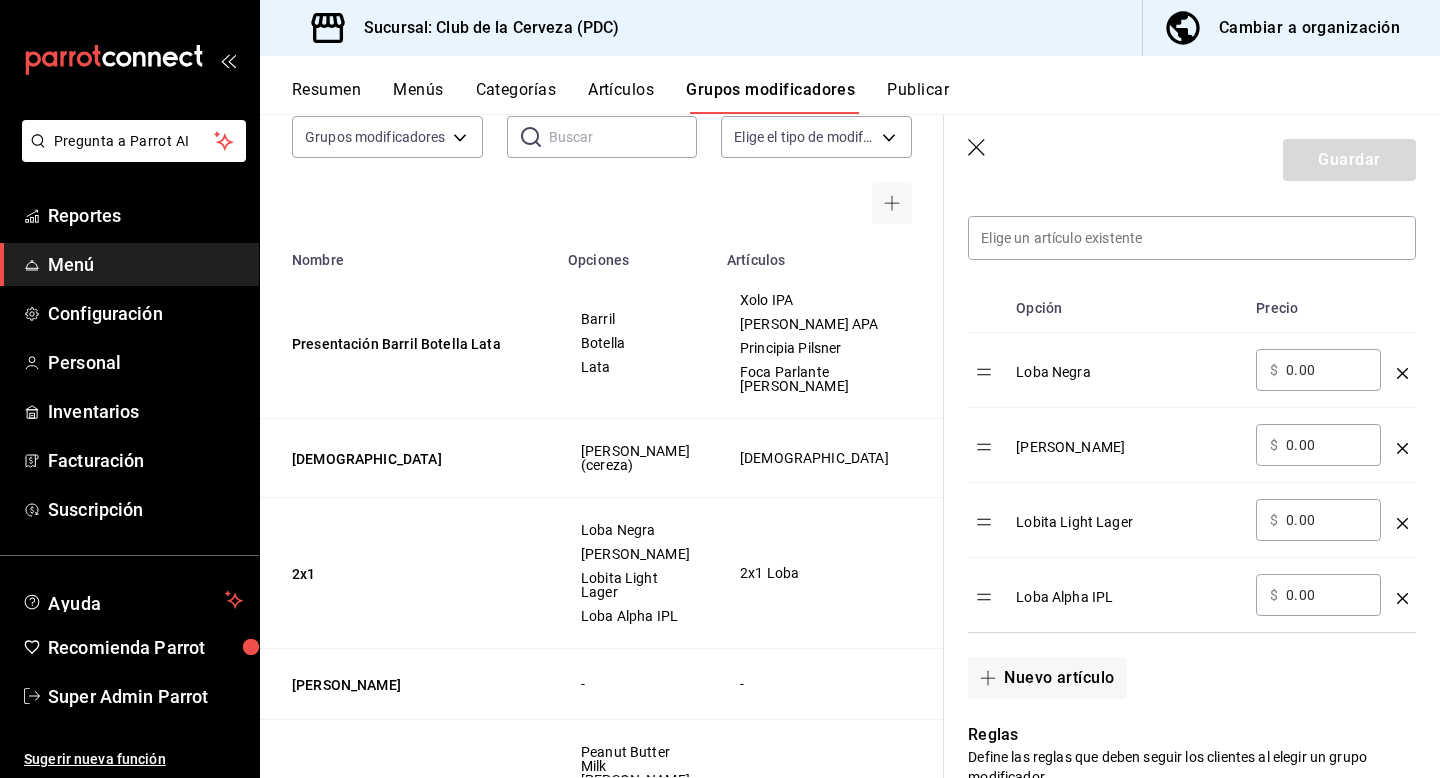 scroll, scrollTop: 568, scrollLeft: 0, axis: vertical 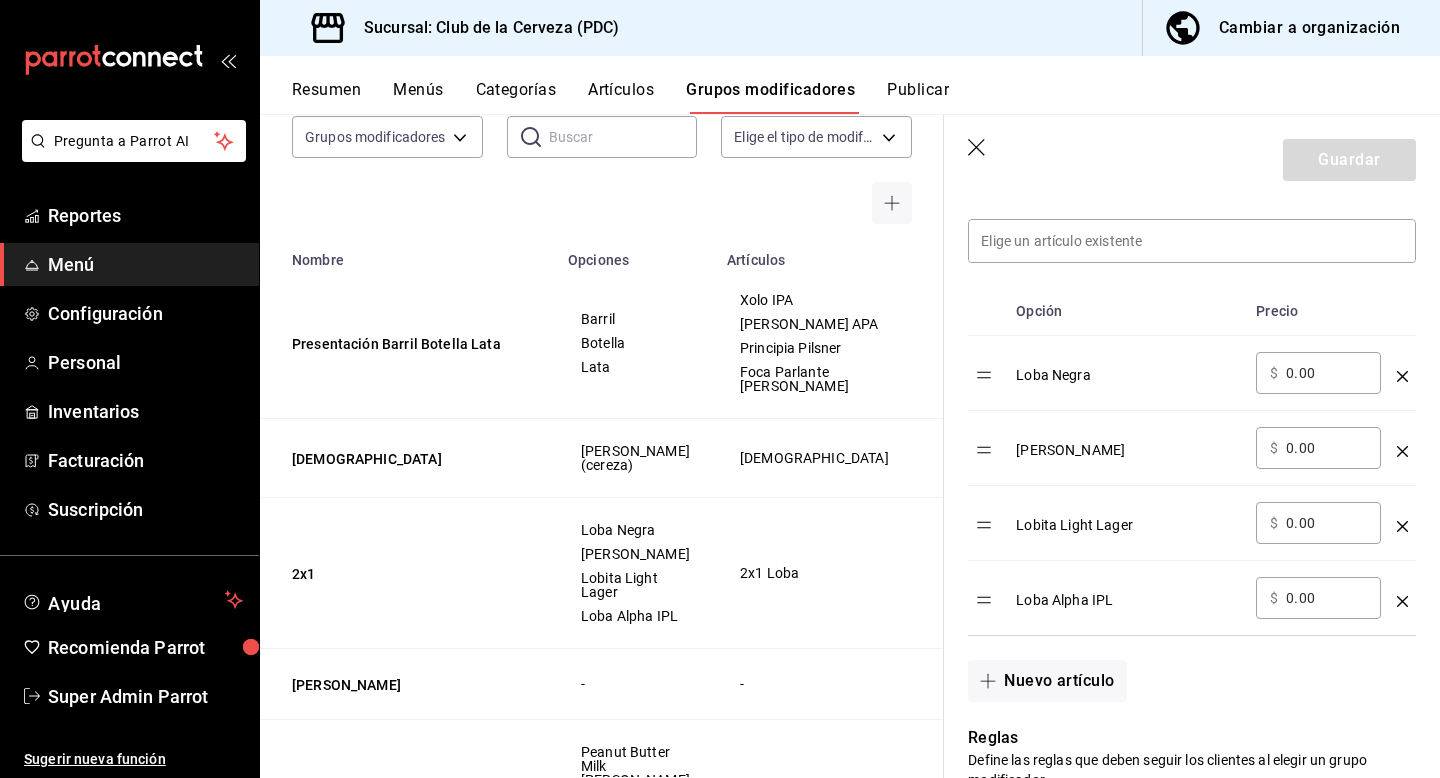 click 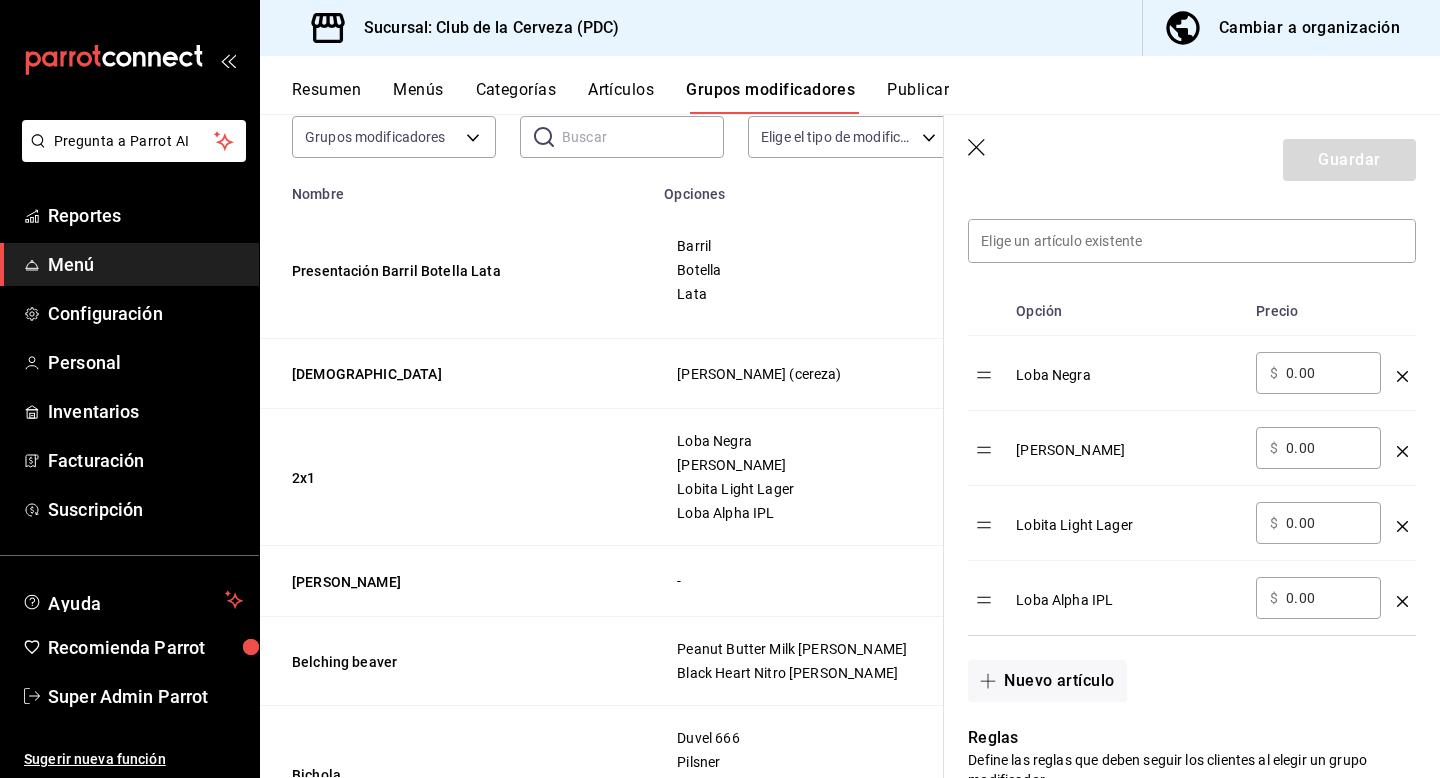scroll, scrollTop: 0, scrollLeft: 0, axis: both 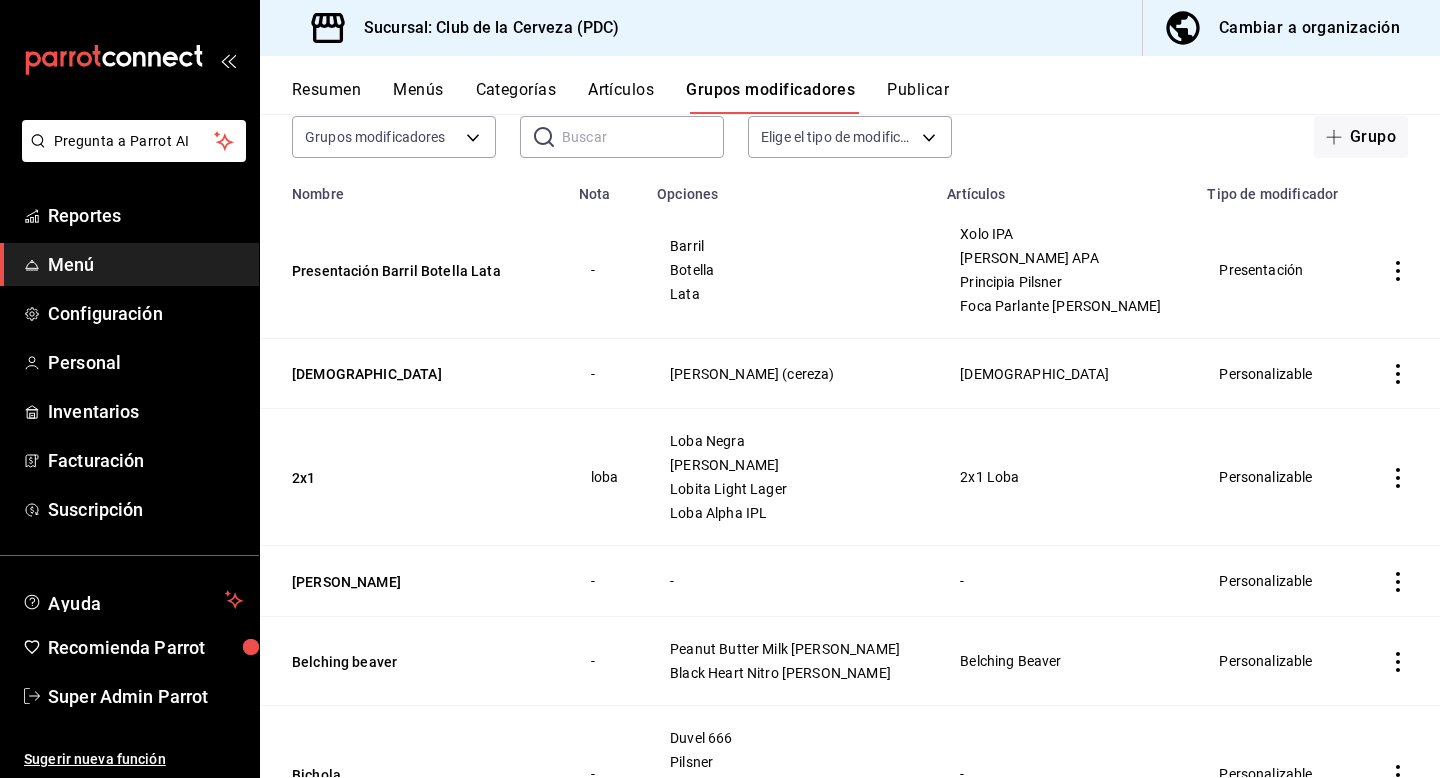 click on "Grupo" at bounding box center (1192, 137) 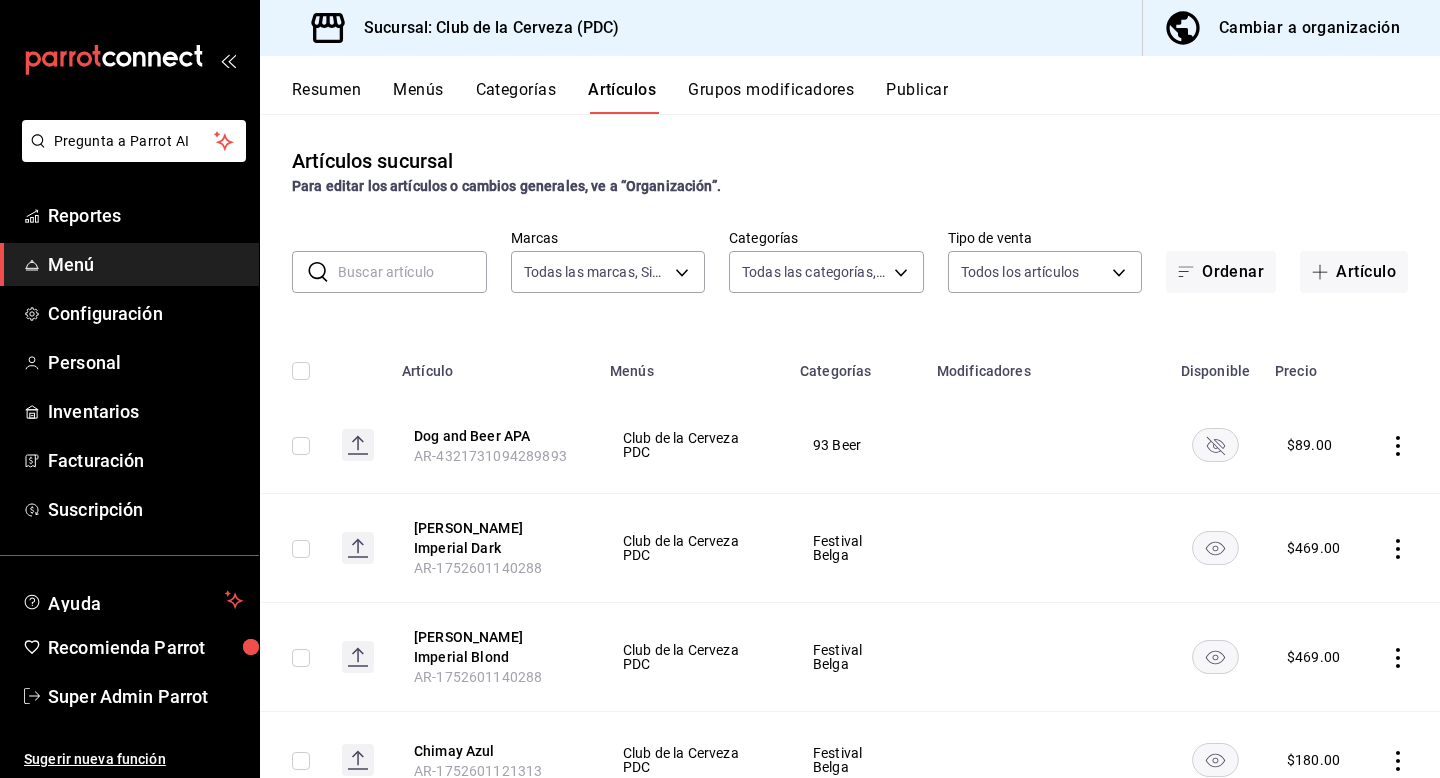 type on "fbe637ac-66ad-4202-895b-0eb83fea6a9d" 